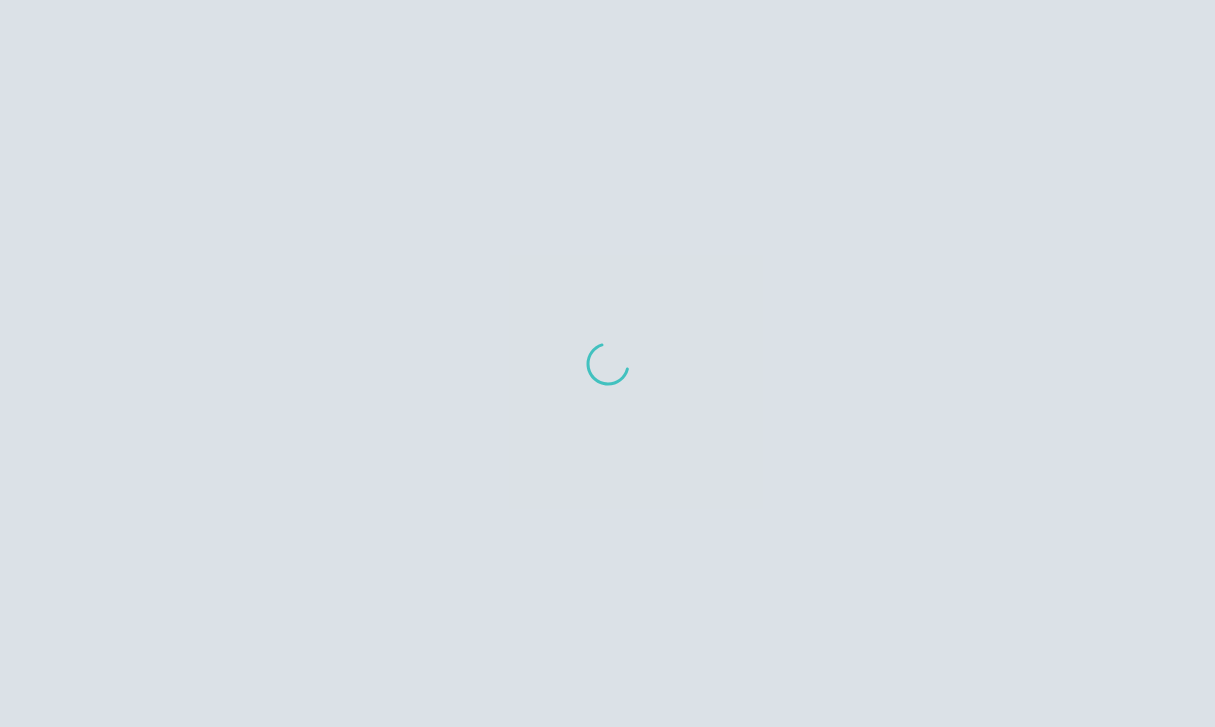 scroll, scrollTop: 0, scrollLeft: 0, axis: both 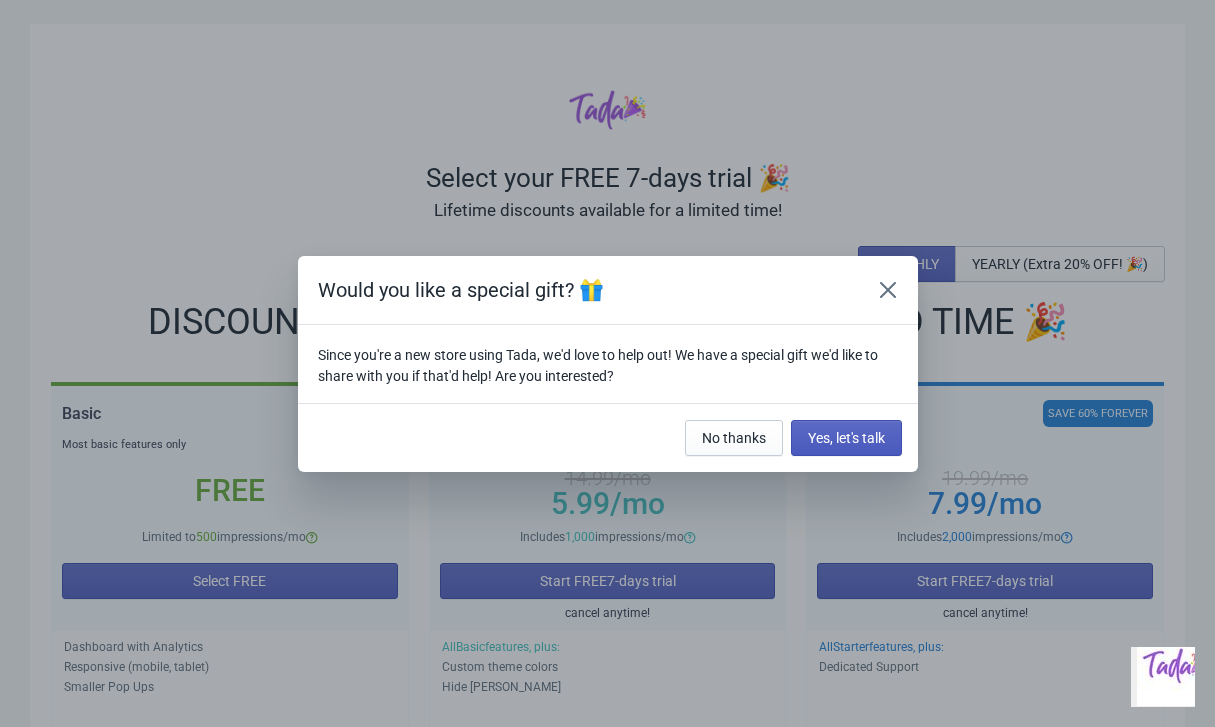click on "Yes, let's talk" at bounding box center (846, 438) 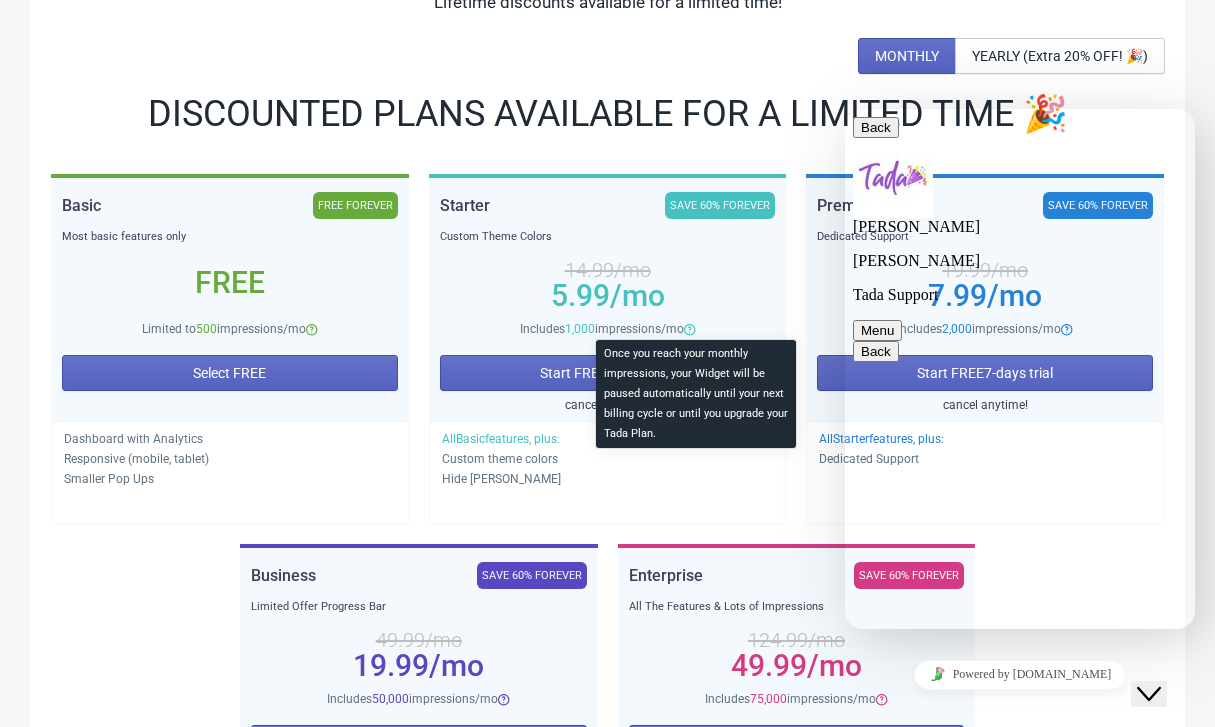 scroll, scrollTop: 235, scrollLeft: 0, axis: vertical 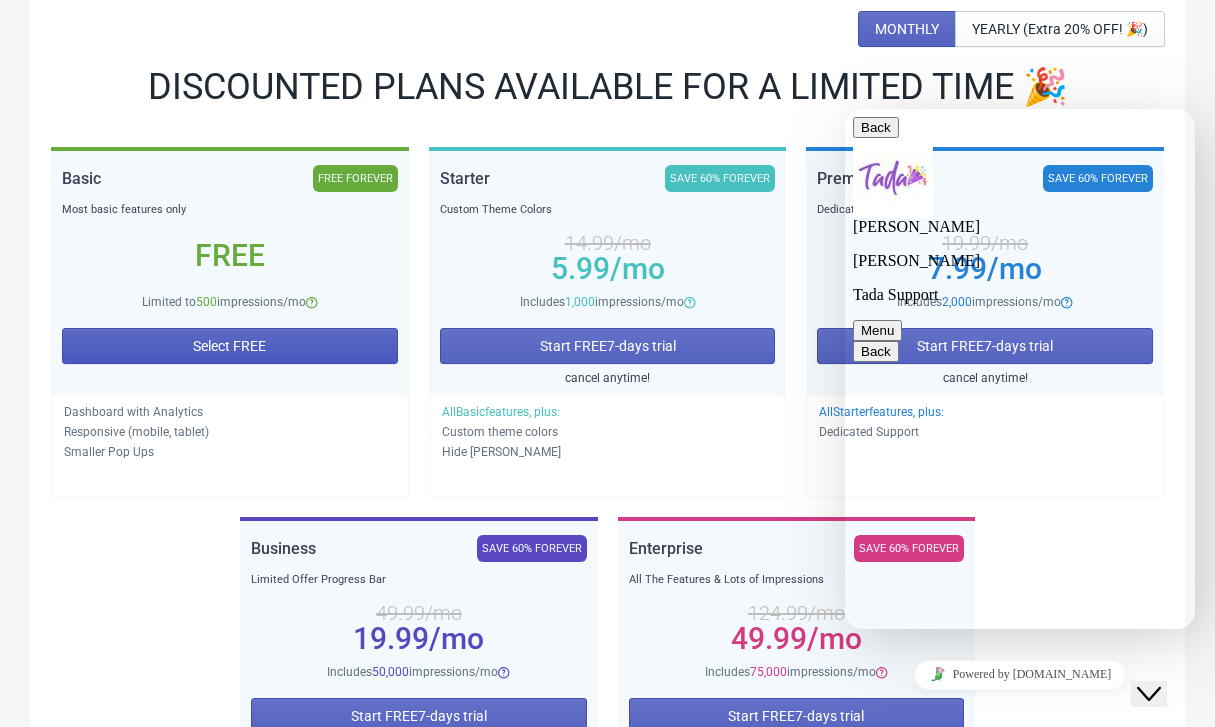 click on "Select FREE" at bounding box center (230, 346) 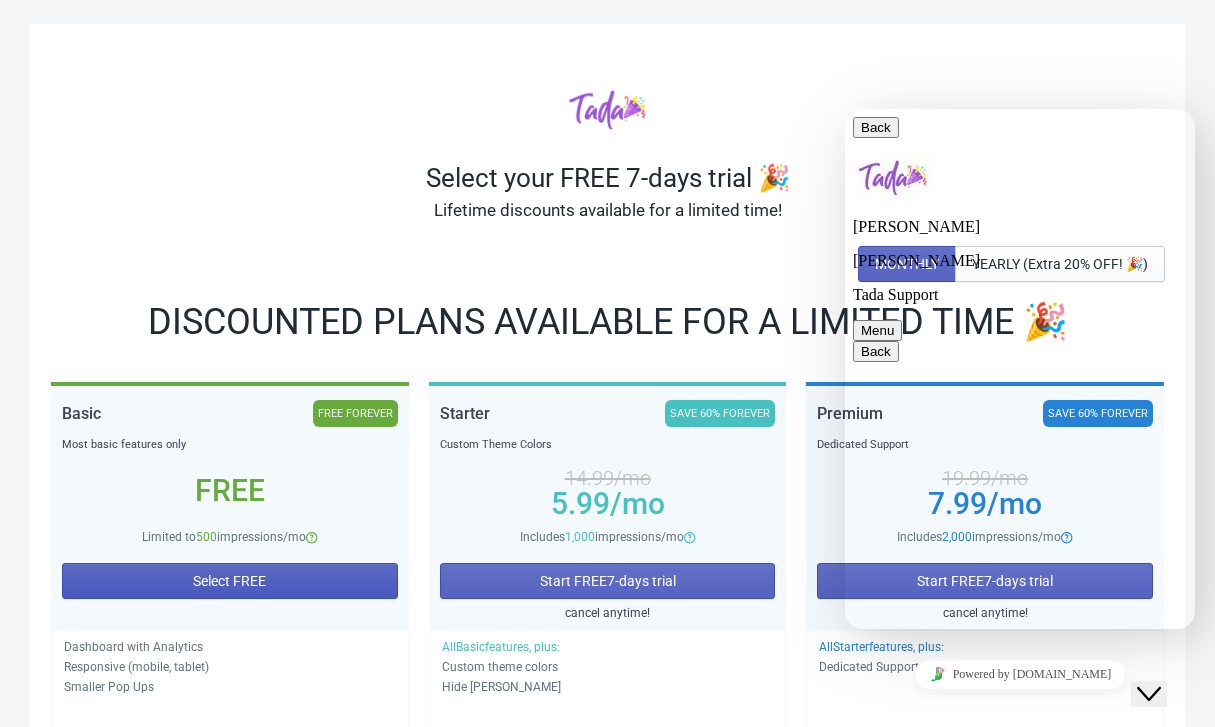 scroll, scrollTop: 235, scrollLeft: 0, axis: vertical 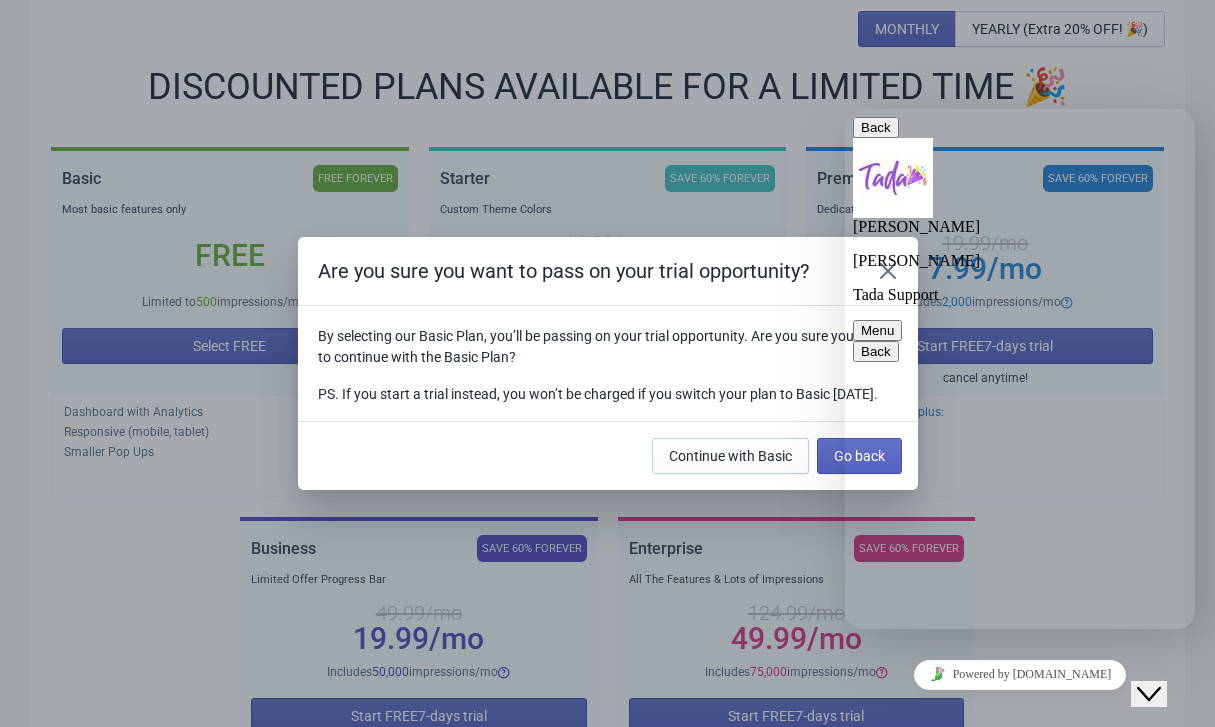 click on "Back" at bounding box center (876, 127) 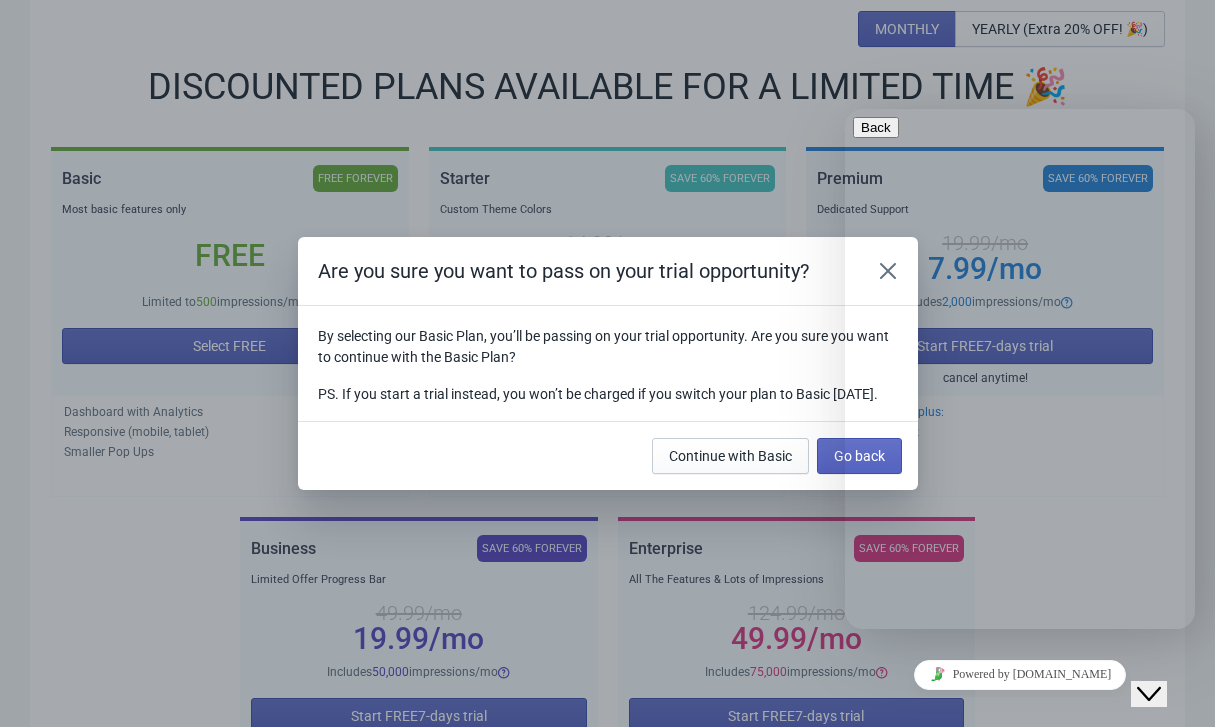 click on "Are you sure you want to pass on your trial opportunity? By selecting our Basic Plan, you’ll be passing on your trial opportunity. Are you sure you want to continue with the Basic Plan? PS. If you start a trial instead, you won’t be charged if you switch your plan to Basic within 7 days. Continue with Basic Go back" at bounding box center [607, 363] 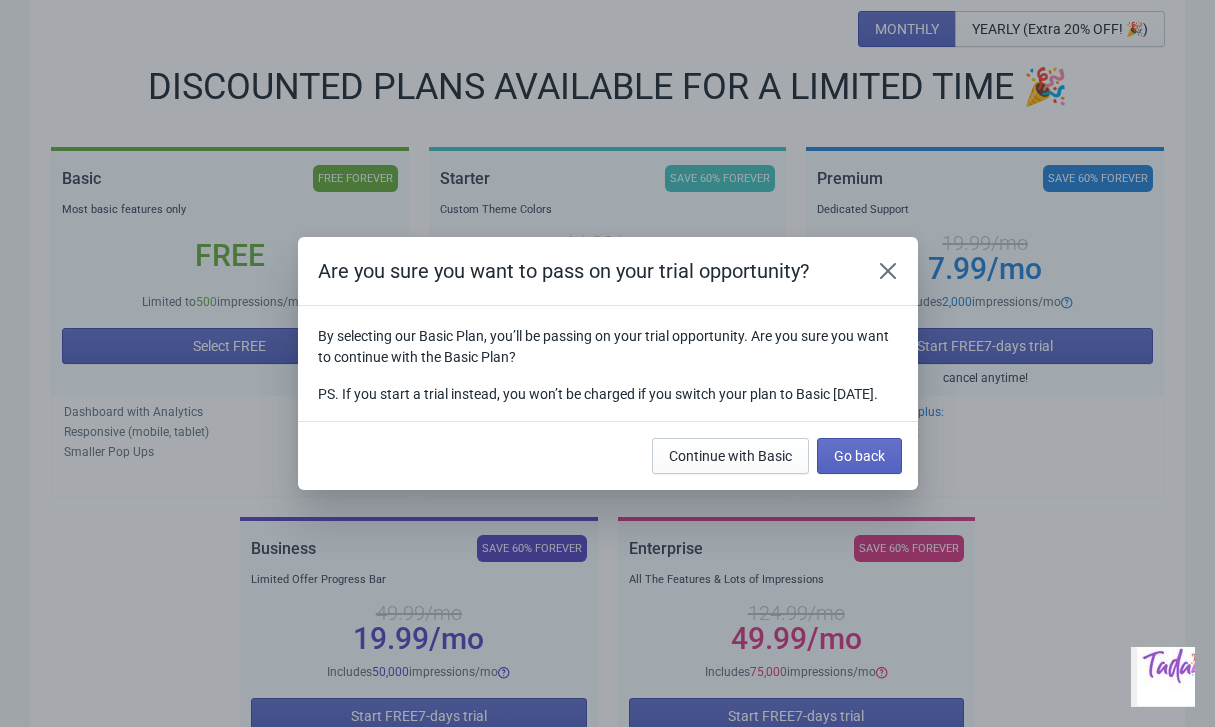 click 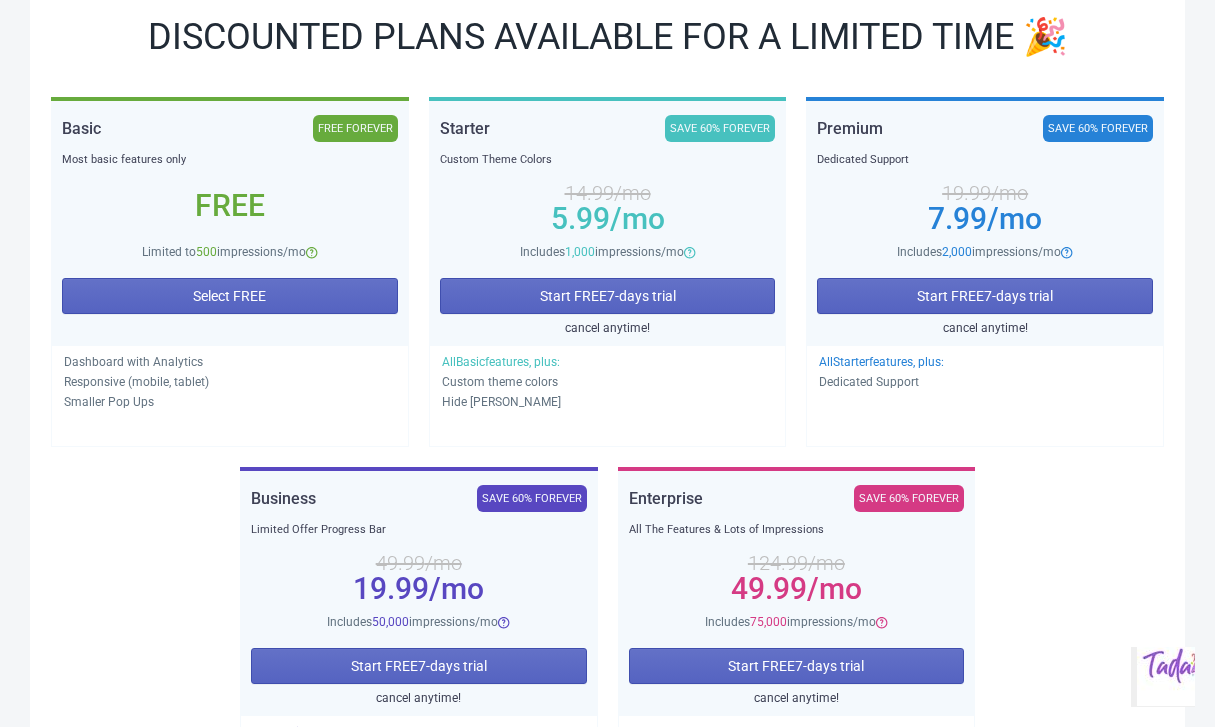scroll, scrollTop: 365, scrollLeft: 0, axis: vertical 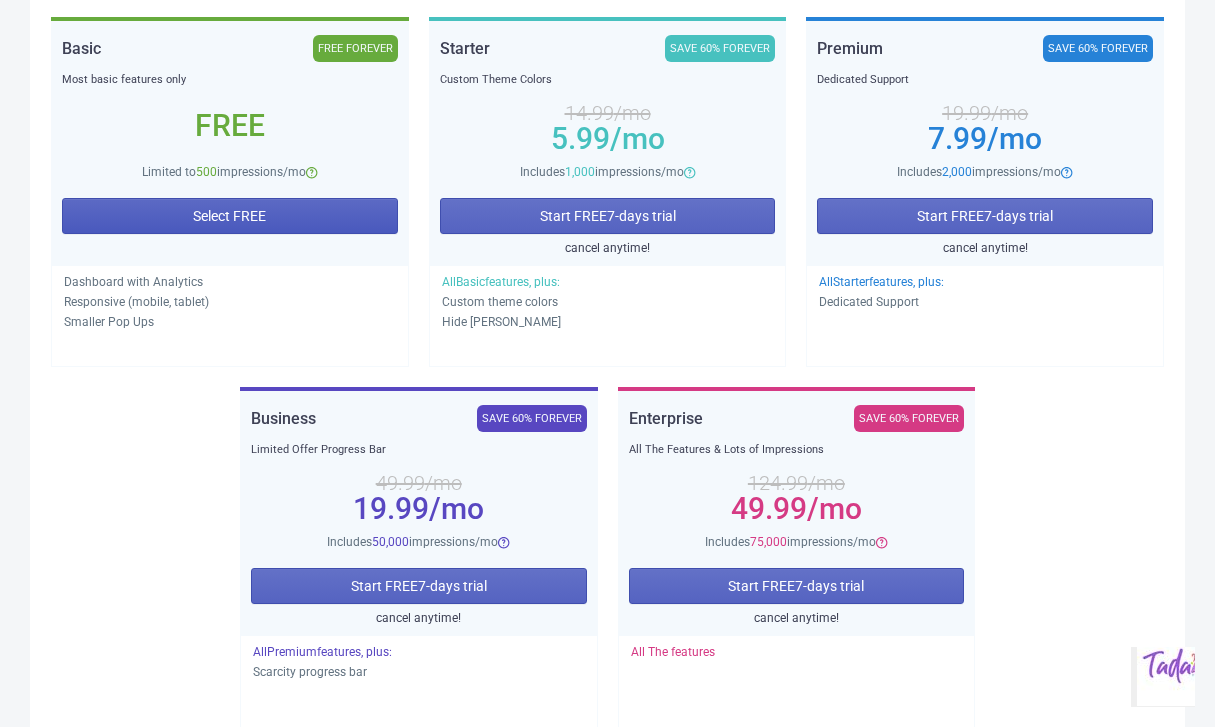 click on "Select FREE" at bounding box center [230, 216] 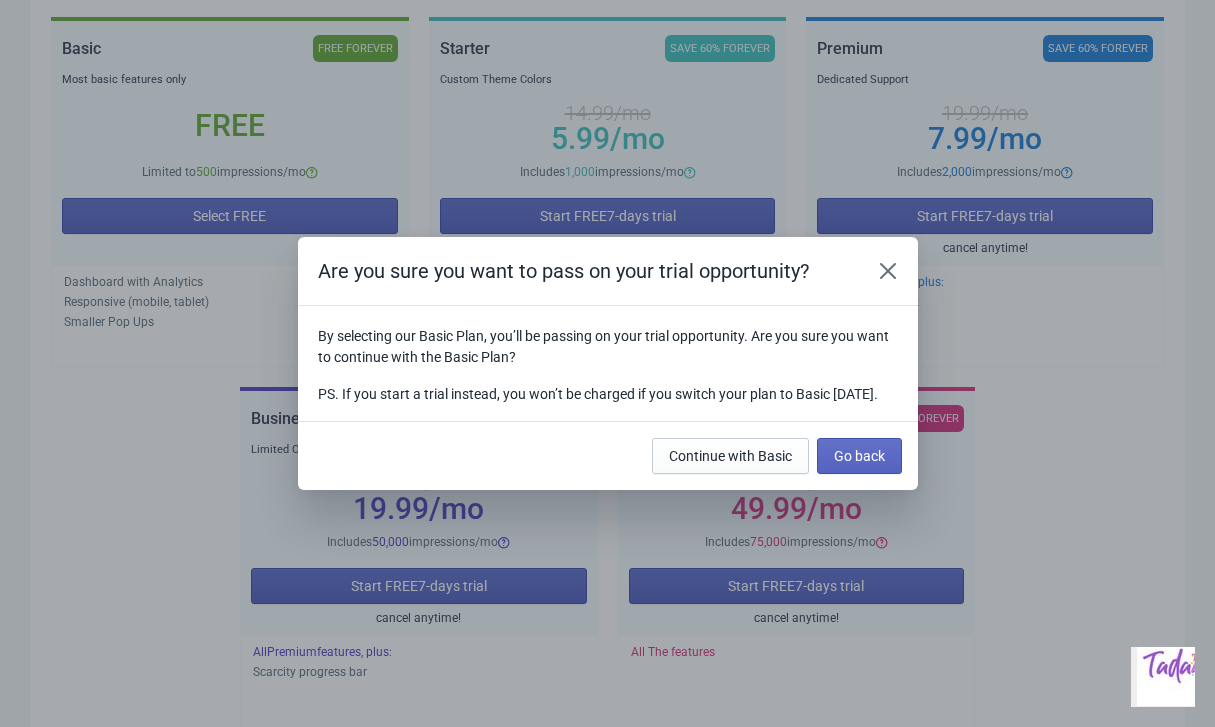 click at bounding box center [888, 271] 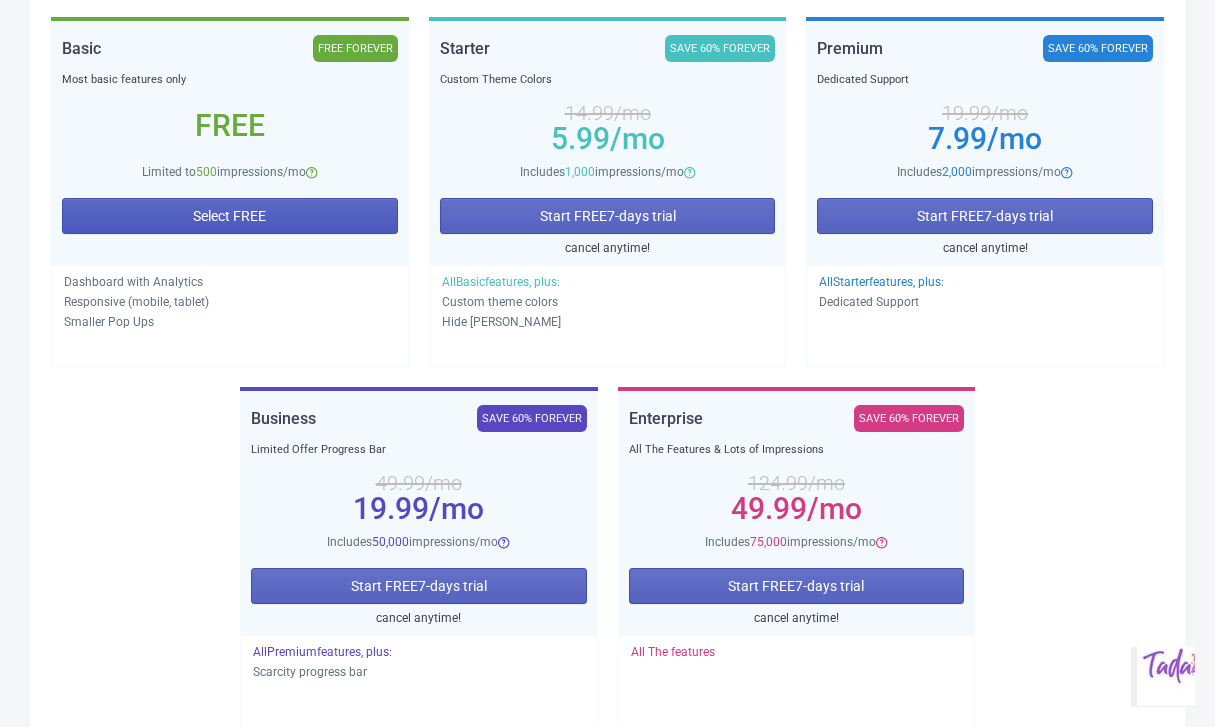 click on "Select FREE" at bounding box center [230, 216] 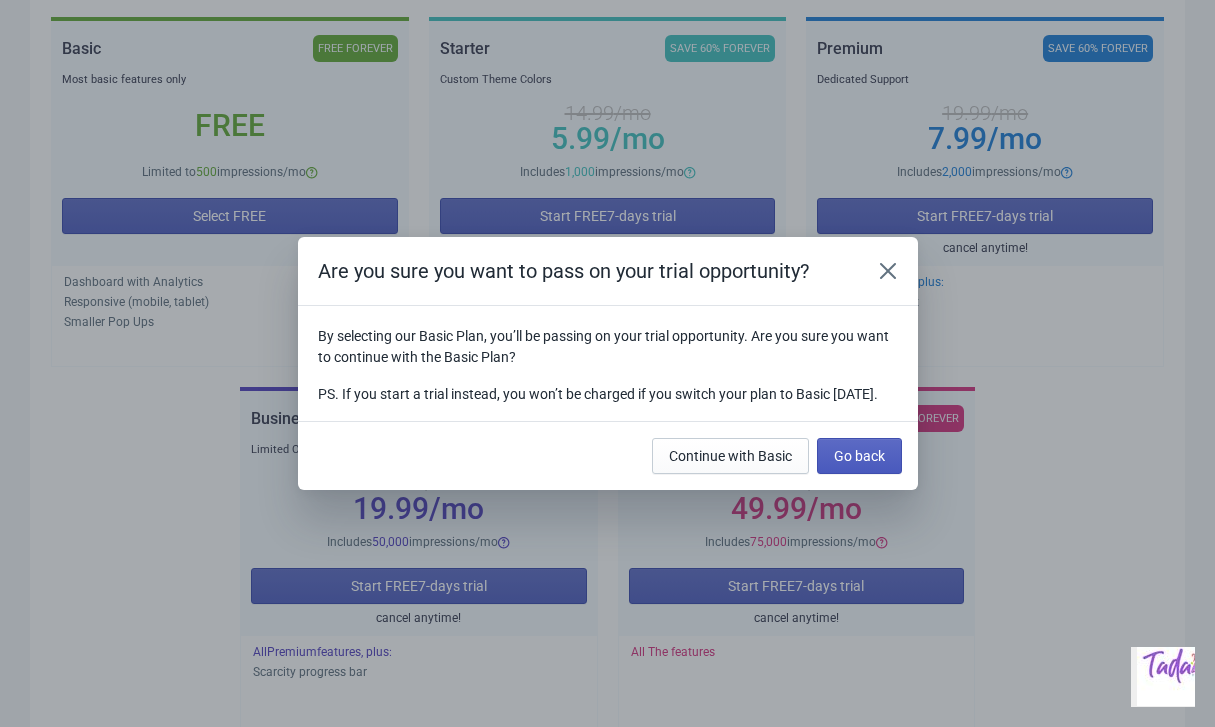 click on "Go back" at bounding box center (859, 456) 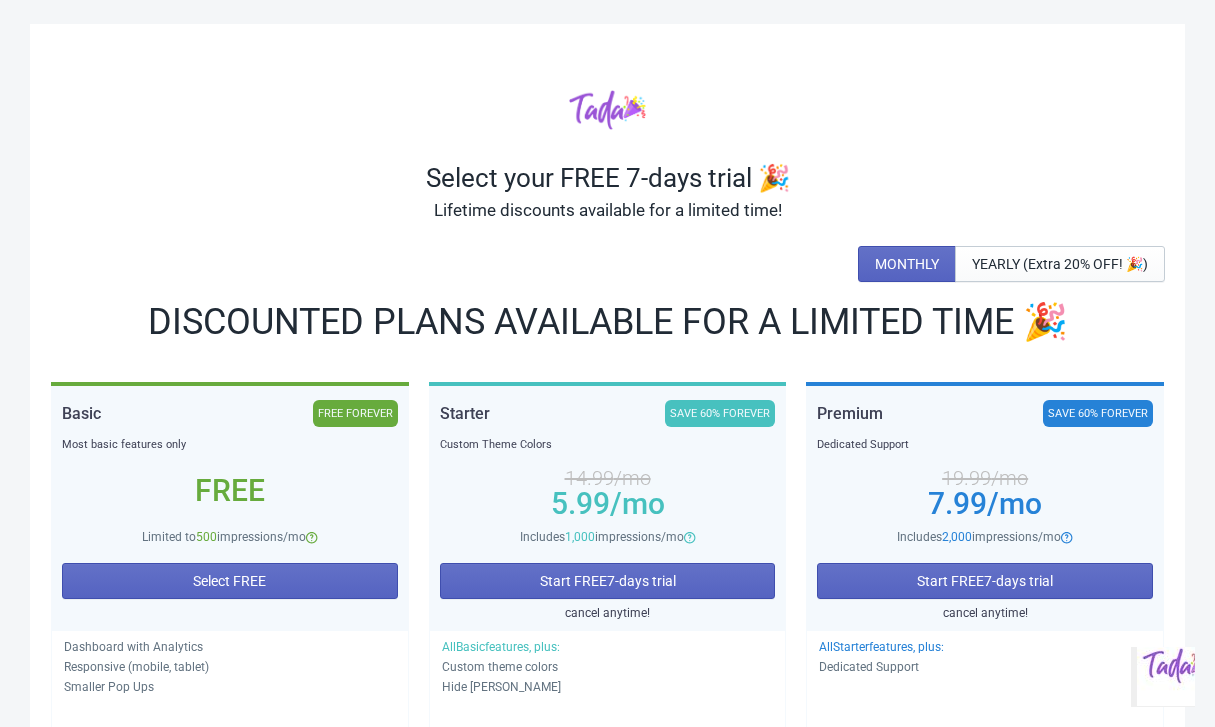 scroll, scrollTop: 365, scrollLeft: 0, axis: vertical 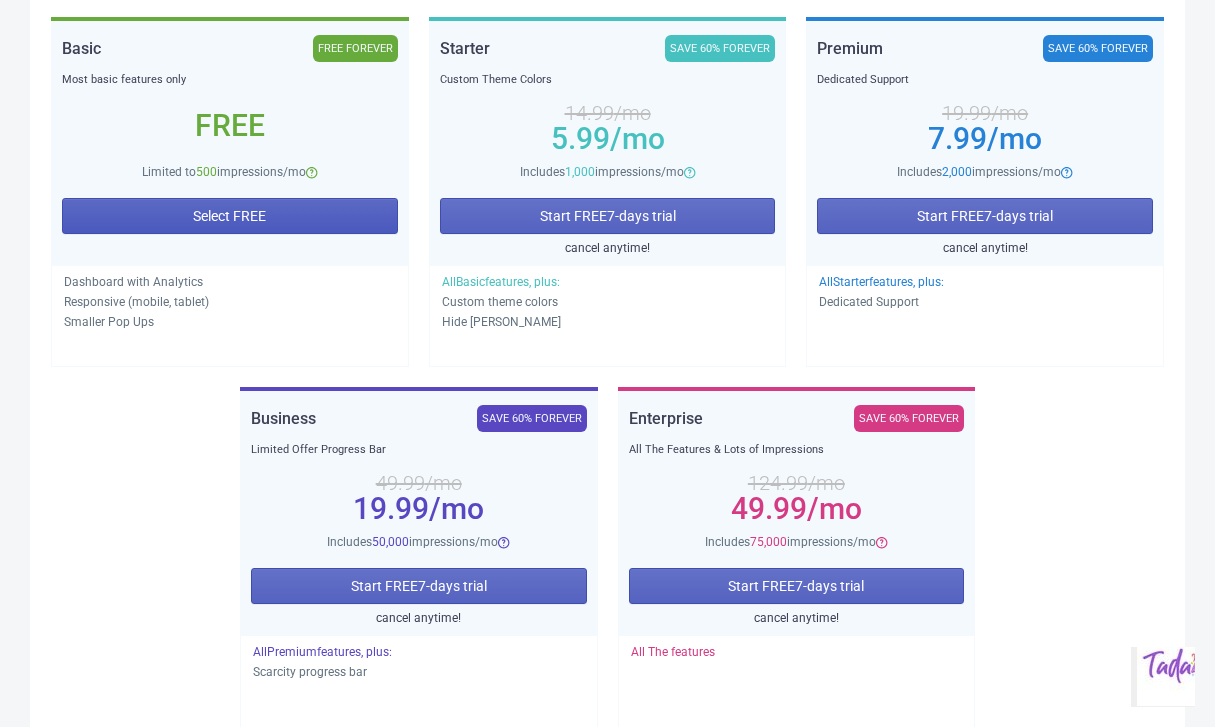 click on "Select FREE" at bounding box center [230, 216] 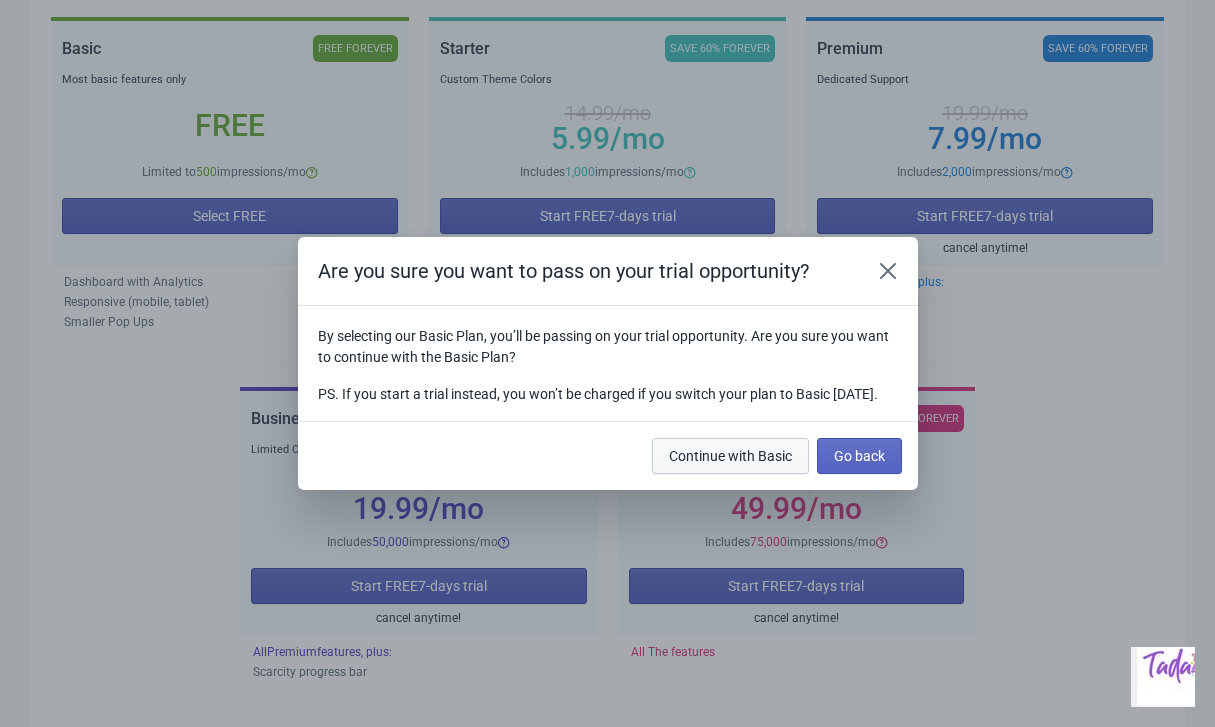 click on "Continue with Basic" at bounding box center [730, 456] 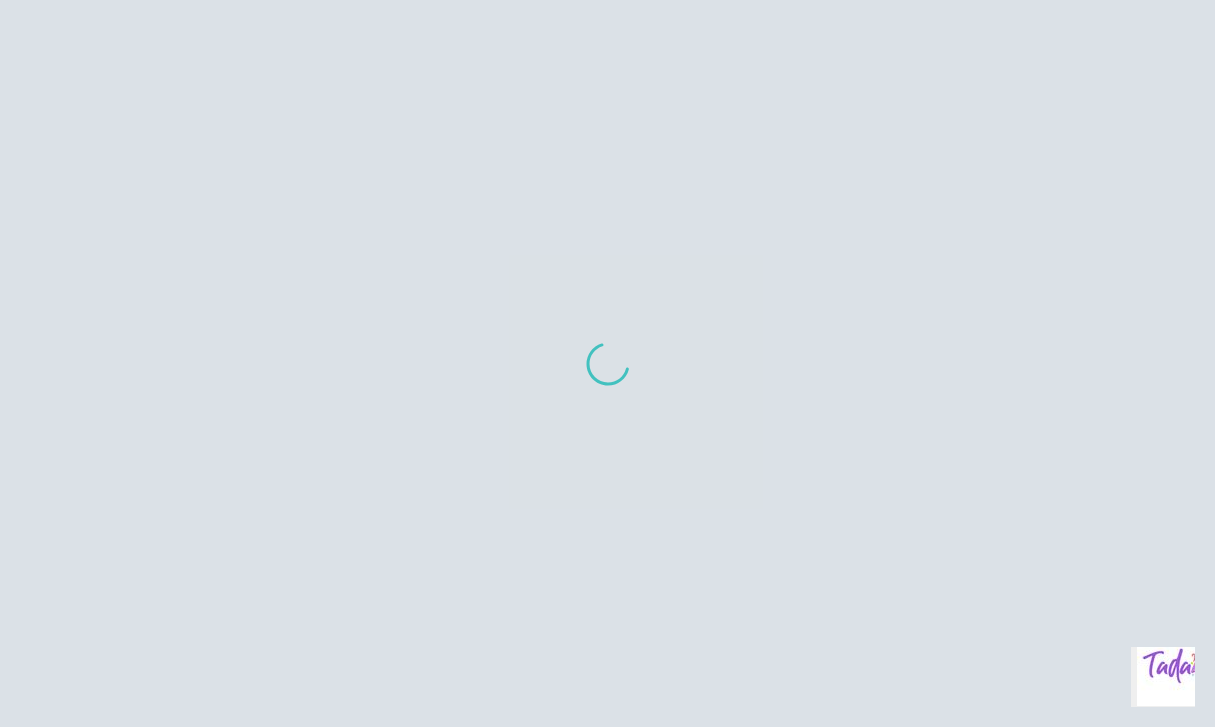 scroll, scrollTop: 20, scrollLeft: 0, axis: vertical 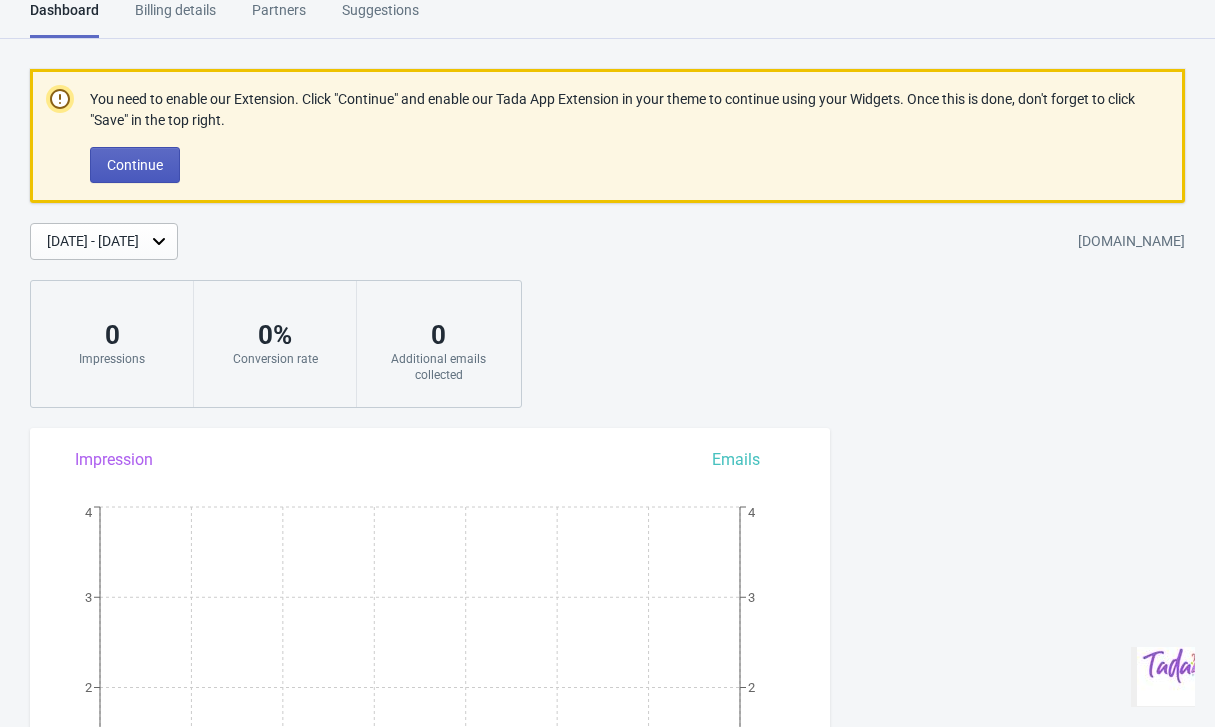 click on "Continue" at bounding box center (135, 165) 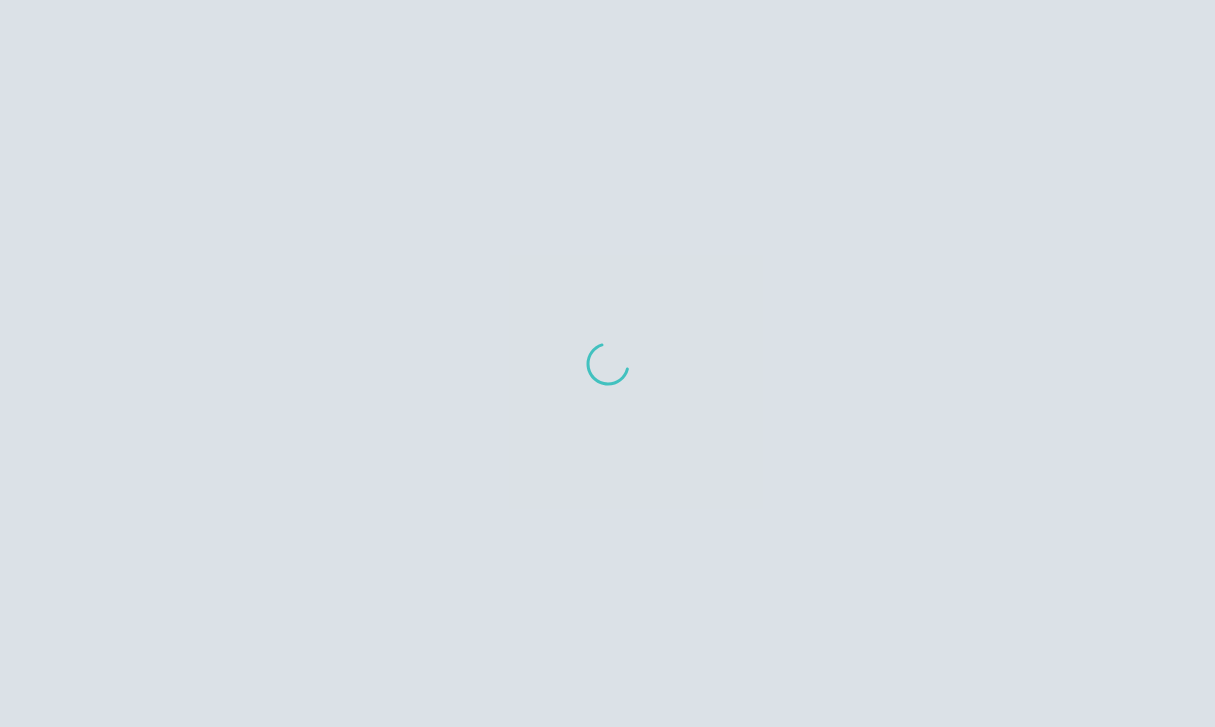 scroll, scrollTop: 0, scrollLeft: 0, axis: both 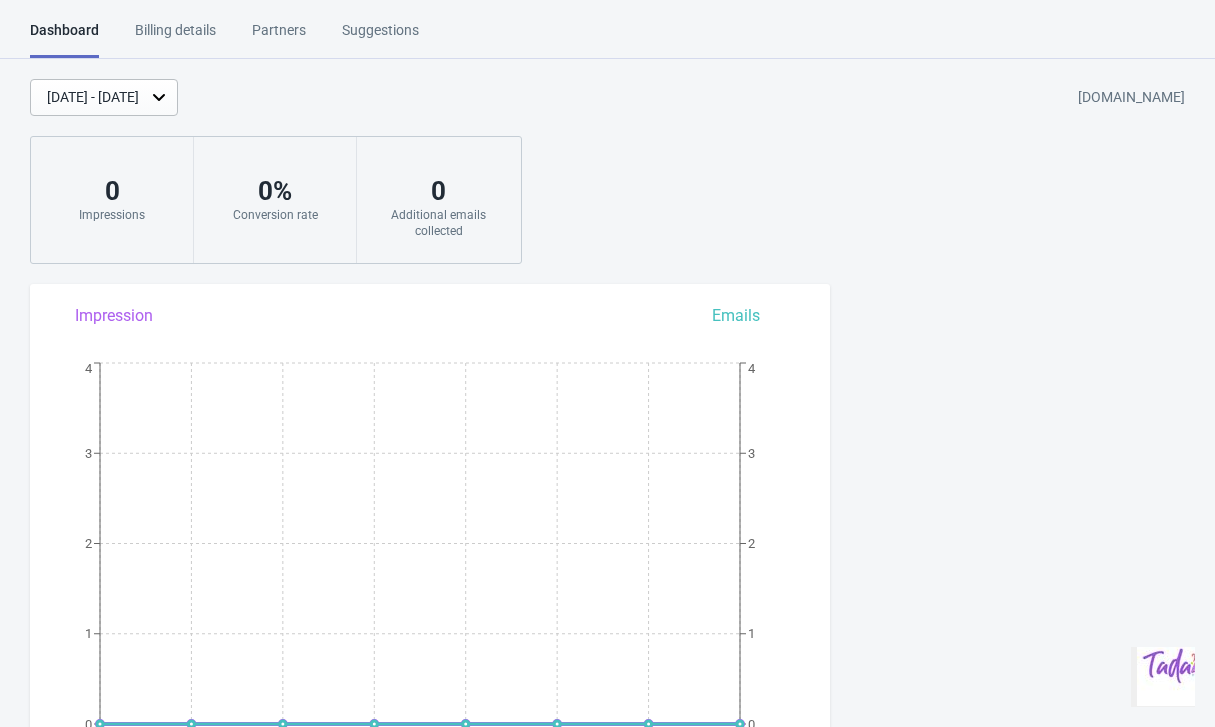 click on "Billing details" at bounding box center [175, 37] 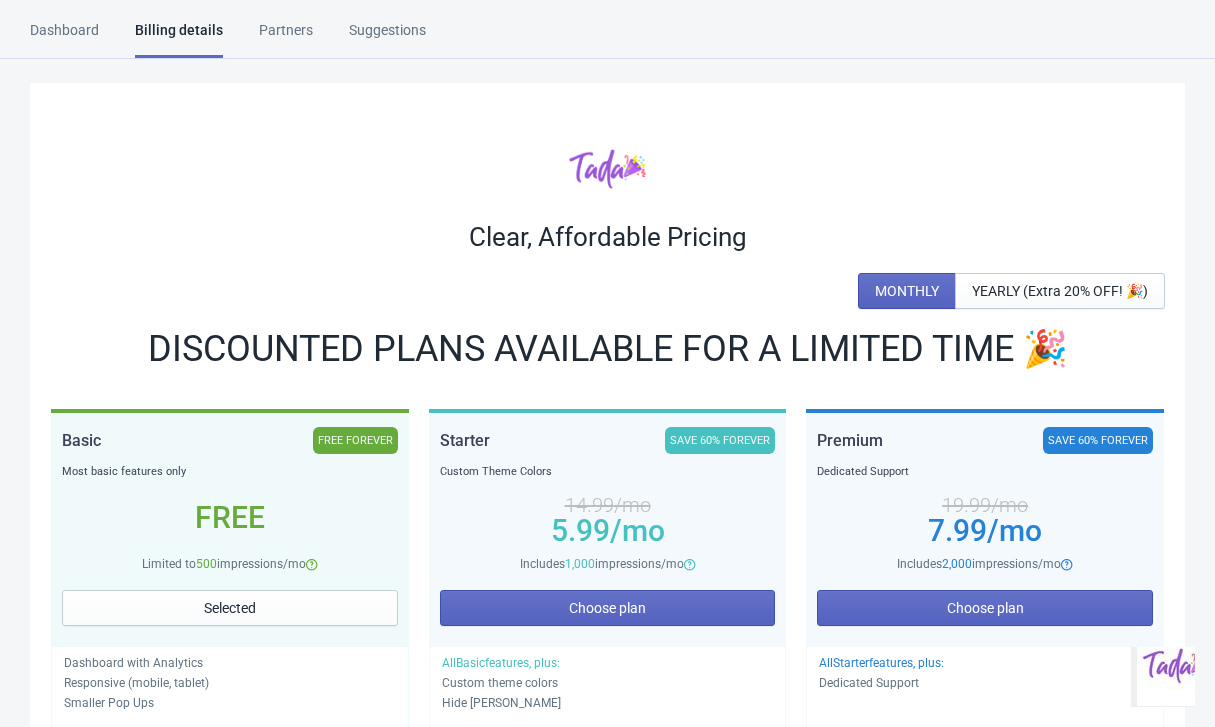 click on "Partners" at bounding box center (286, 37) 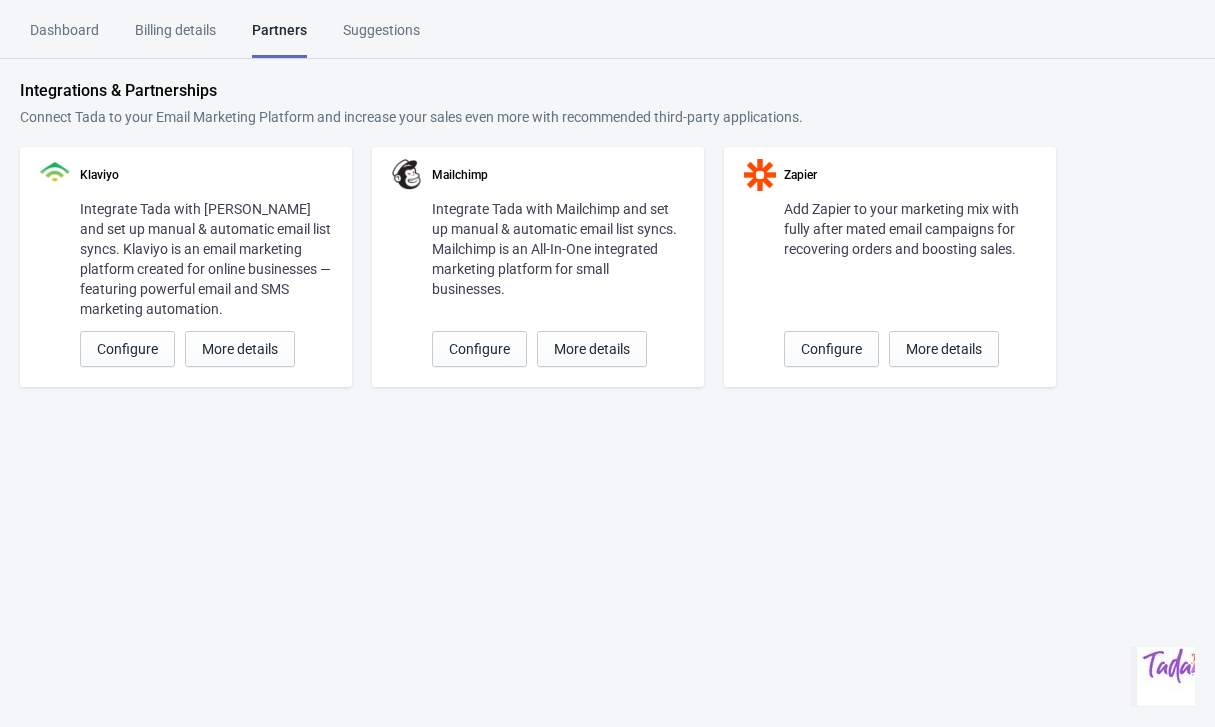 click on "Partners" at bounding box center (279, 39) 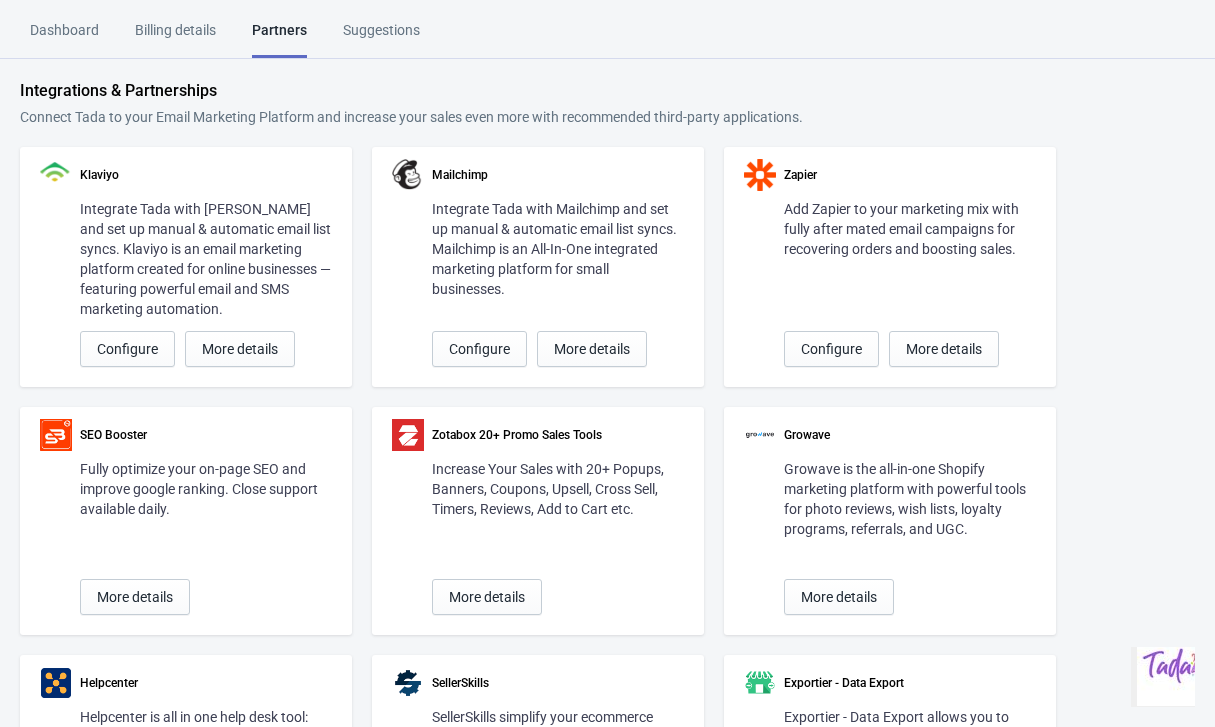 click on "Dashboard Billing details Partners Suggestions Dashboard Billing details Partners Suggestions Integrations & Partnerships Connect Tada to your Email Marketing Platform and increase your sales even more with recommended third-party applications. Klaviyo Integrate Tada with [PERSON_NAME] and set up manual & automatic email list syncs. Klaviyo is an email marketing platform created for online businesses — featuring powerful email and SMS marketing automation. Configure More details Mailchimp Integrate Tada with Mailchimp and set up manual & automatic email list syncs. Mailchimp is an All-In-One integrated marketing platform for small businesses. Configure More details Zapier Add Zapier to your marketing mix with fully after mated email campaigns for recovering orders and boosting sales. Configure More details SEO Booster Fully optimize your on-page SEO and improve google ranking. Close support available daily.  More details Zotabox 20+ Promo Sales Tools More details Growave More details Helpcenter More details Peel" at bounding box center [607, 363] 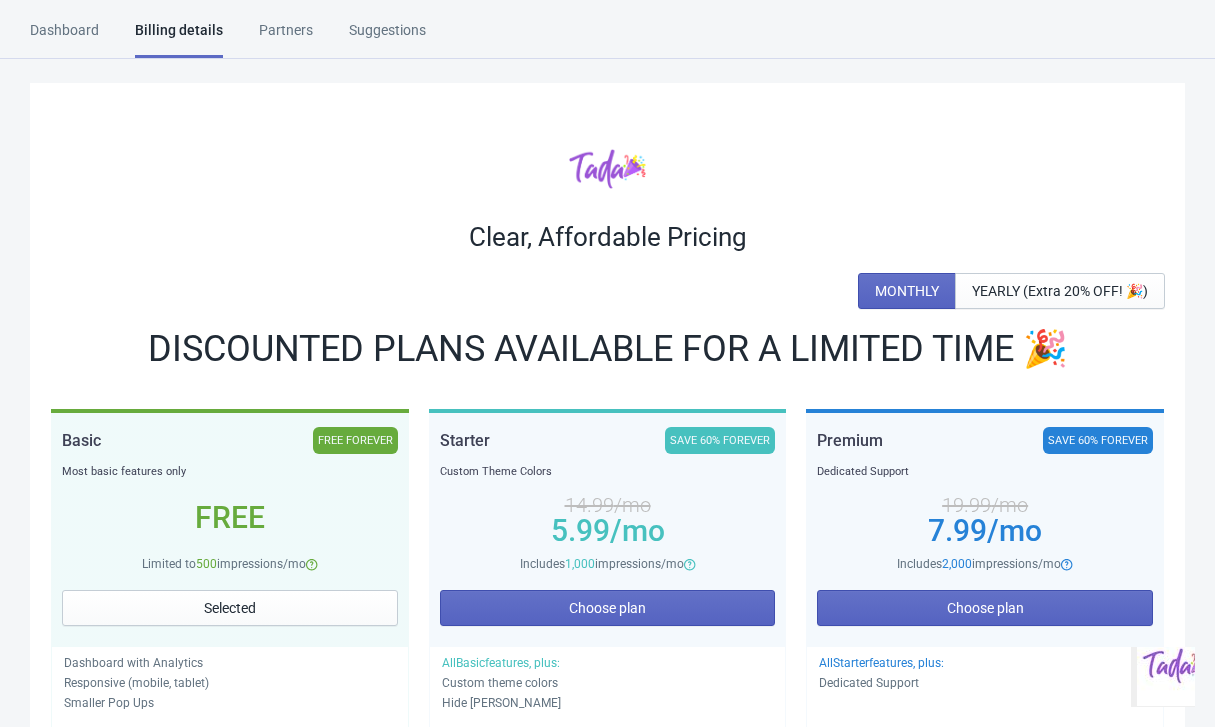 scroll, scrollTop: 0, scrollLeft: 0, axis: both 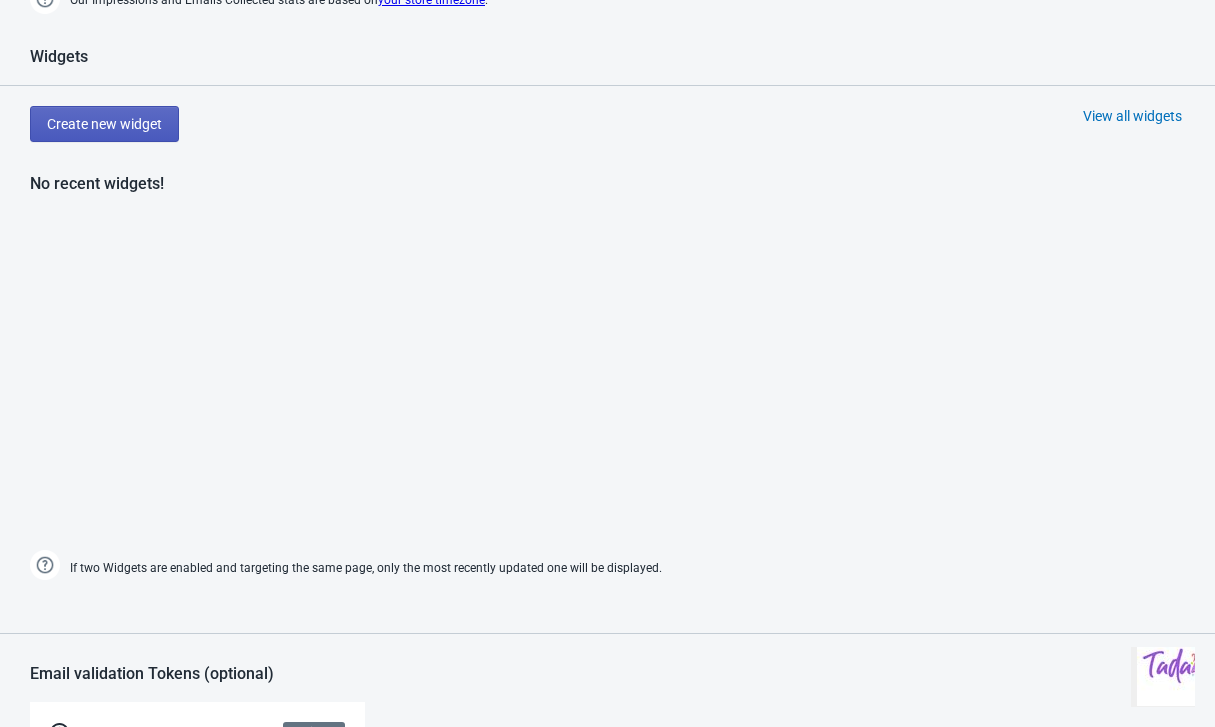 click on "Create new widget" at bounding box center (104, 124) 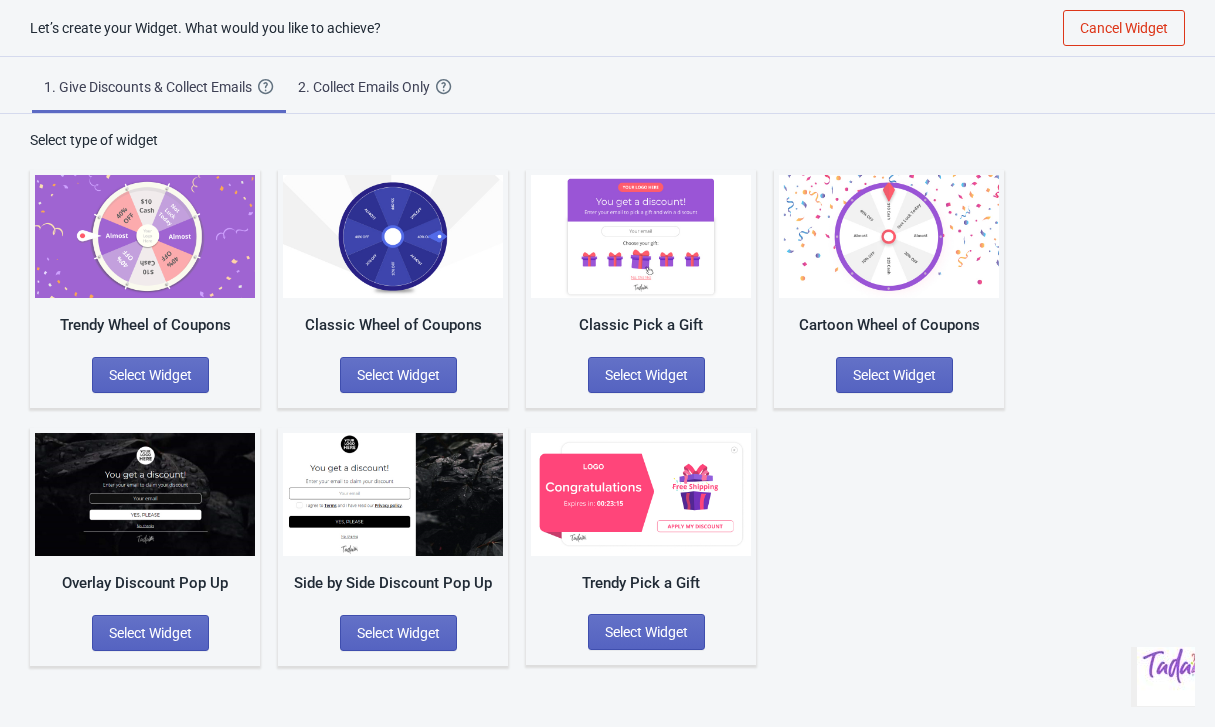 scroll, scrollTop: 20, scrollLeft: 0, axis: vertical 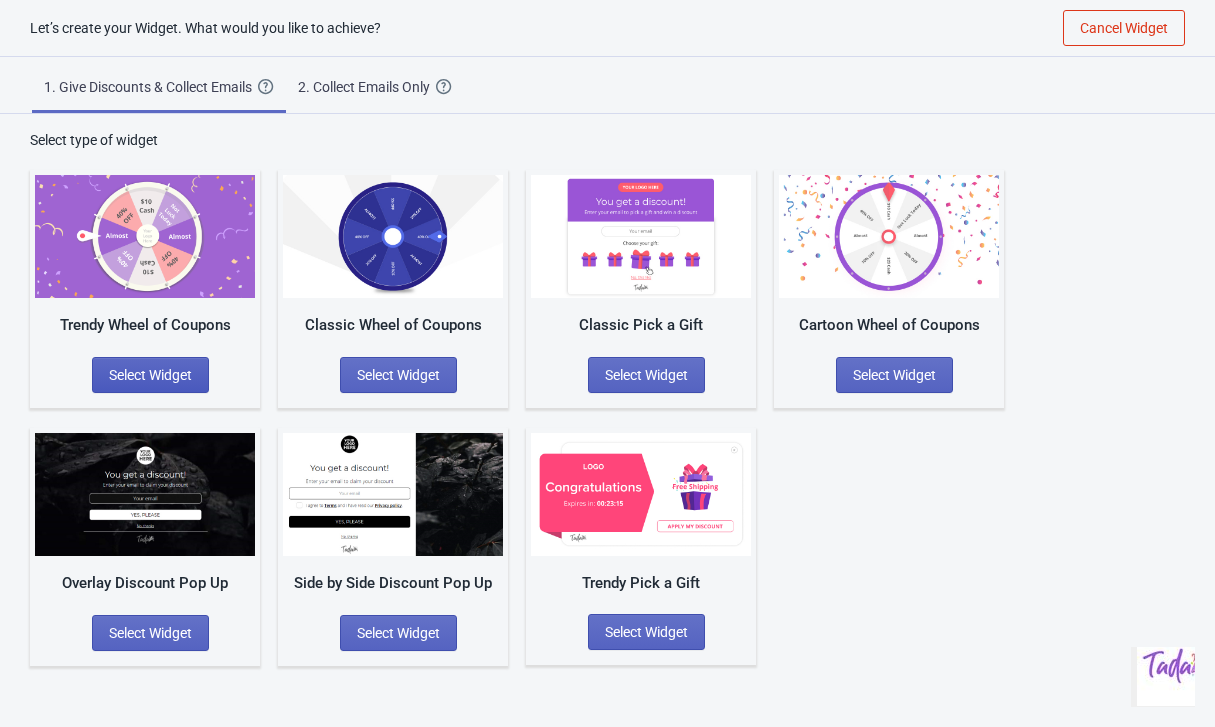 click on "Select Widget" at bounding box center (150, 375) 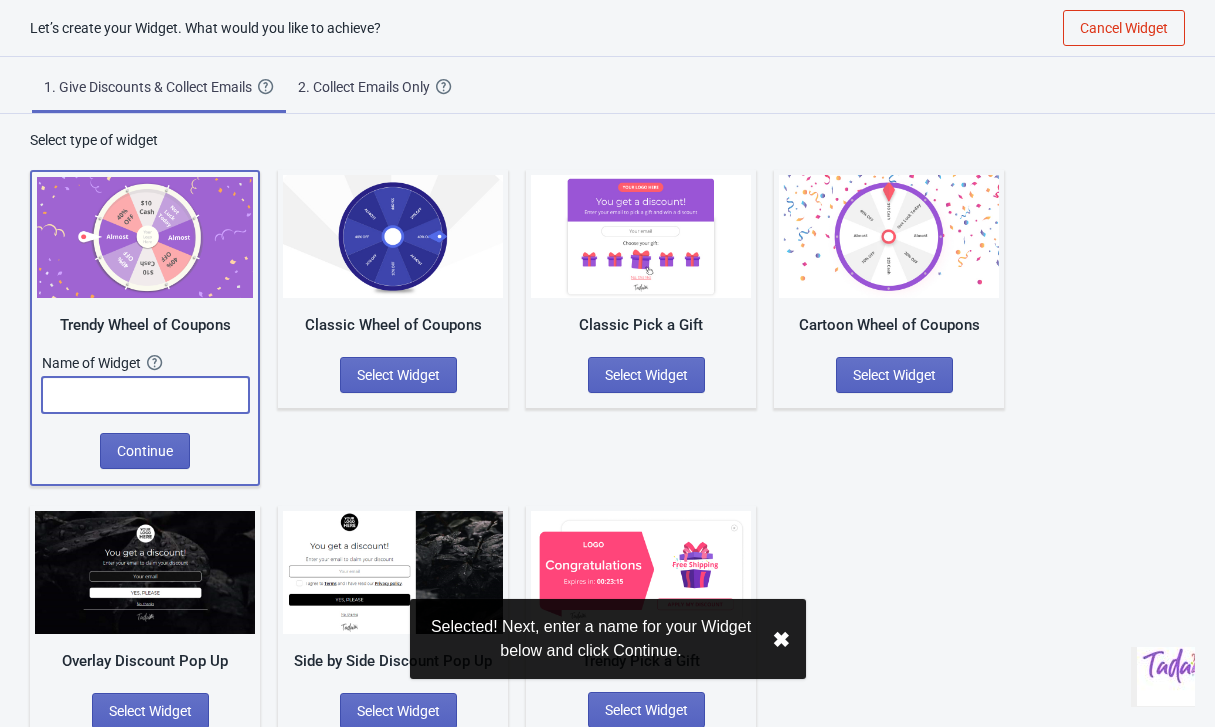 click at bounding box center (145, 395) 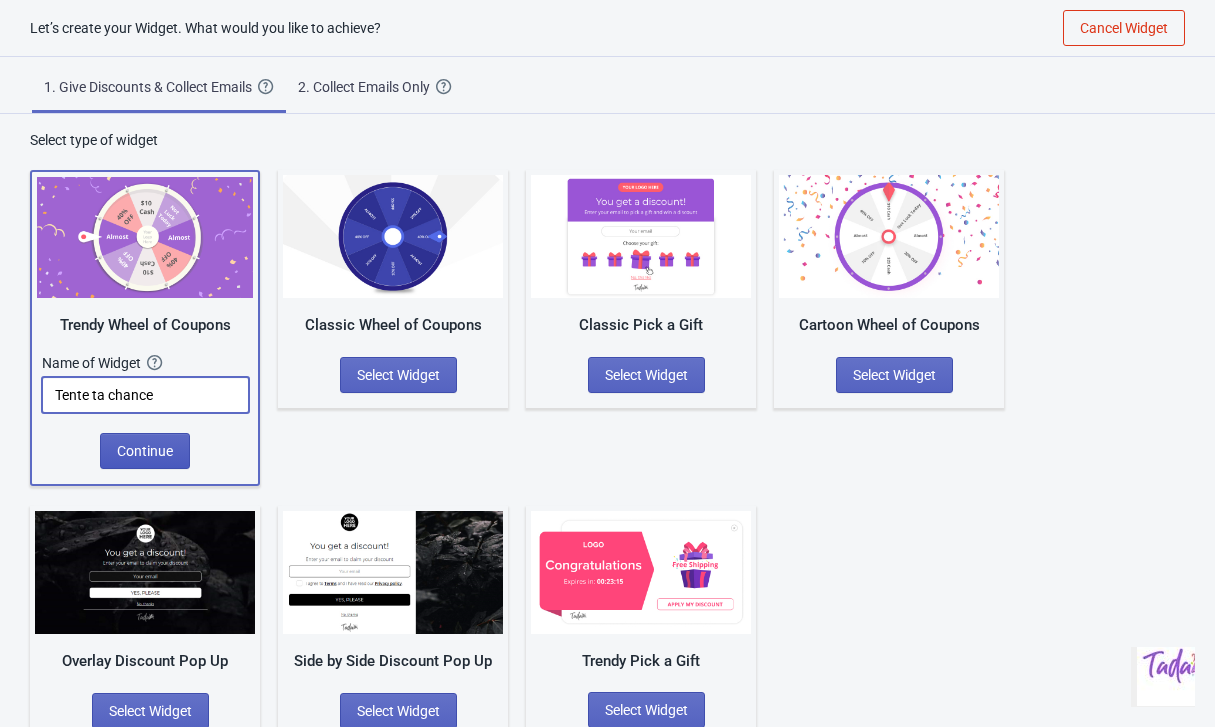 type on "Tente ta chance" 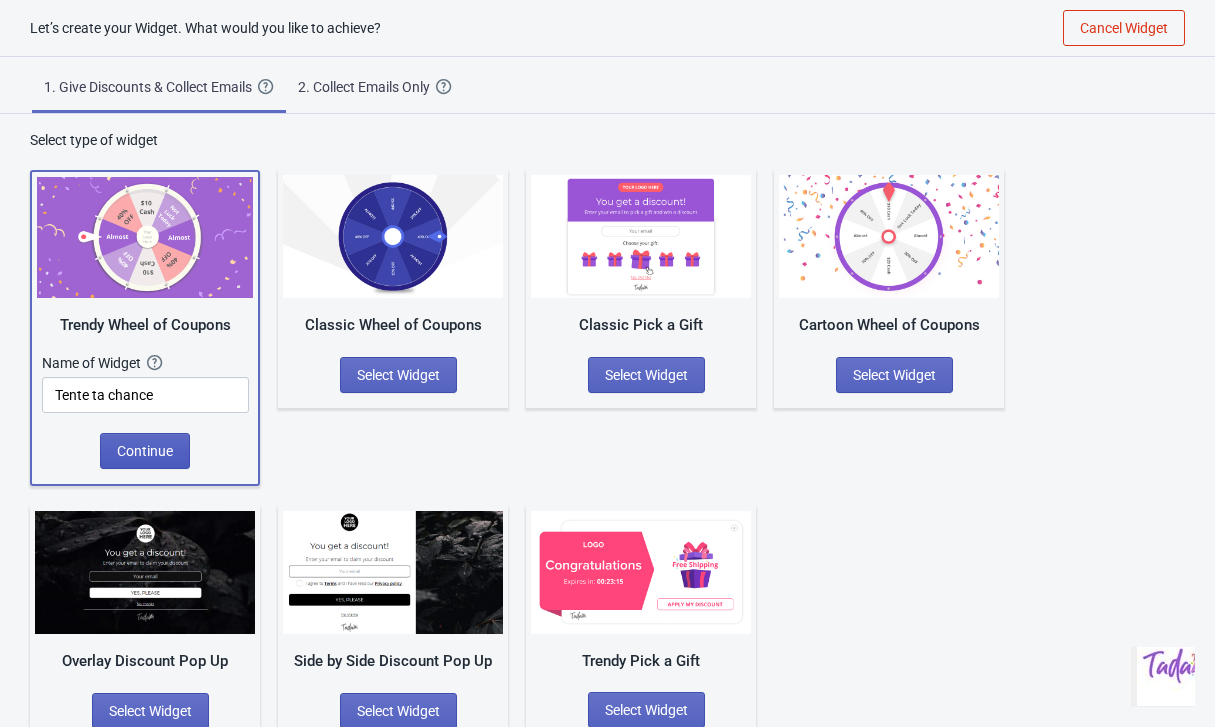 scroll, scrollTop: 0, scrollLeft: 0, axis: both 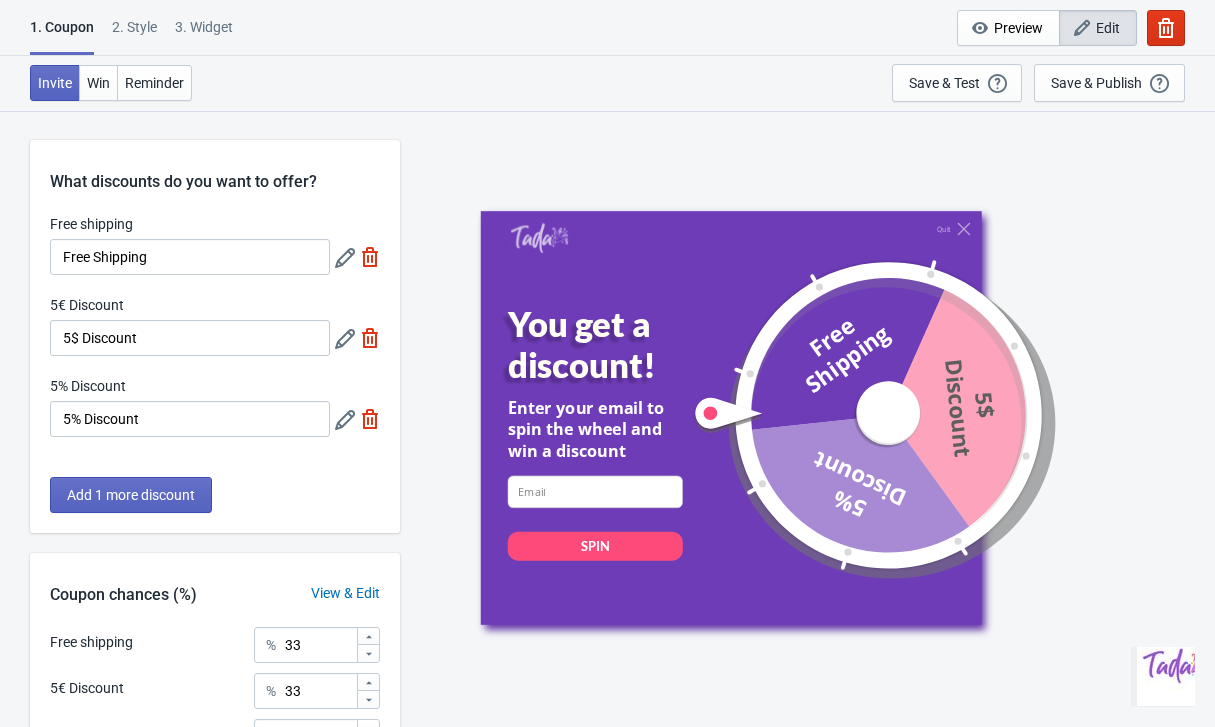 click on "Free shipping Free Shipping 5€ Discount 5$ Discount 5% Discount 5% Discount" at bounding box center [215, 335] 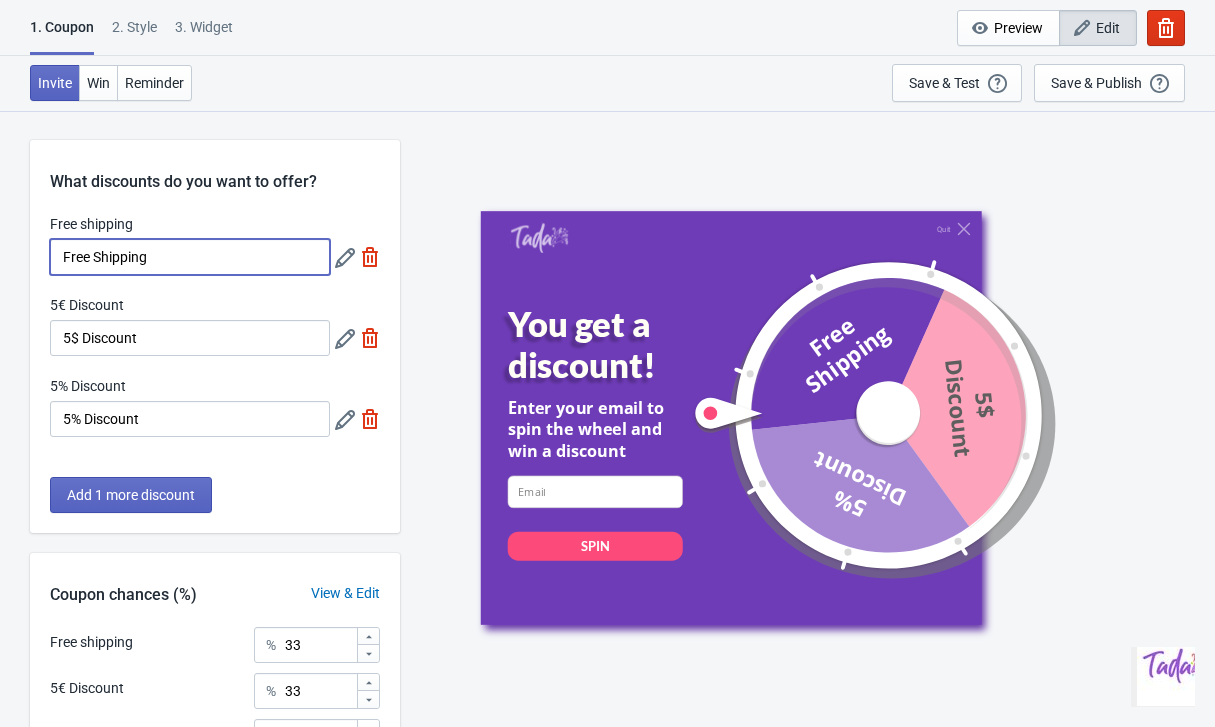 click on "Free Shipping" at bounding box center (190, 257) 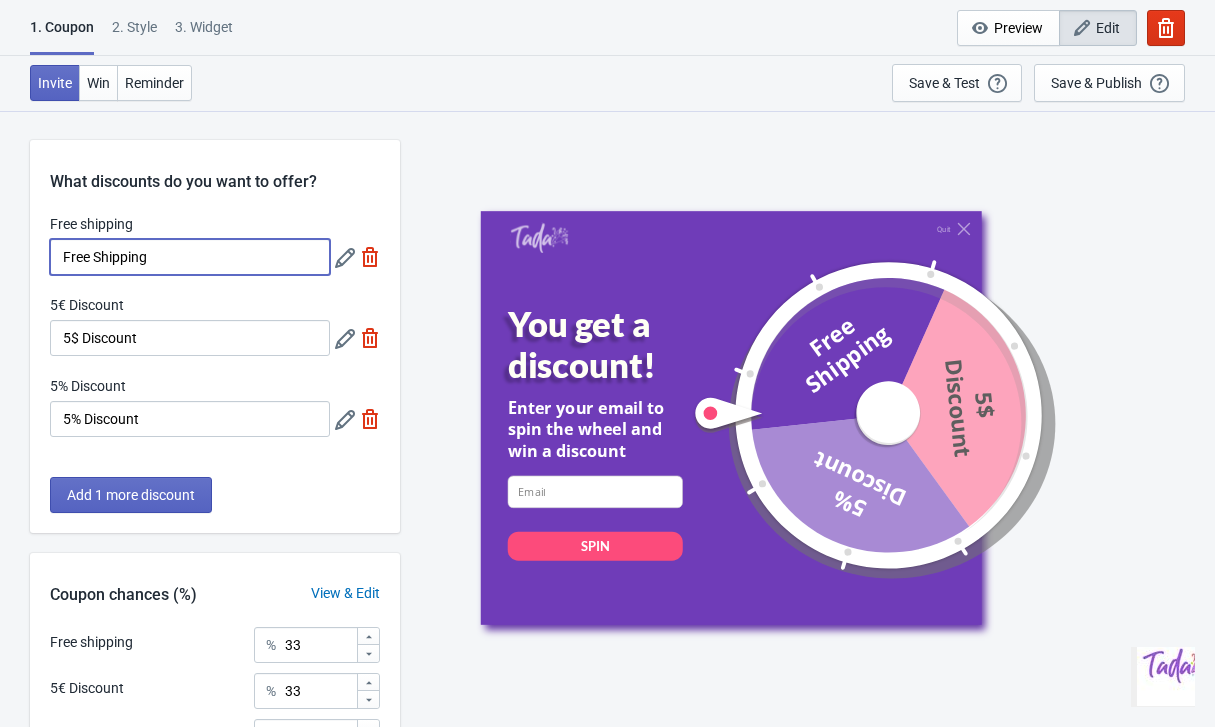 click on "Free Shipping" at bounding box center (190, 257) 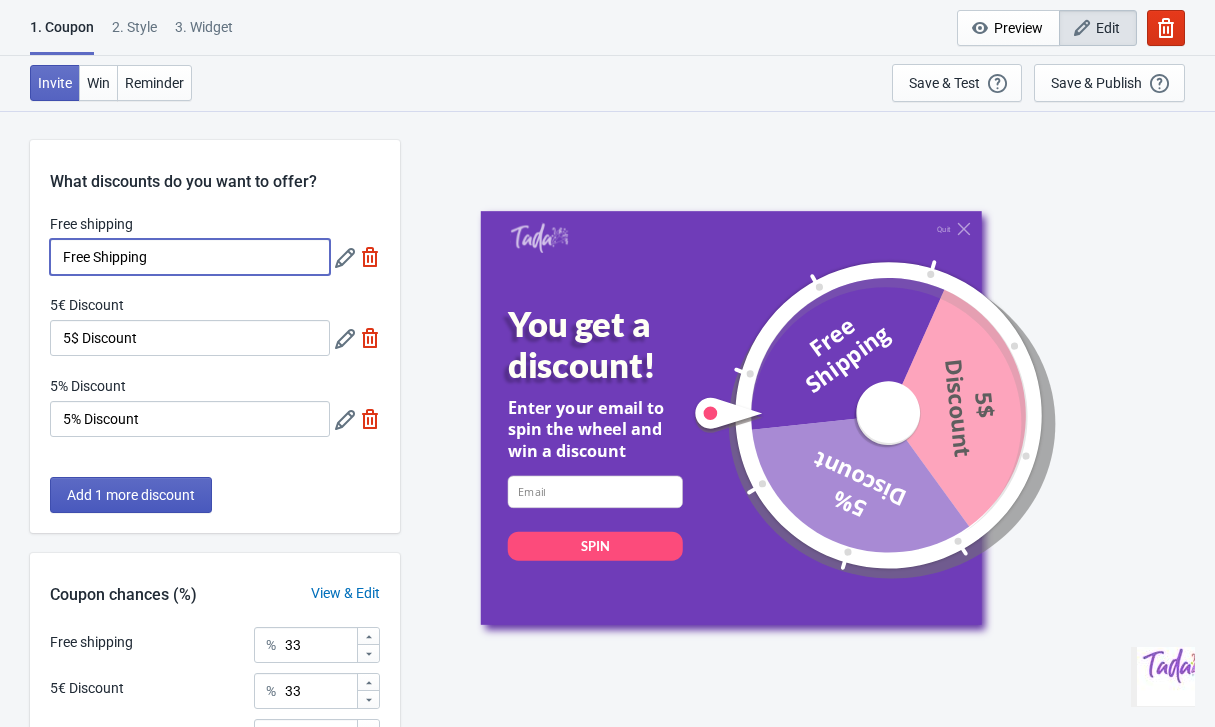 click on "Add 1 more discount" at bounding box center [131, 495] 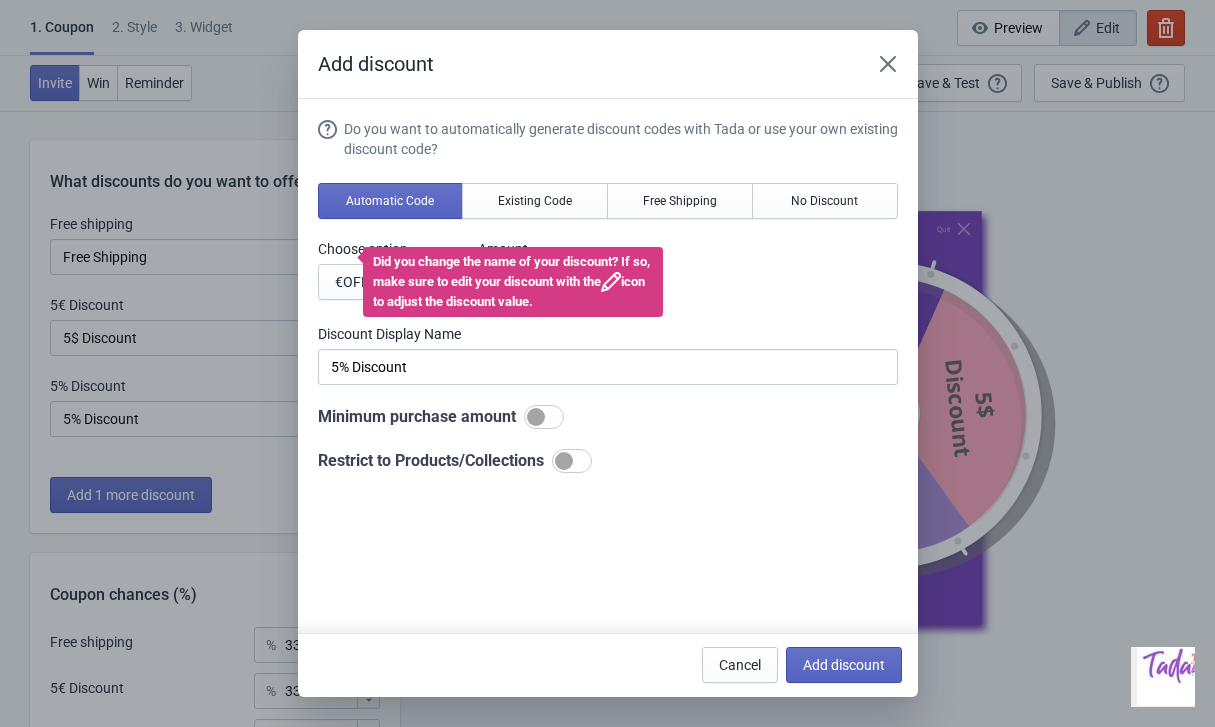click on "Did you change the name of your discount? If so, make sure to edit your discount with the   icon to adjust the discount value." at bounding box center [513, 282] 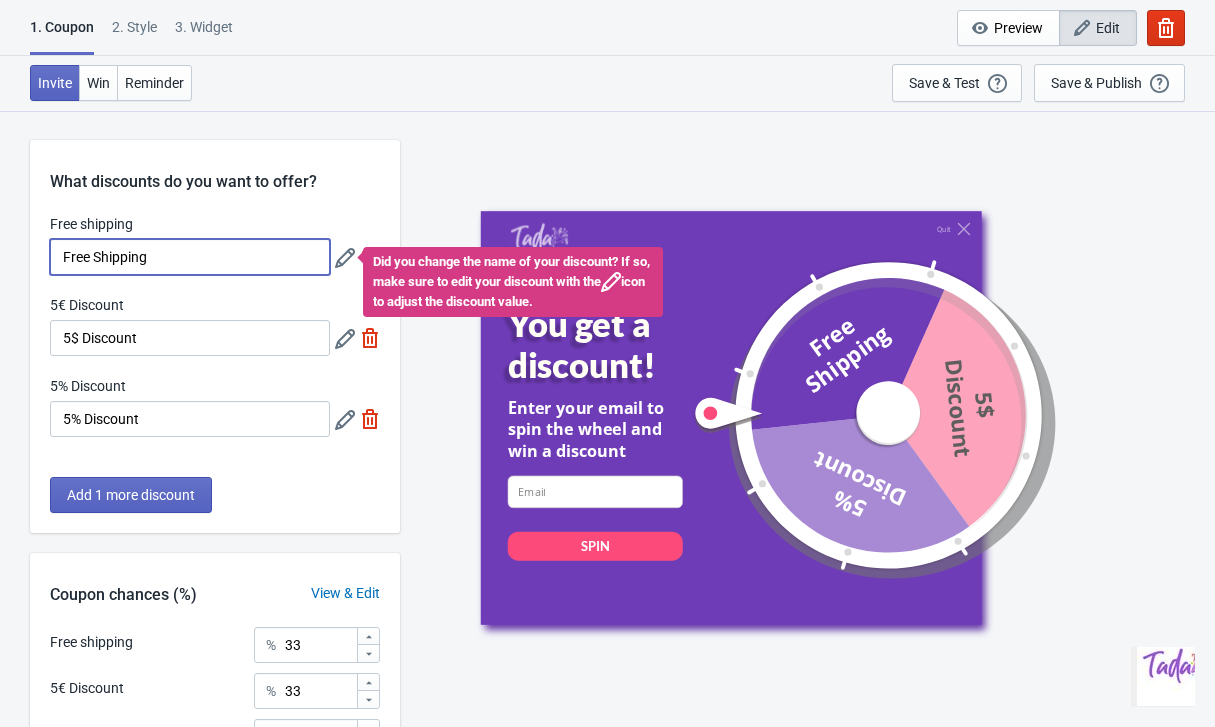 click on "Free Shipping" at bounding box center (190, 257) 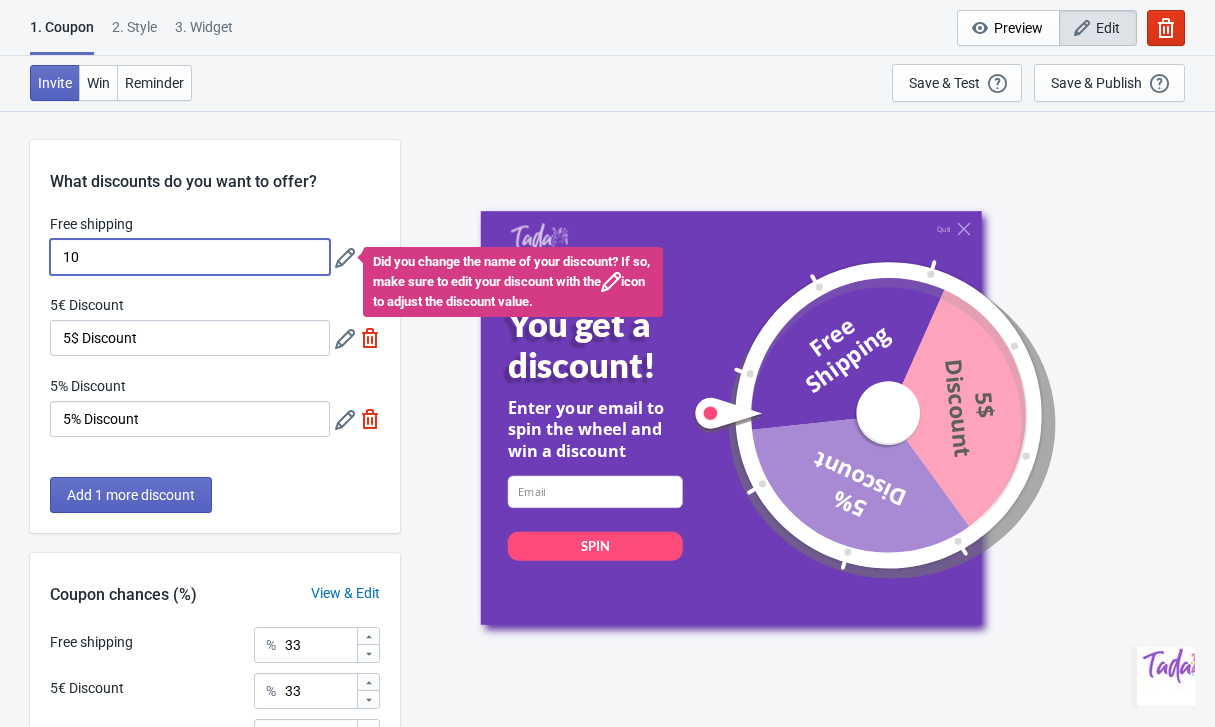 type on "1" 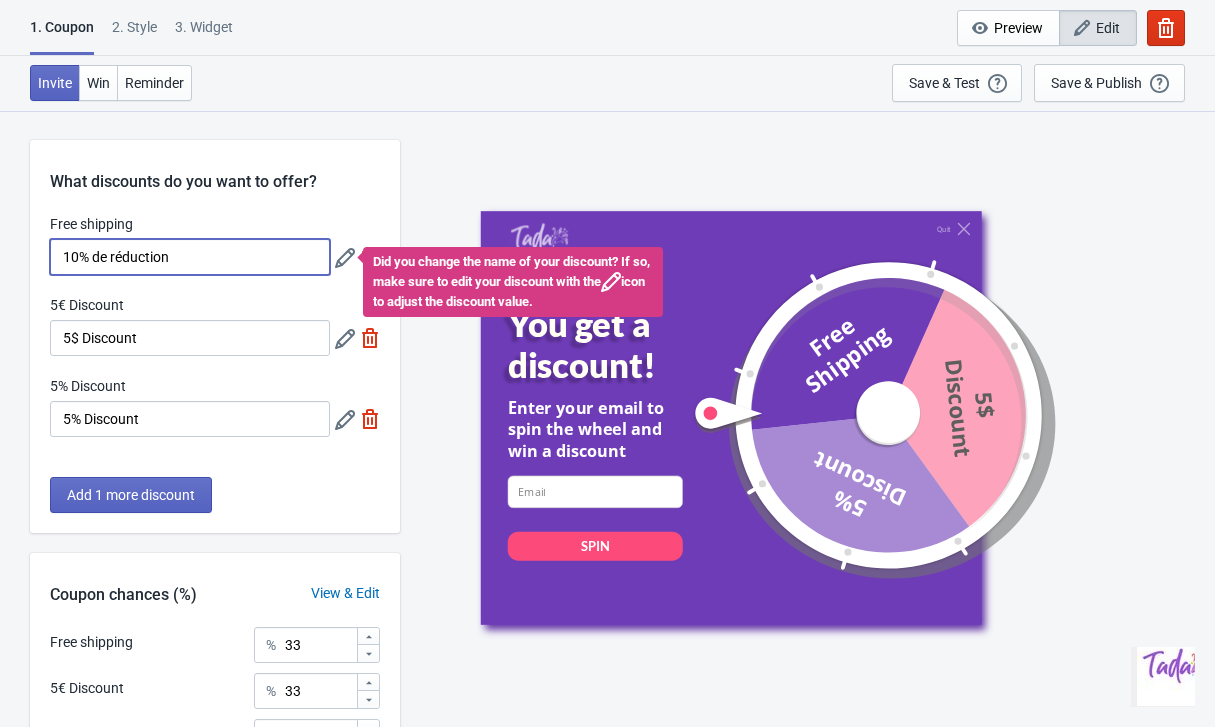 type on "10% de réduction" 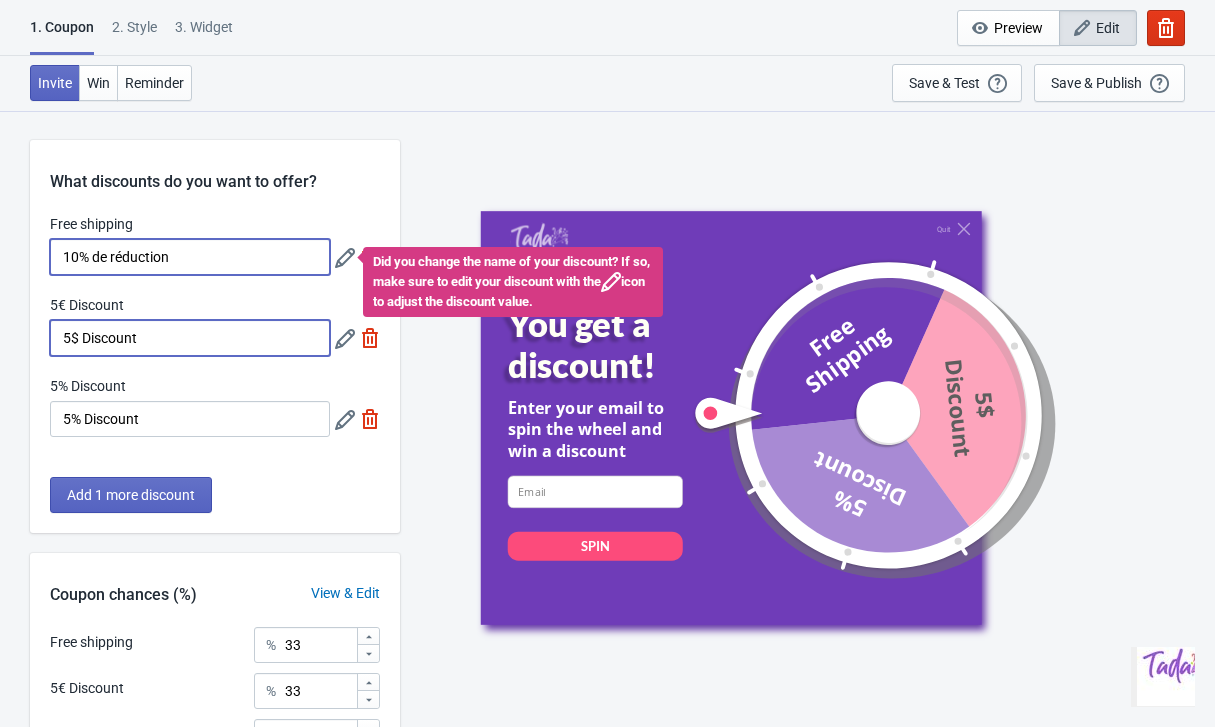 click on "5$ Discount" at bounding box center [190, 338] 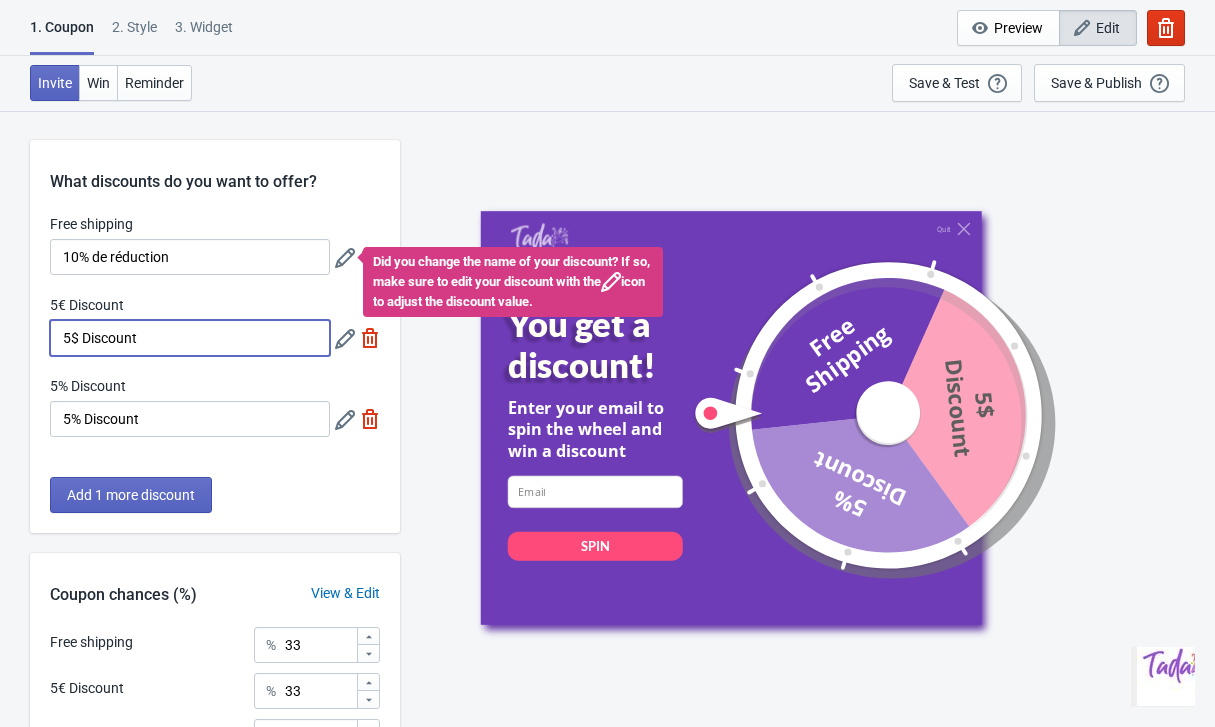 click on "5$ Discount" at bounding box center [190, 338] 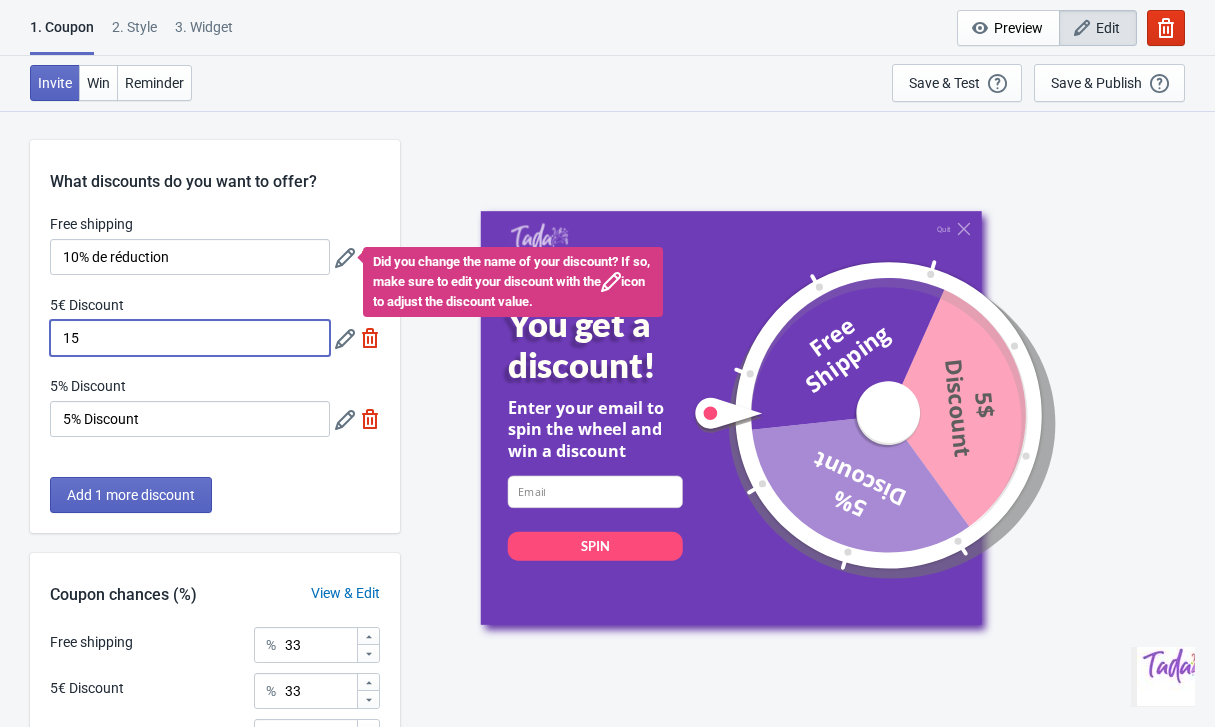type on "15" 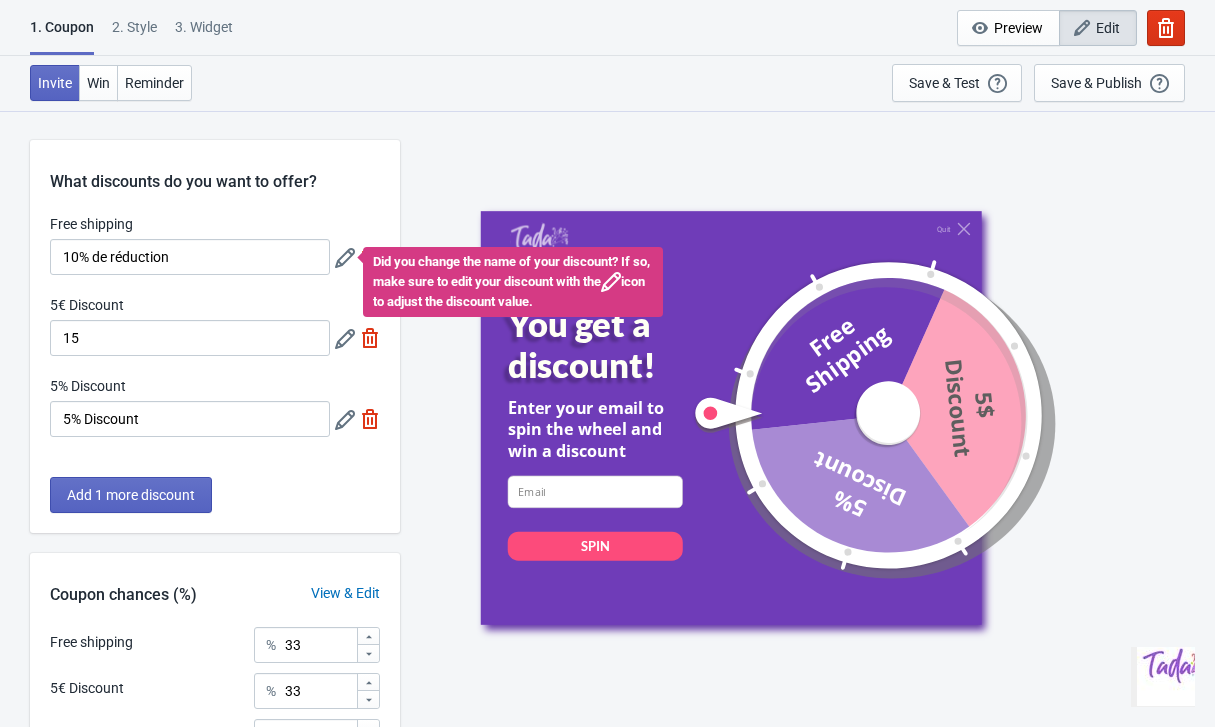 click on "5€ Discount" at bounding box center (87, 305) 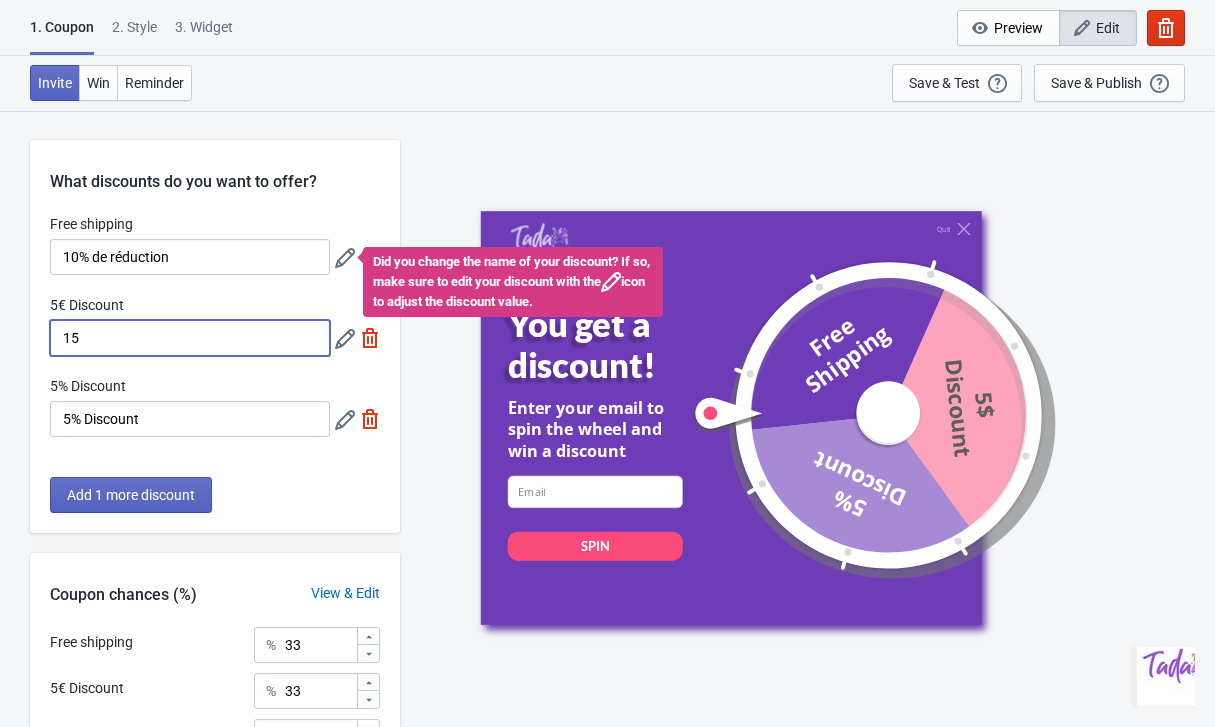 click on "5€ Discount" at bounding box center (87, 305) 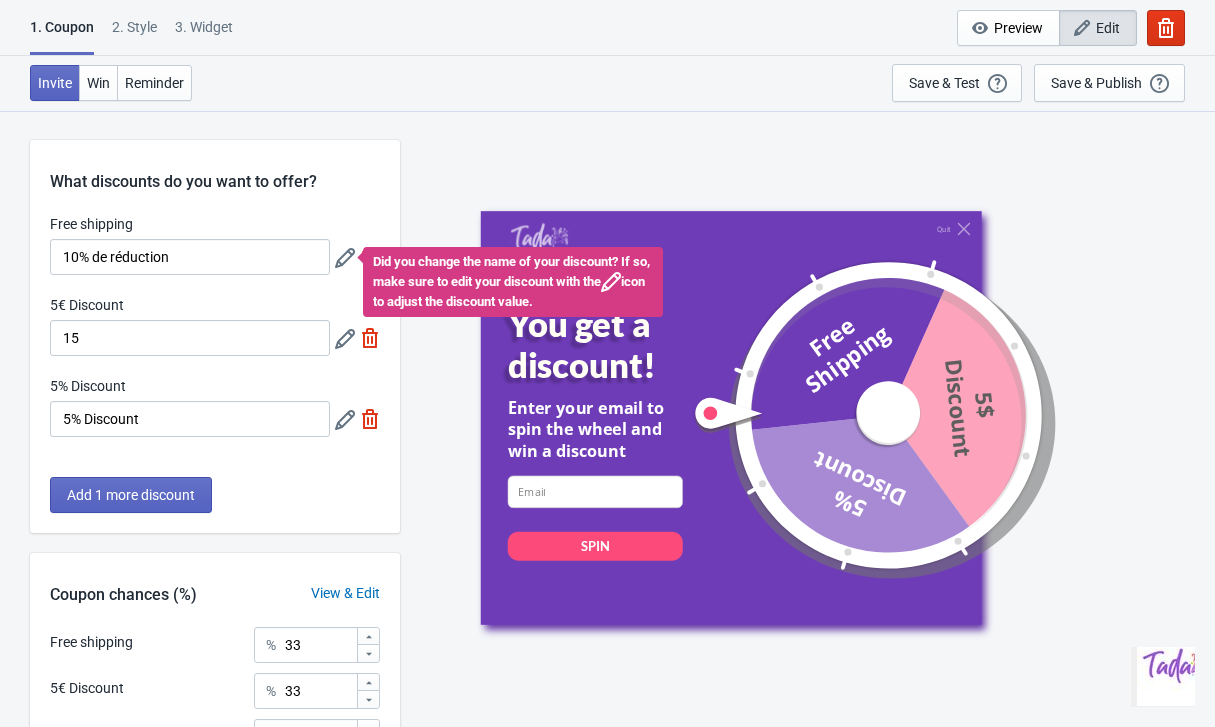 click on "5€ Discount" at bounding box center [87, 305] 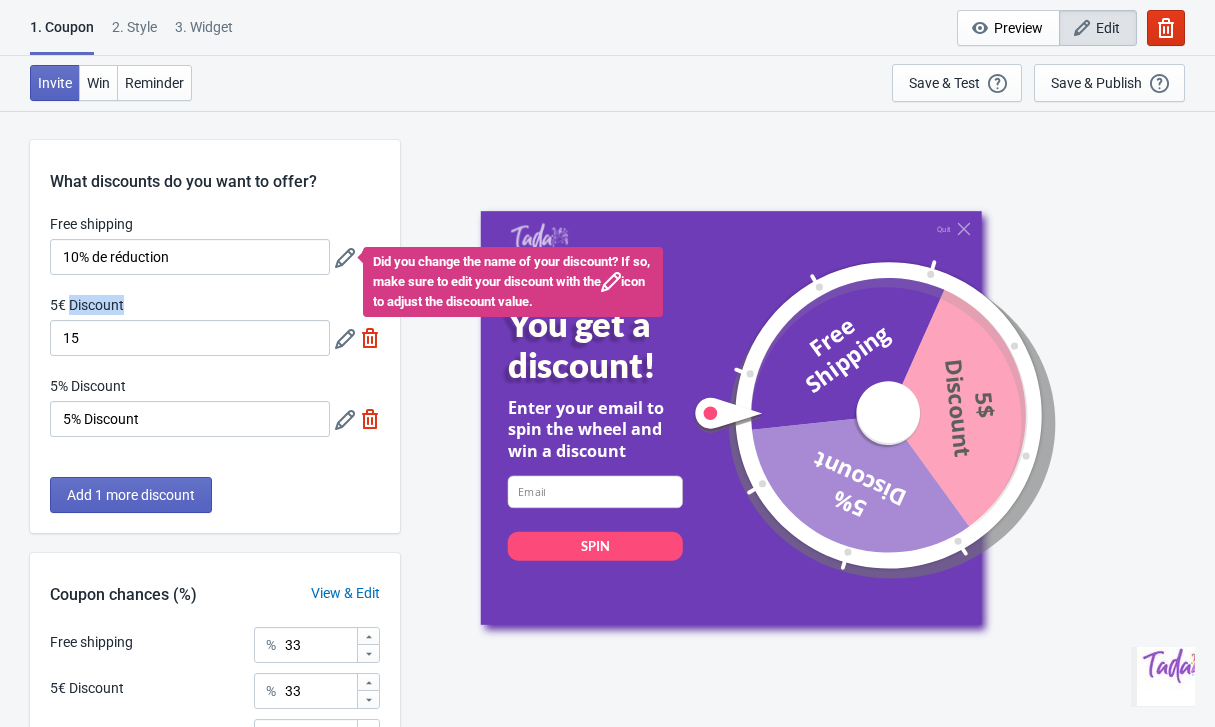 click on "5€ Discount" at bounding box center (87, 305) 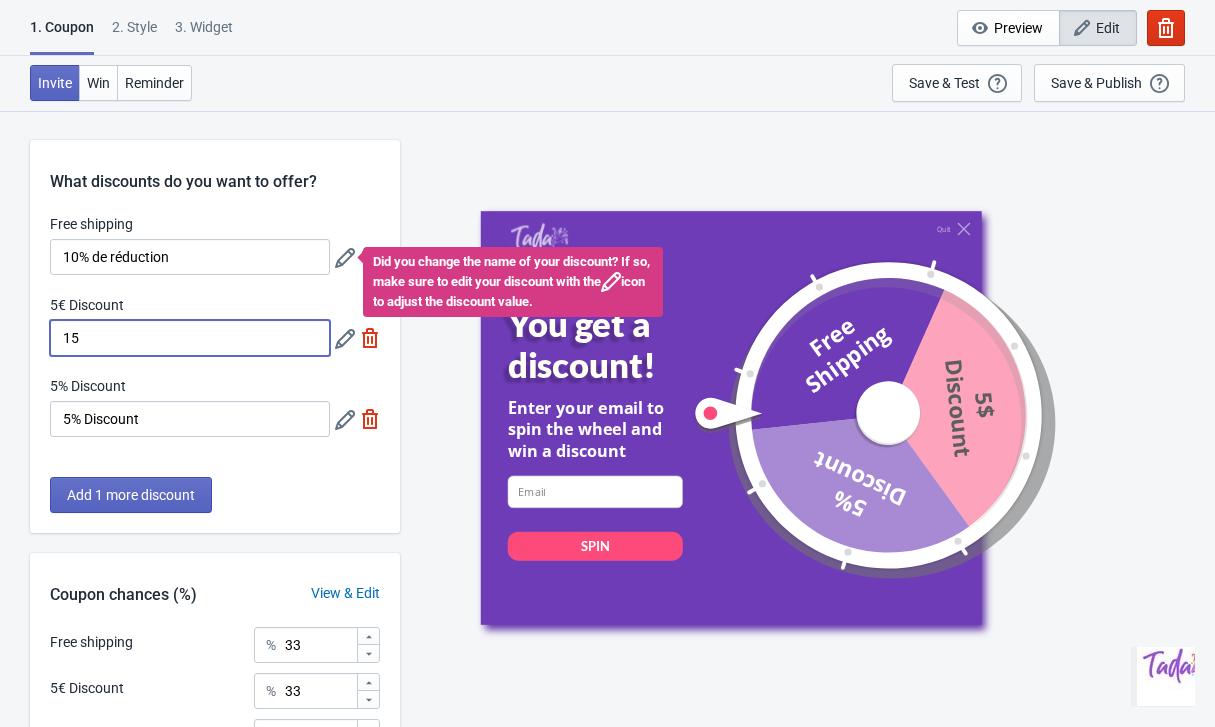 click on "15" at bounding box center (190, 338) 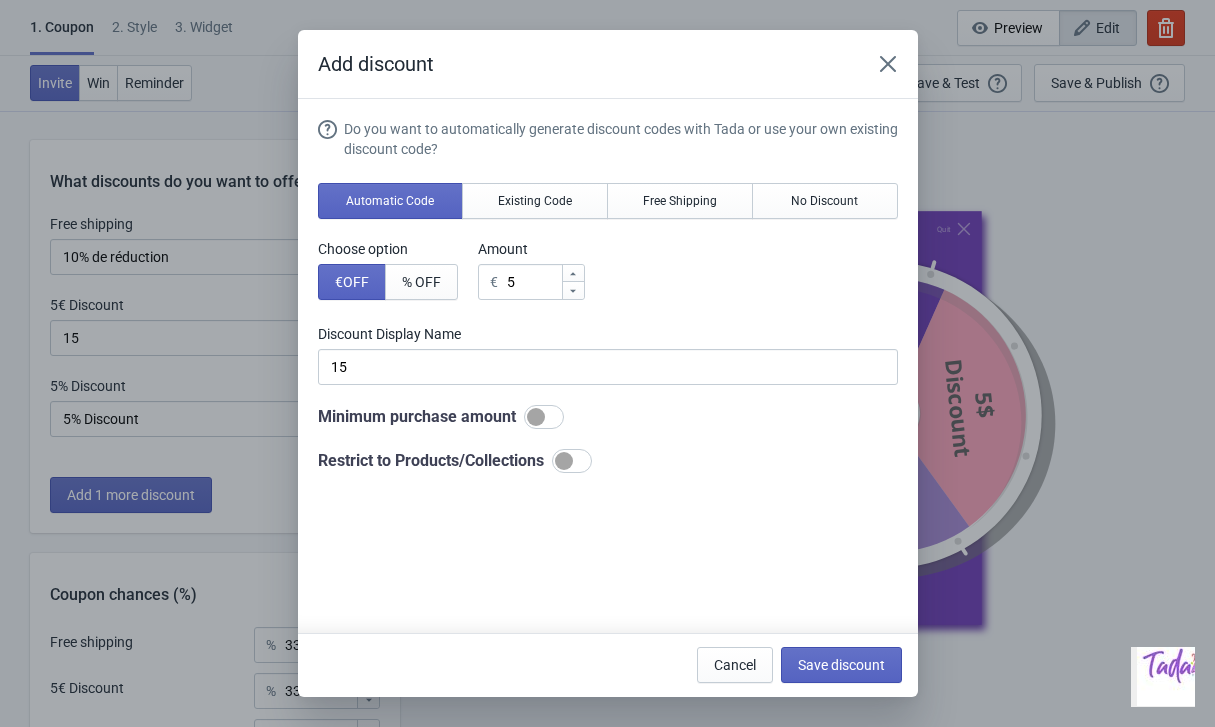 click 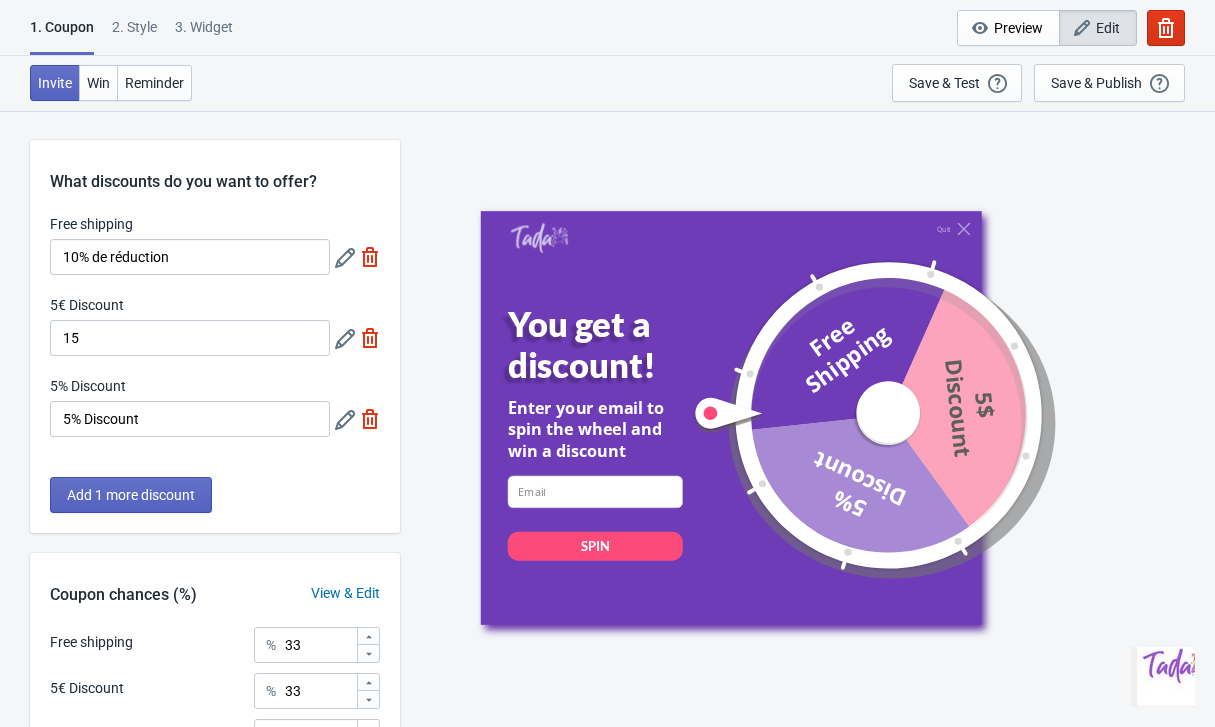 click 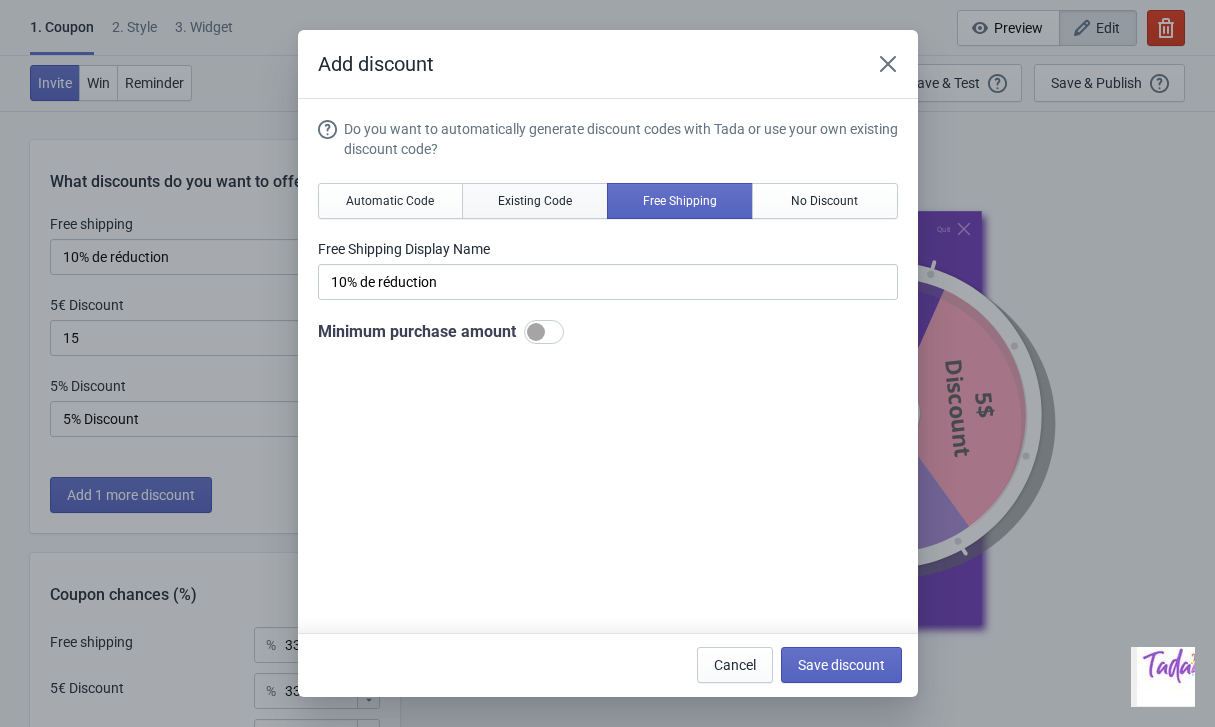 click on "Existing Code" at bounding box center [535, 201] 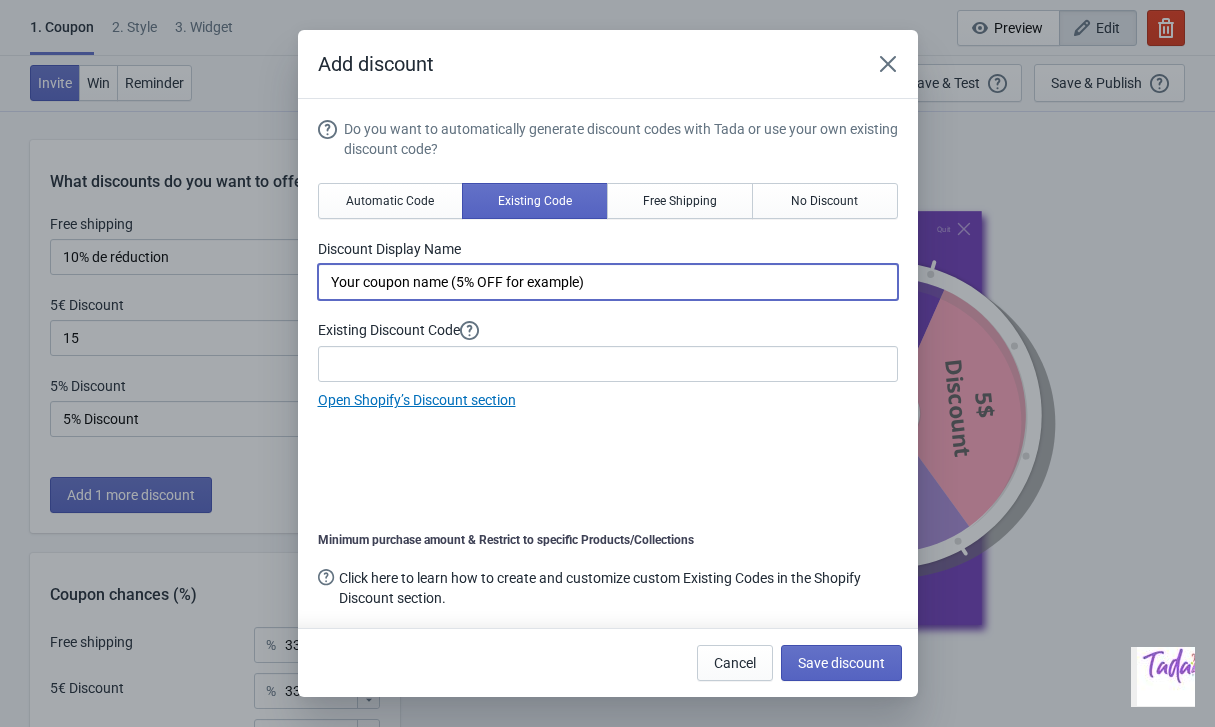 click on "Your coupon name (5% OFF for example)" at bounding box center (608, 282) 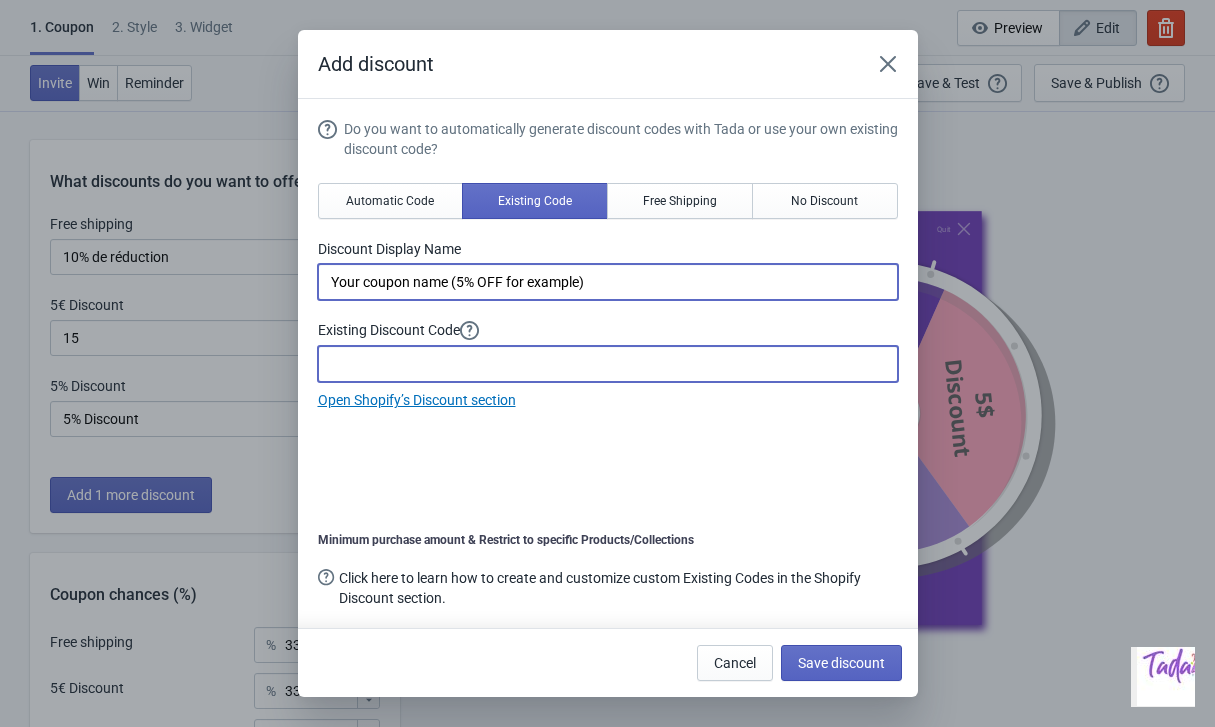 click at bounding box center [608, 364] 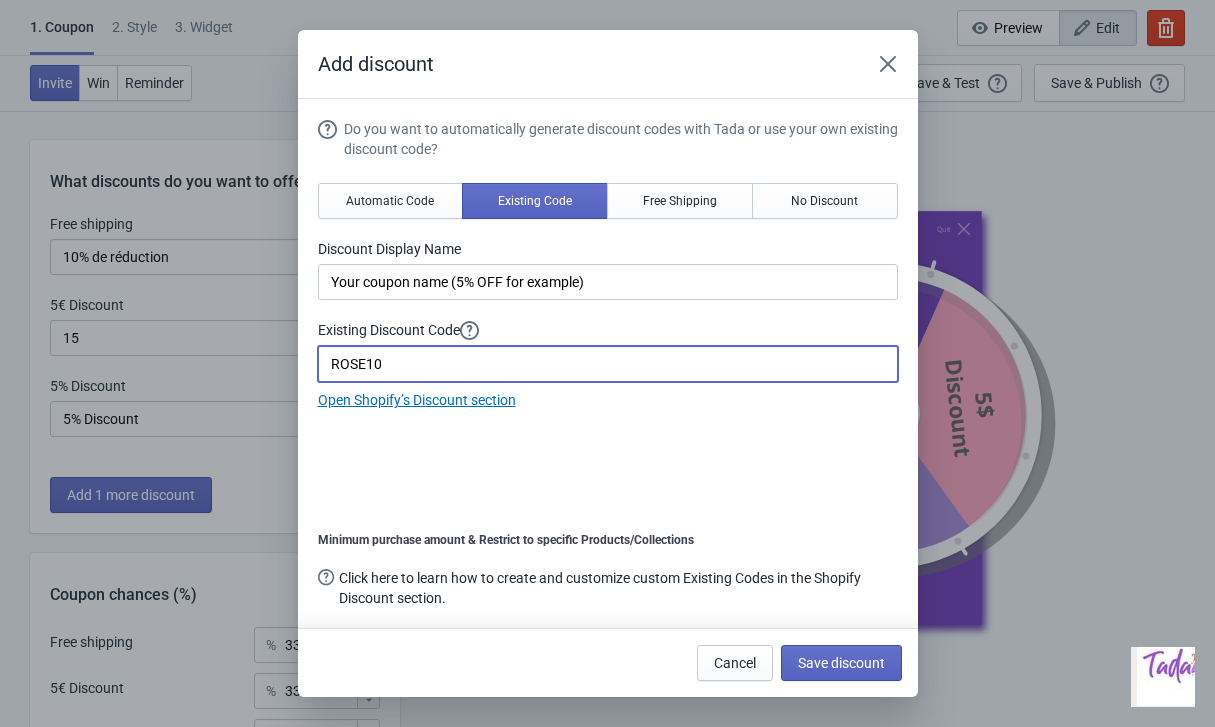 type on "ROSE10" 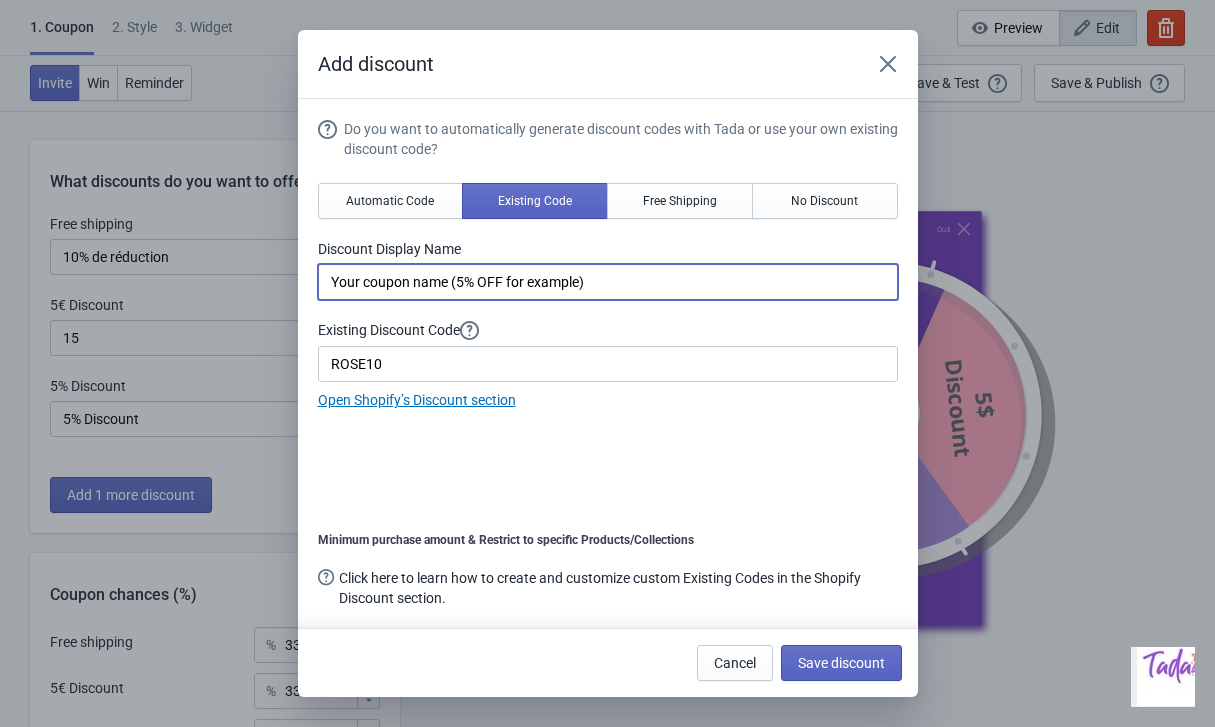 click on "Your coupon name (5% OFF for example)" at bounding box center (608, 282) 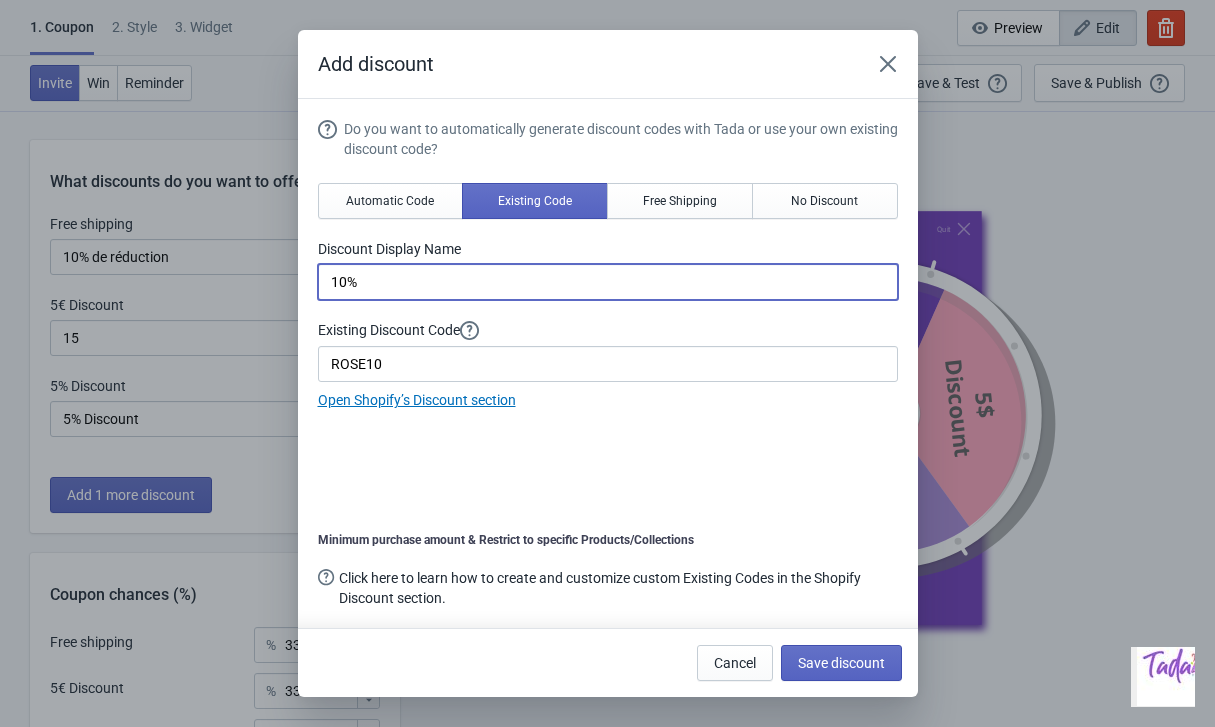 click on "10%" at bounding box center (608, 282) 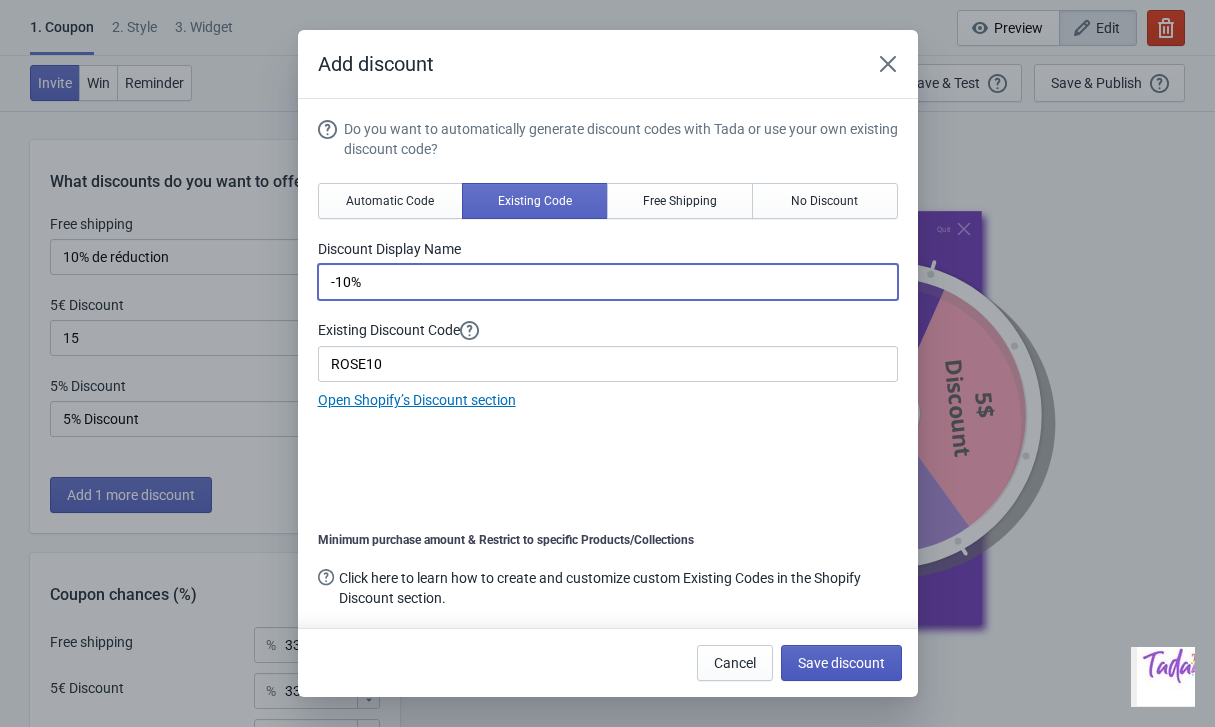 type on "-10%" 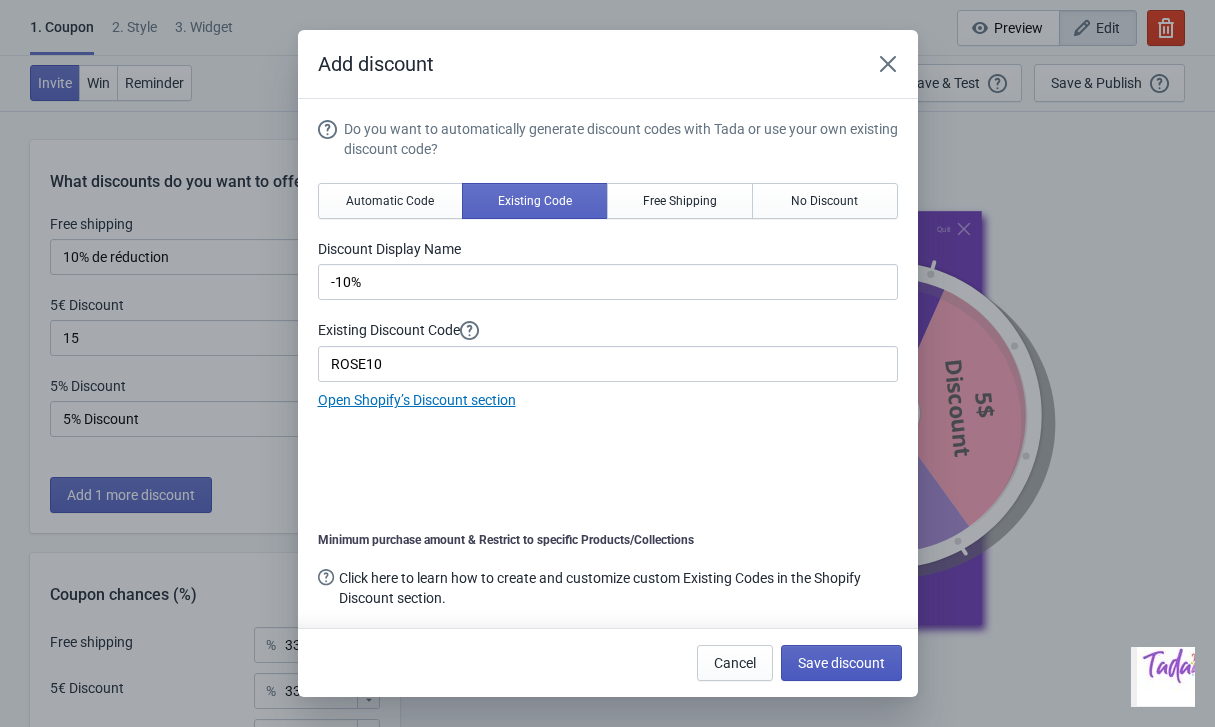 click on "Save discount" at bounding box center [841, 663] 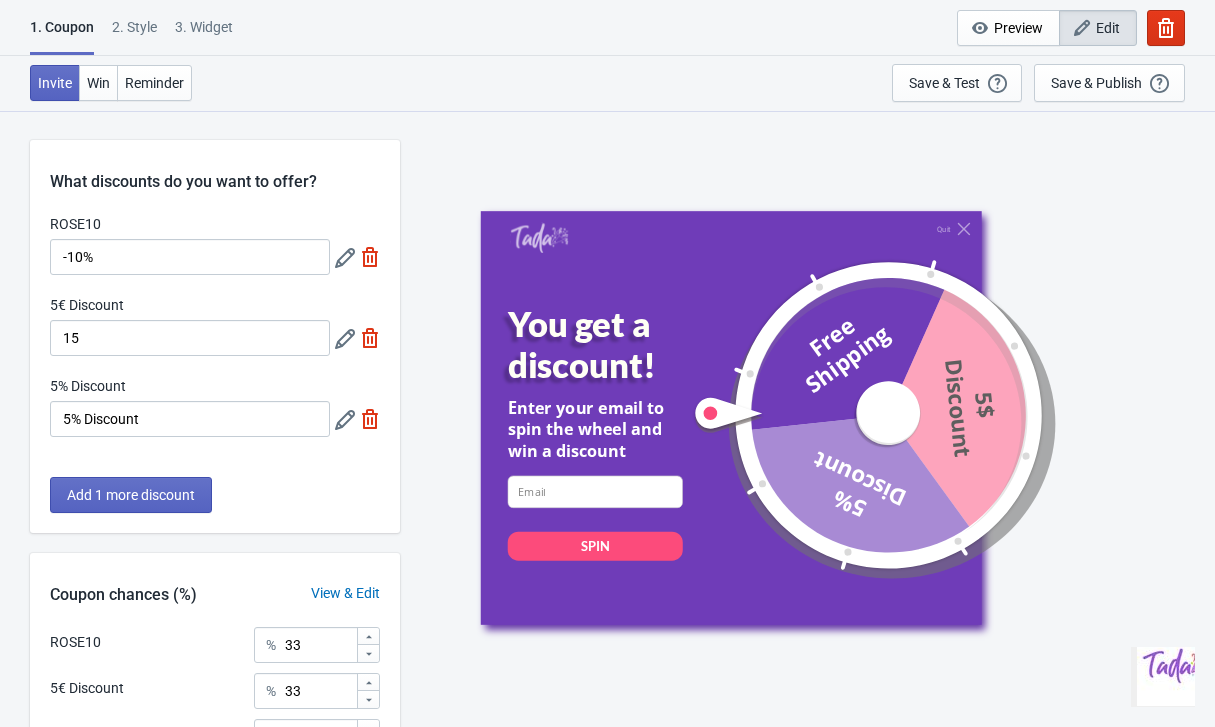 click 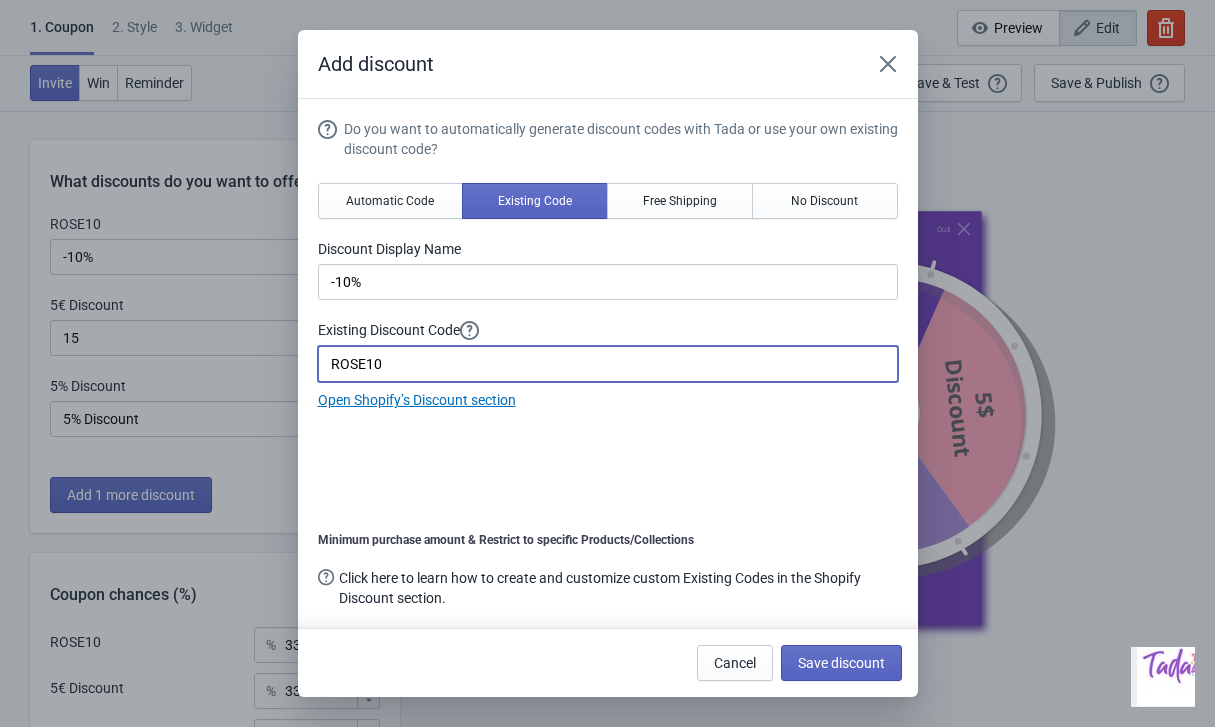 click on "ROSE10" at bounding box center [608, 364] 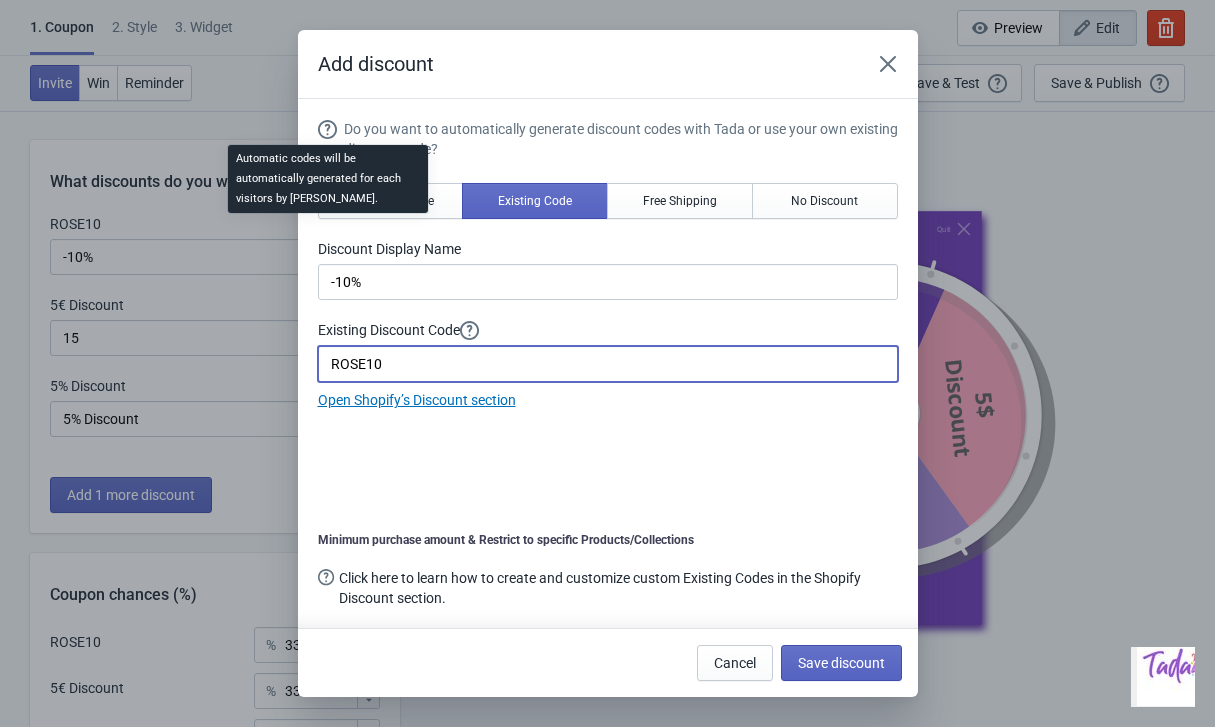 click on "Automatic codes will be automatically generated for each visitors by [PERSON_NAME]." at bounding box center (328, 185) 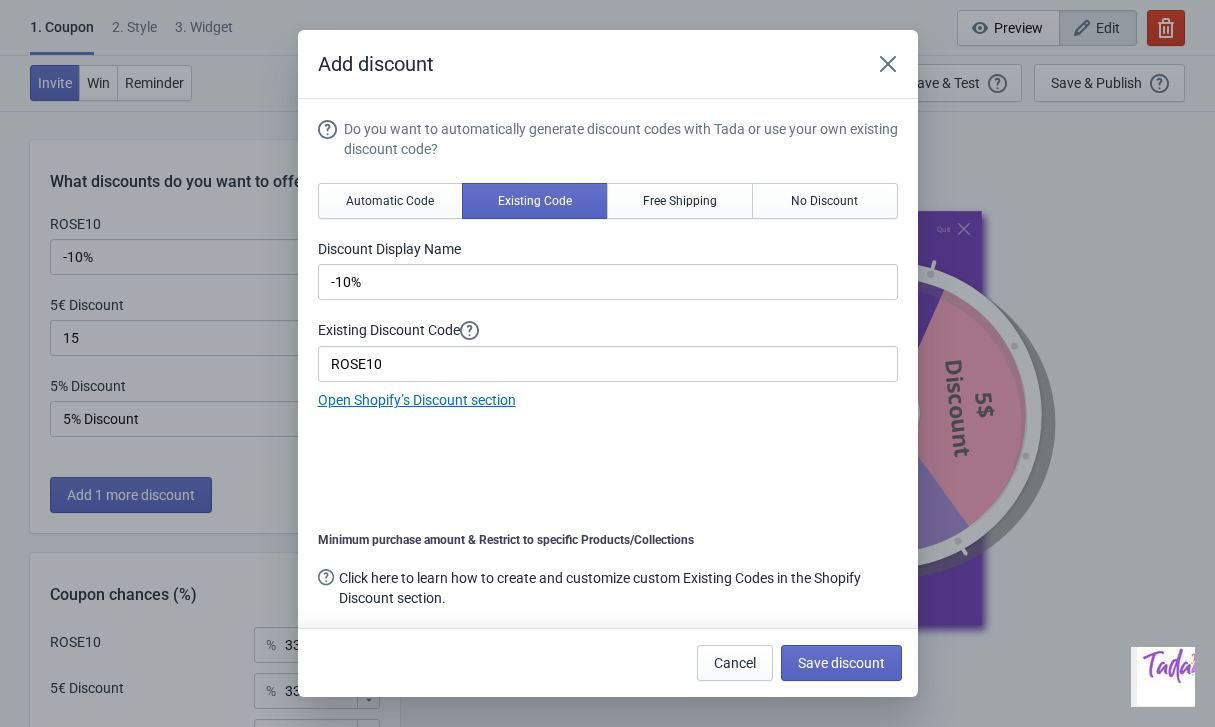 click on "Add discount Do you want to automatically generate discount codes with Tada or use your own existing discount code?  Automatic Code Existing Code Free Shipping No Discount Discount Display Name -10% Existing Discount Code  ROSE10 Open Shopify’s Discount section Minimum purchase amount & Restrict to specific Products/Collections Click here to learn how to create and customize custom Existing Codes in the Shopify Discount section. Cancel Save discount" at bounding box center (607, 363) 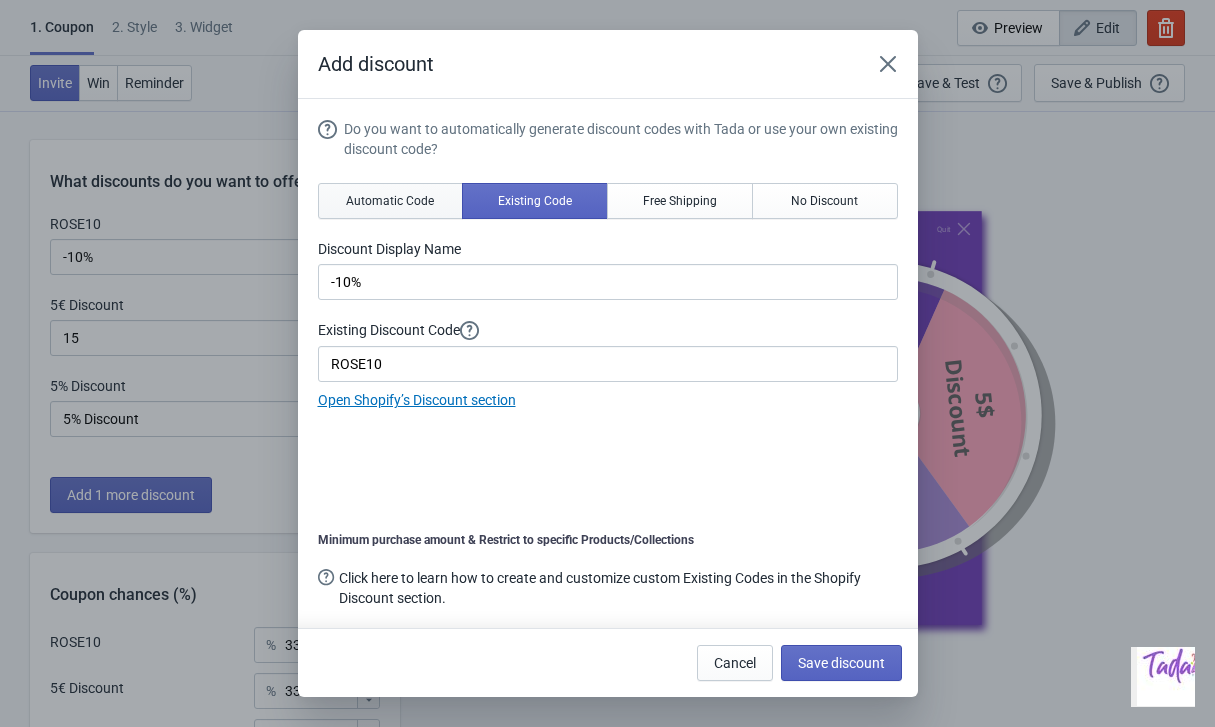 click on "Automatic Code" at bounding box center [390, 201] 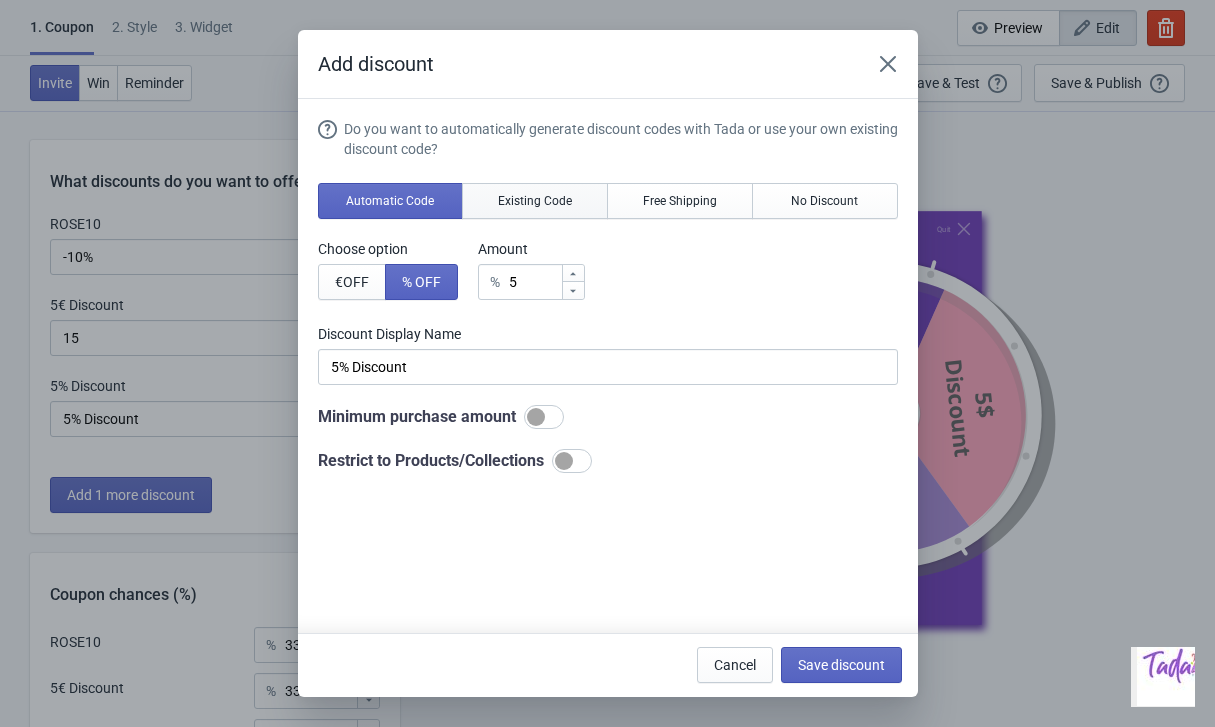 click on "Existing Code" at bounding box center [535, 201] 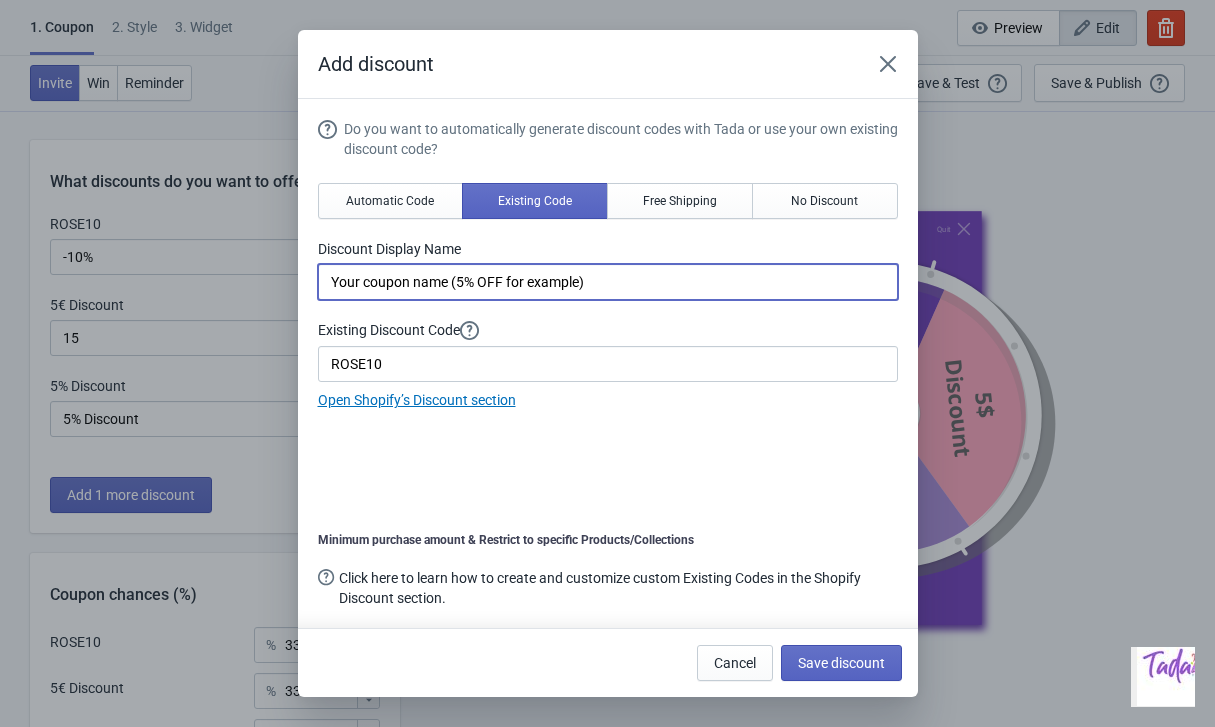 click on "Your coupon name (5% OFF for example)" at bounding box center [608, 282] 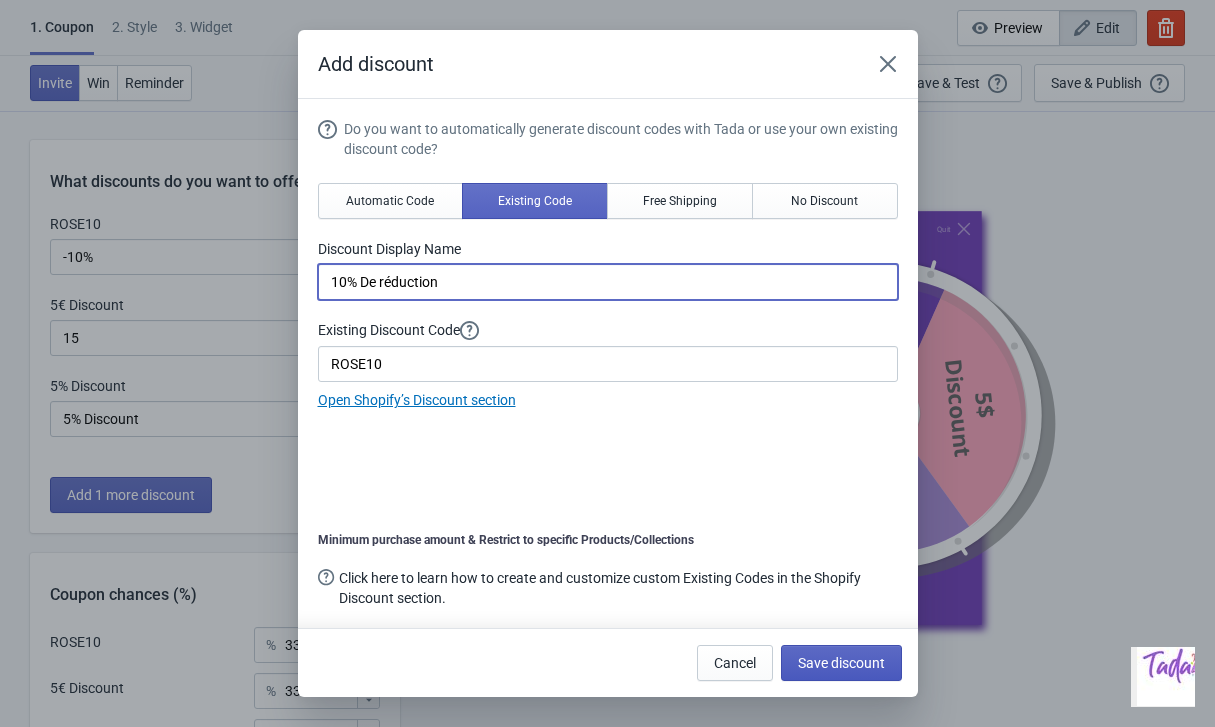 type on "10% De réduction" 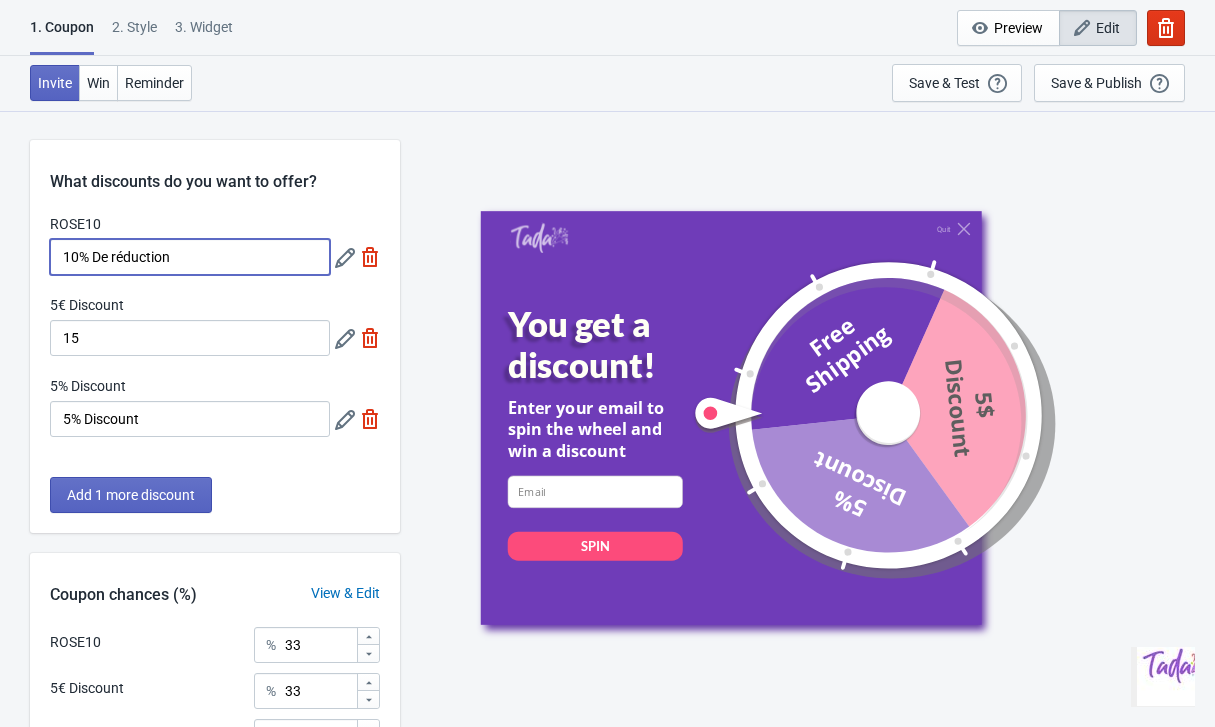 click on "10% De réduction" at bounding box center (190, 257) 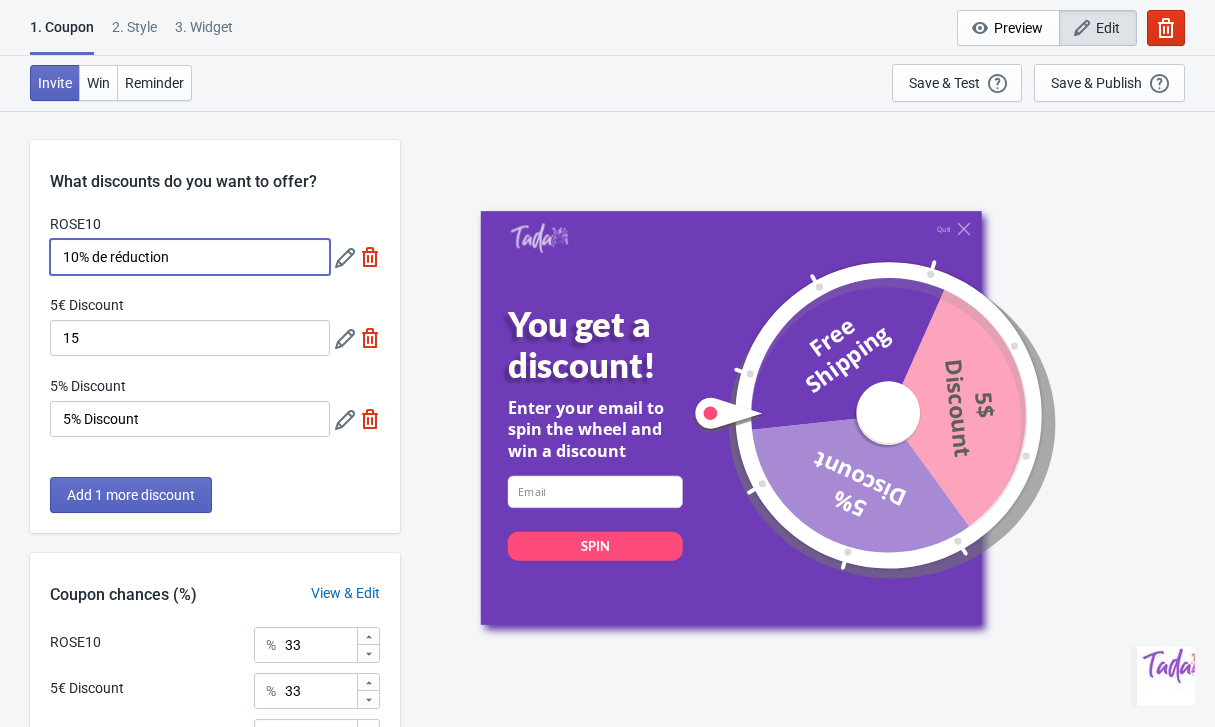 type on "10% de réduction" 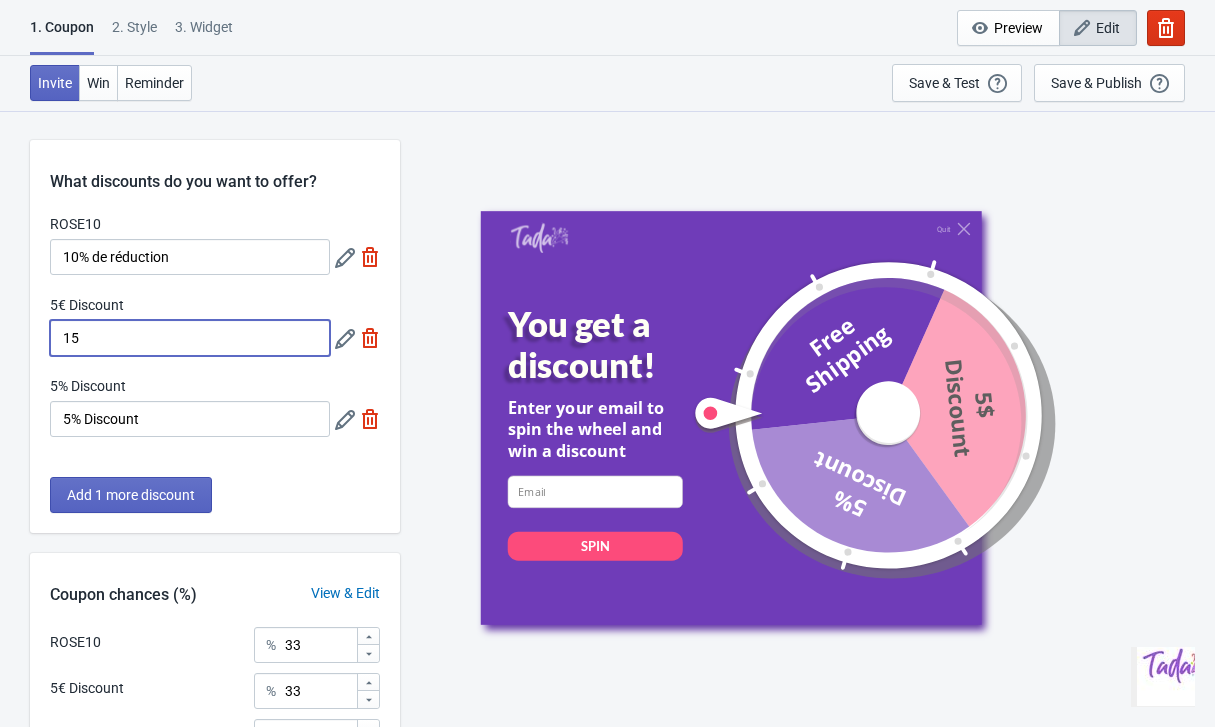 click on "15" at bounding box center (190, 338) 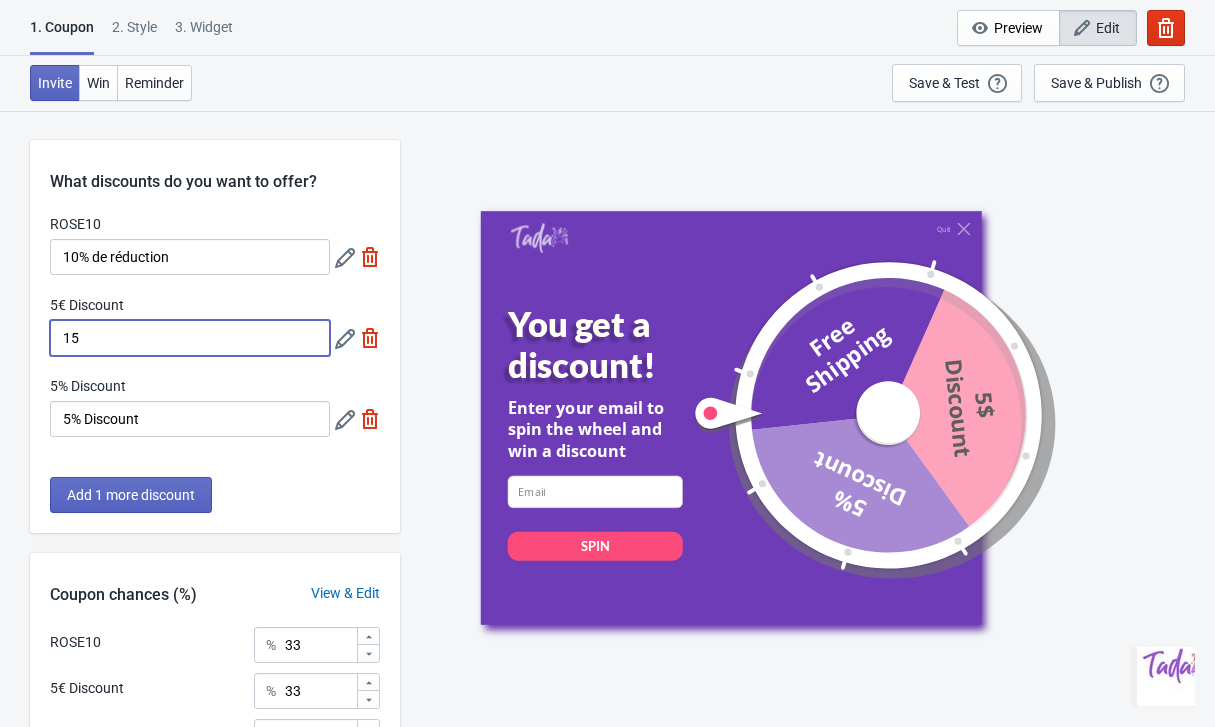 click at bounding box center (357, 338) 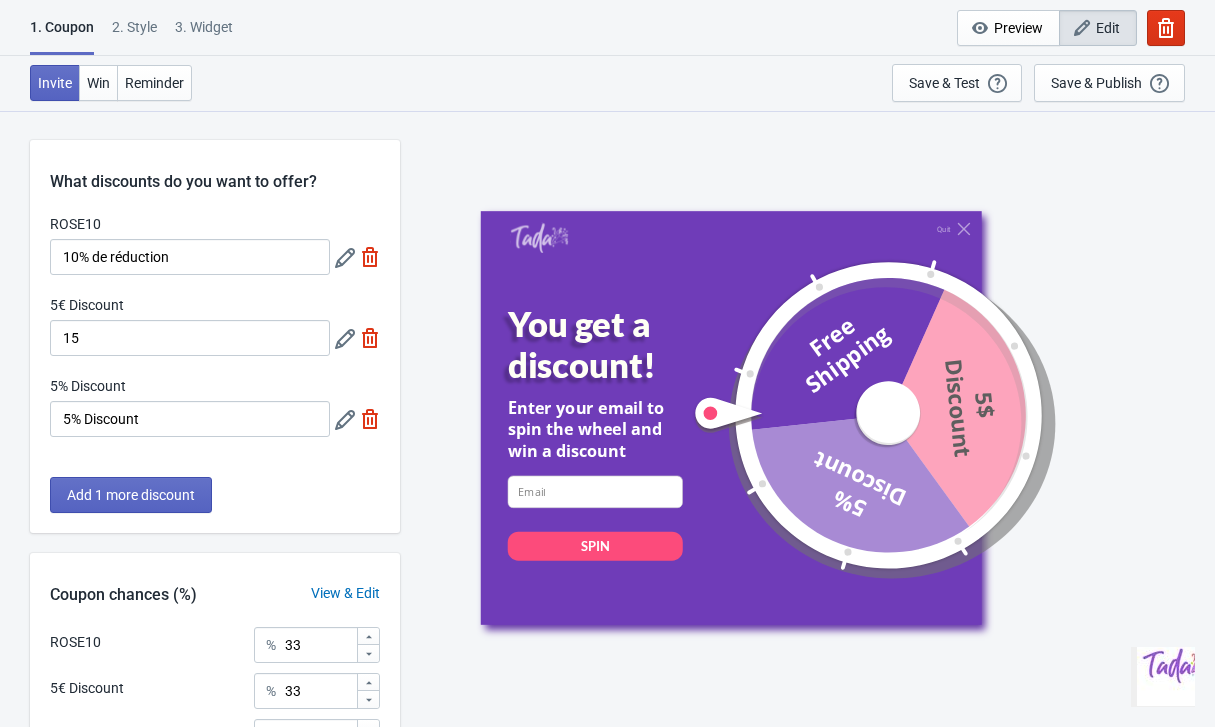click 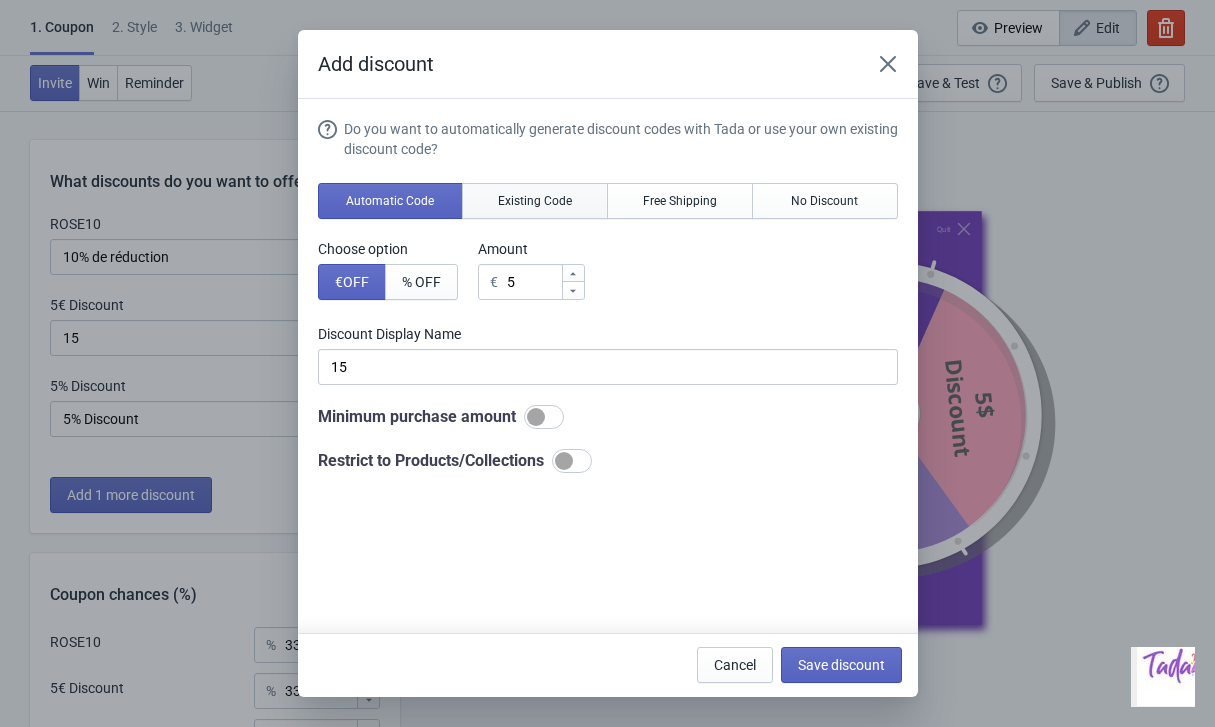 click on "Existing Code" at bounding box center (535, 201) 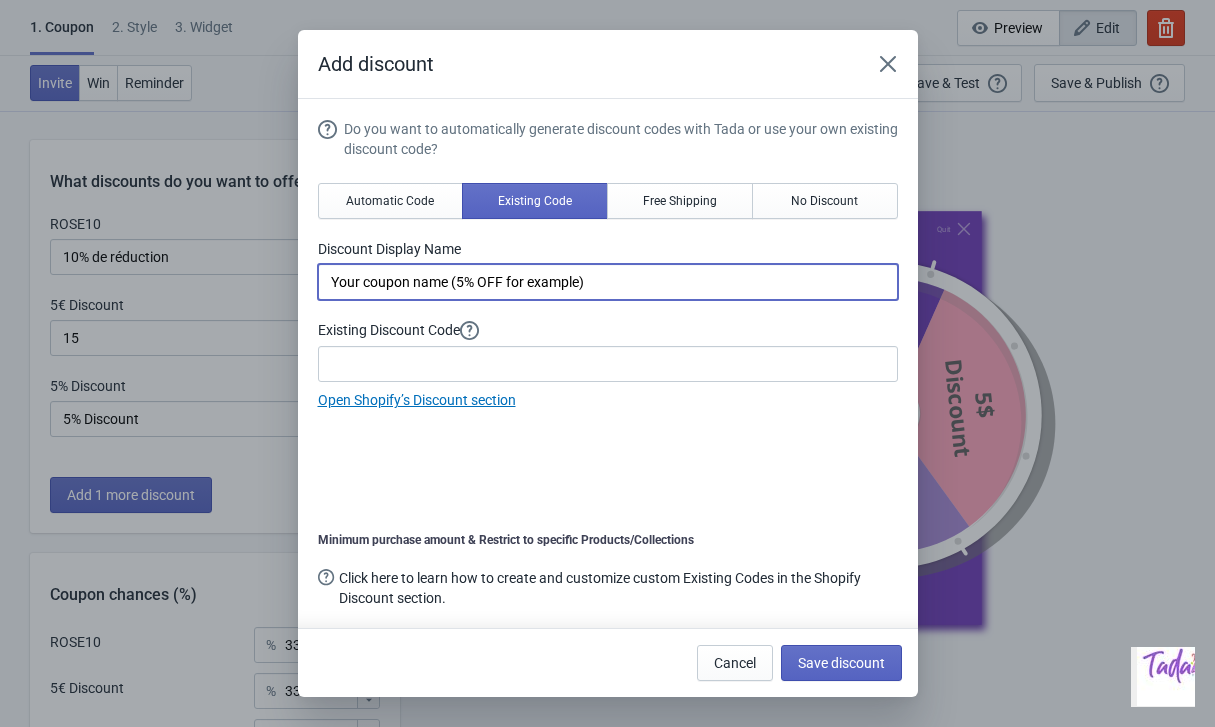 click on "Your coupon name (5% OFF for example)" at bounding box center (608, 282) 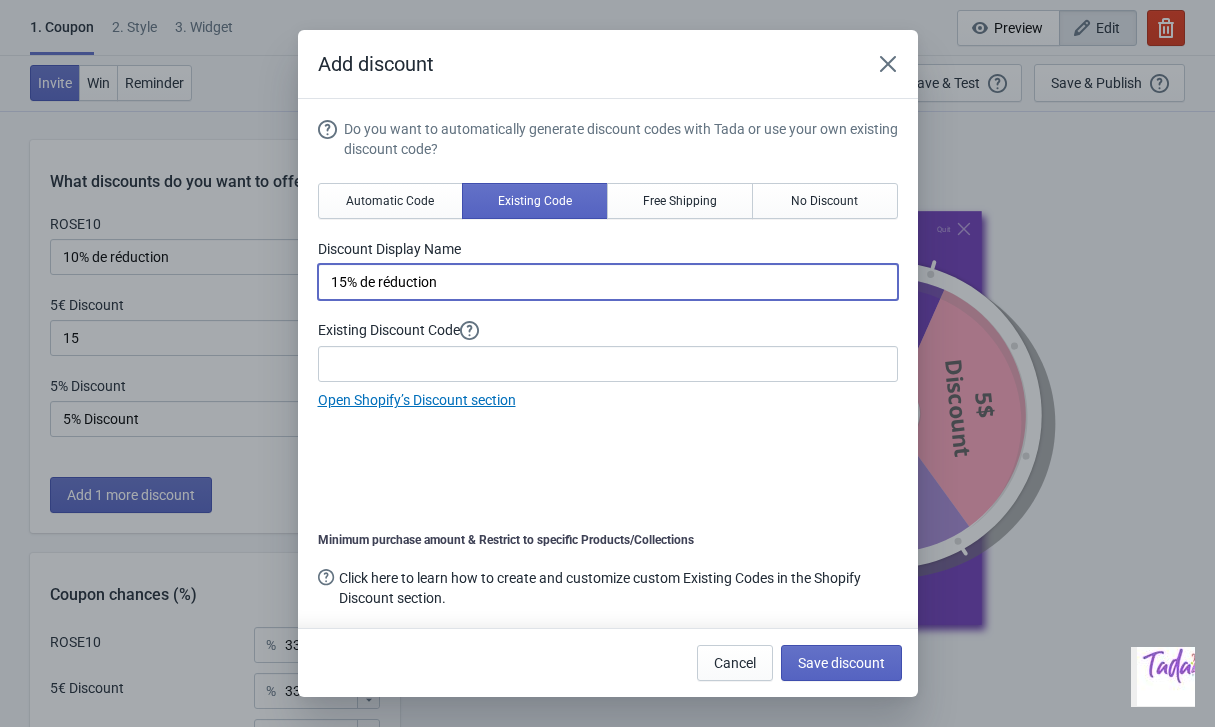 type on "15% de réduction" 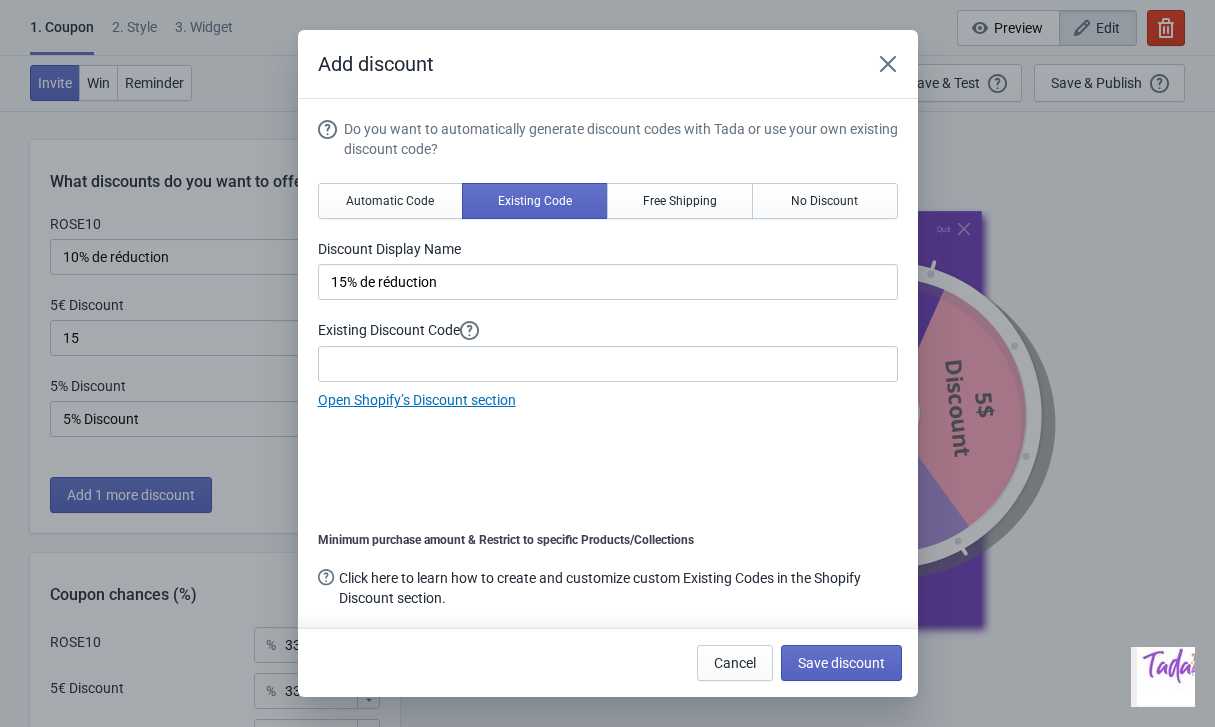 click on "Do you want to automatically generate discount codes with Tada or use your own existing discount code?  Automatic Code Existing Code Free Shipping No Discount Discount Display Name 15% de réduction Existing Discount Code  Open Shopify’s Discount section" at bounding box center [608, 265] 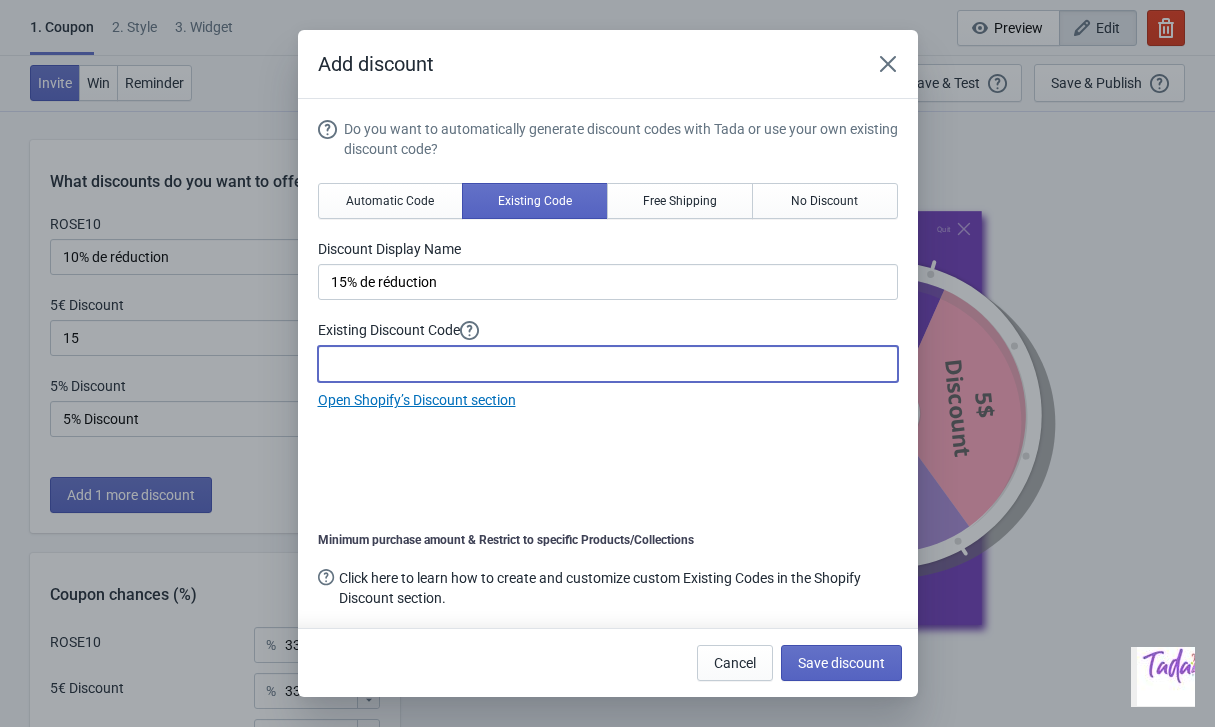 click at bounding box center [608, 364] 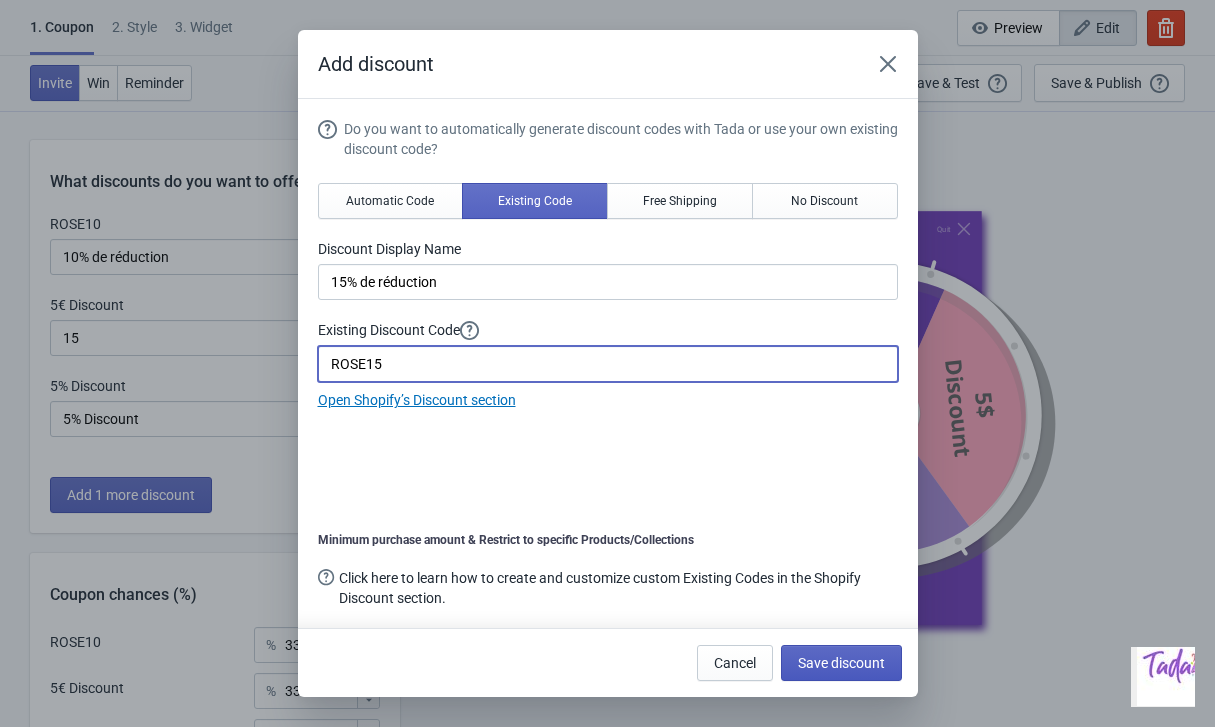 type on "ROSE15" 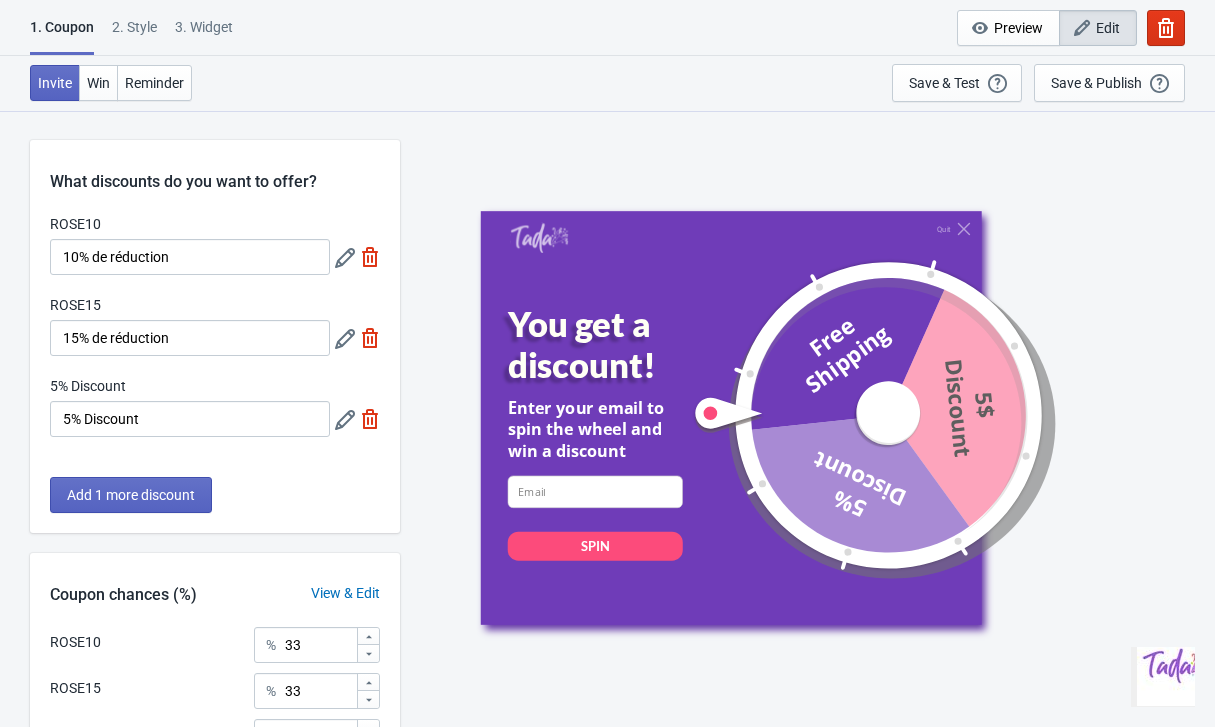 click 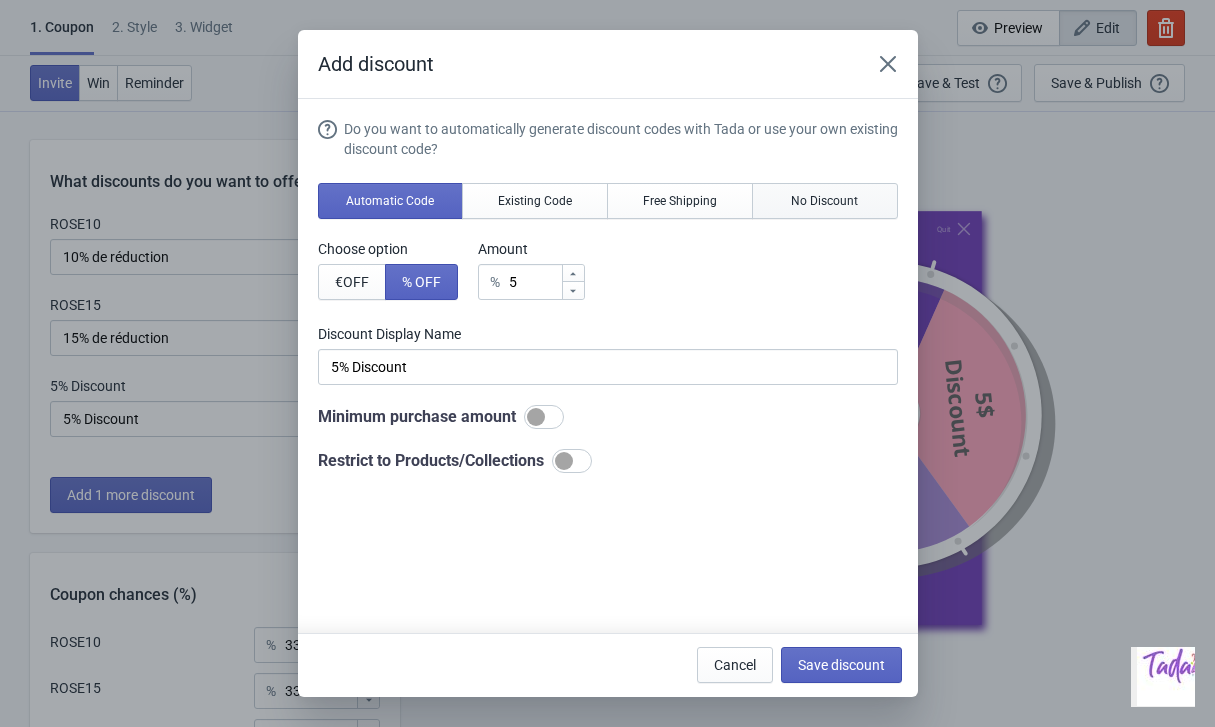 click on "No Discount" at bounding box center [824, 201] 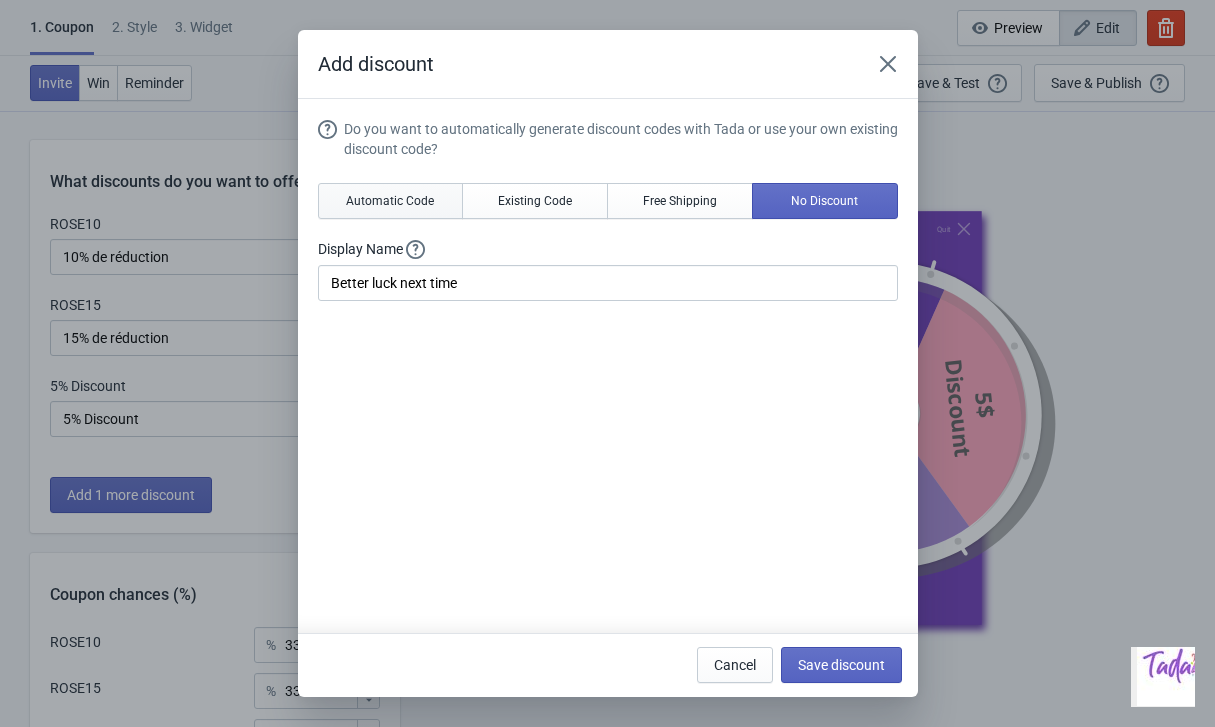 click on "Automatic Code" at bounding box center (390, 201) 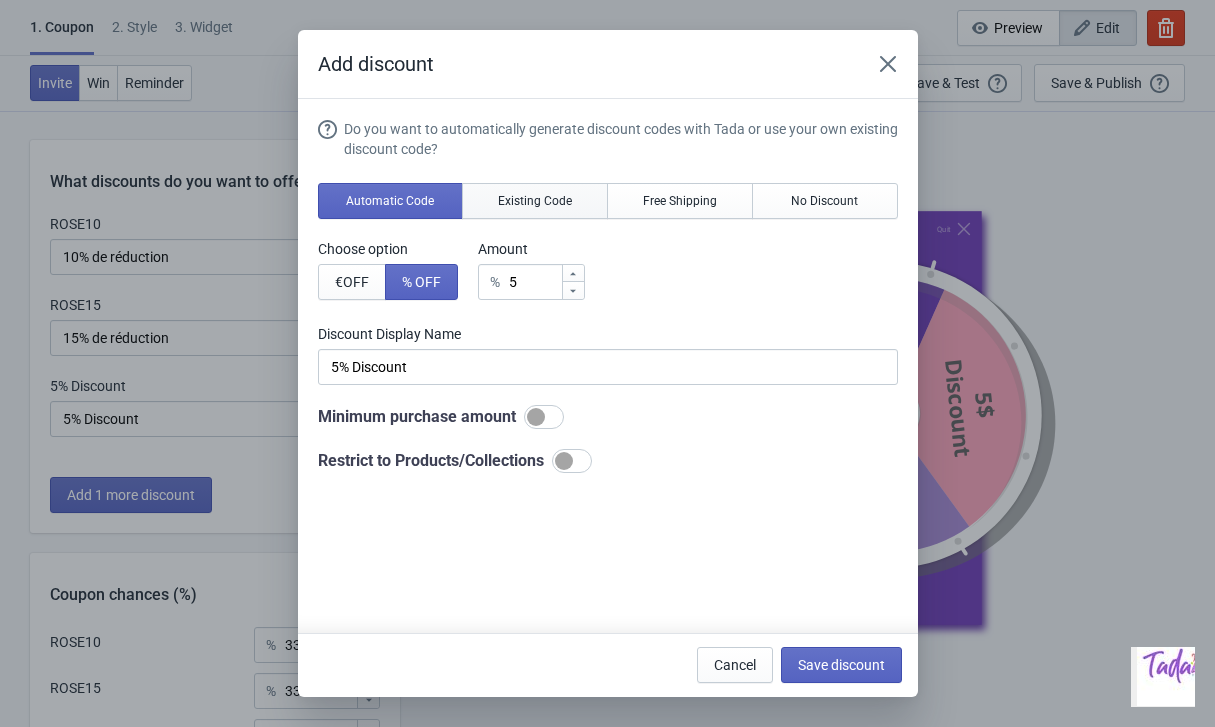click on "Existing Code" at bounding box center (535, 201) 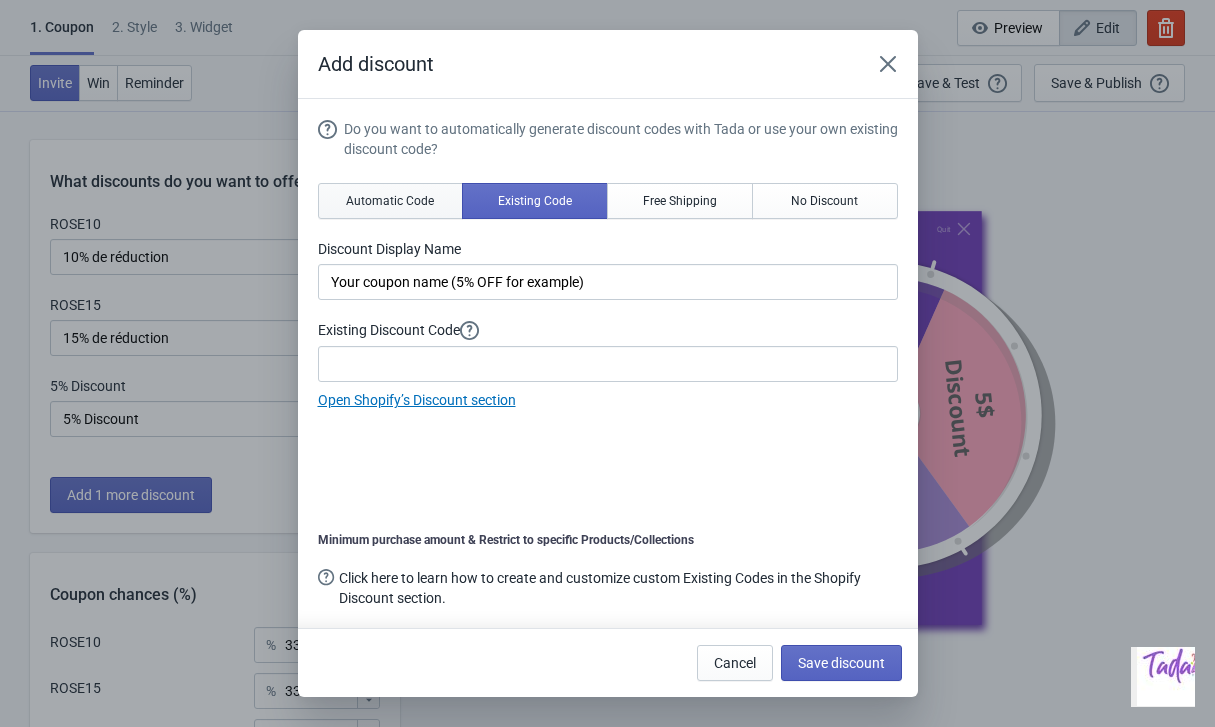 click on "Automatic Code" at bounding box center (390, 201) 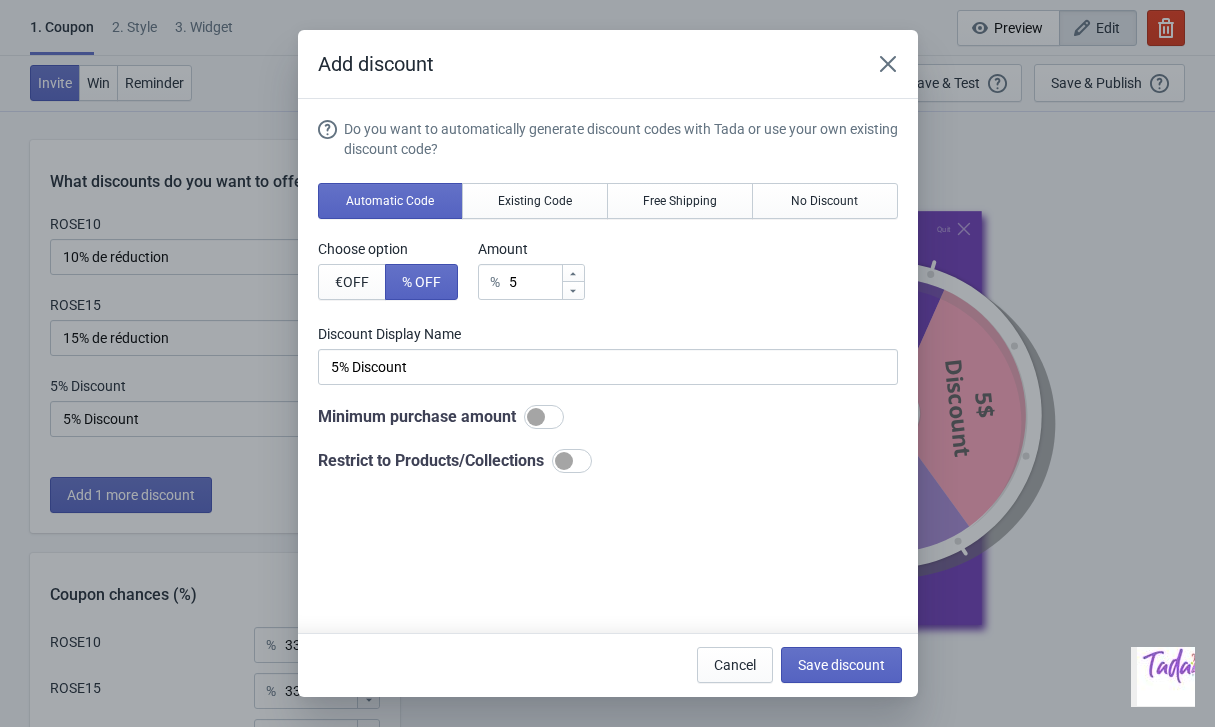 click at bounding box center [573, 290] 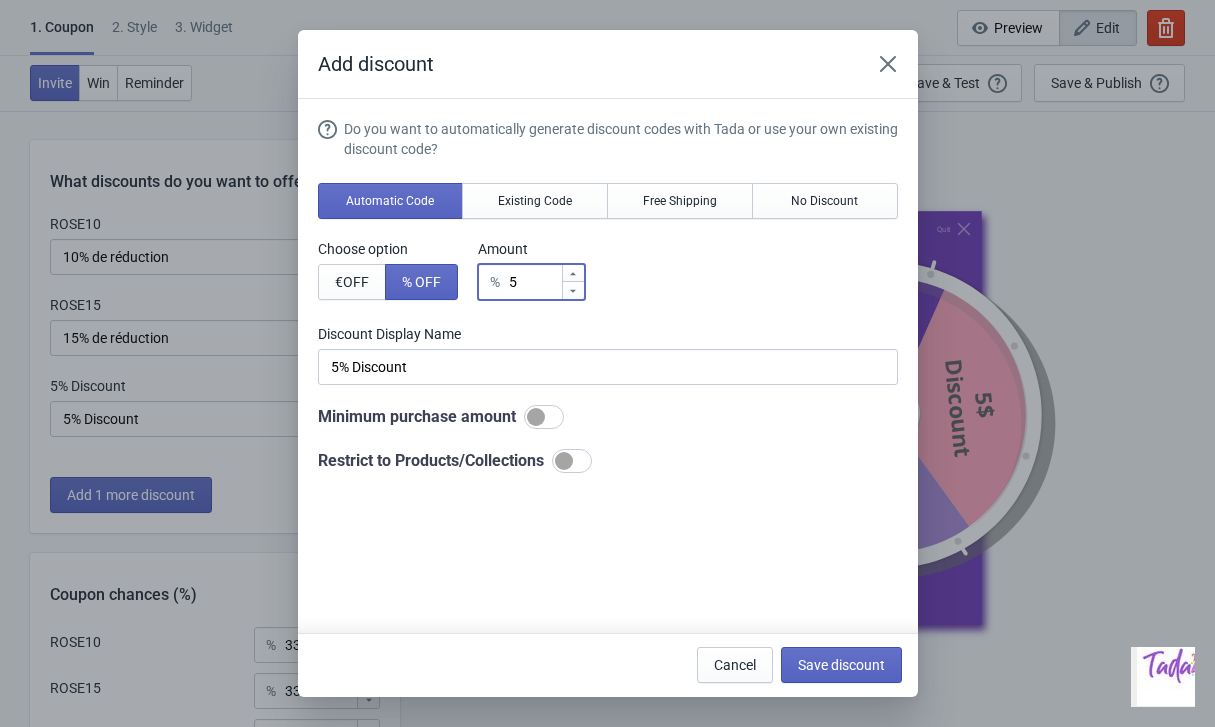 type on "4" 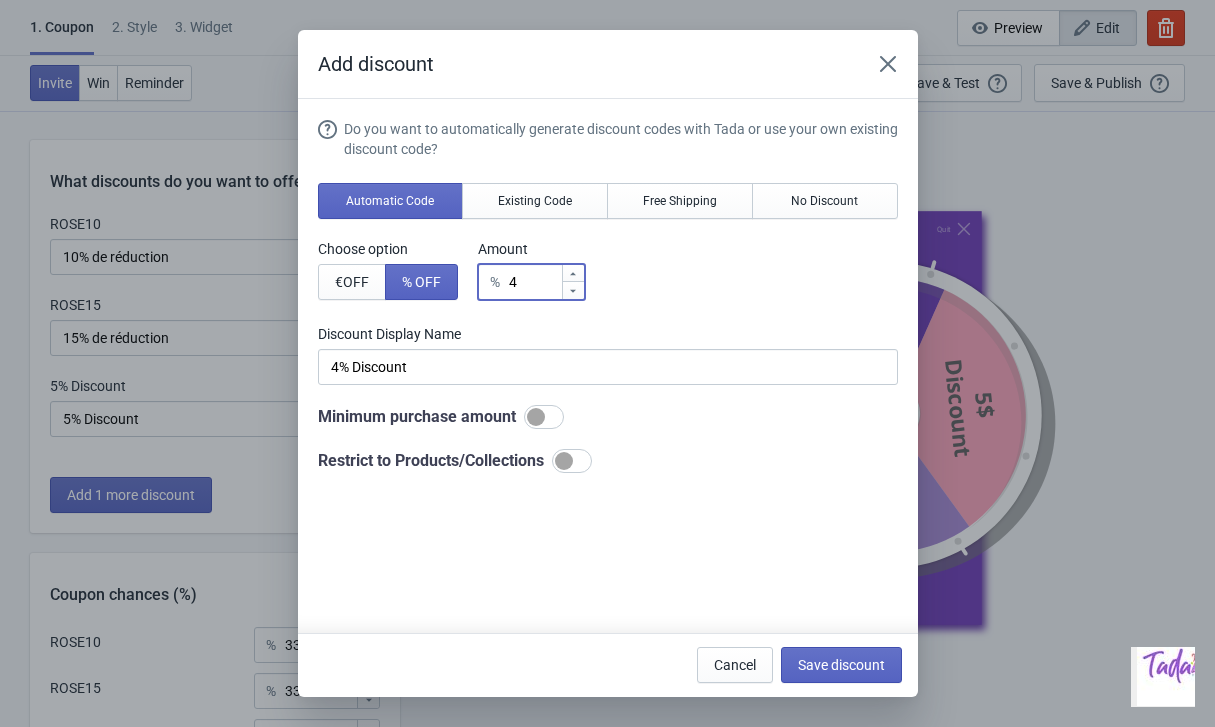 click at bounding box center [573, 290] 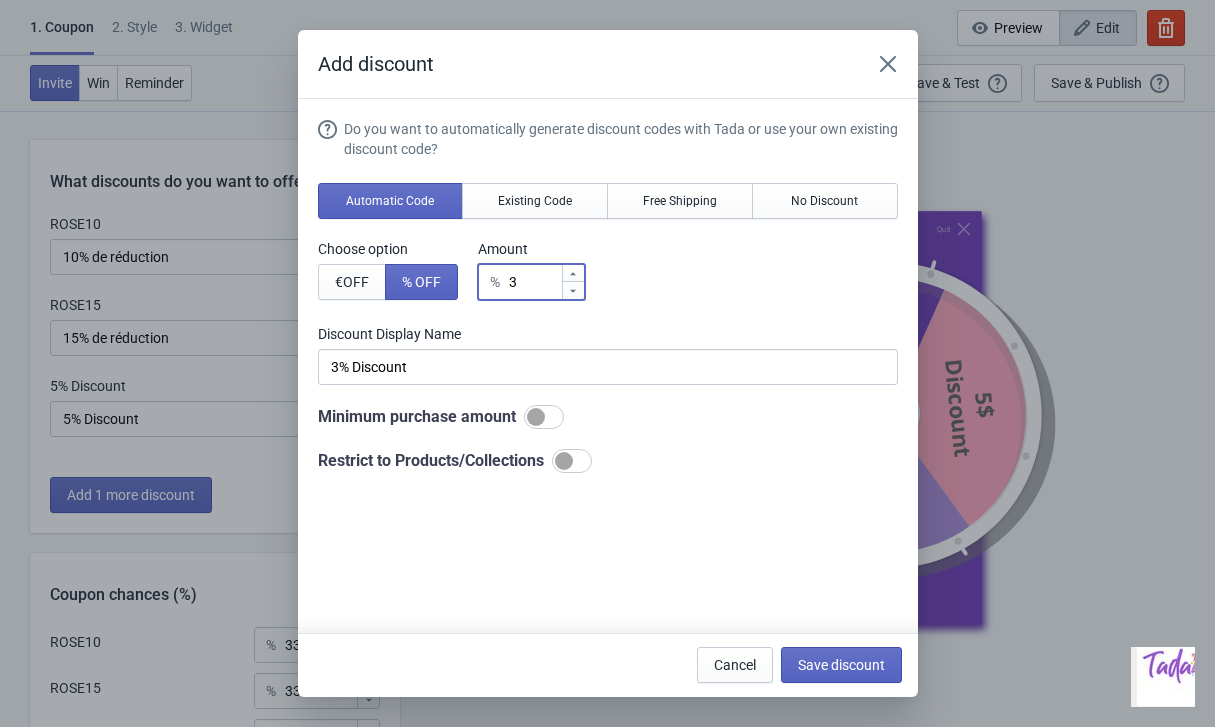 click at bounding box center [573, 290] 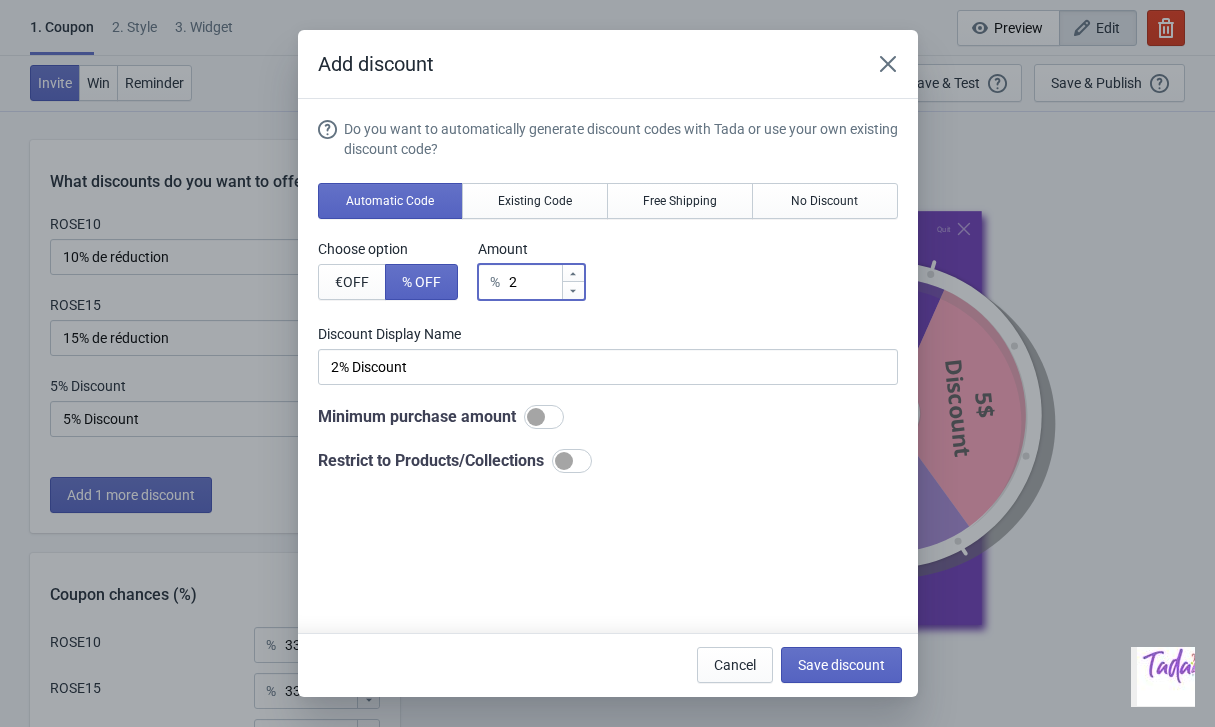 click at bounding box center [573, 290] 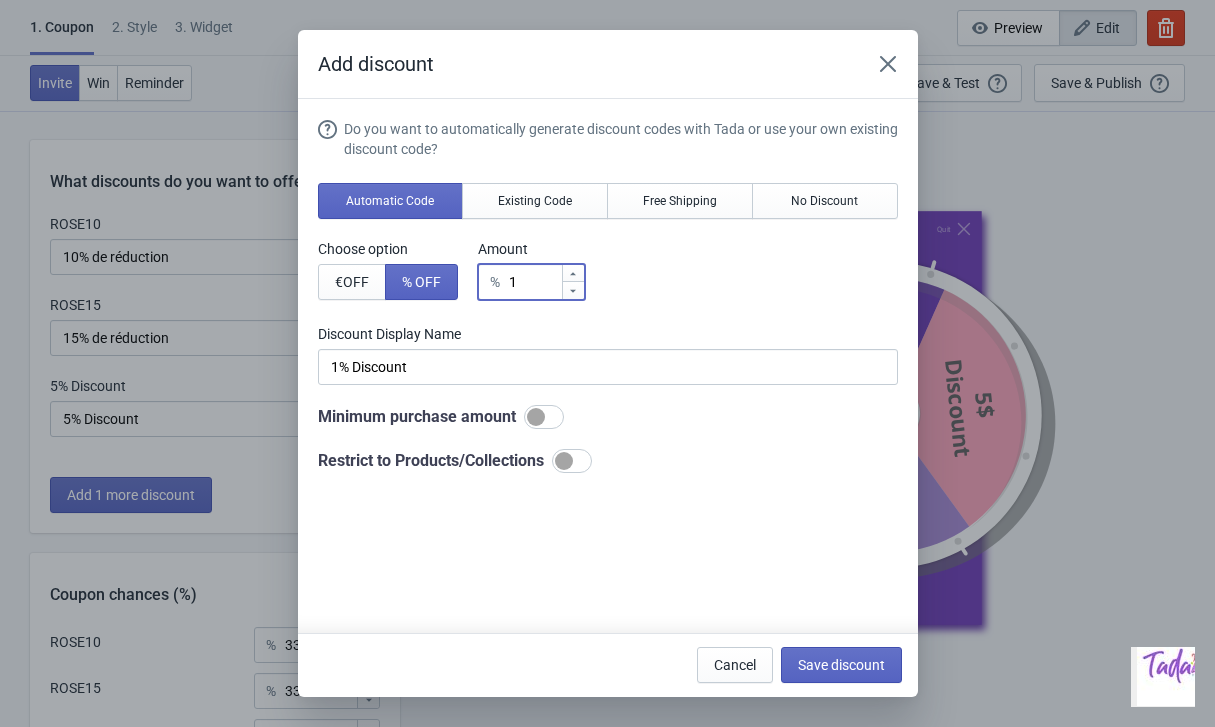 click at bounding box center (573, 290) 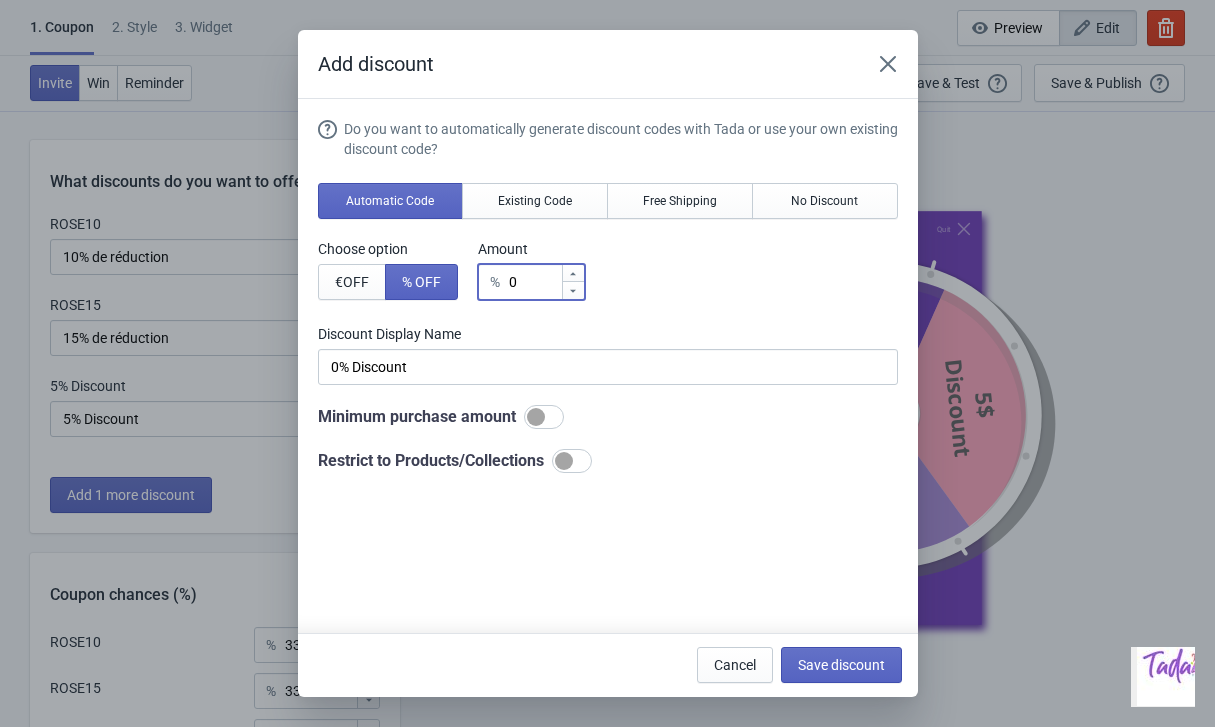 type on "1" 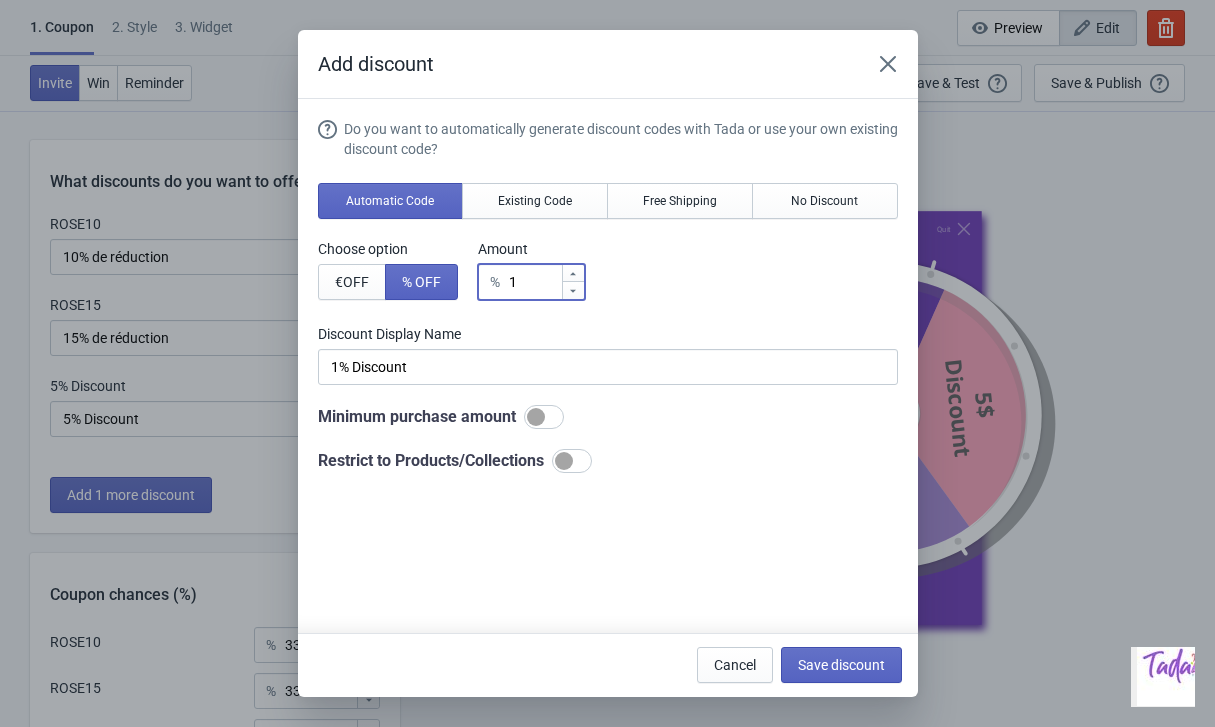 click at bounding box center (573, 290) 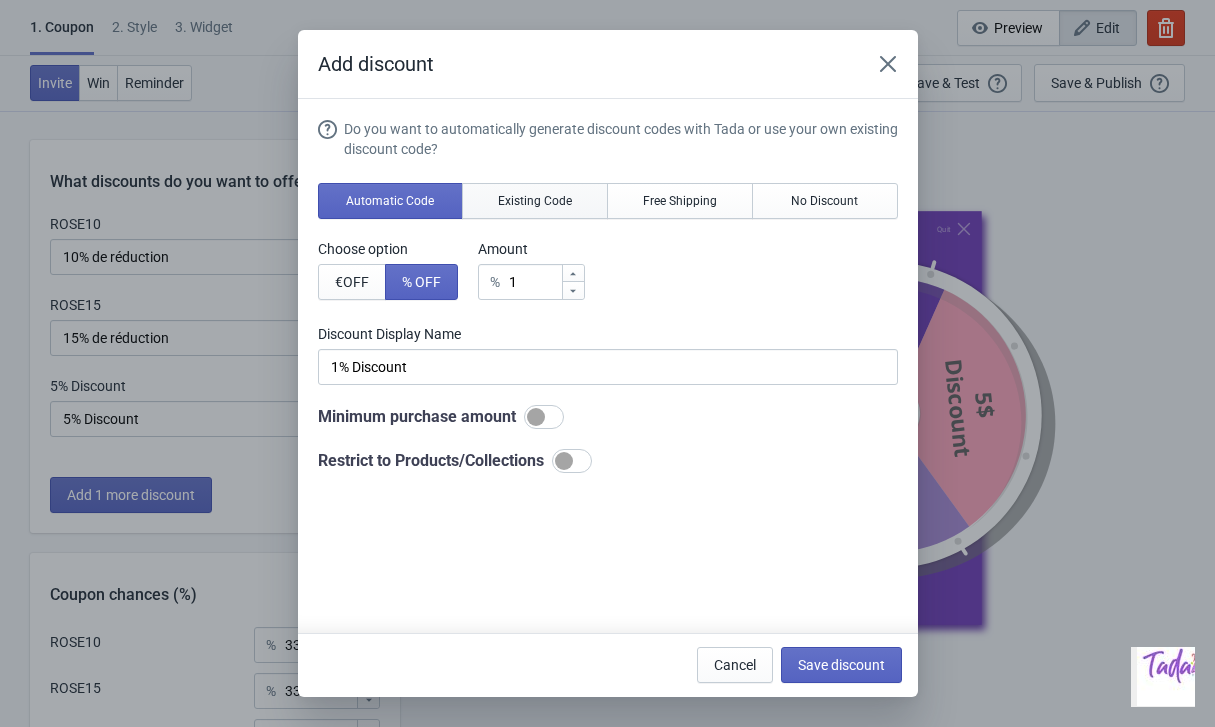 click on "Existing Code" at bounding box center (535, 201) 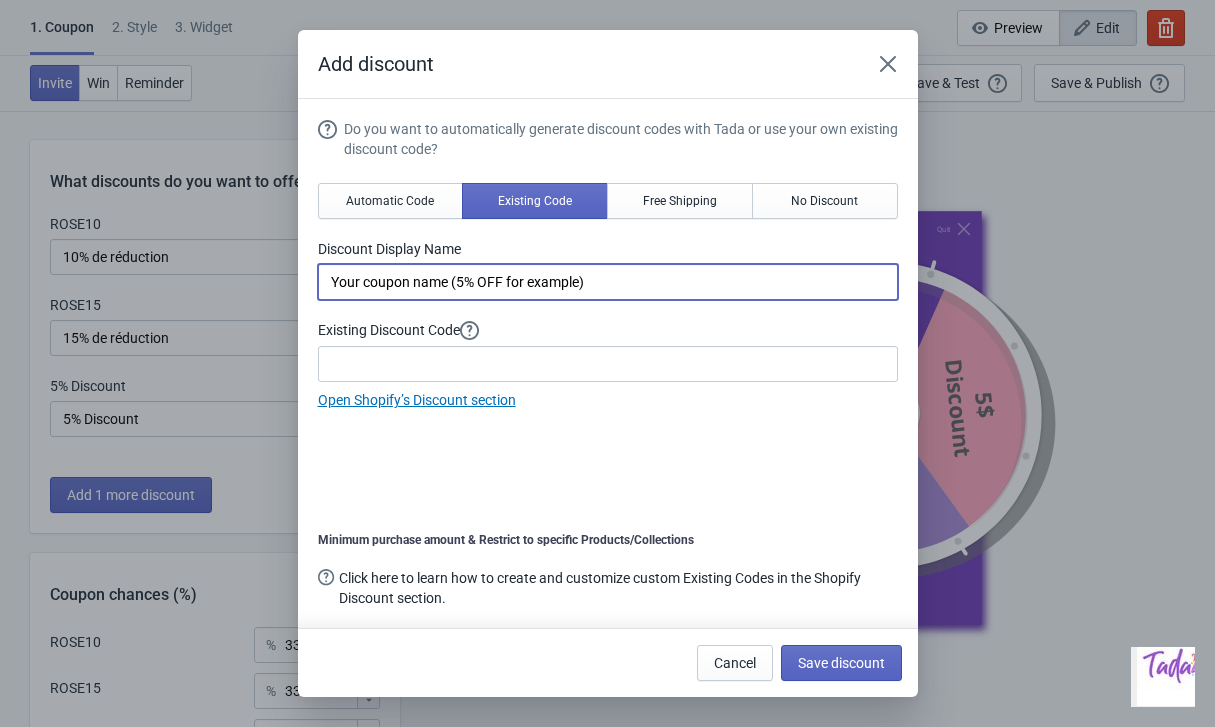 click on "Your coupon name (5% OFF for example)" at bounding box center (608, 282) 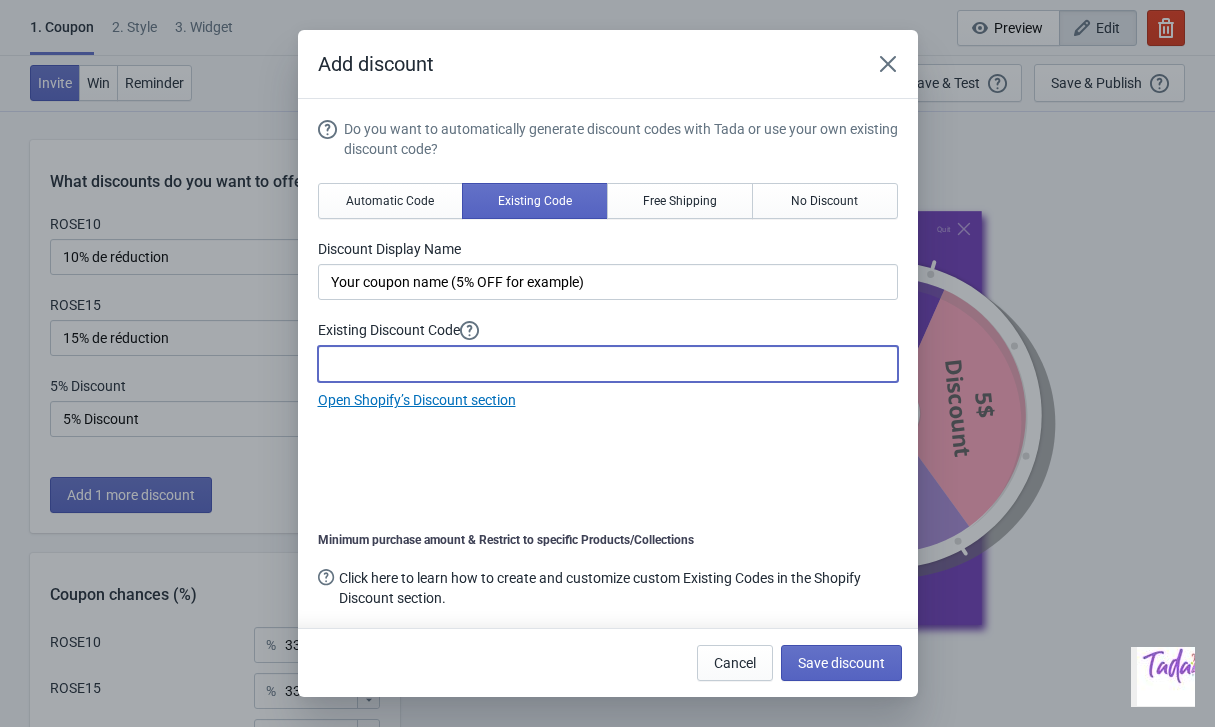 click at bounding box center (608, 364) 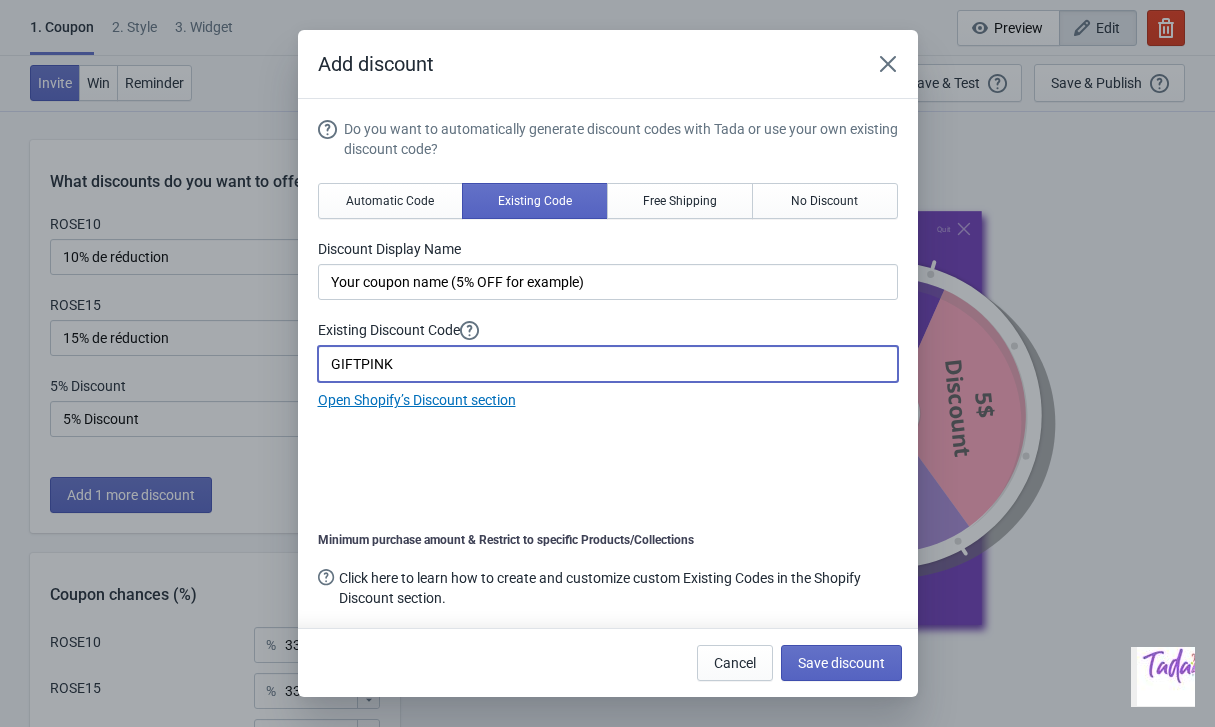 type on "GIFTPINK" 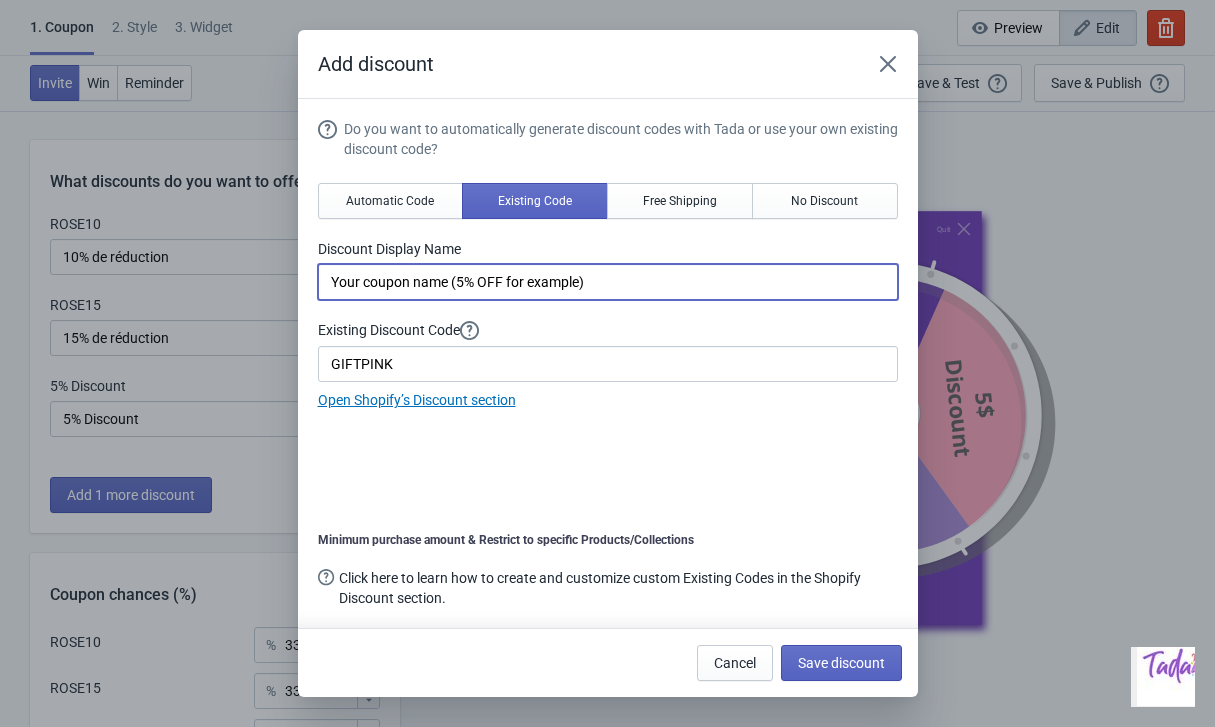 click on "Your coupon name (5% OFF for example)" at bounding box center [608, 282] 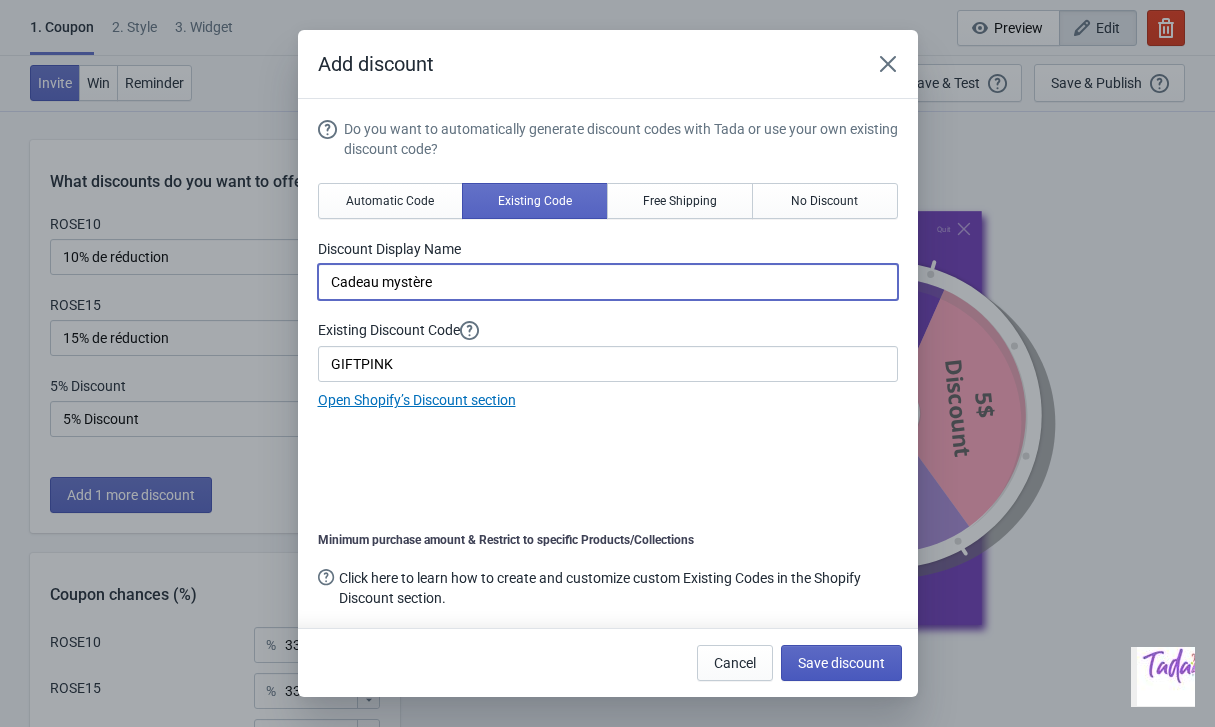 type on "Cadeau mystère" 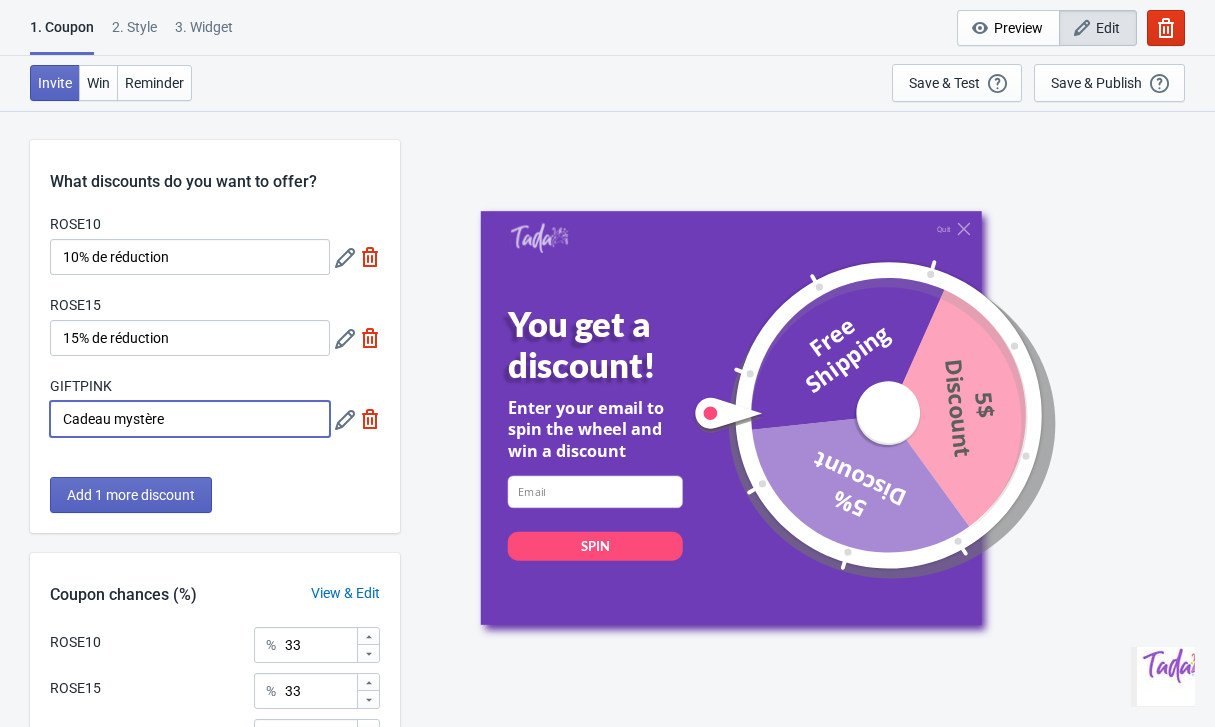 click on "Cadeau mystère" at bounding box center [190, 419] 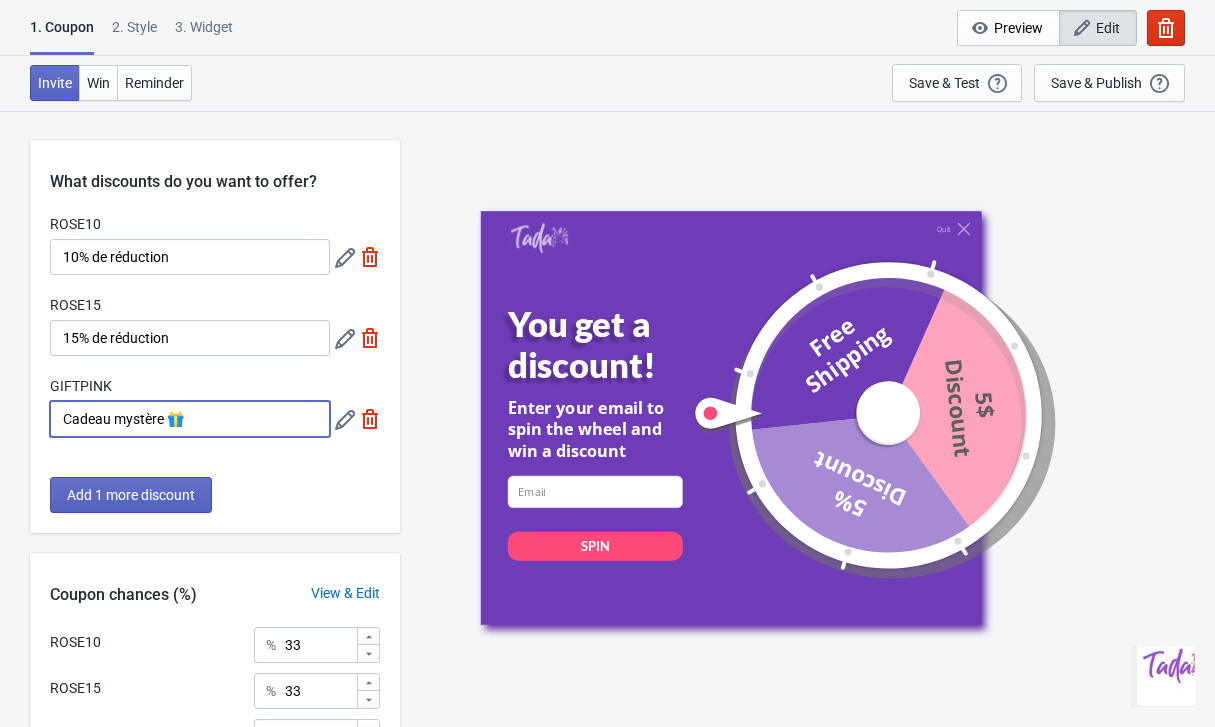 type on "Cadeau mystère 🎁" 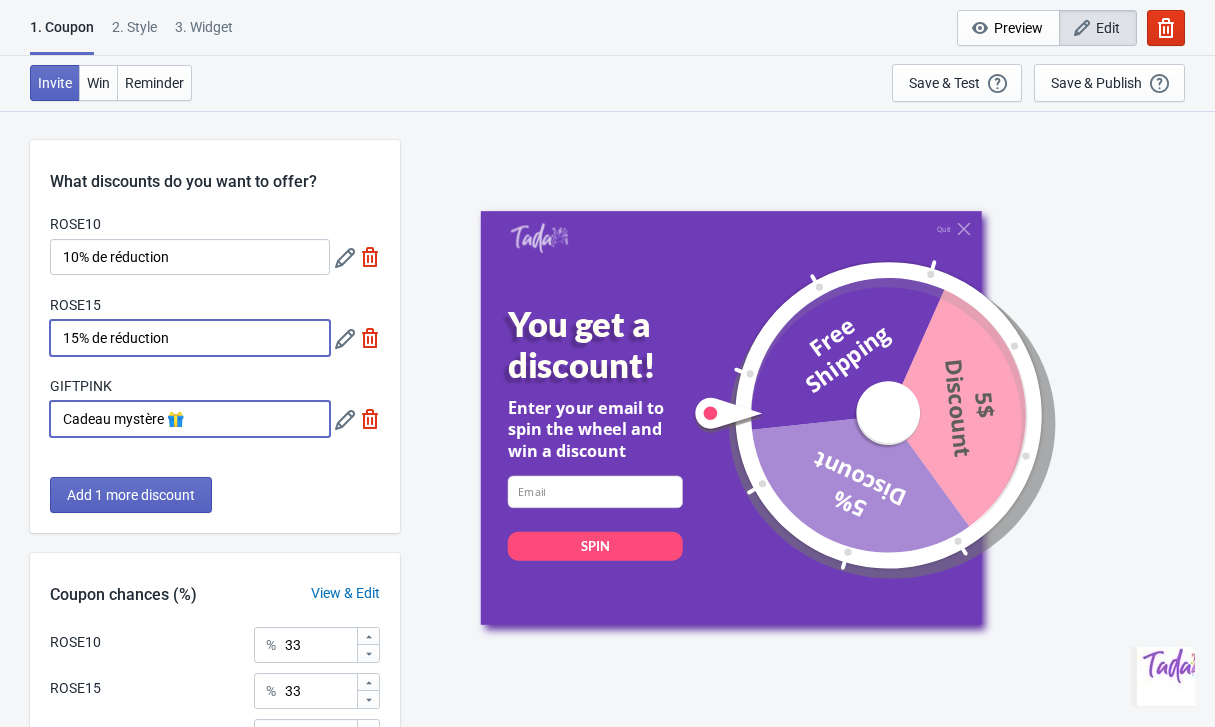 click on "15% de réduction" at bounding box center (190, 338) 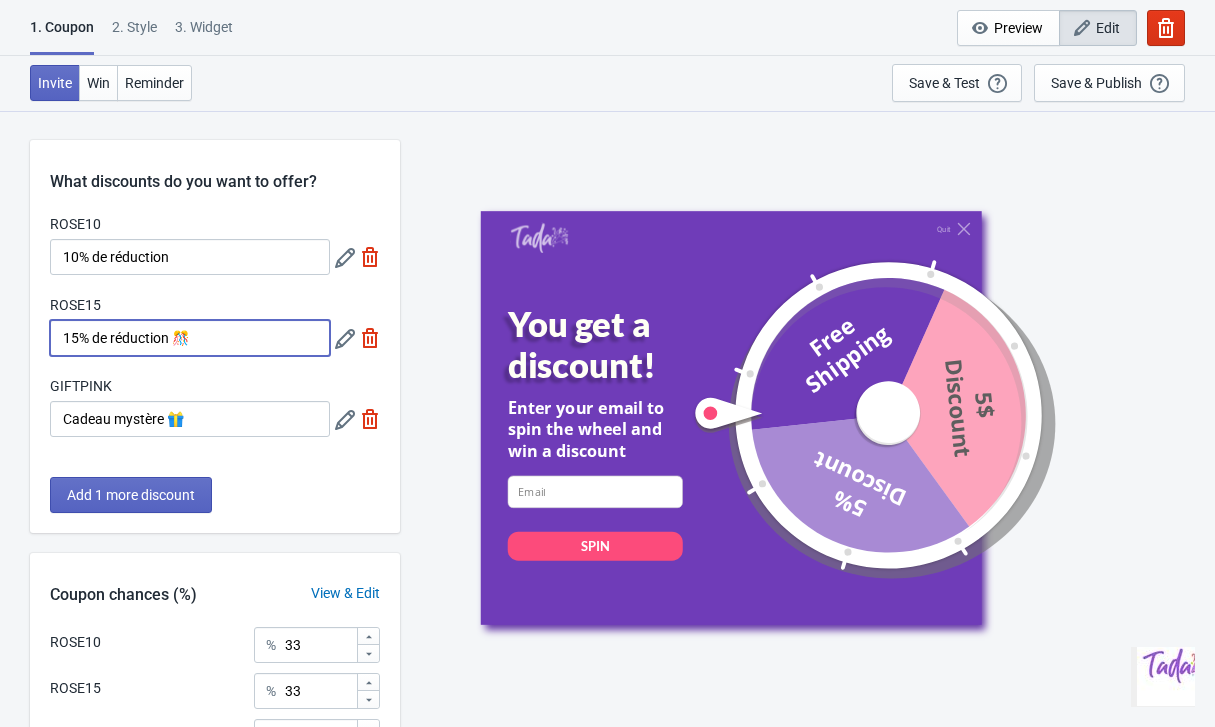 type on "15% de réduction 🎊" 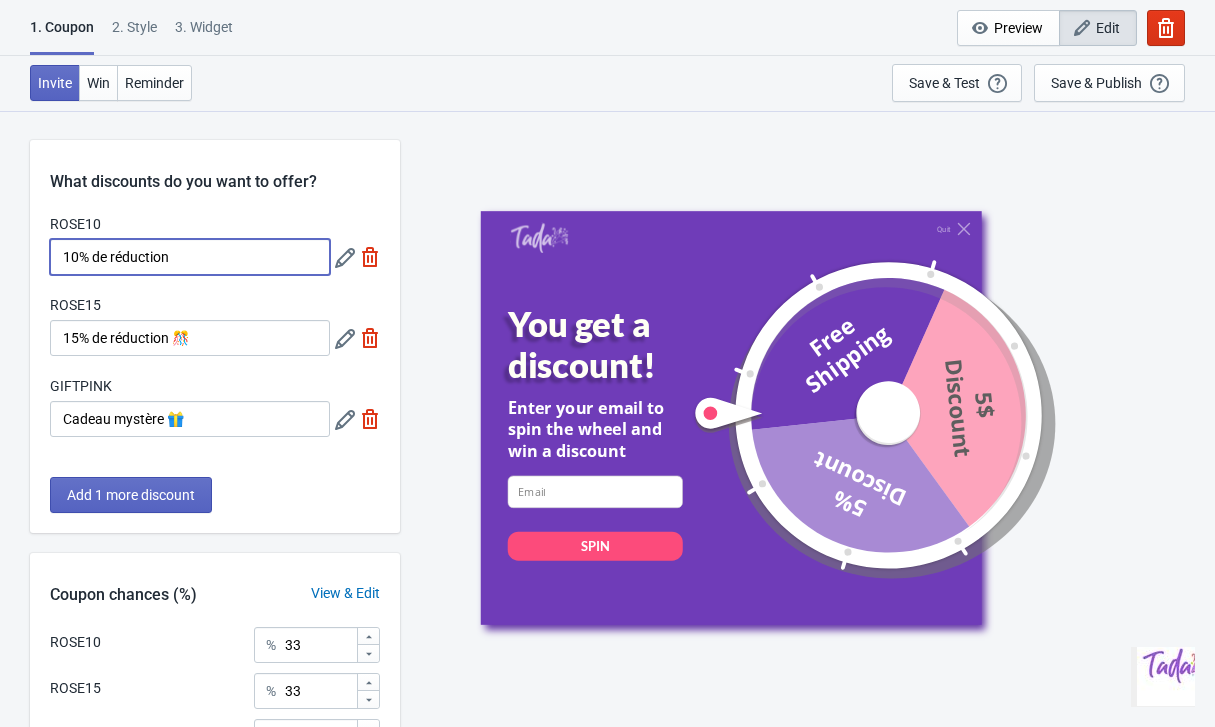 click on "10% de réduction" at bounding box center (190, 257) 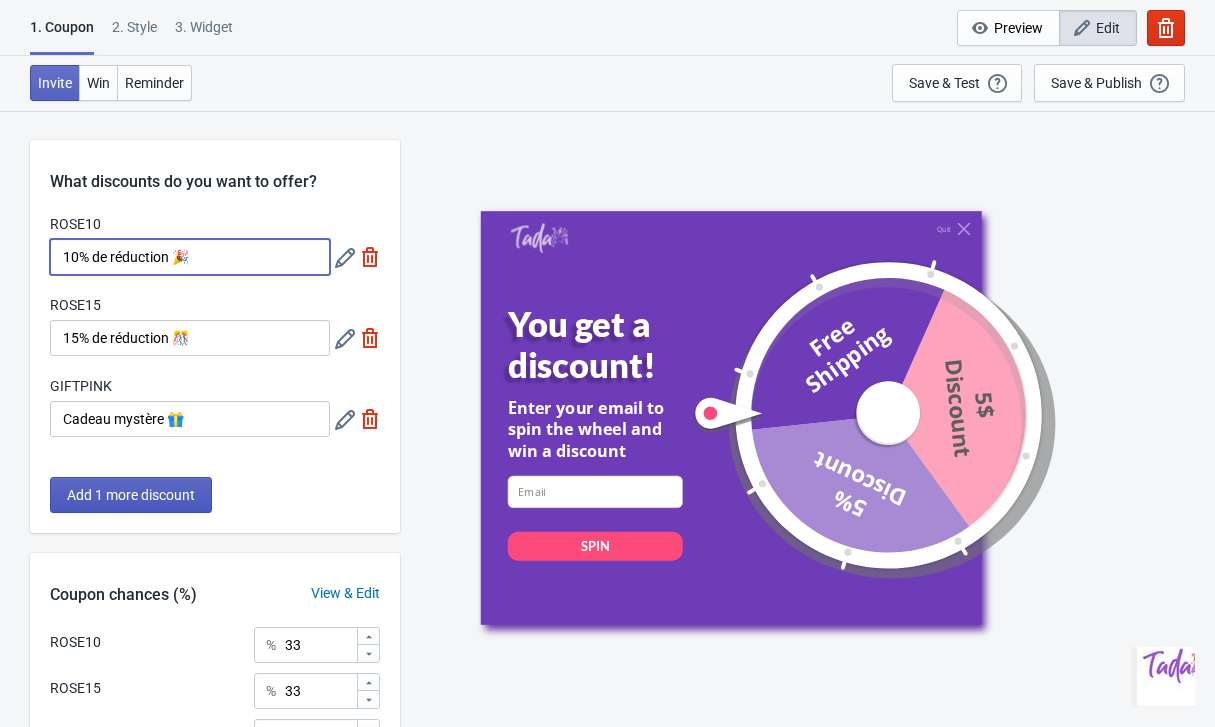 type on "10% de réduction 🎉" 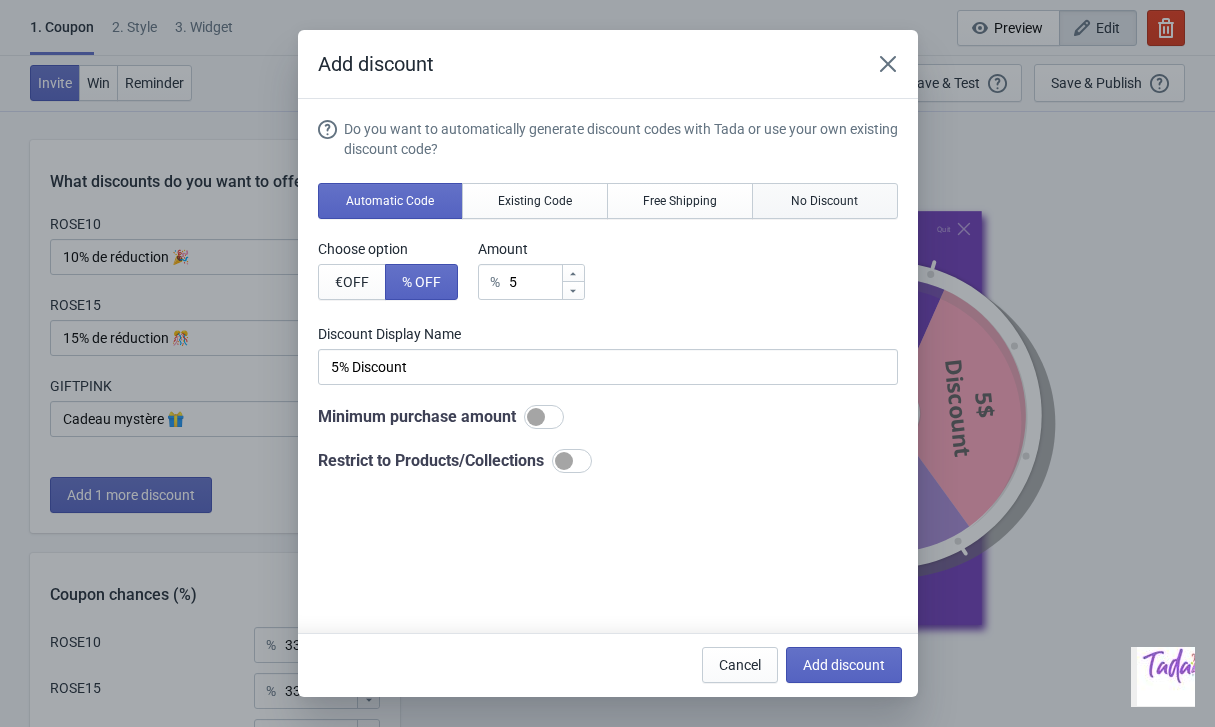 click on "No Discount" at bounding box center (824, 201) 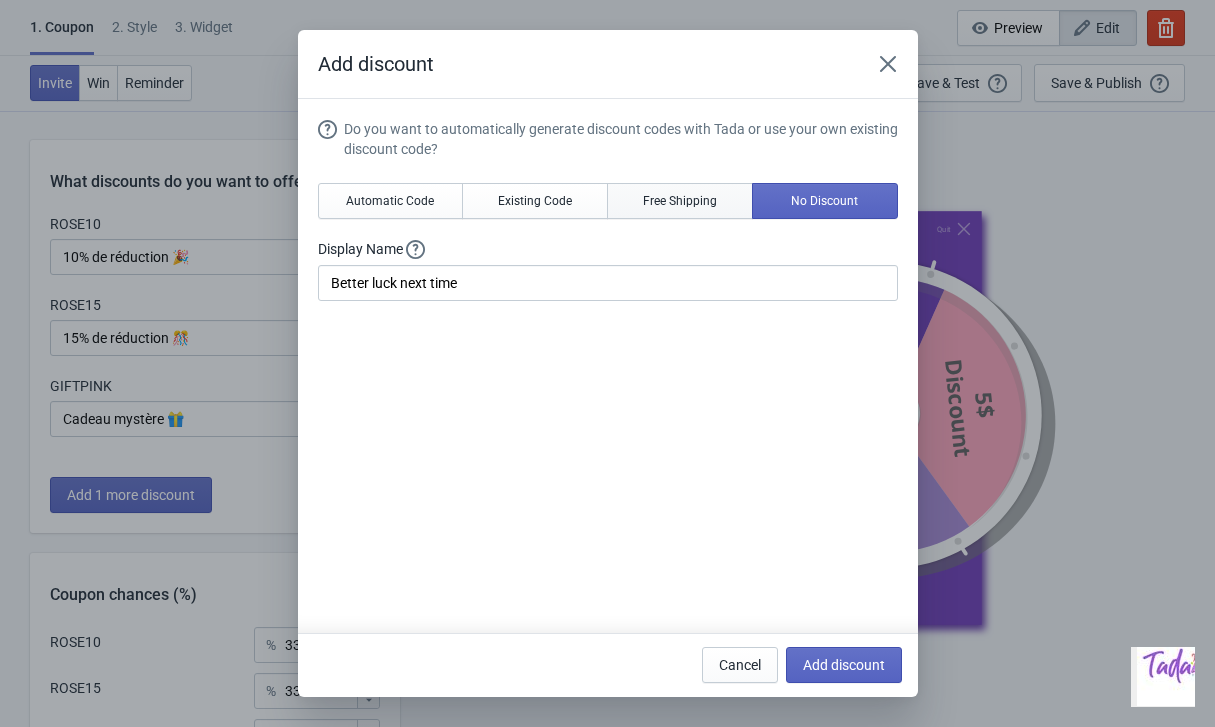 click on "Free Shipping" at bounding box center [680, 201] 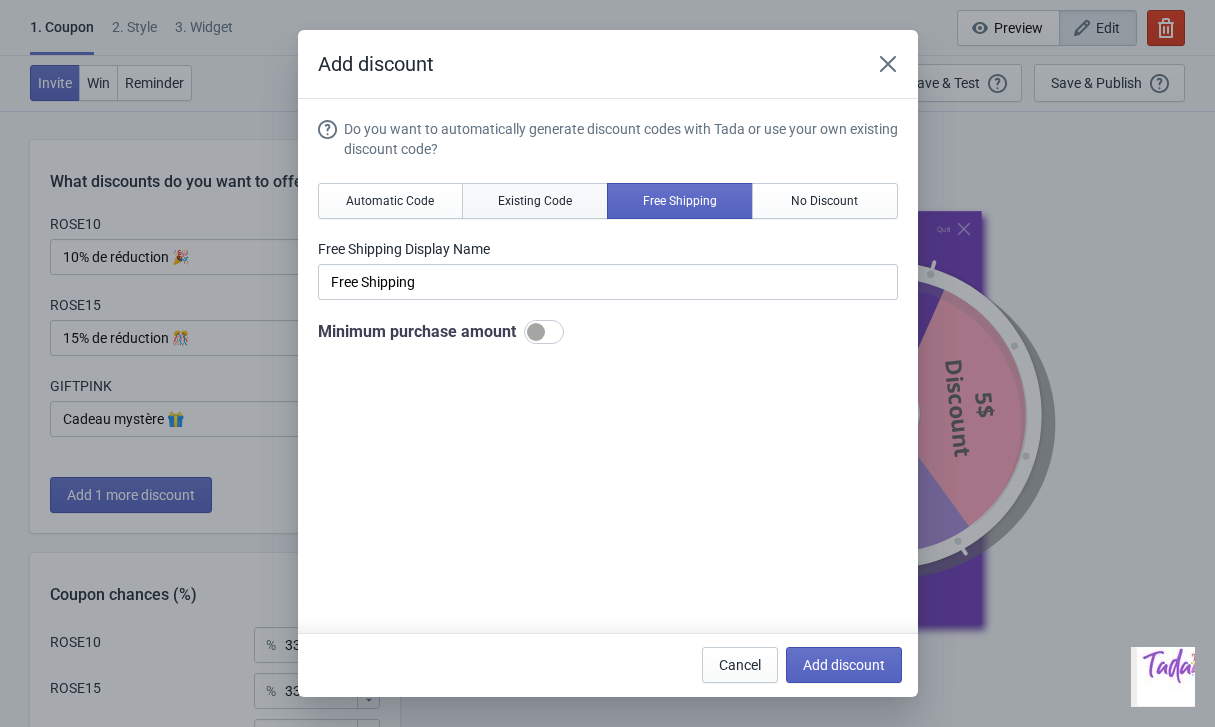 click on "Existing Code" at bounding box center [535, 201] 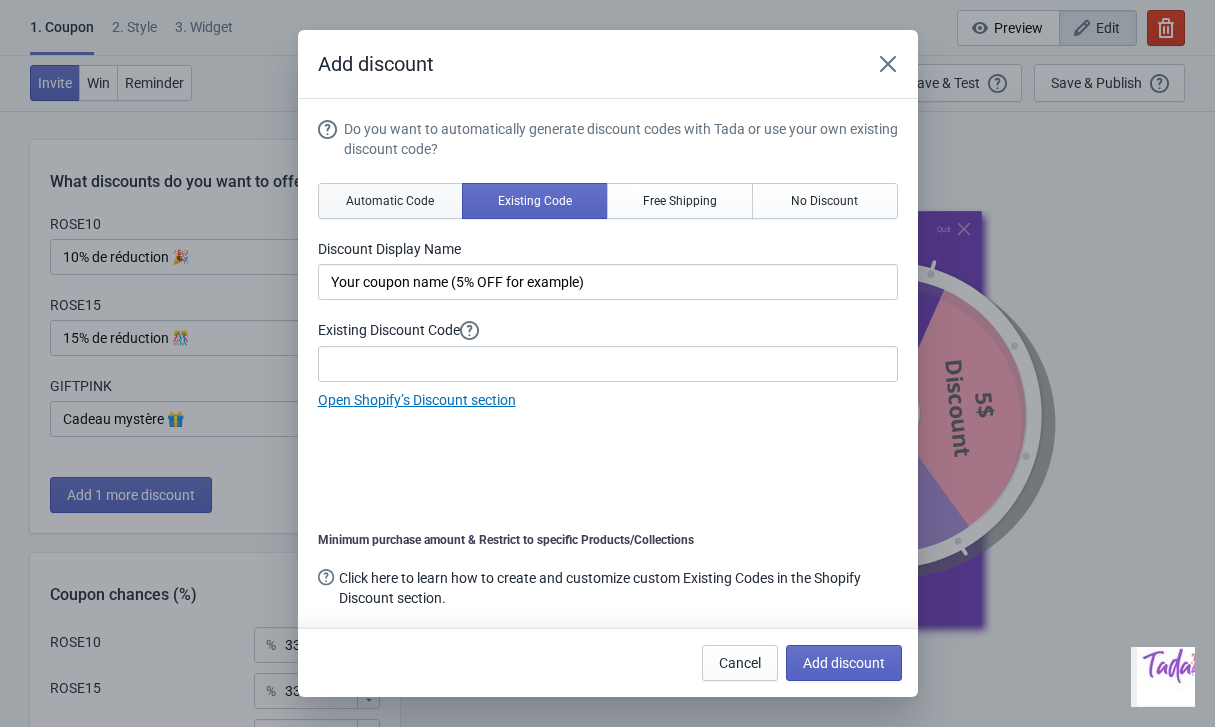click on "Automatic Code" at bounding box center (391, 201) 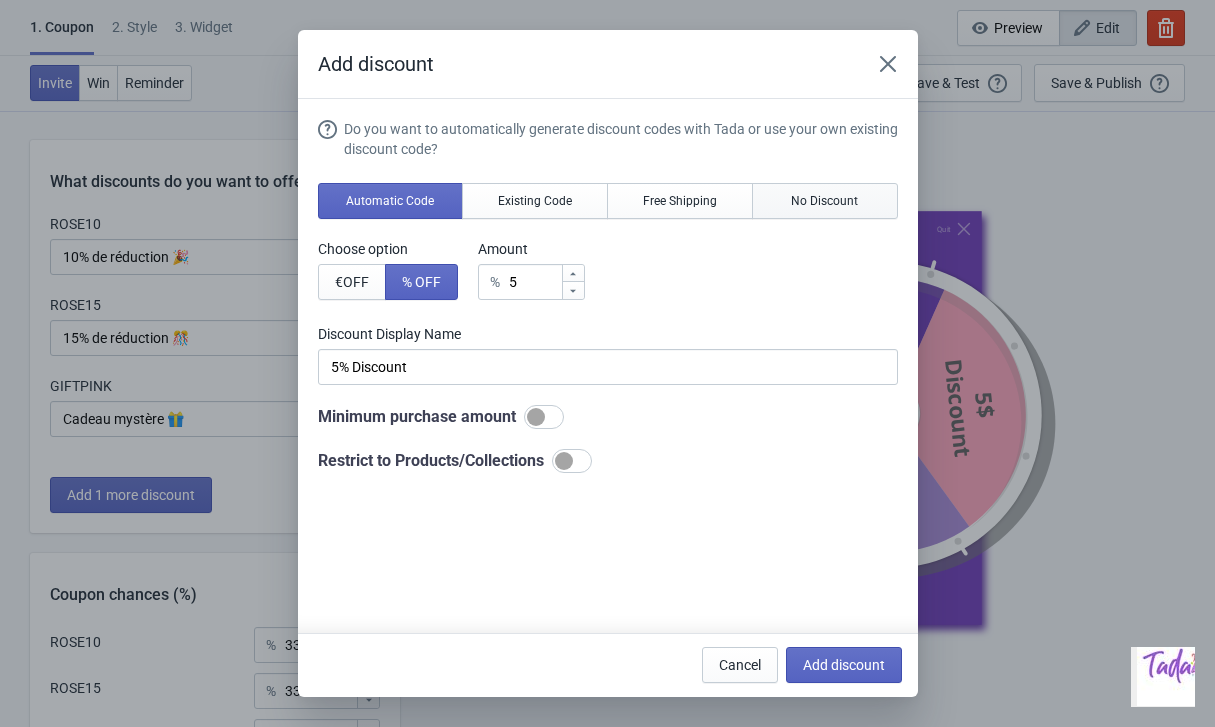 click on "No Discount" at bounding box center [824, 201] 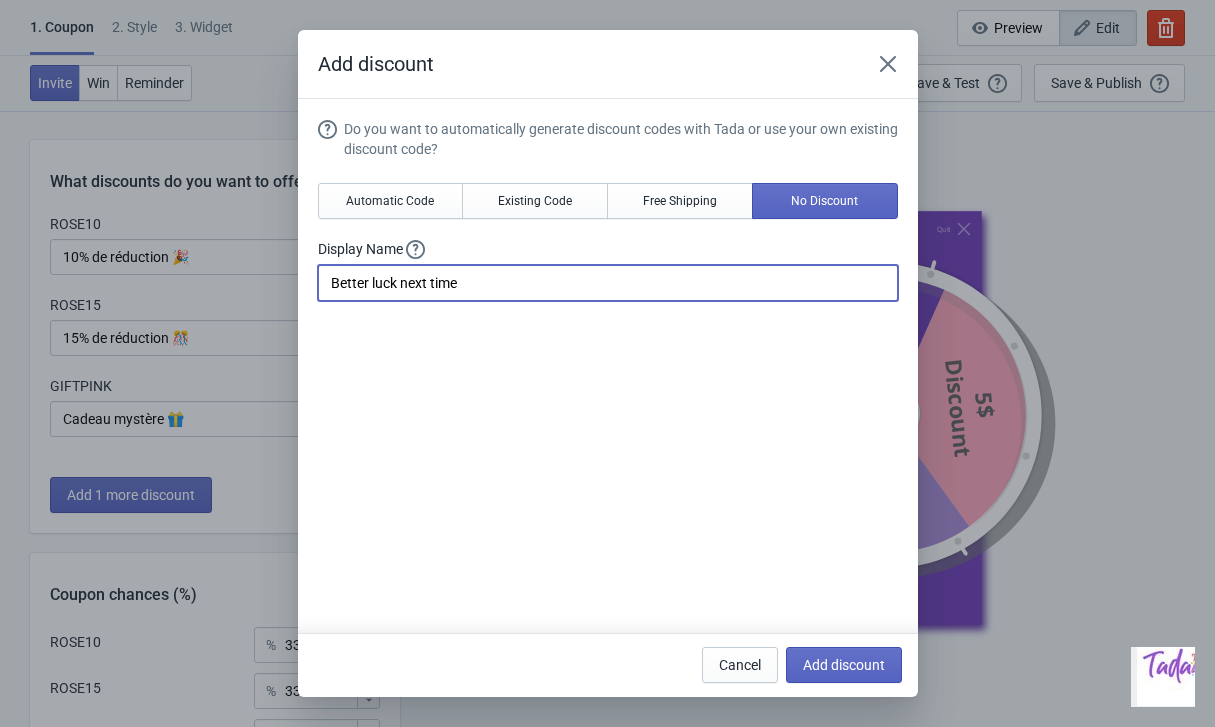 click on "Better luck next time" at bounding box center [608, 283] 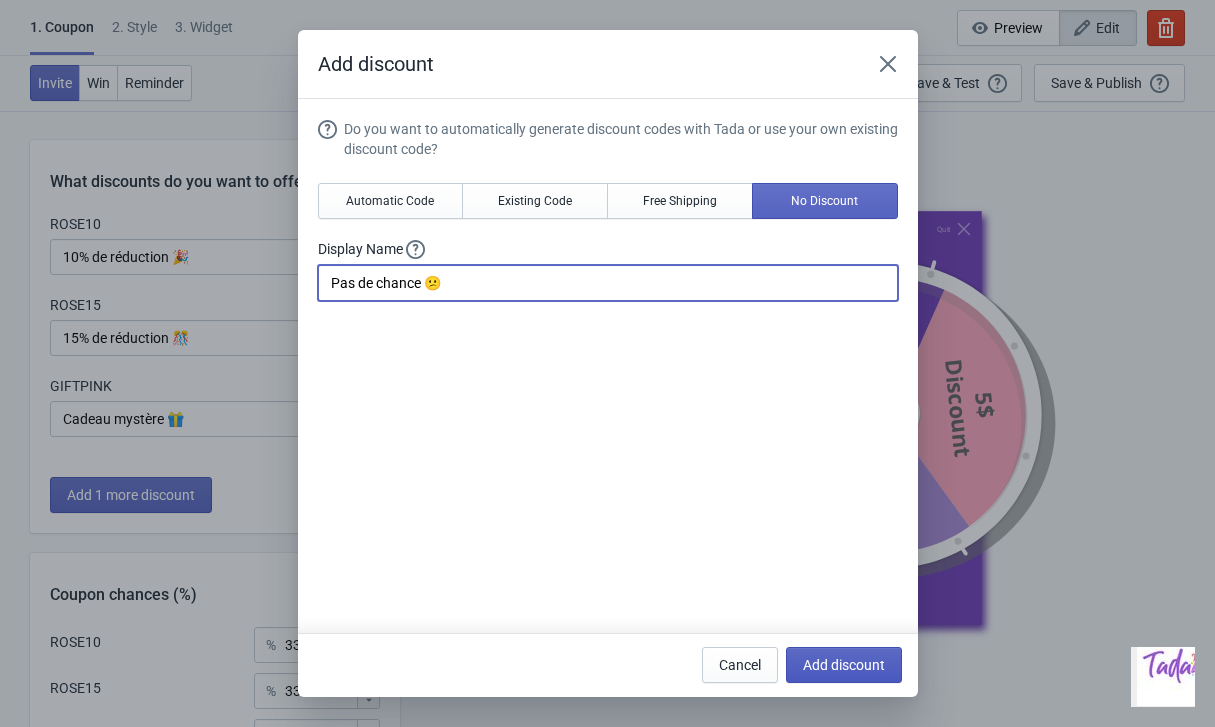 type on "Pas de chance 😕" 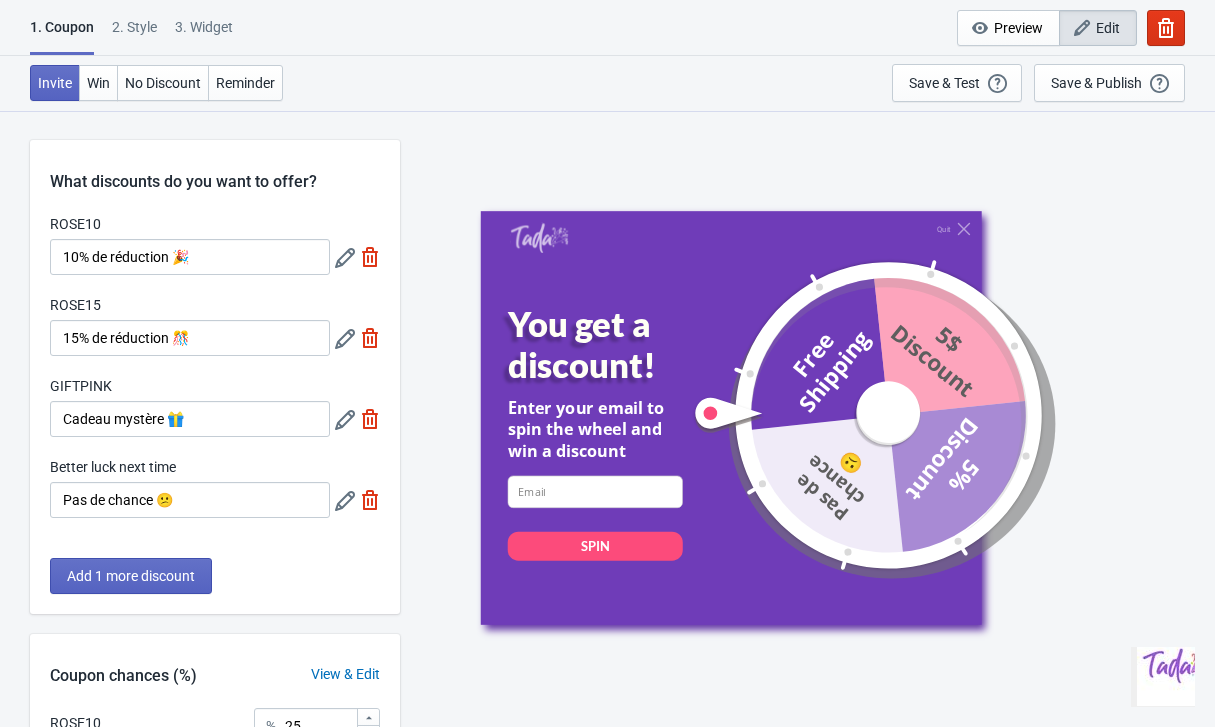 click 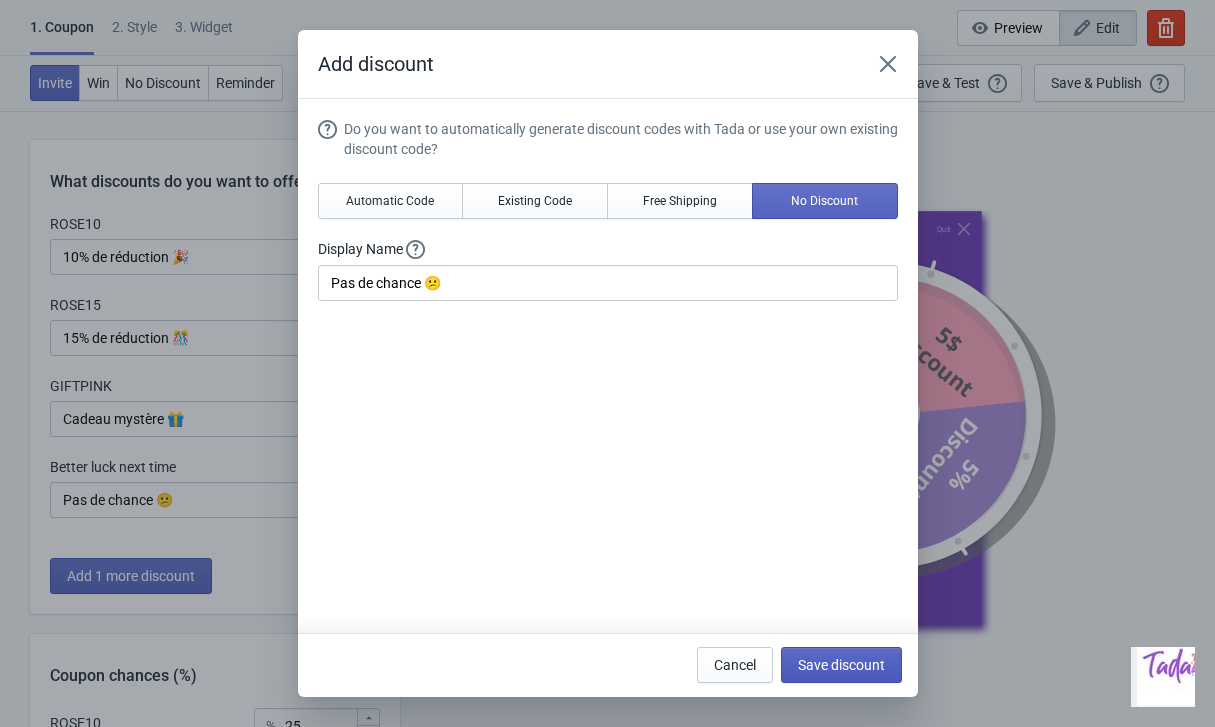 click on "Save discount" at bounding box center [841, 665] 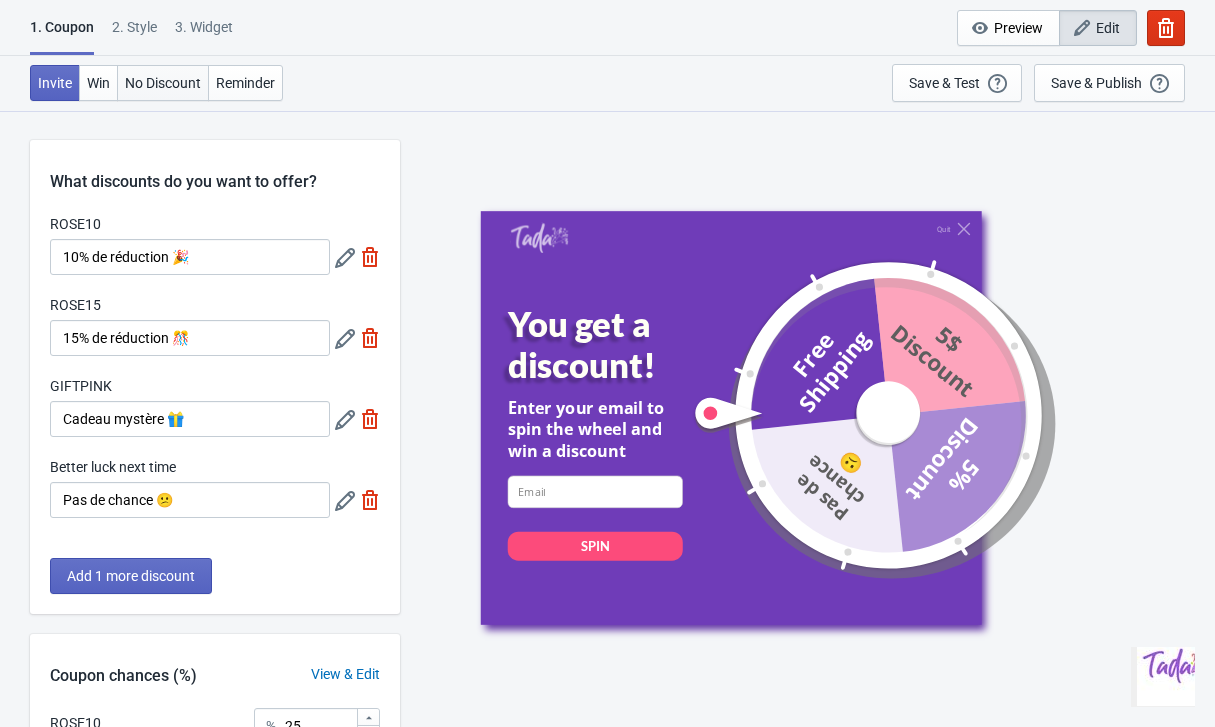 click on "No Discount" at bounding box center [163, 83] 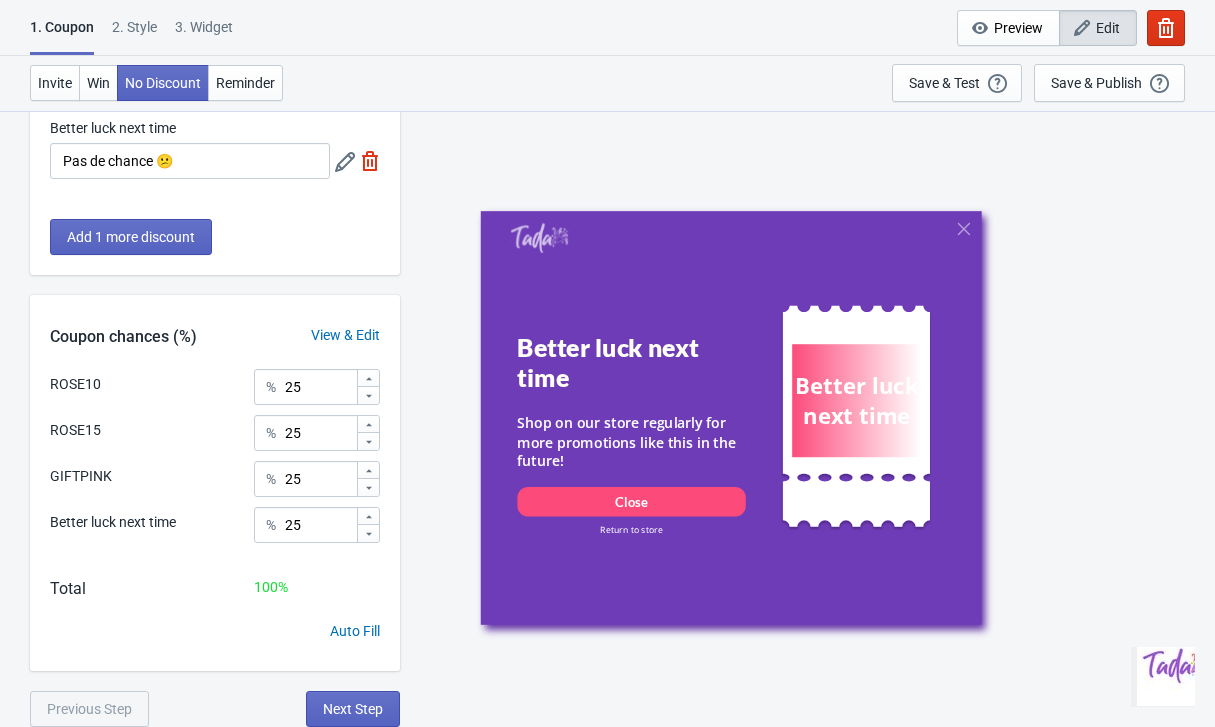 scroll, scrollTop: 339, scrollLeft: 0, axis: vertical 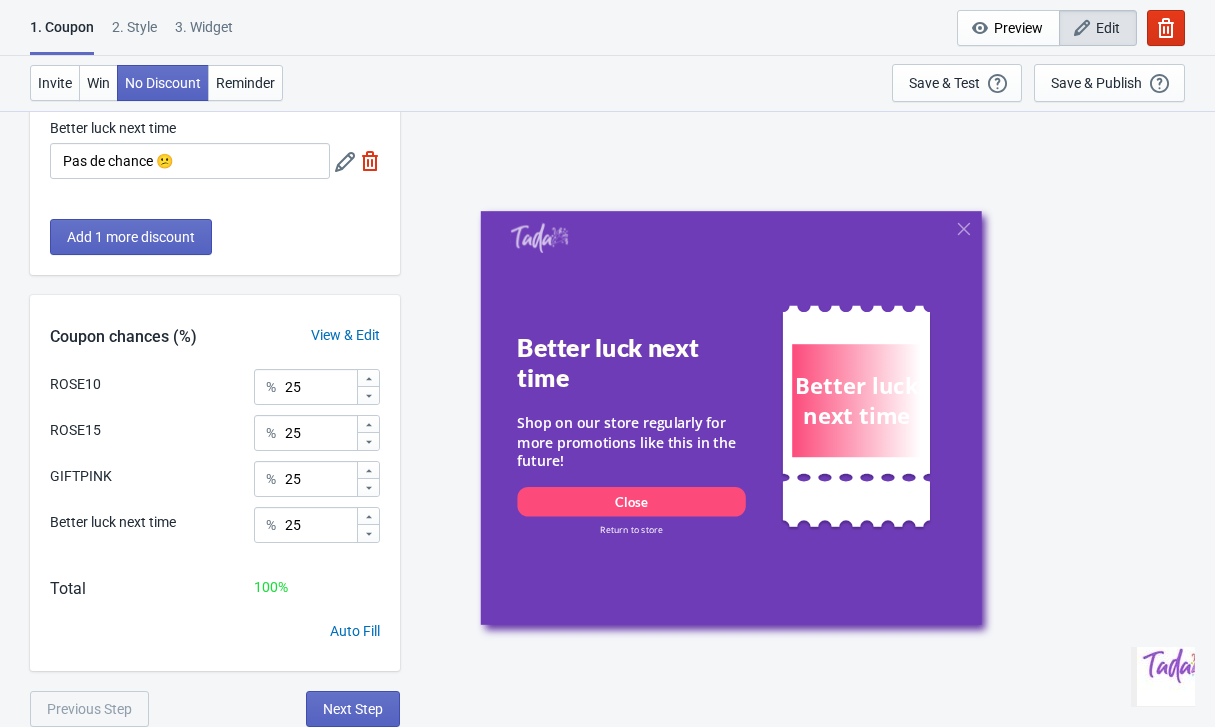 click 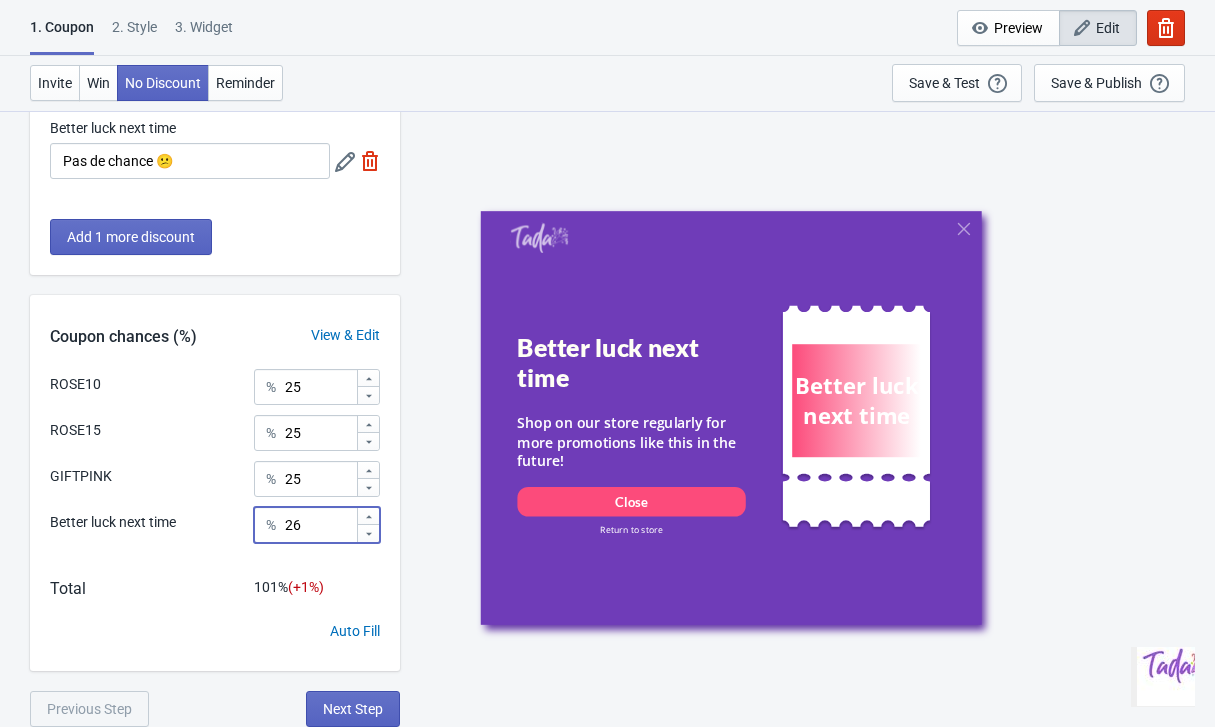 click 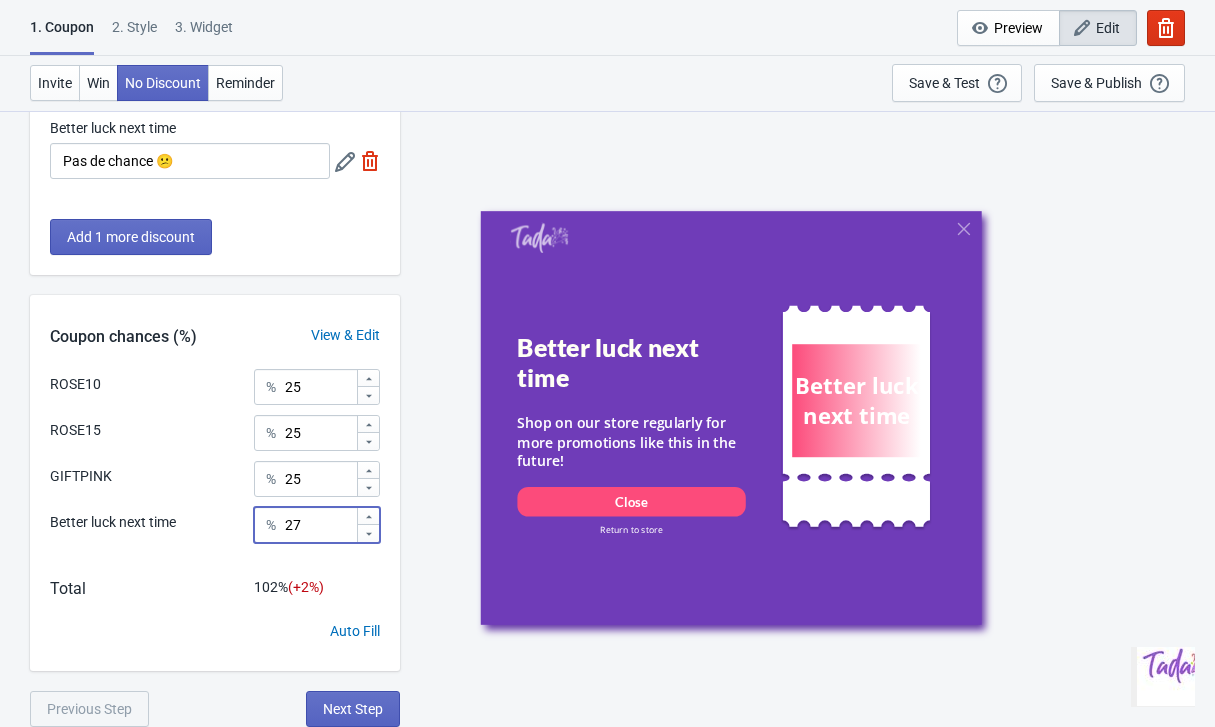 click 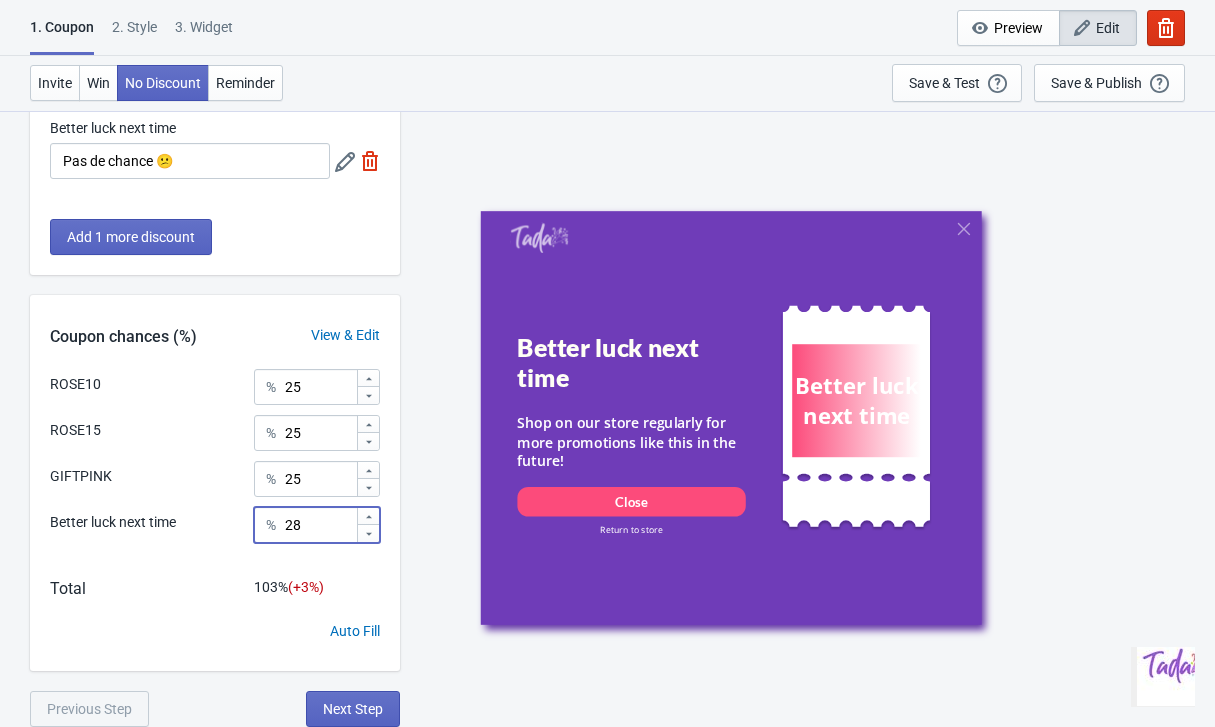 click 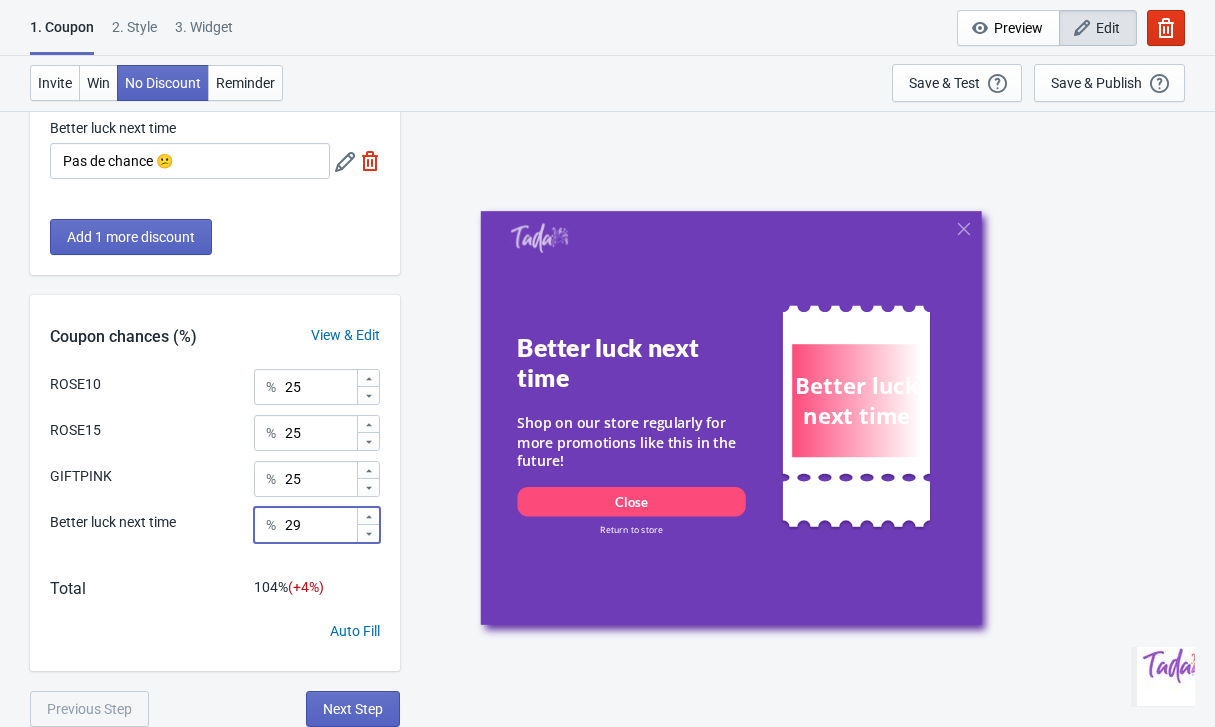 click 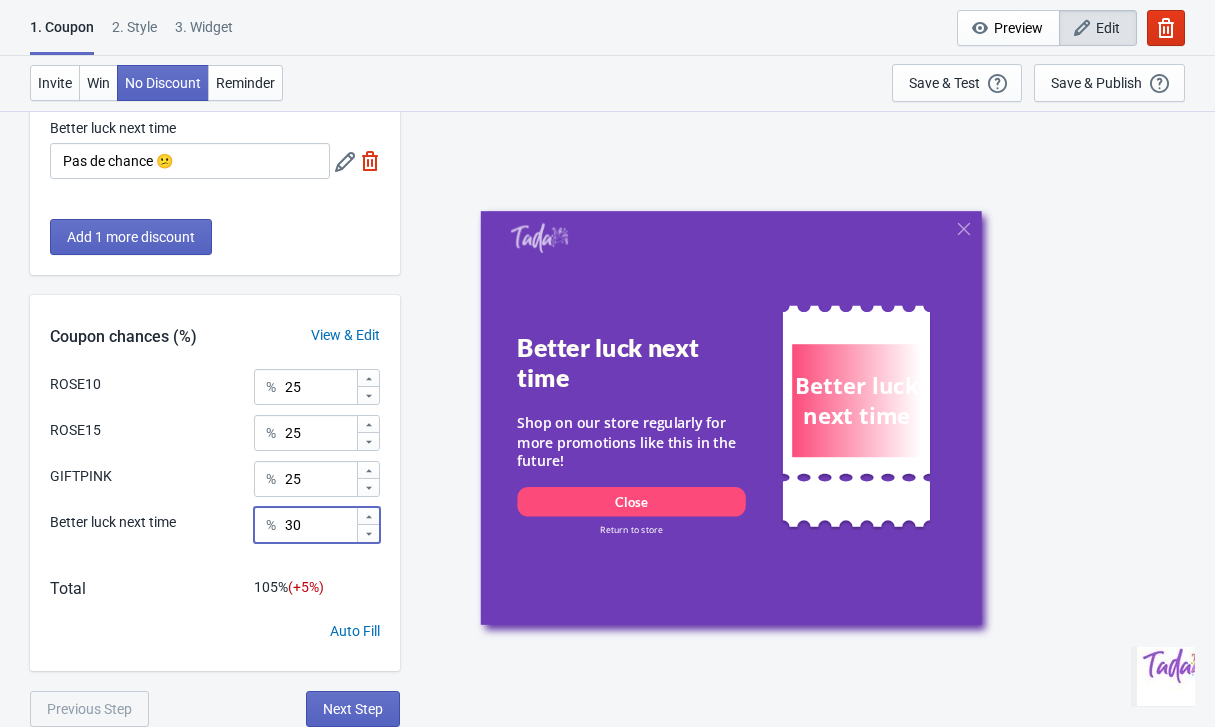 click 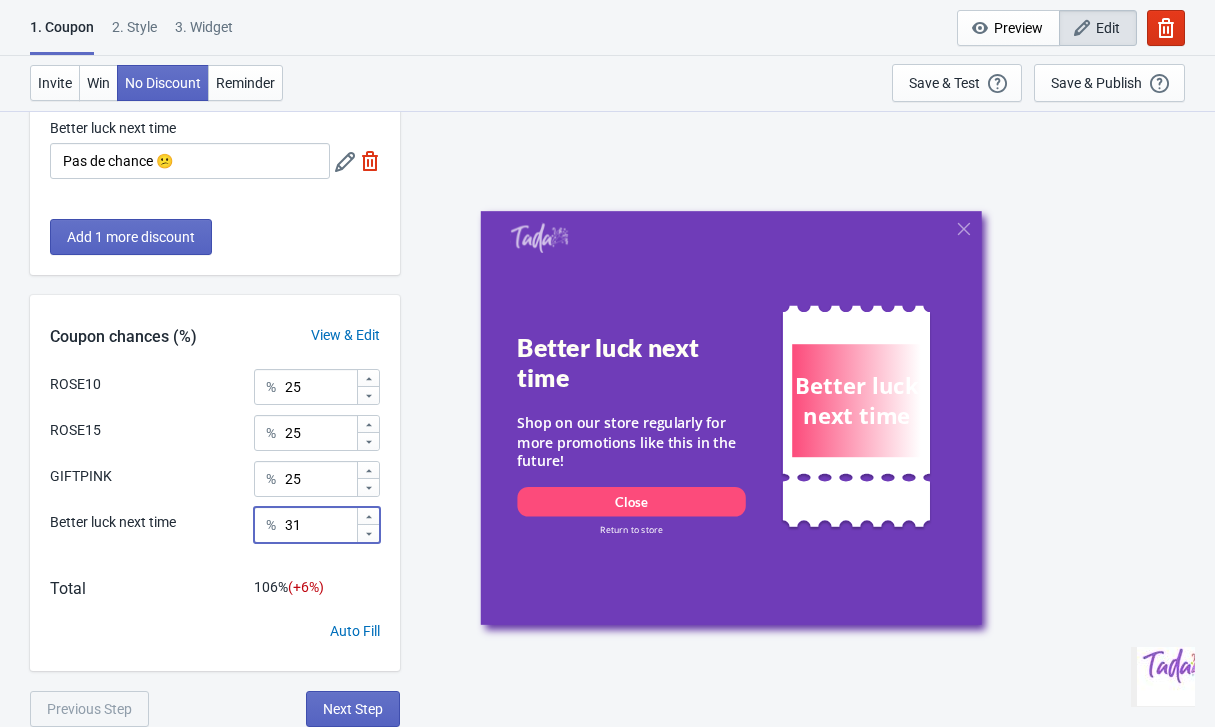 click 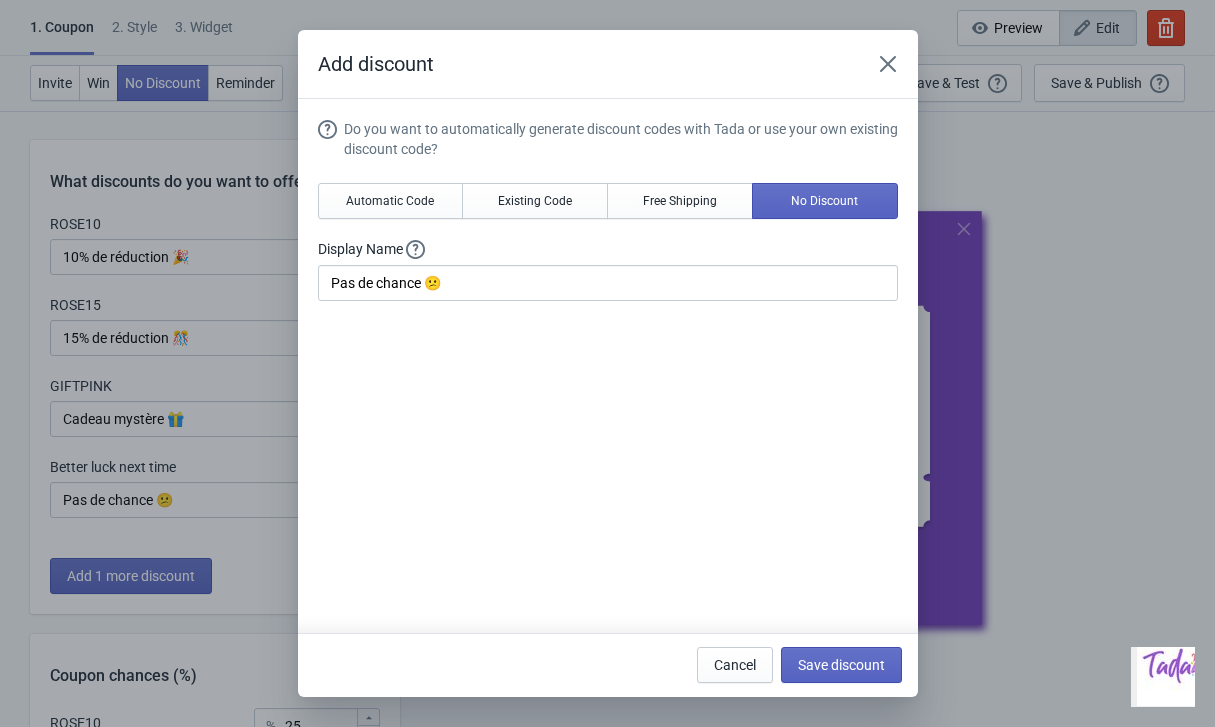 scroll, scrollTop: 0, scrollLeft: 0, axis: both 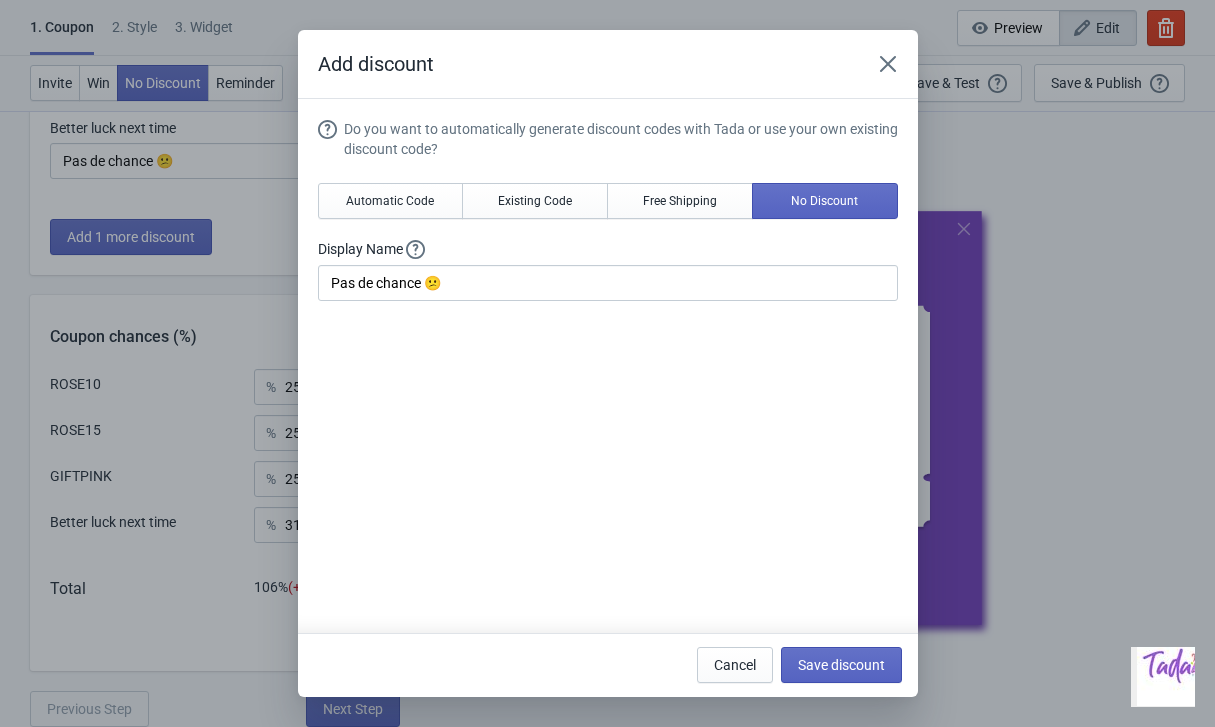 click 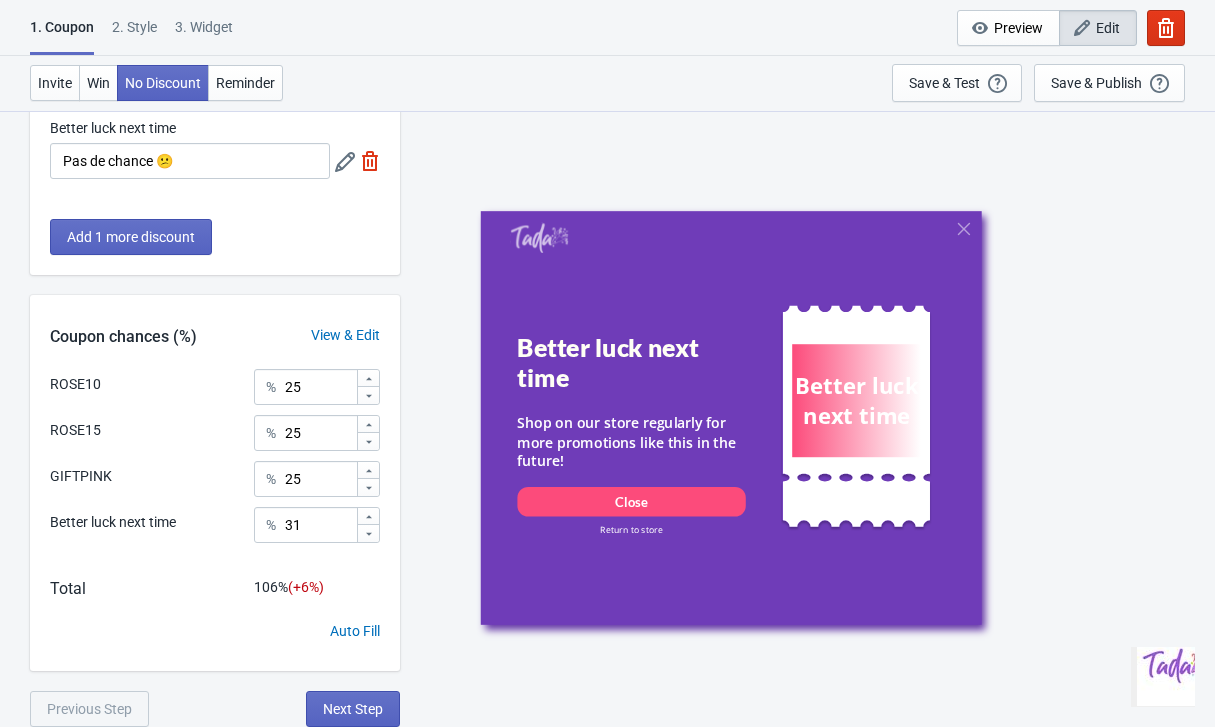 click 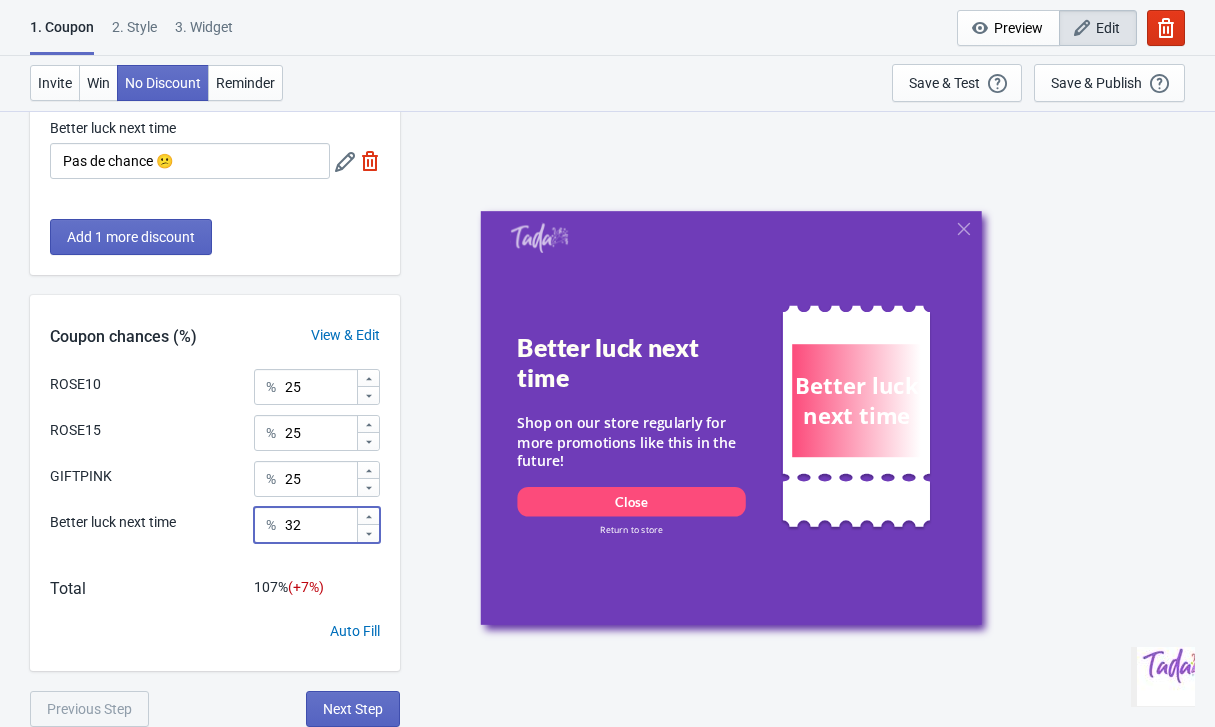 click 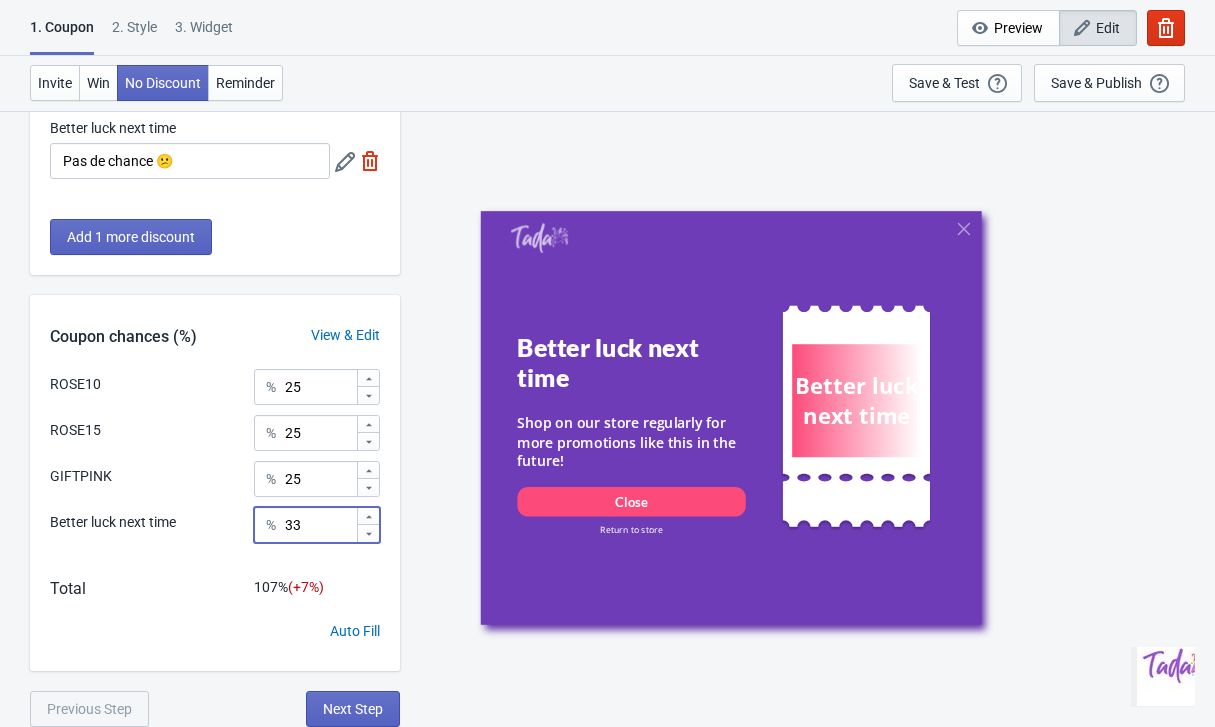 click 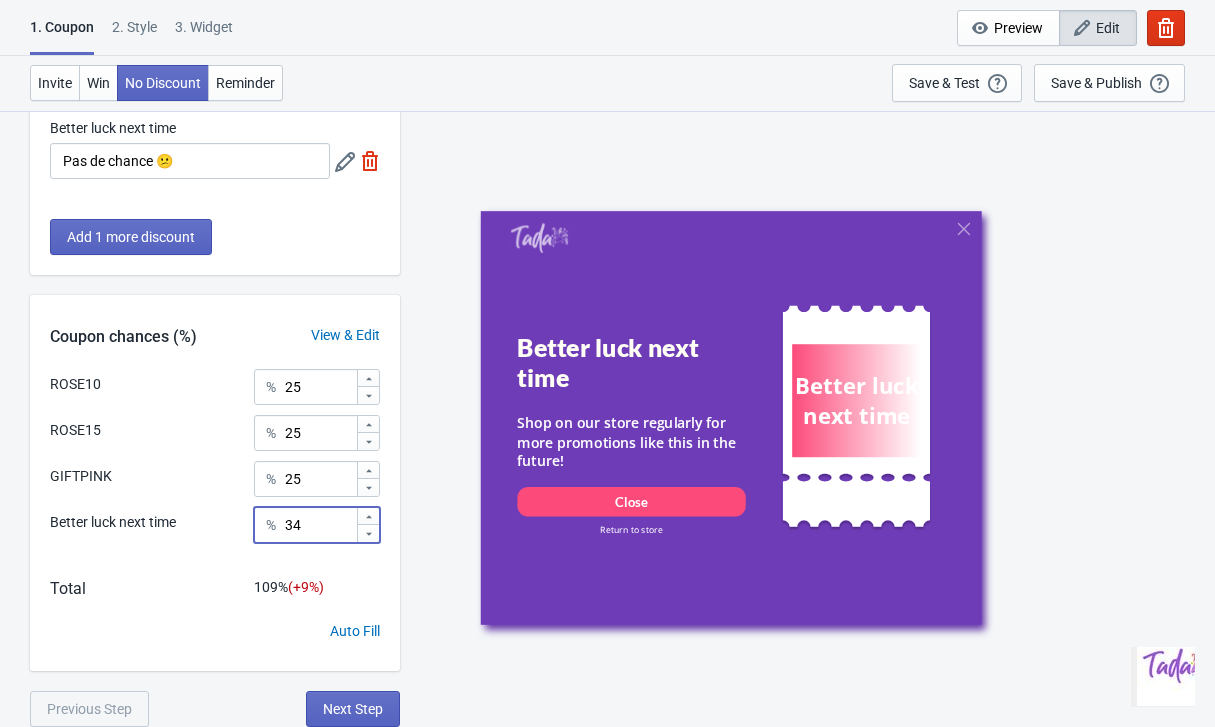 click 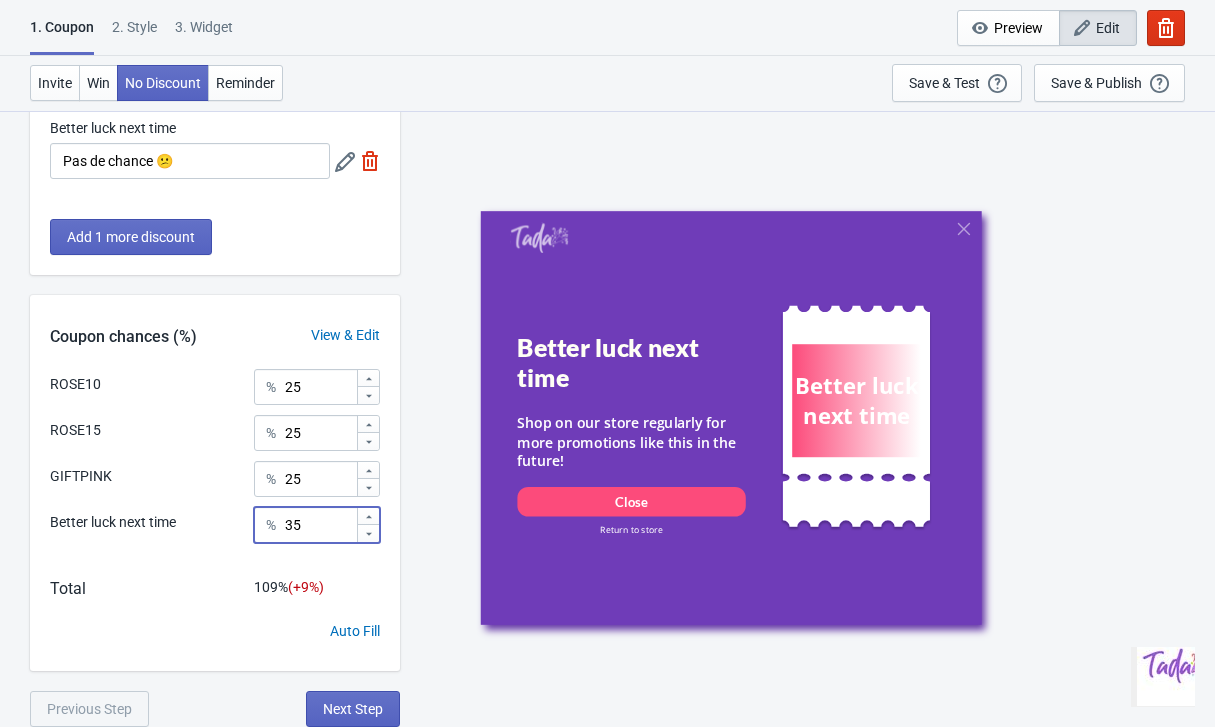 click 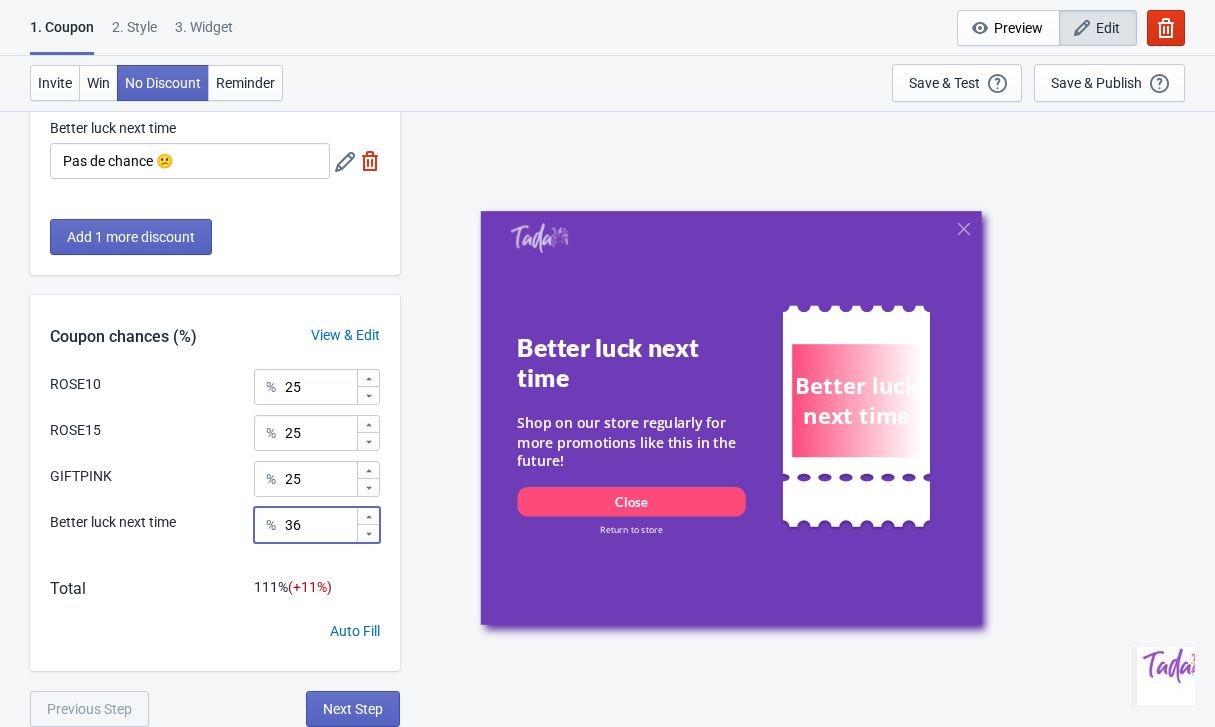 click 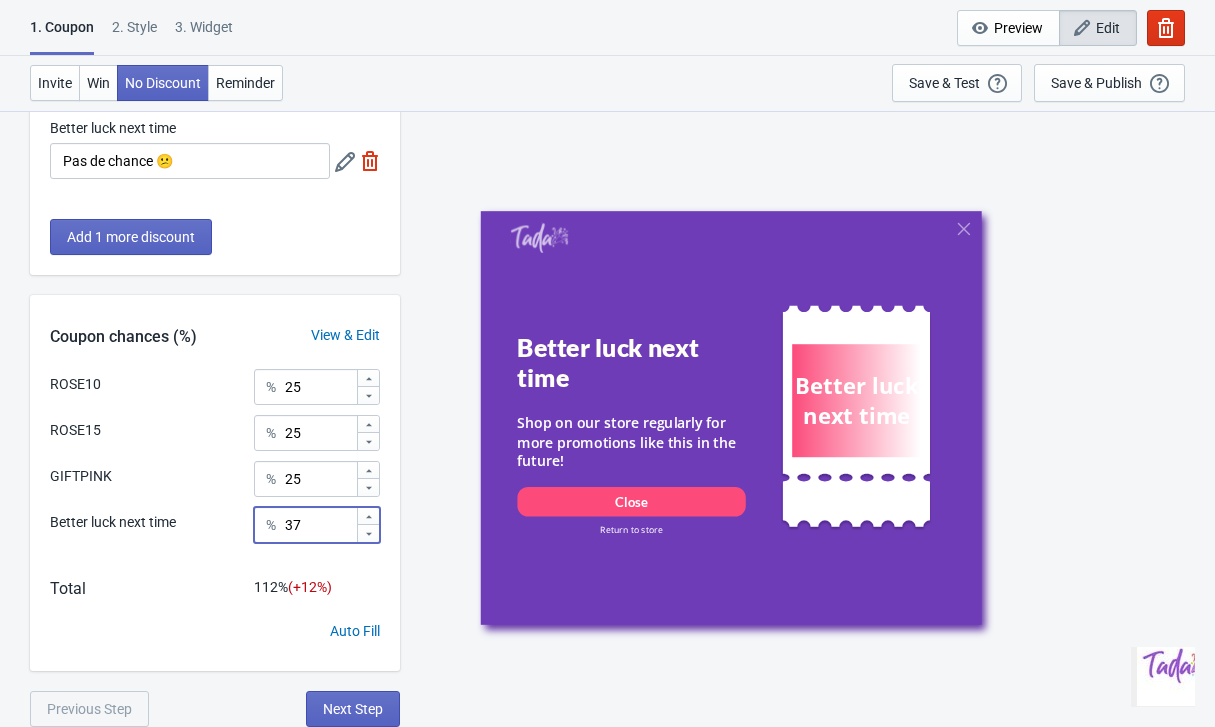 click 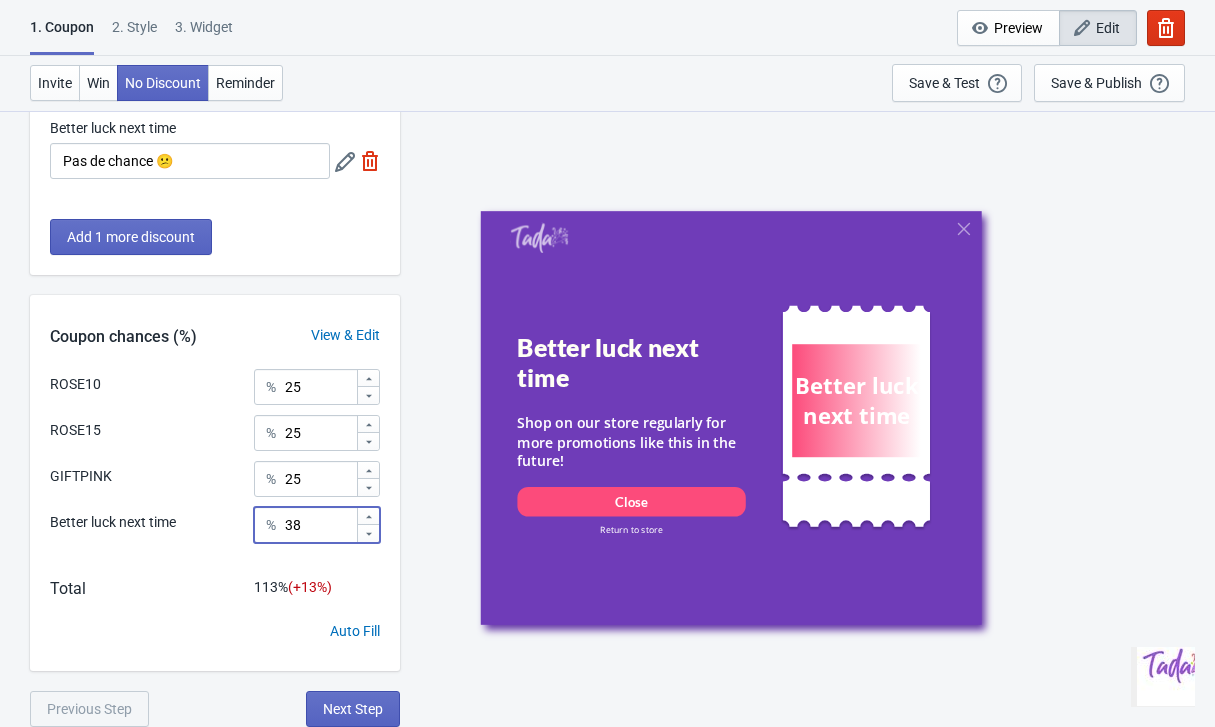 click 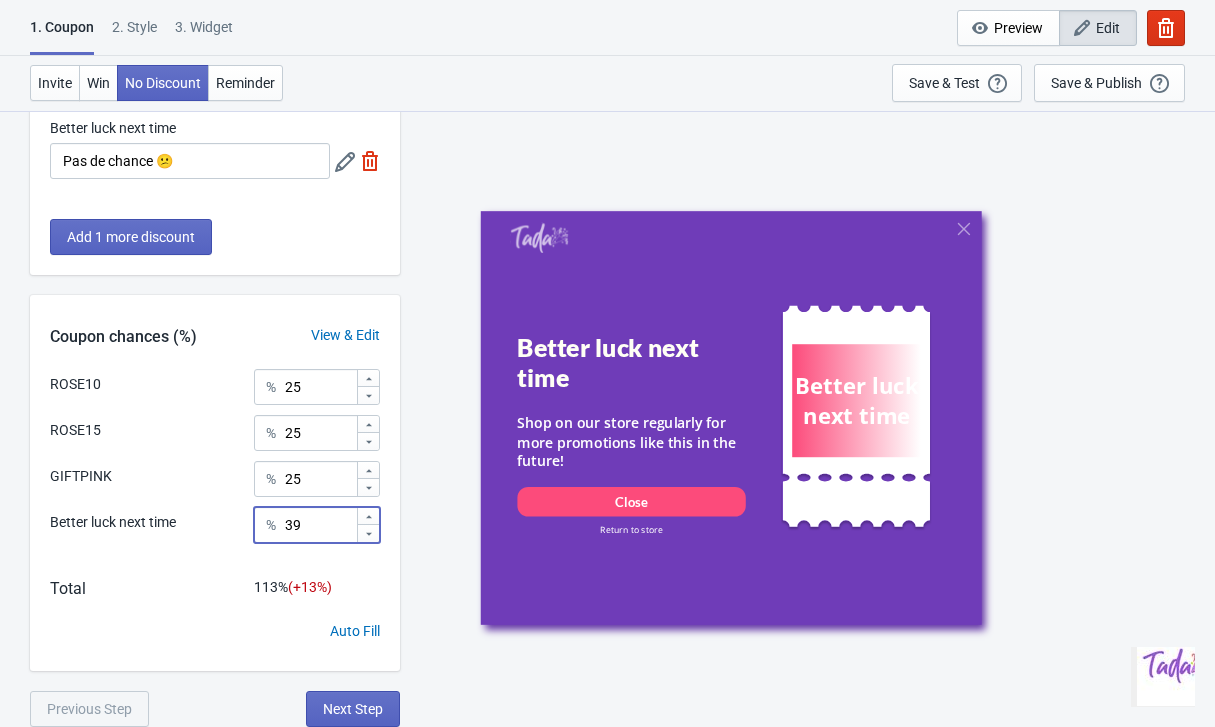 click 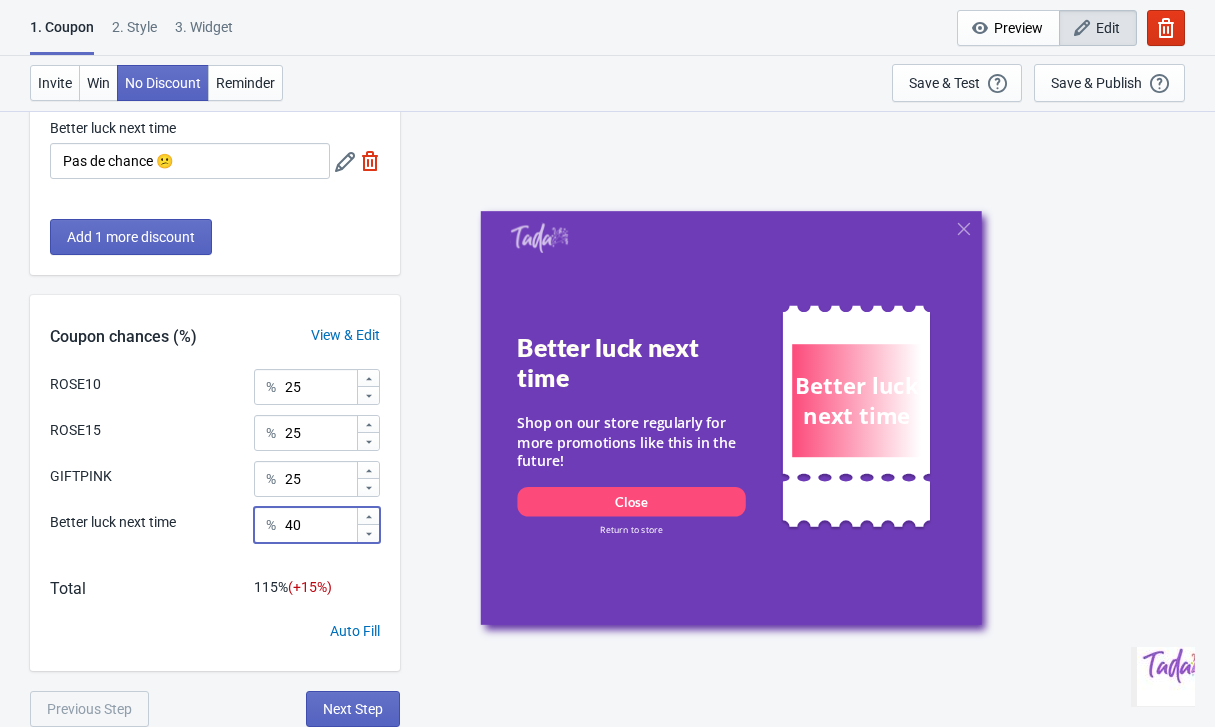 click 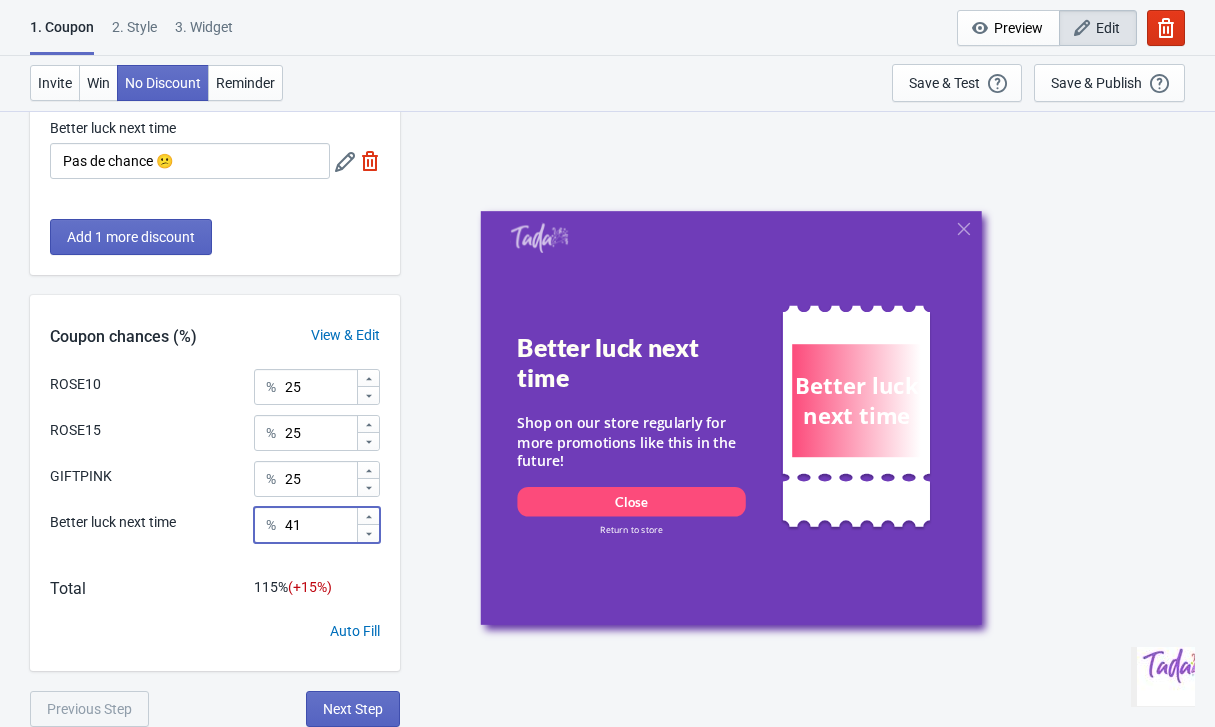 click 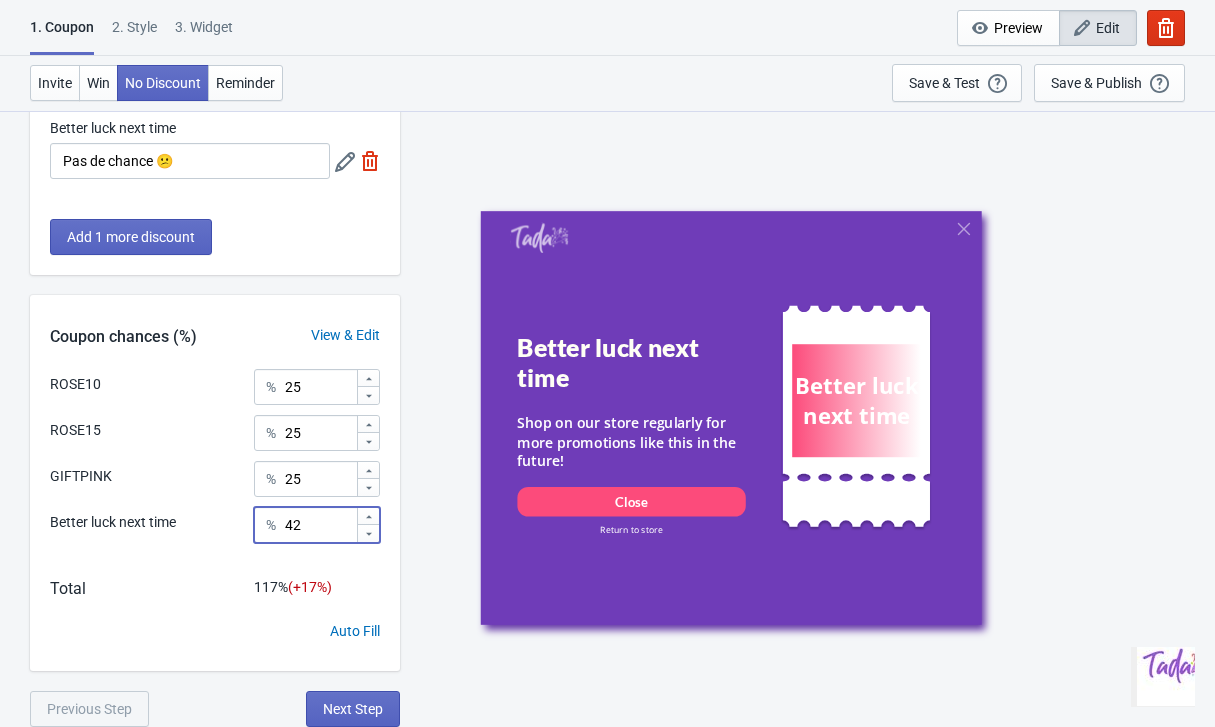 click 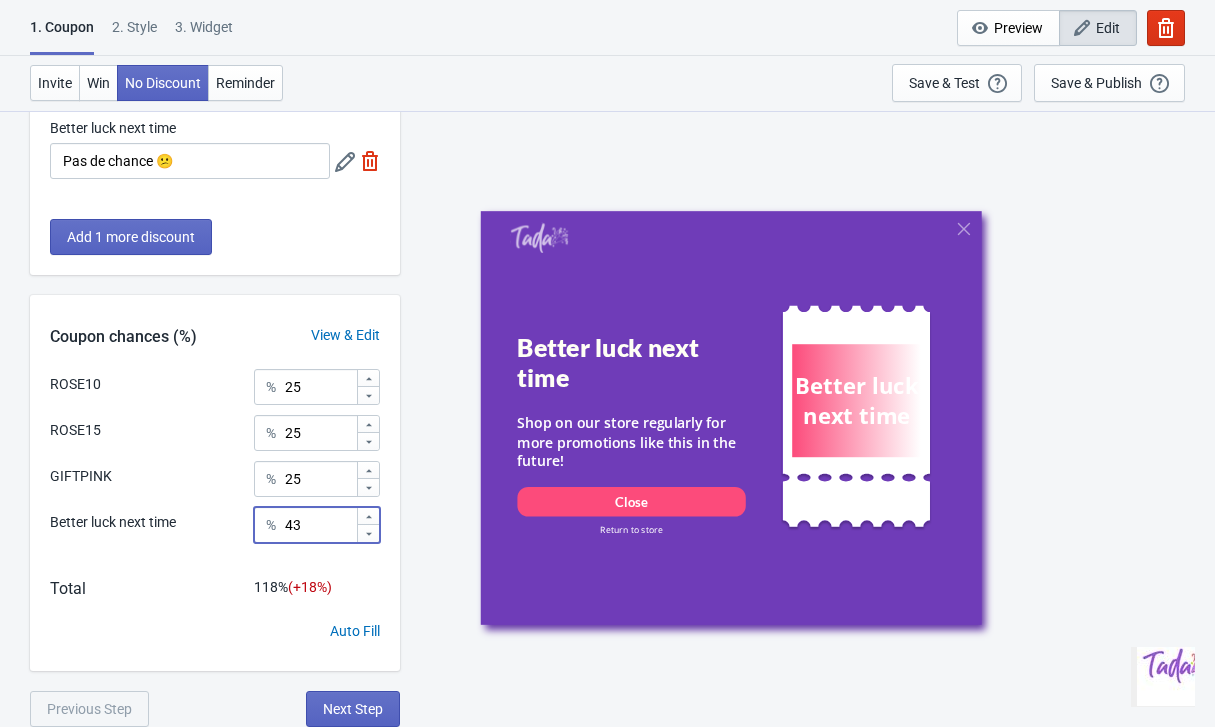 click 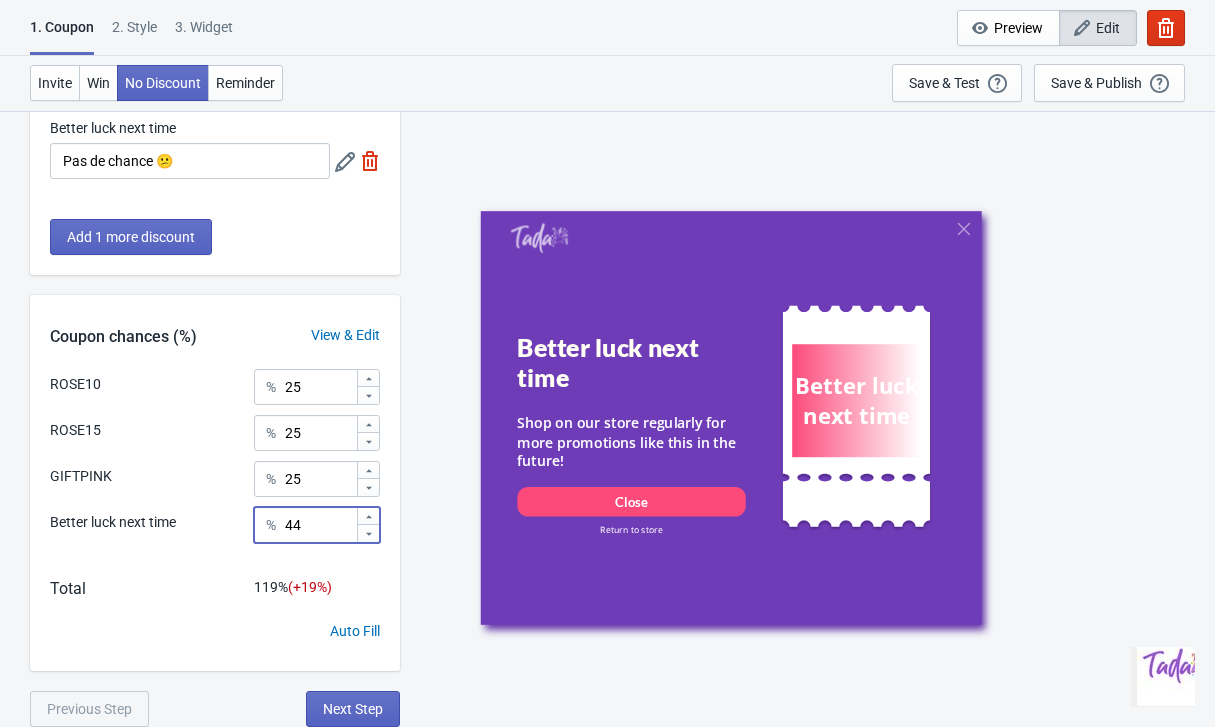 click 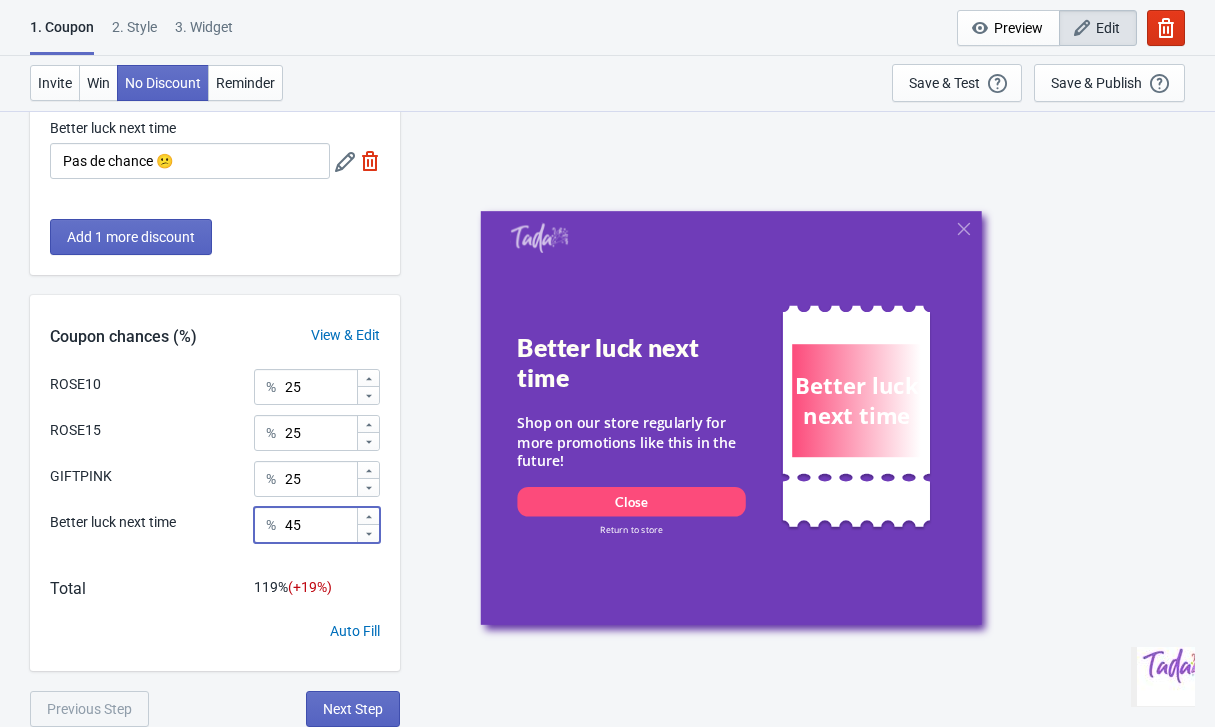click 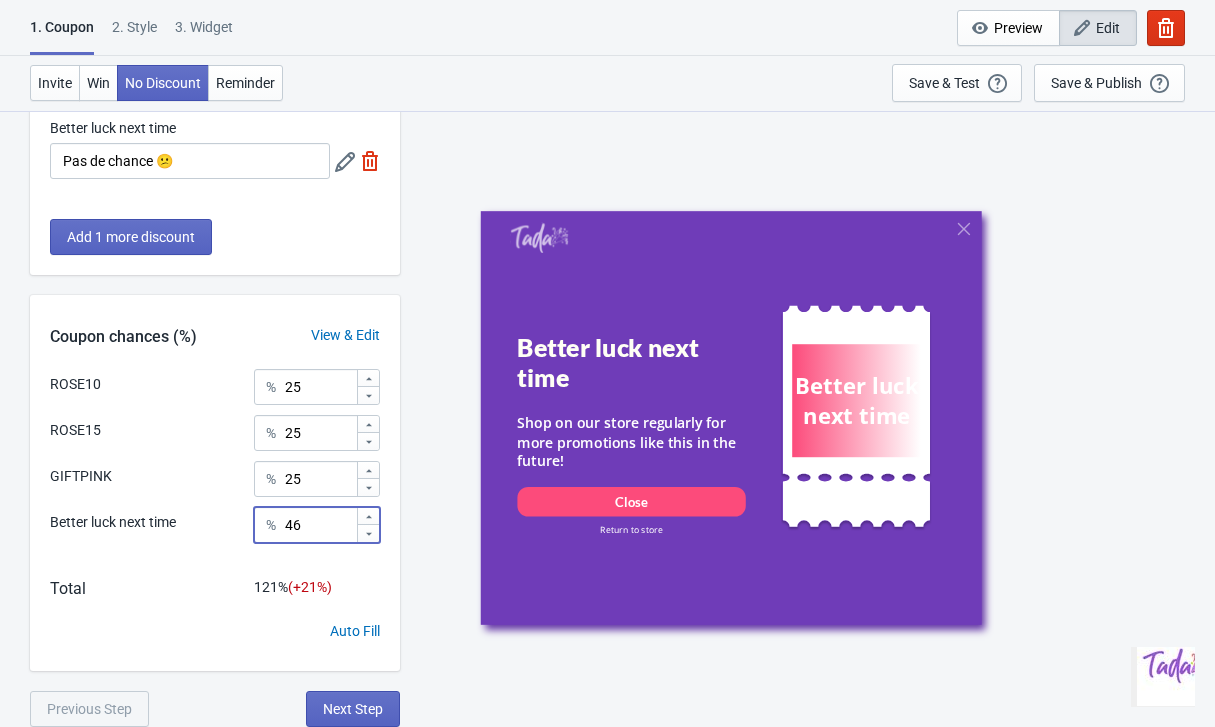 click 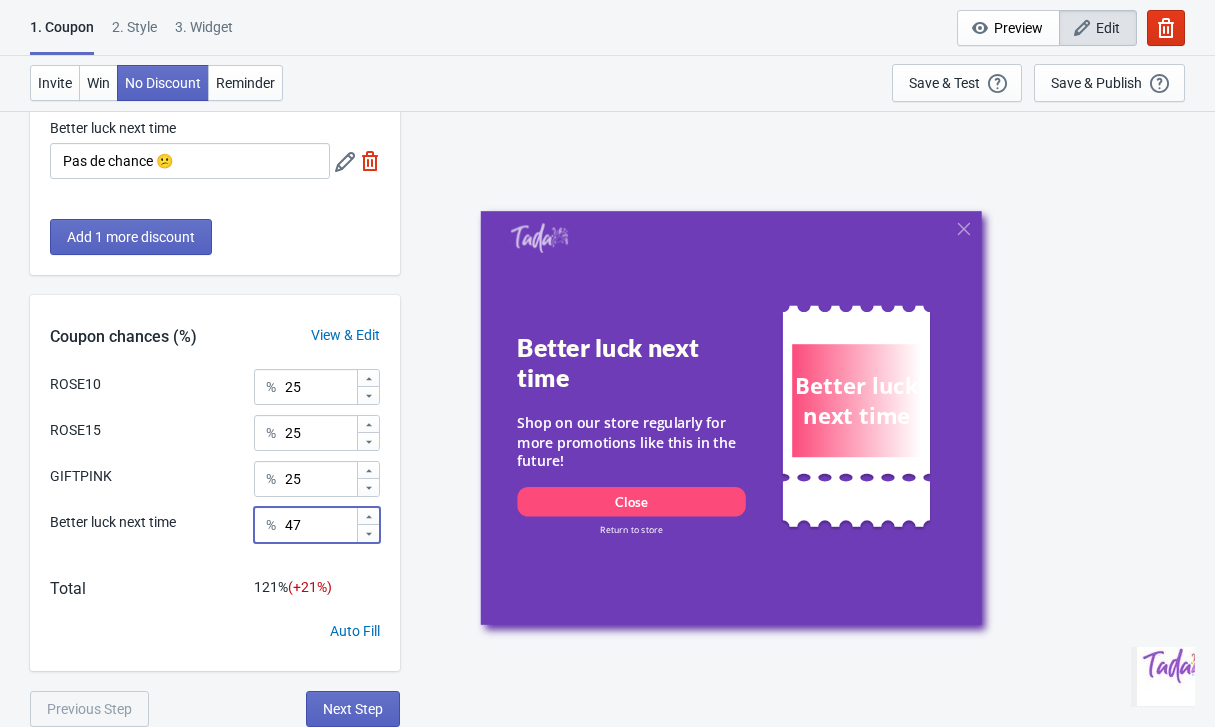 click 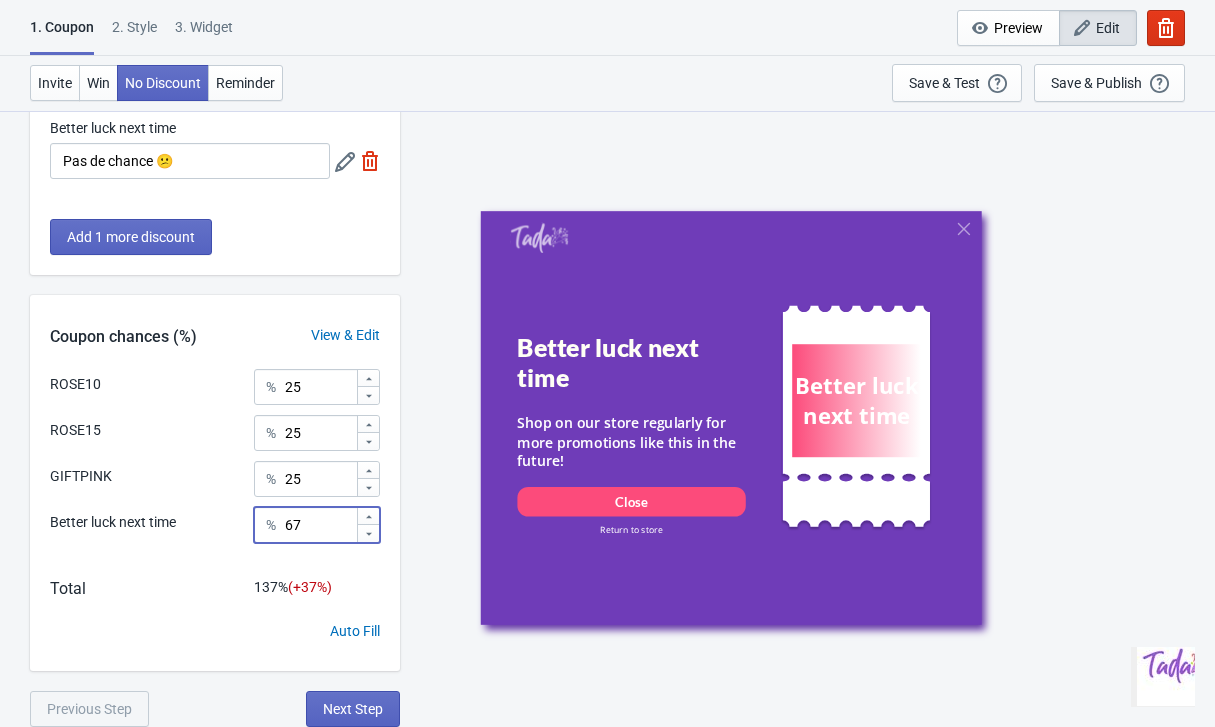 click 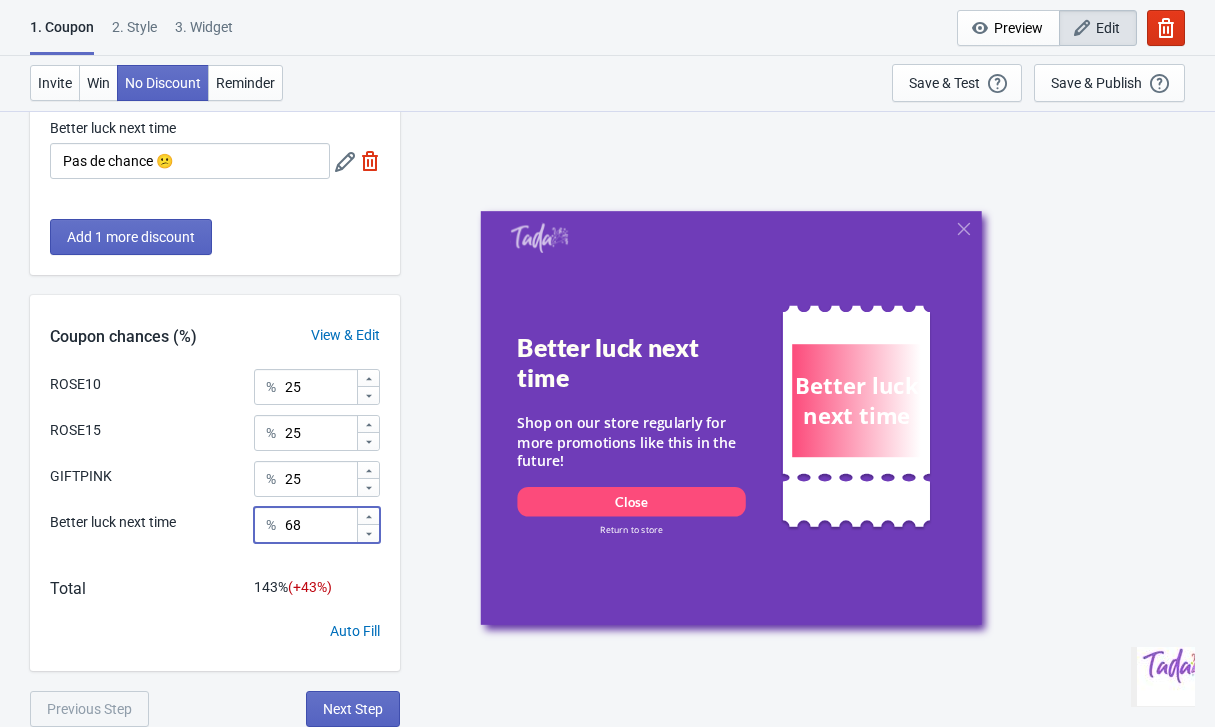 click 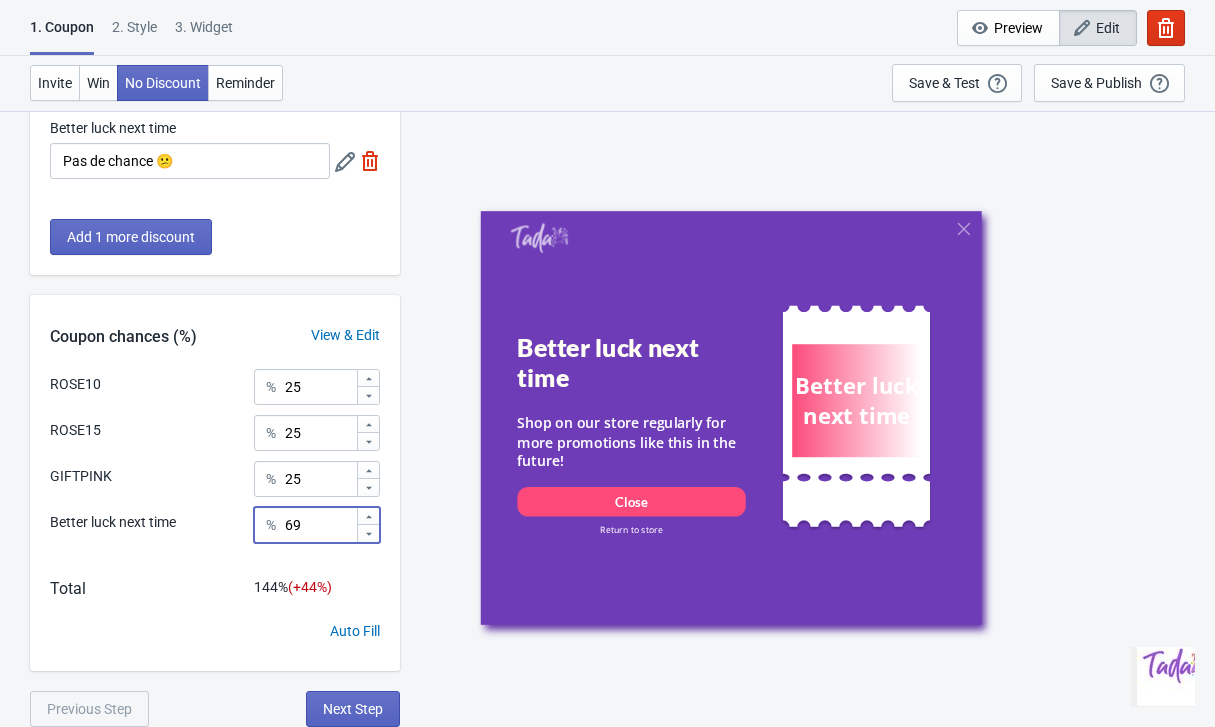 click at bounding box center (368, 533) 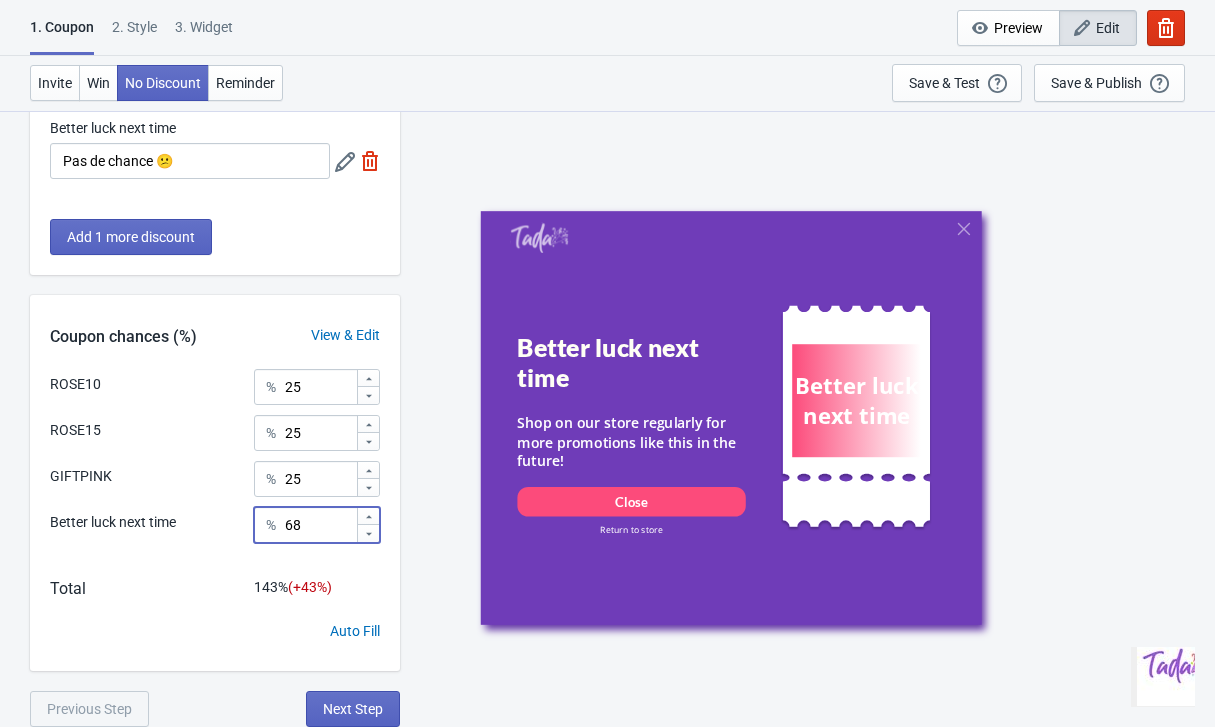 click at bounding box center (368, 533) 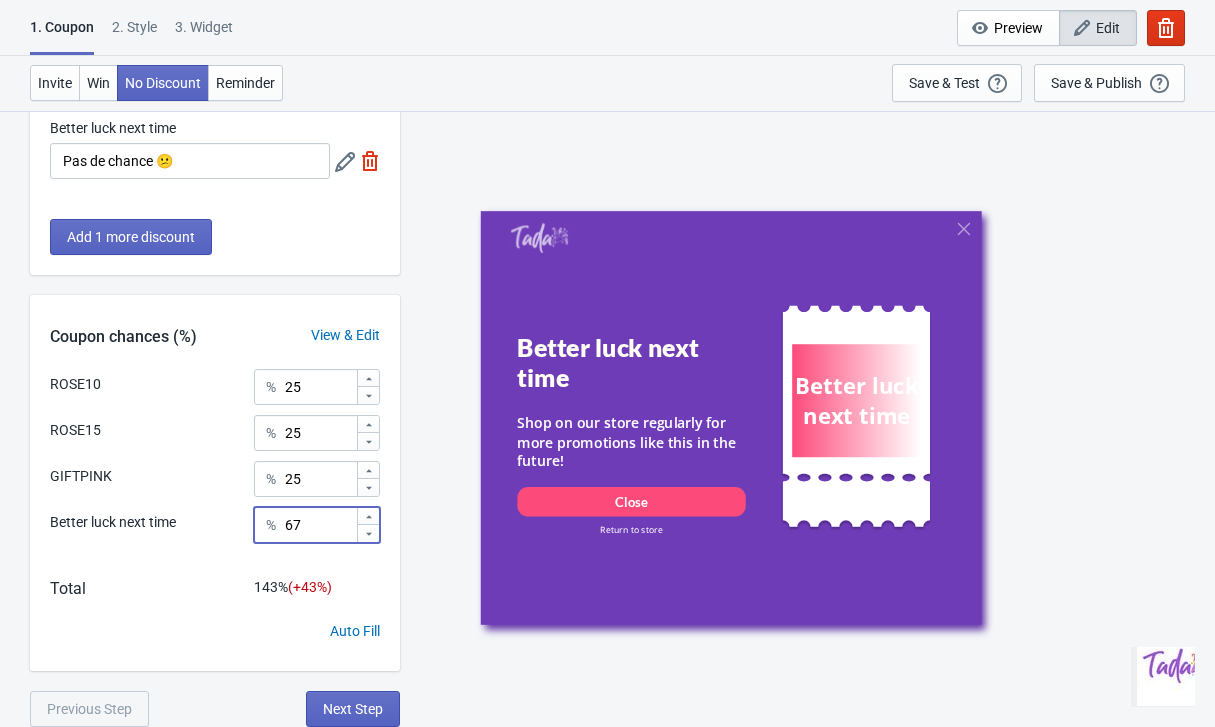 click at bounding box center [368, 533] 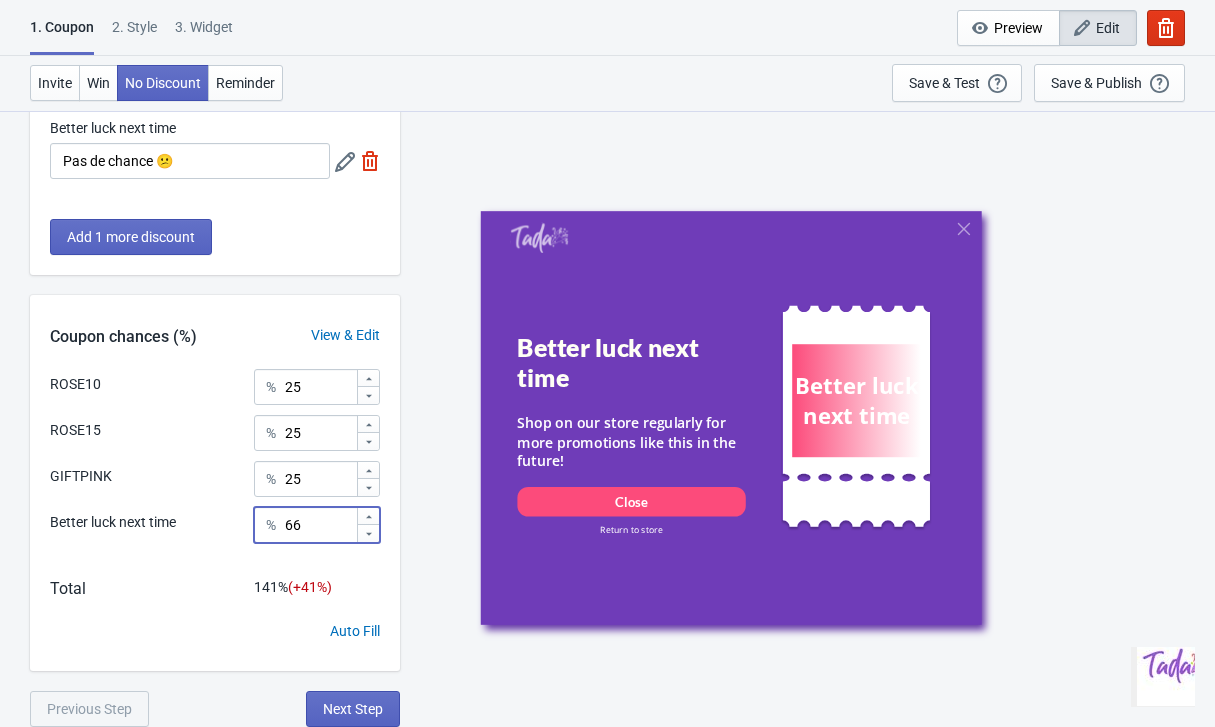 click at bounding box center [368, 533] 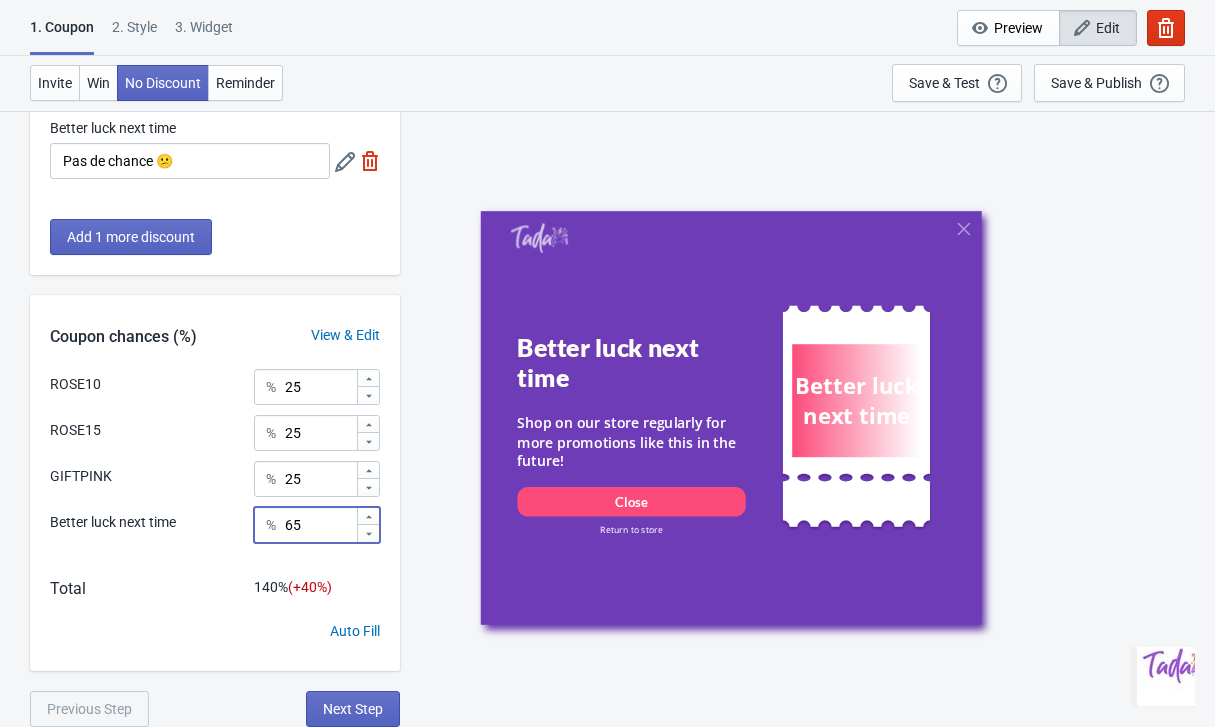 click at bounding box center (368, 533) 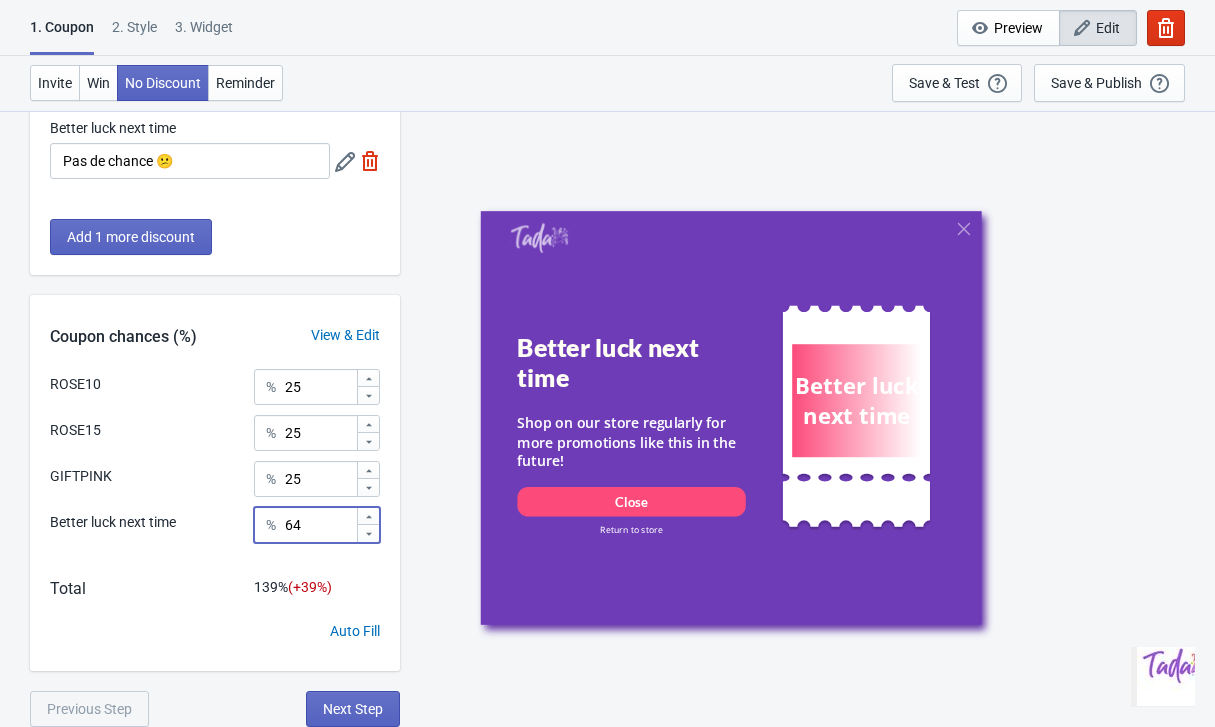 click at bounding box center [368, 533] 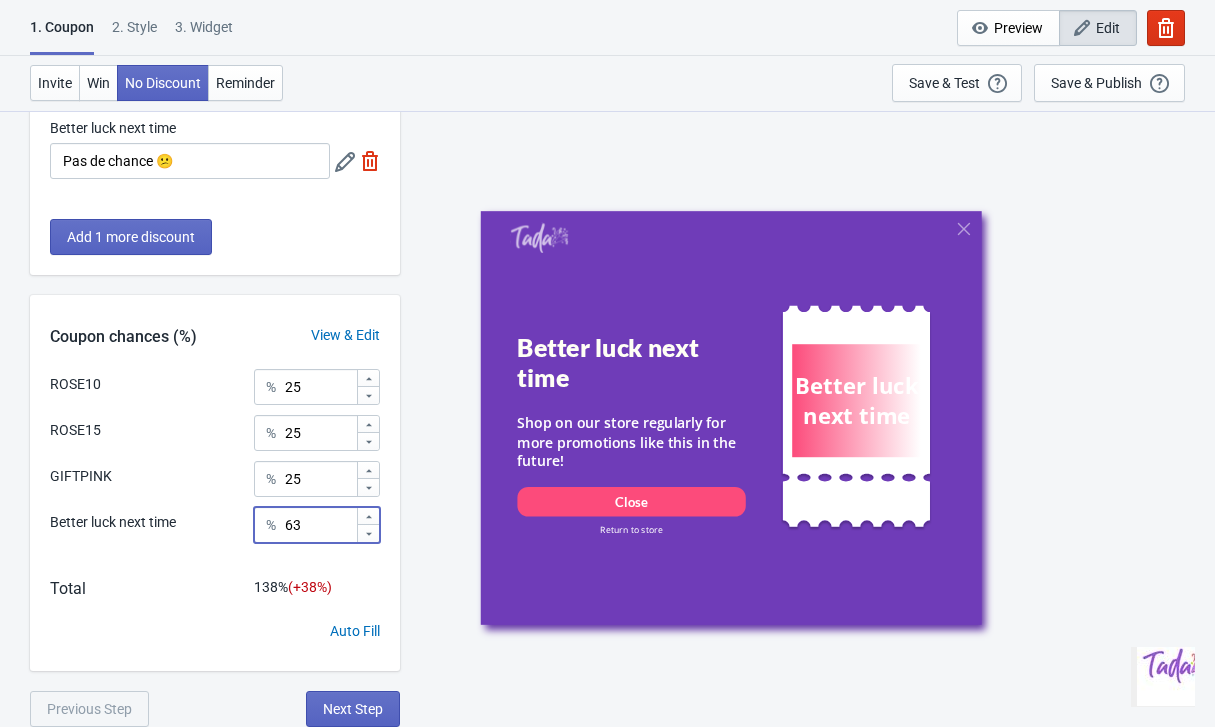 click at bounding box center (368, 533) 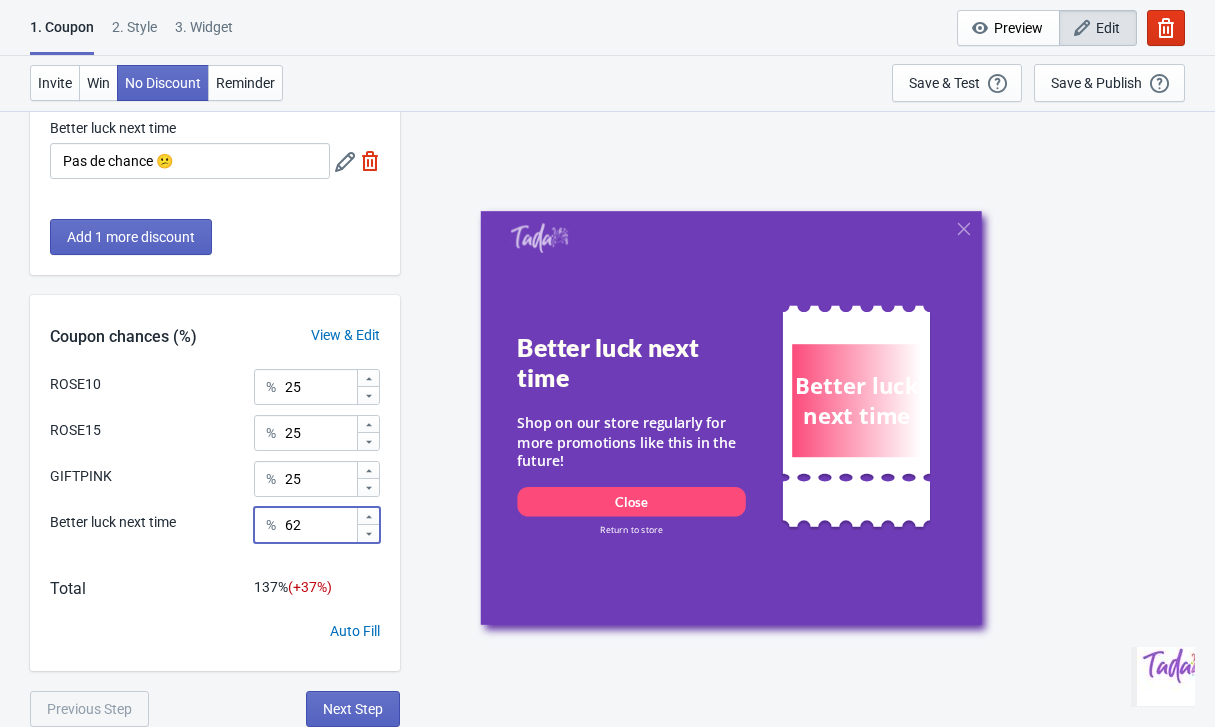 click at bounding box center (368, 533) 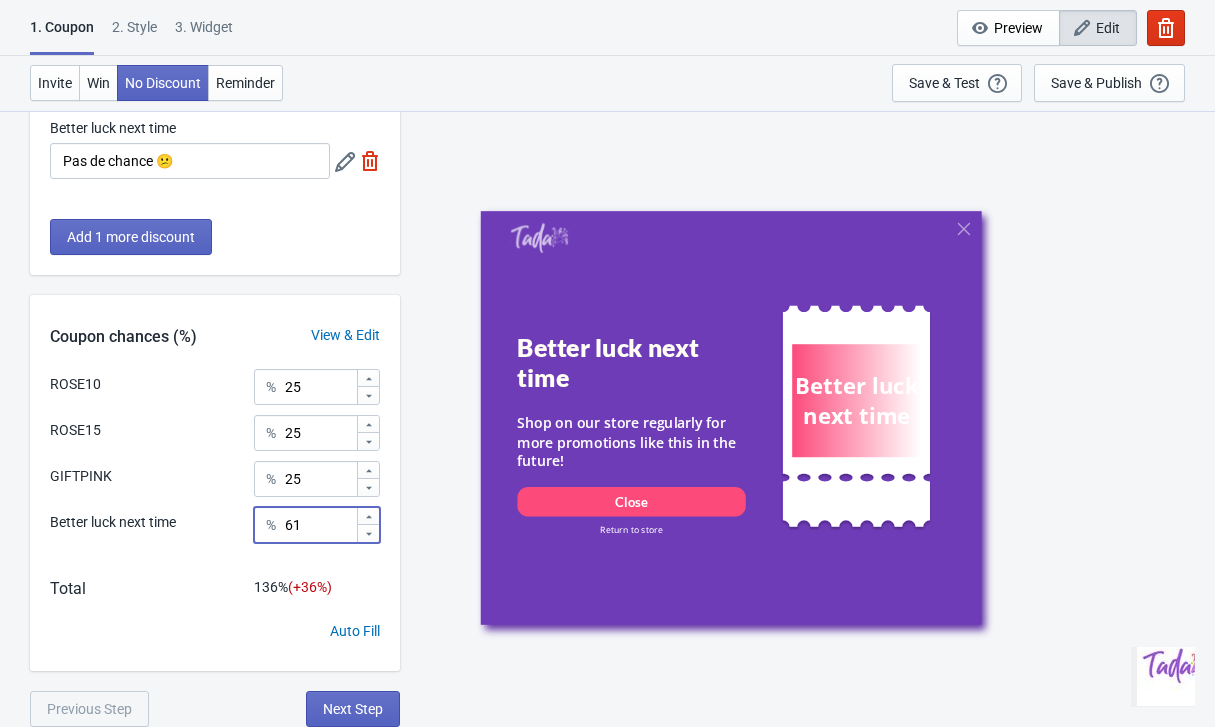 click at bounding box center (368, 533) 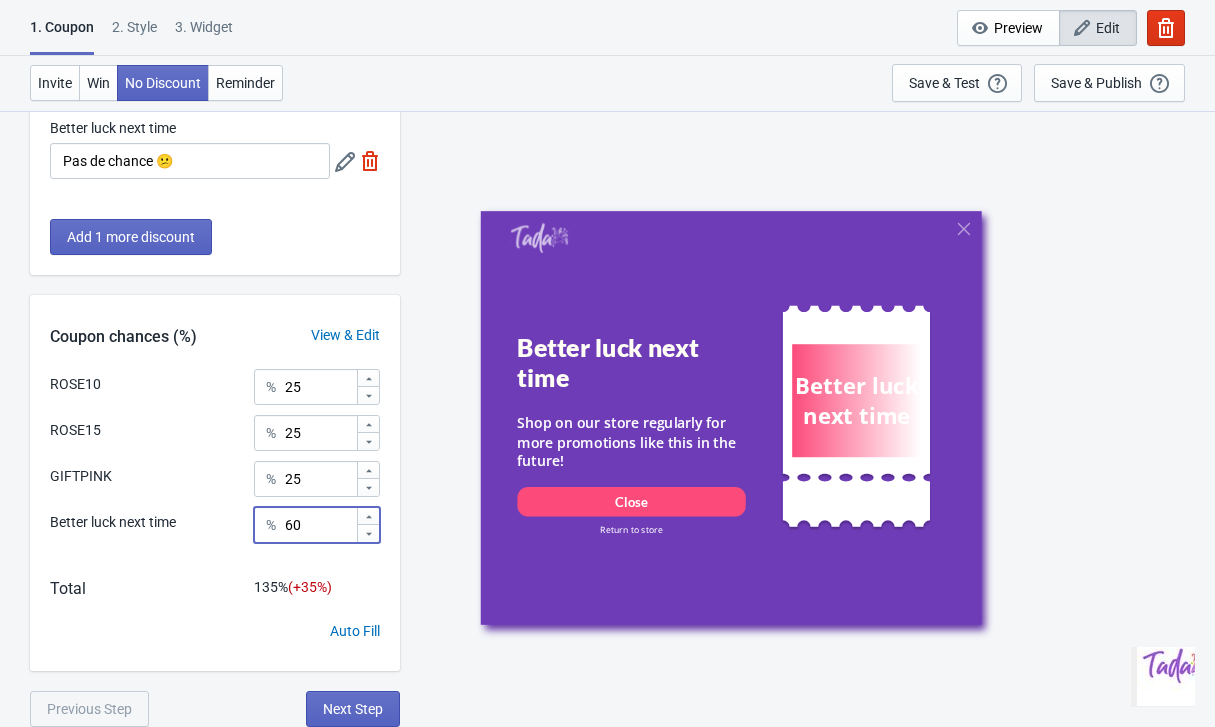 click 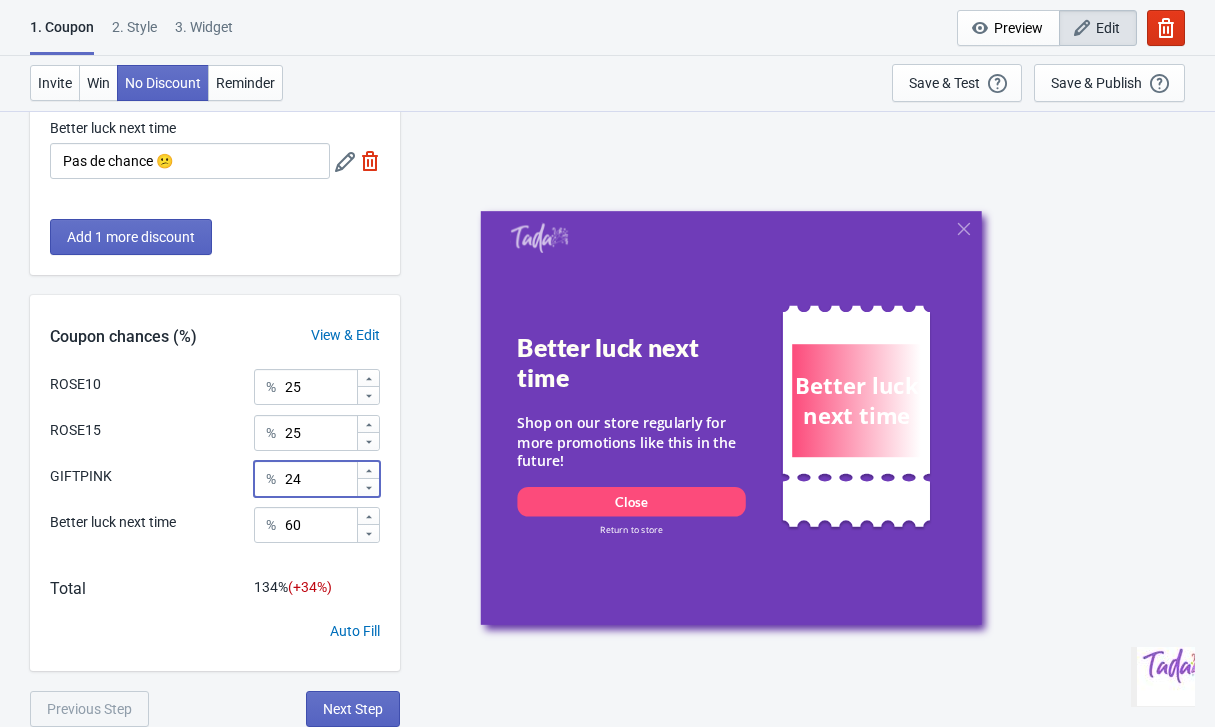 click 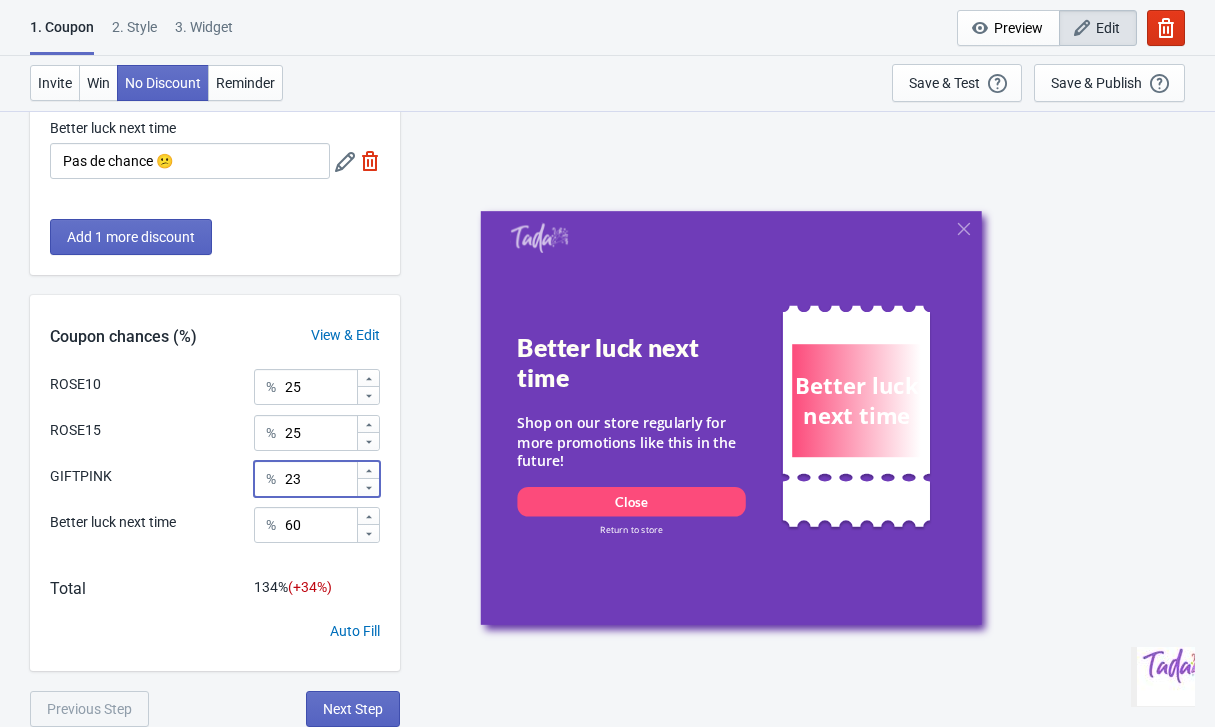 click 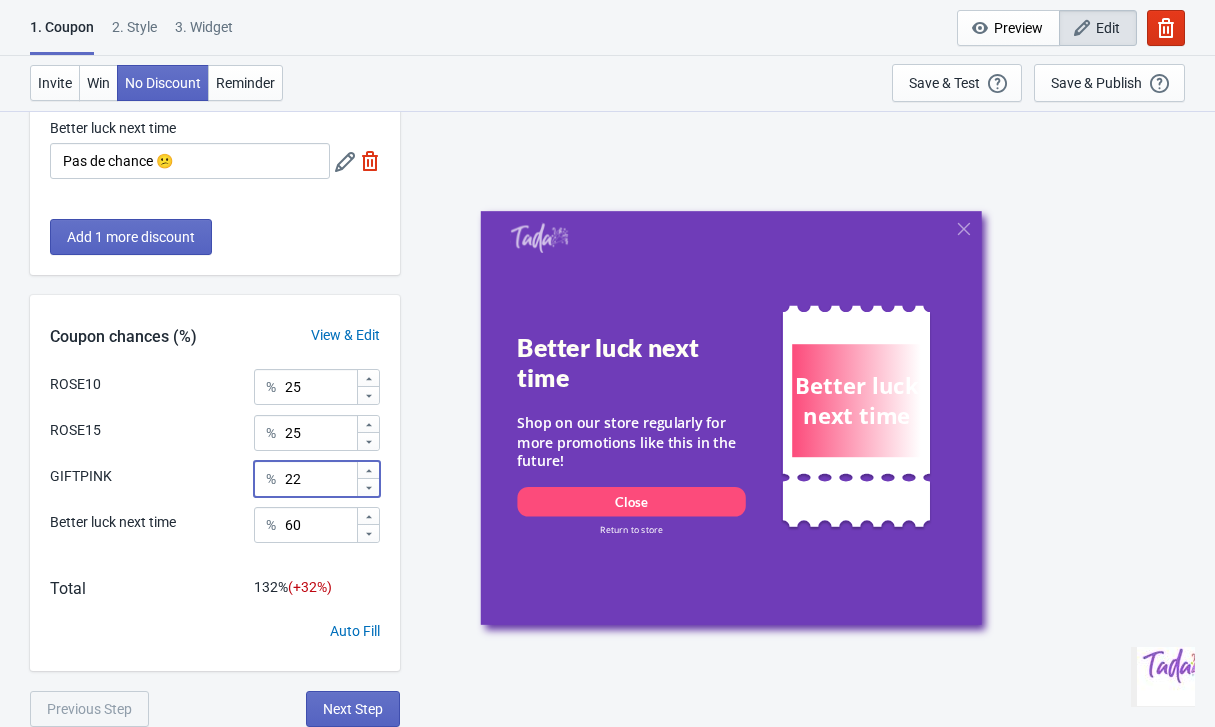 click 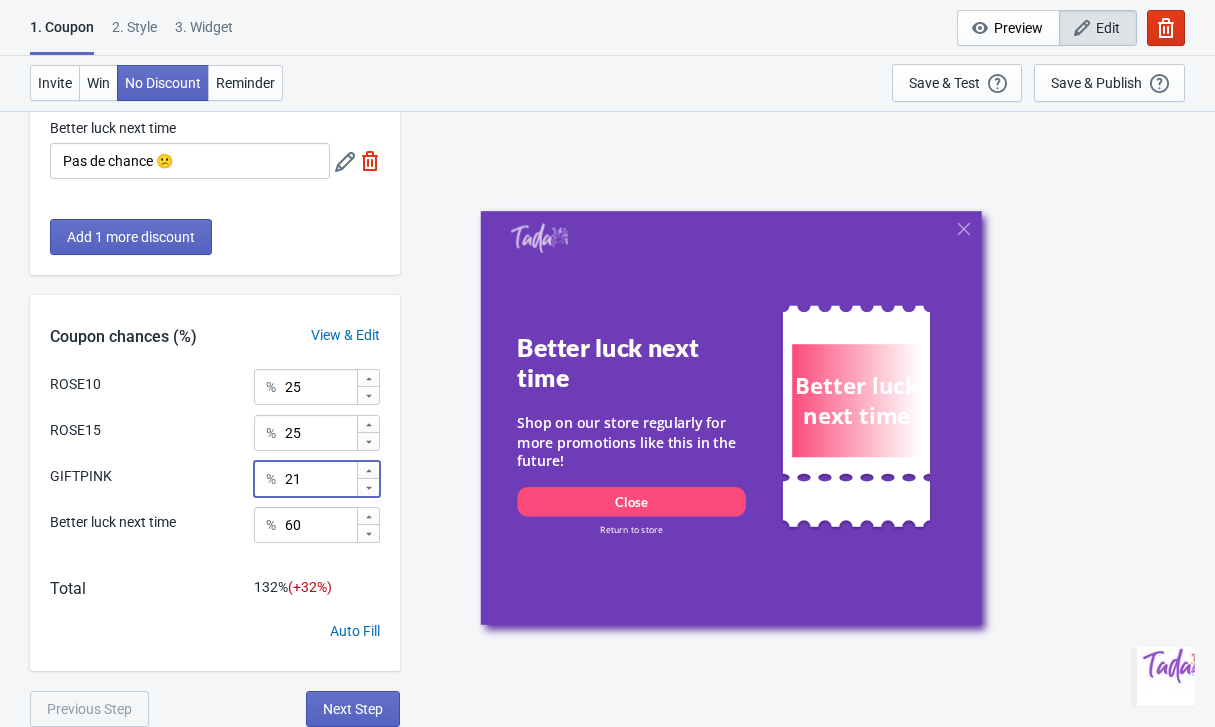 click 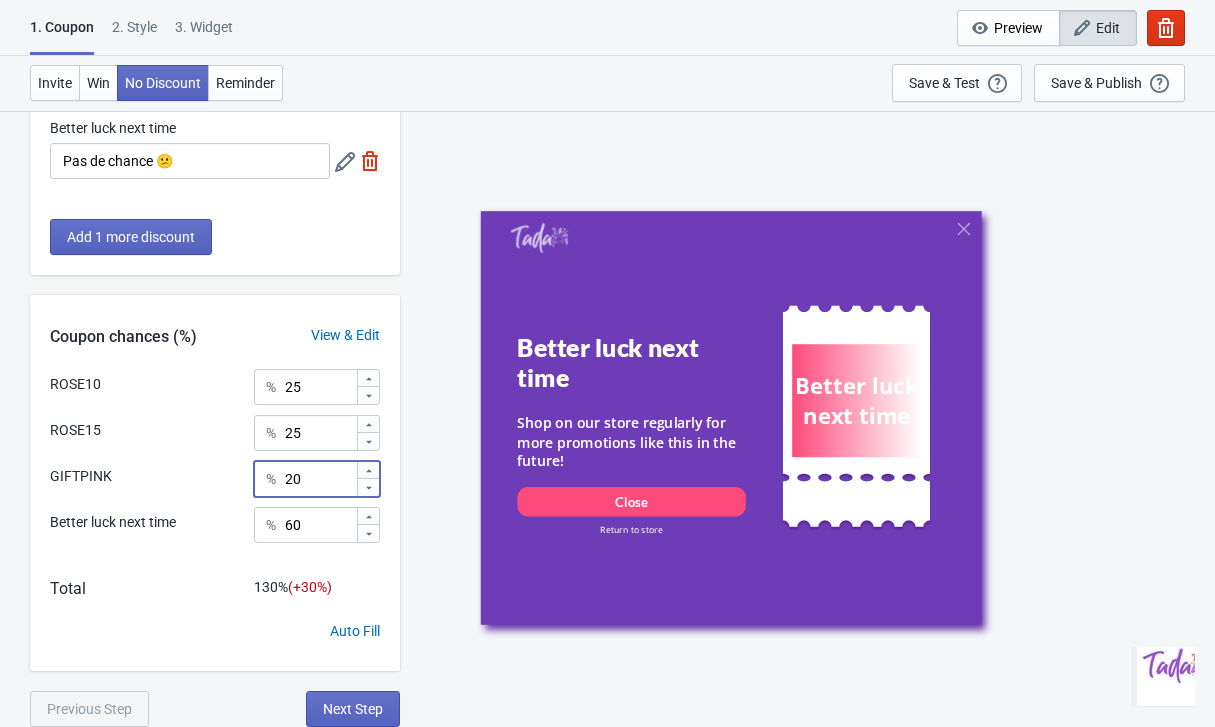 click 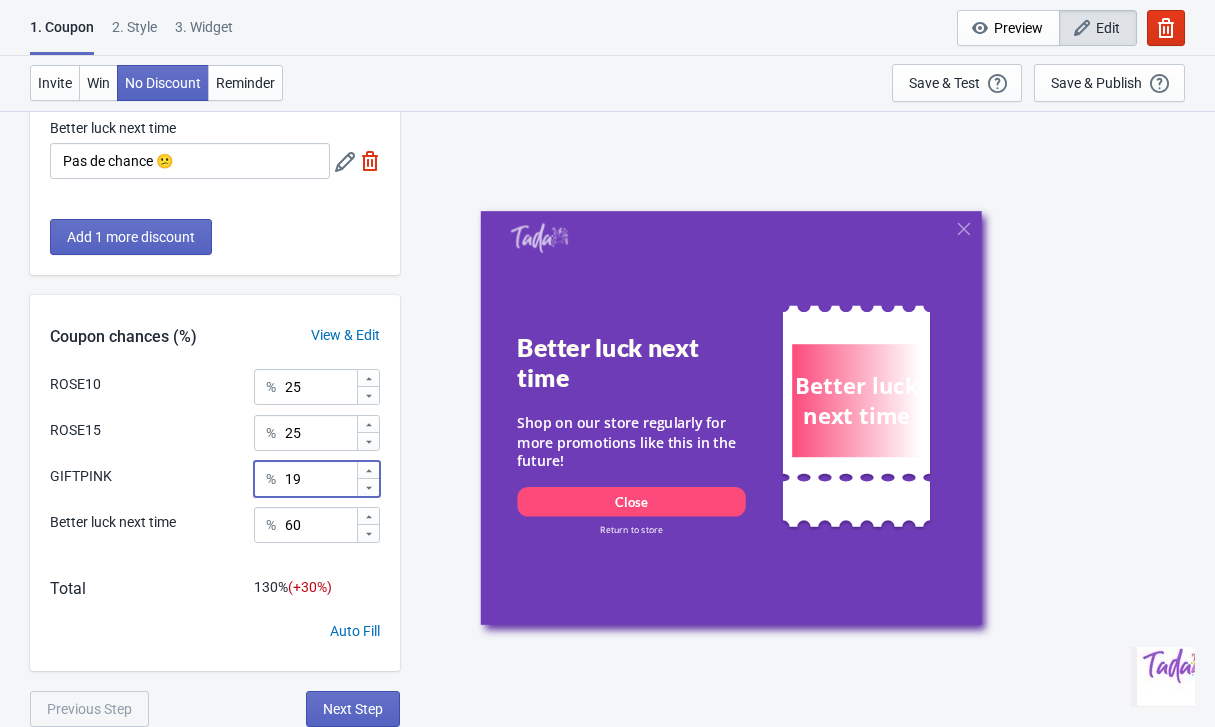 click 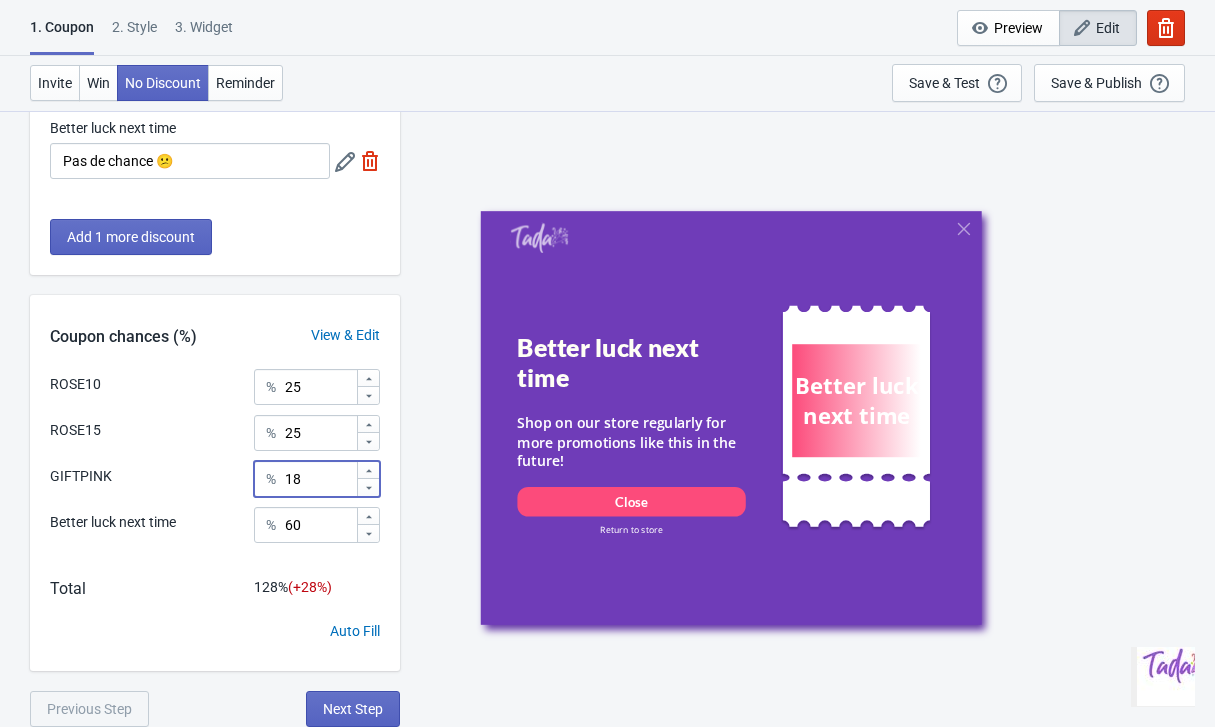 click 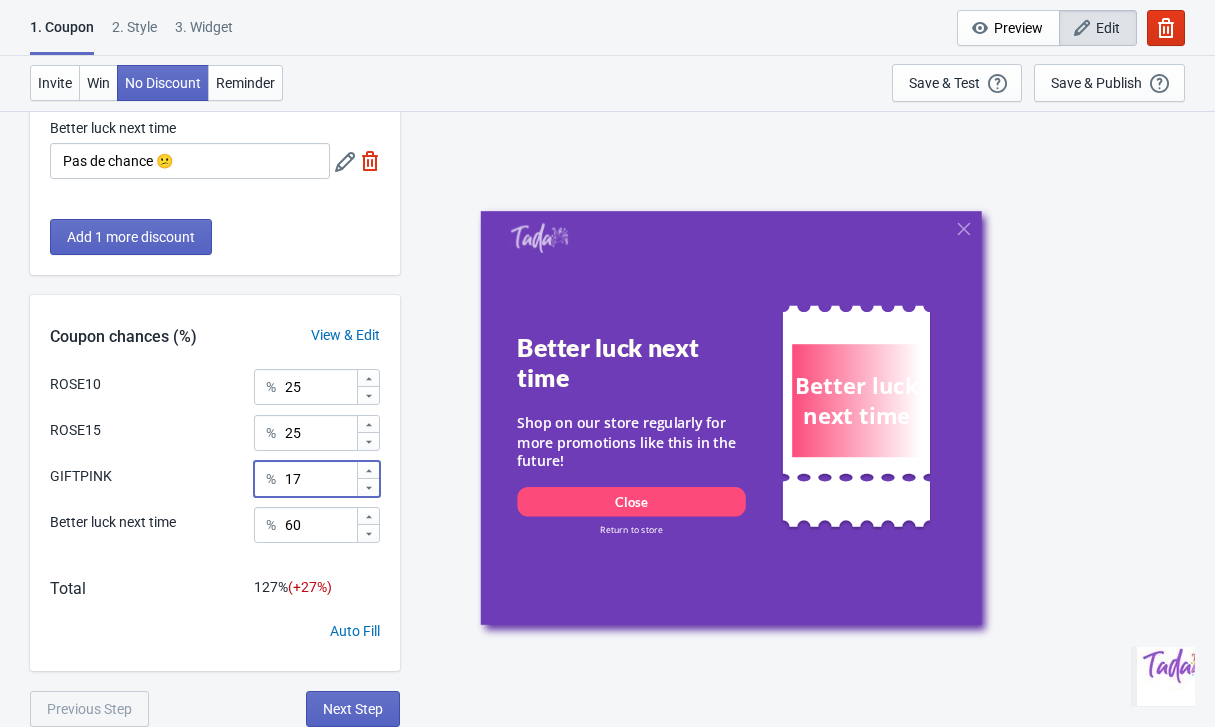 click 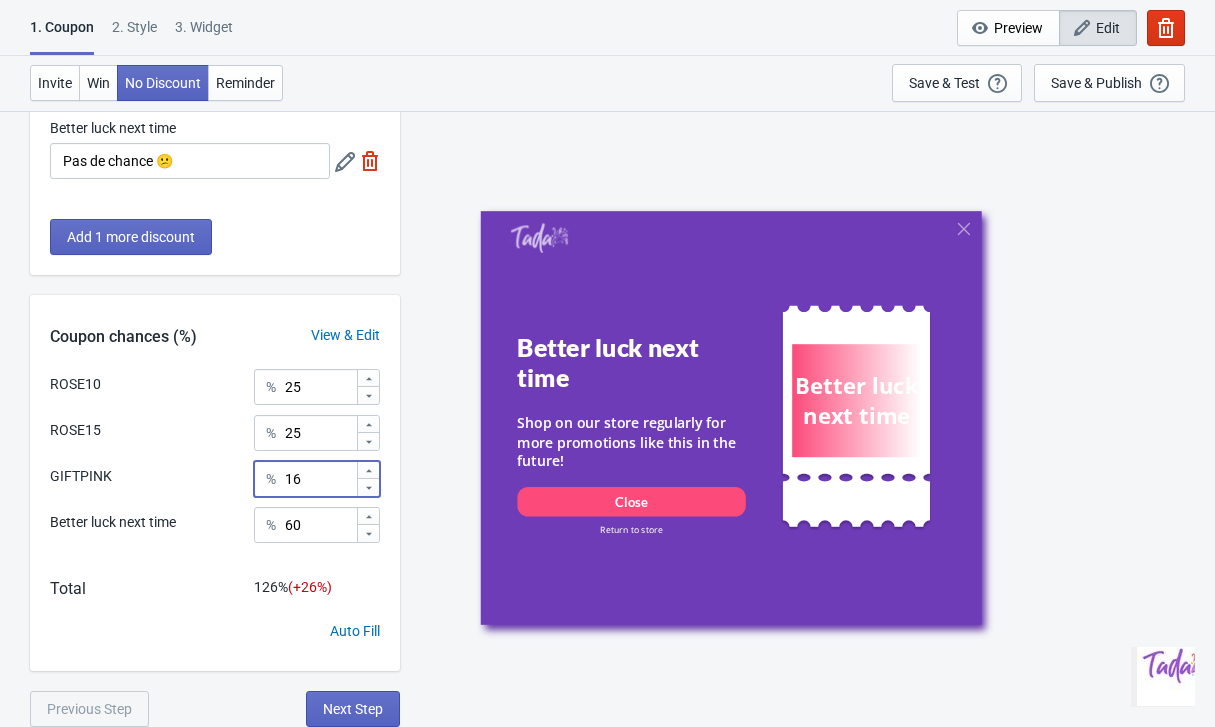 click 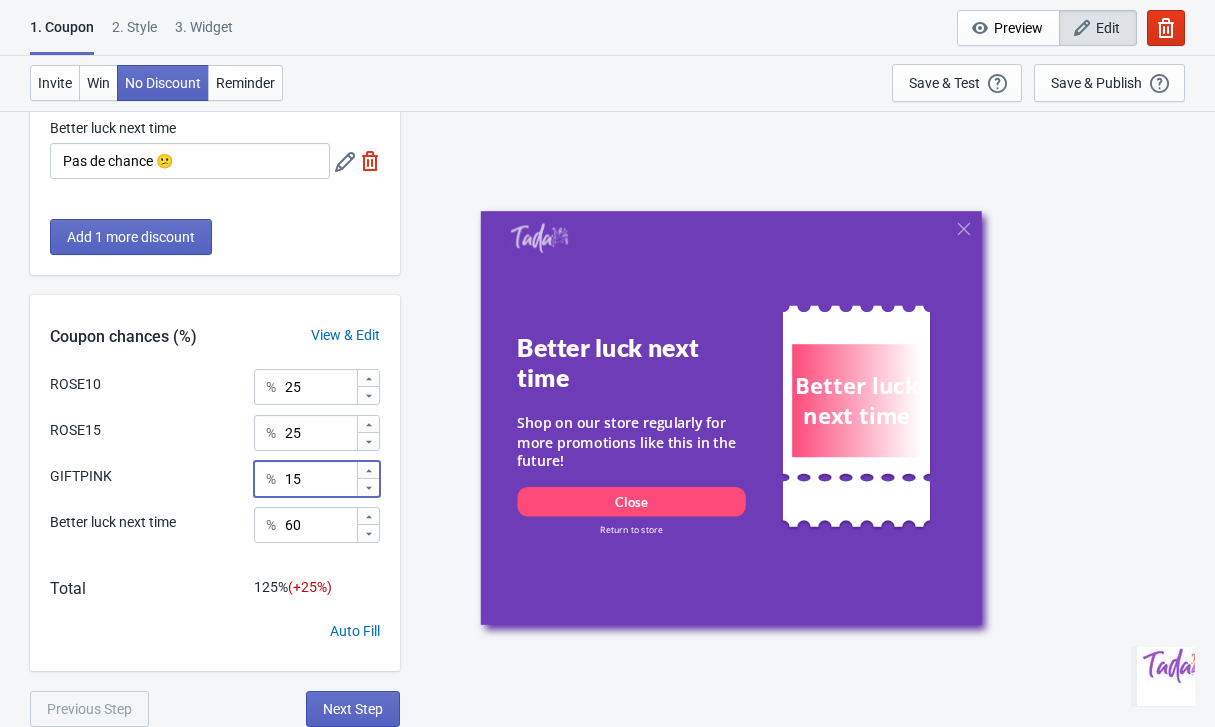 click 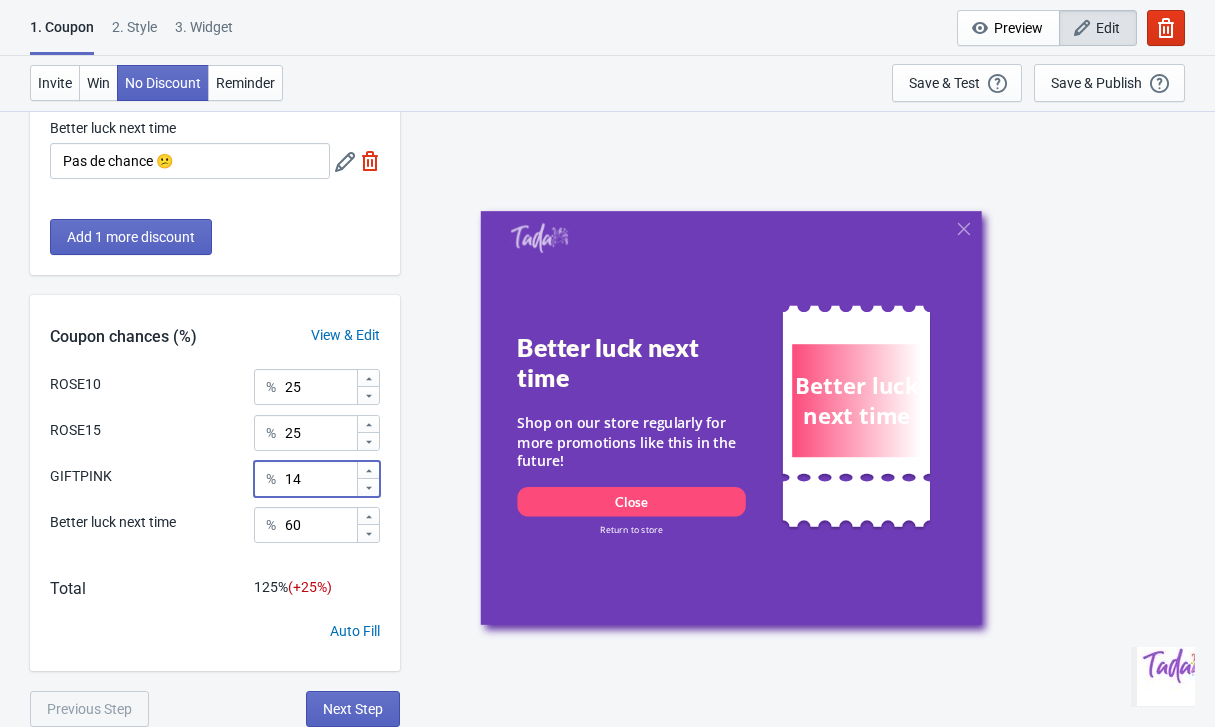 click 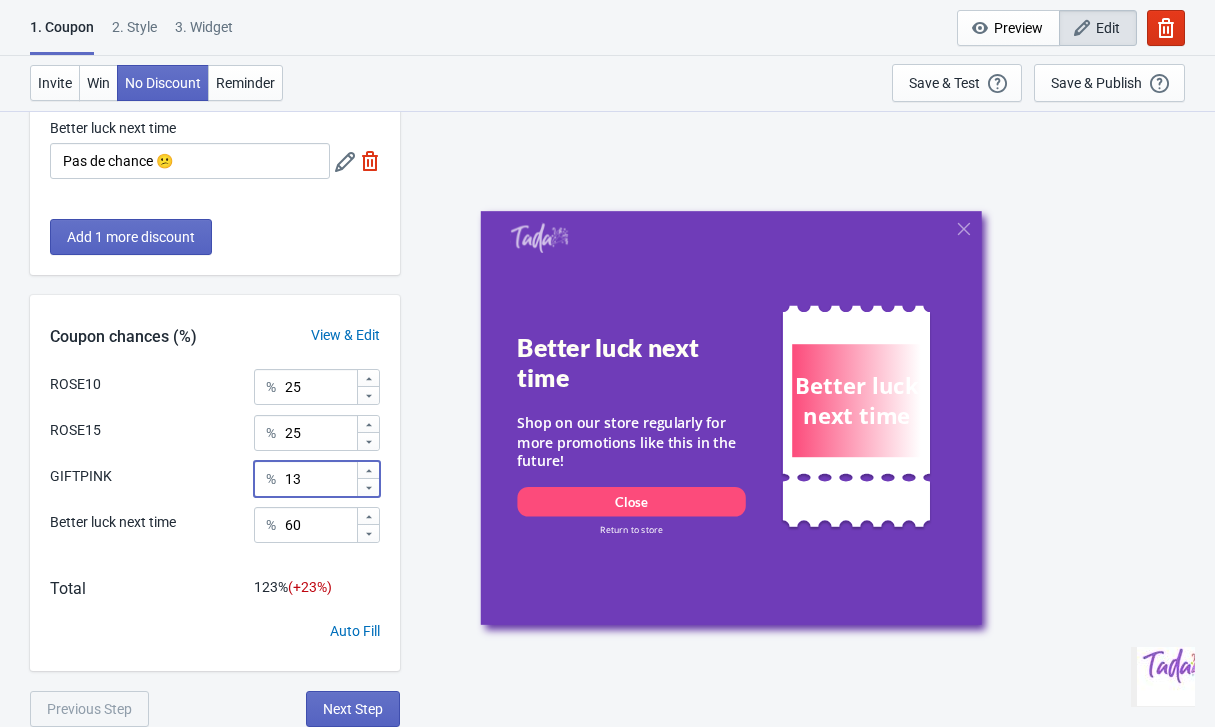 click 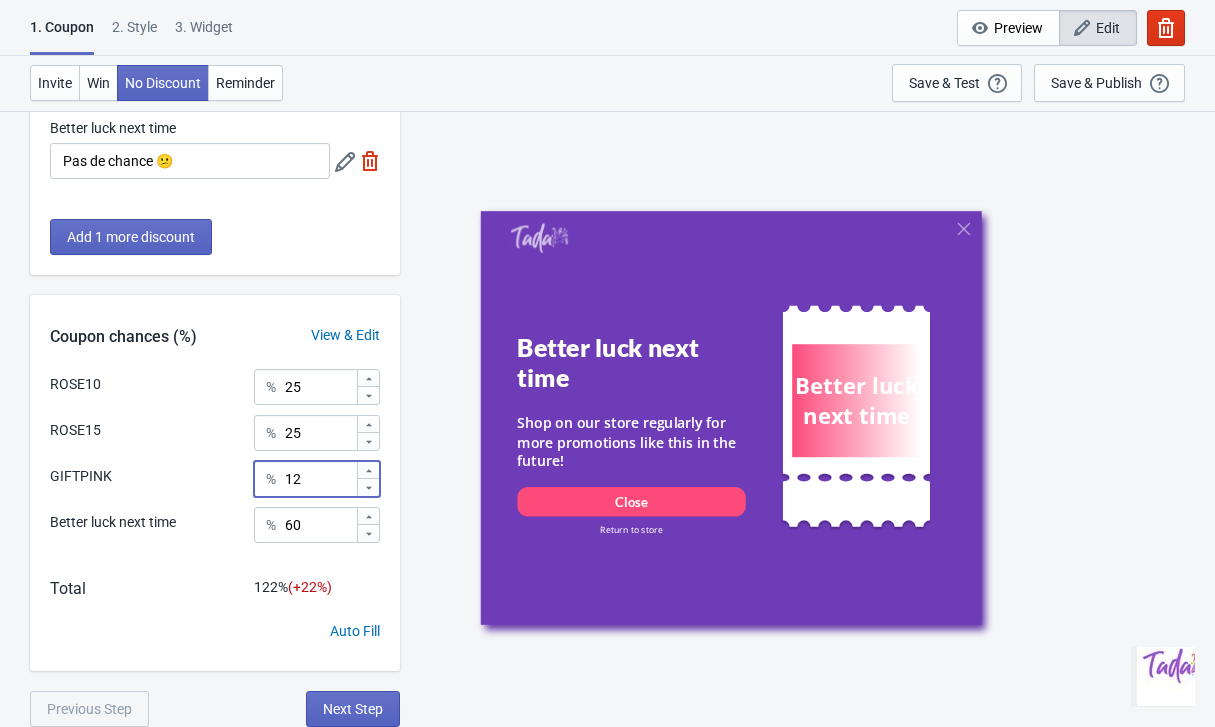 click 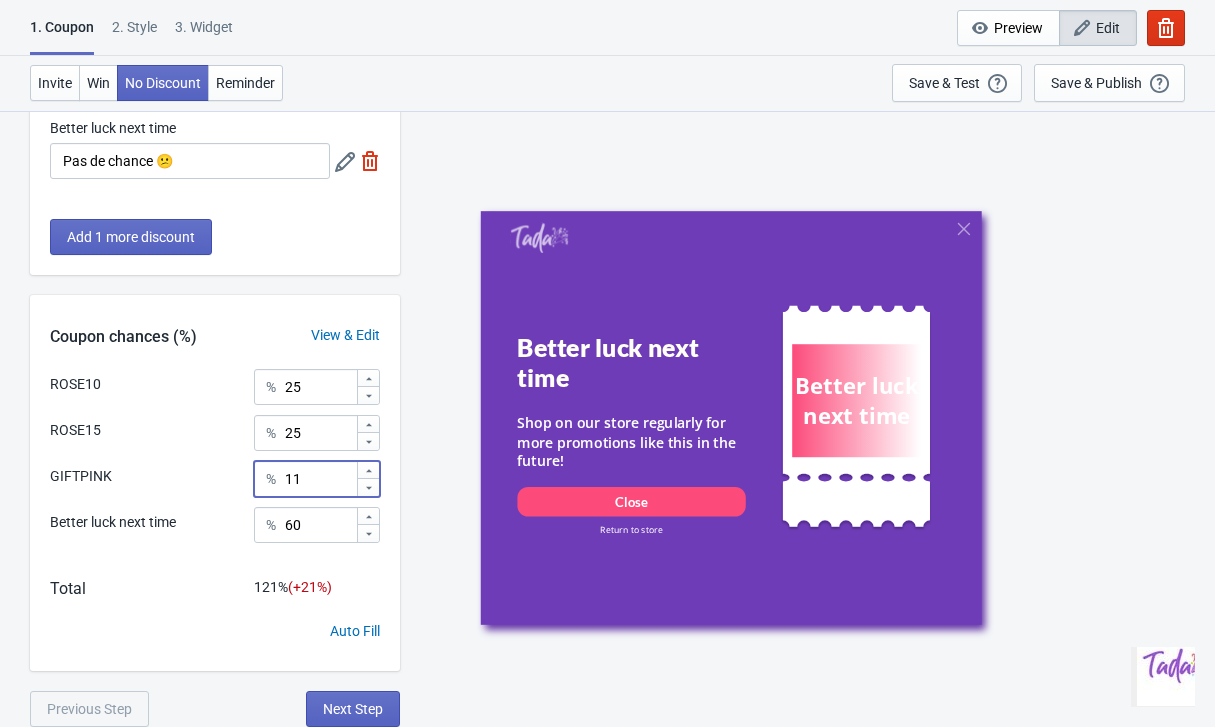 click 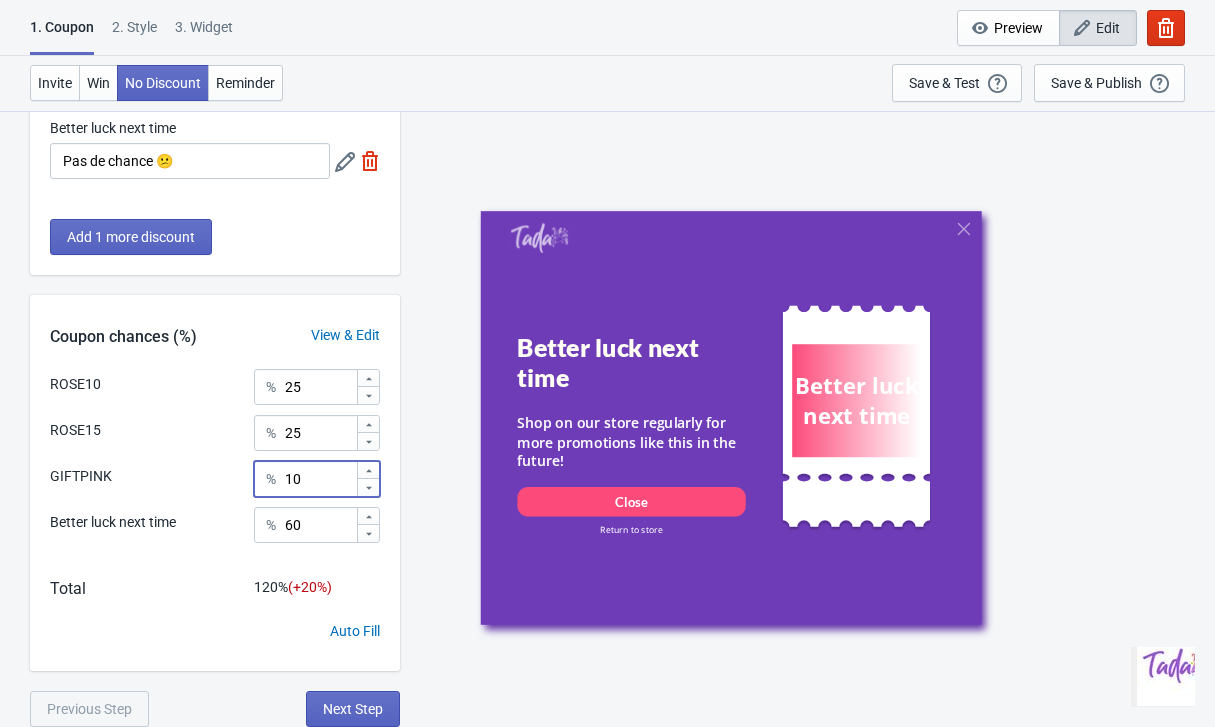 click 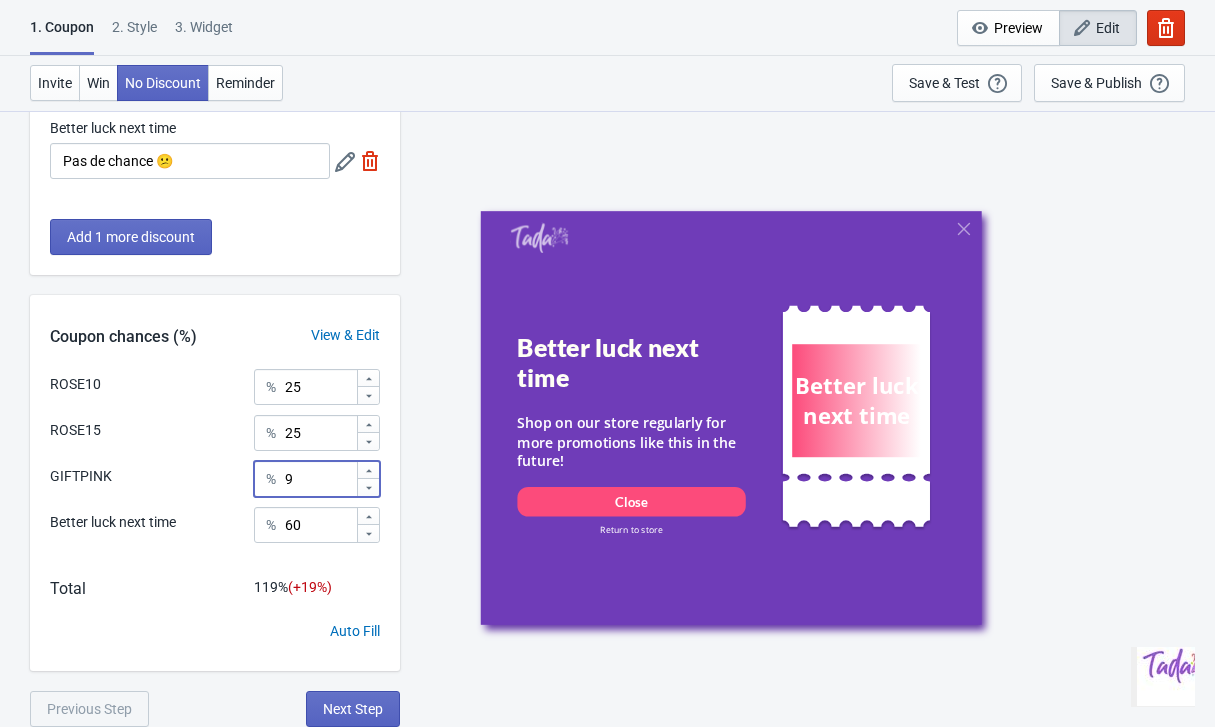 click 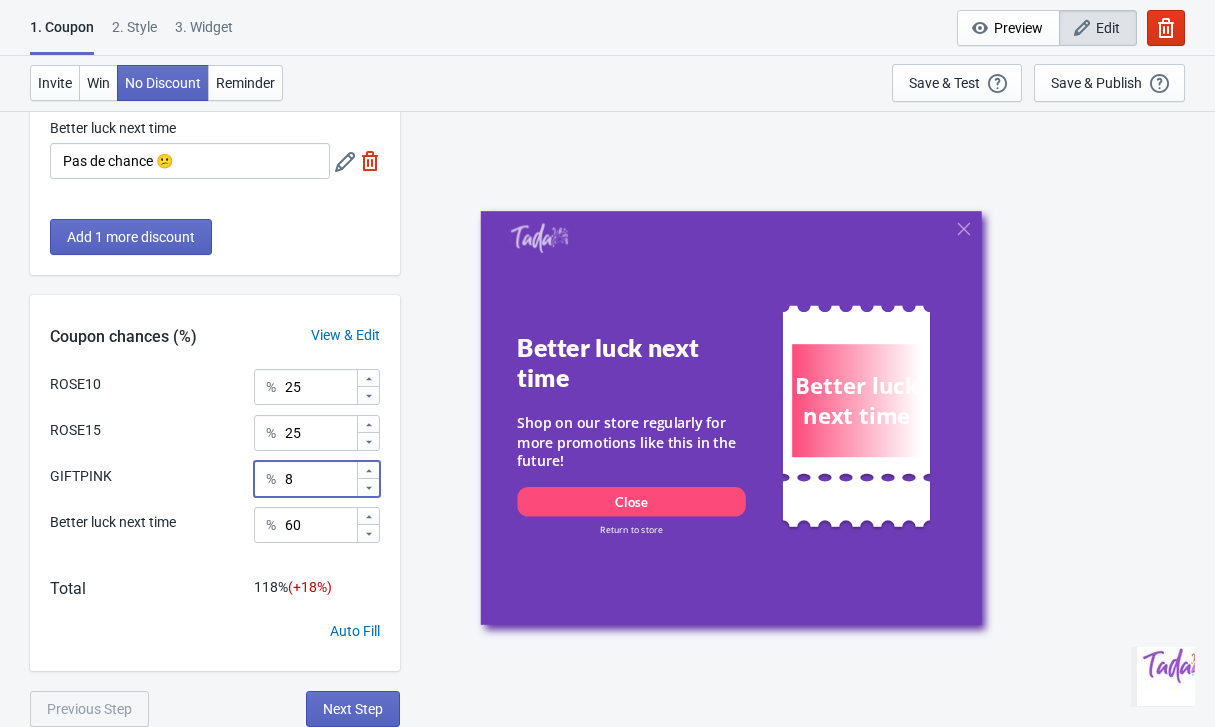 click 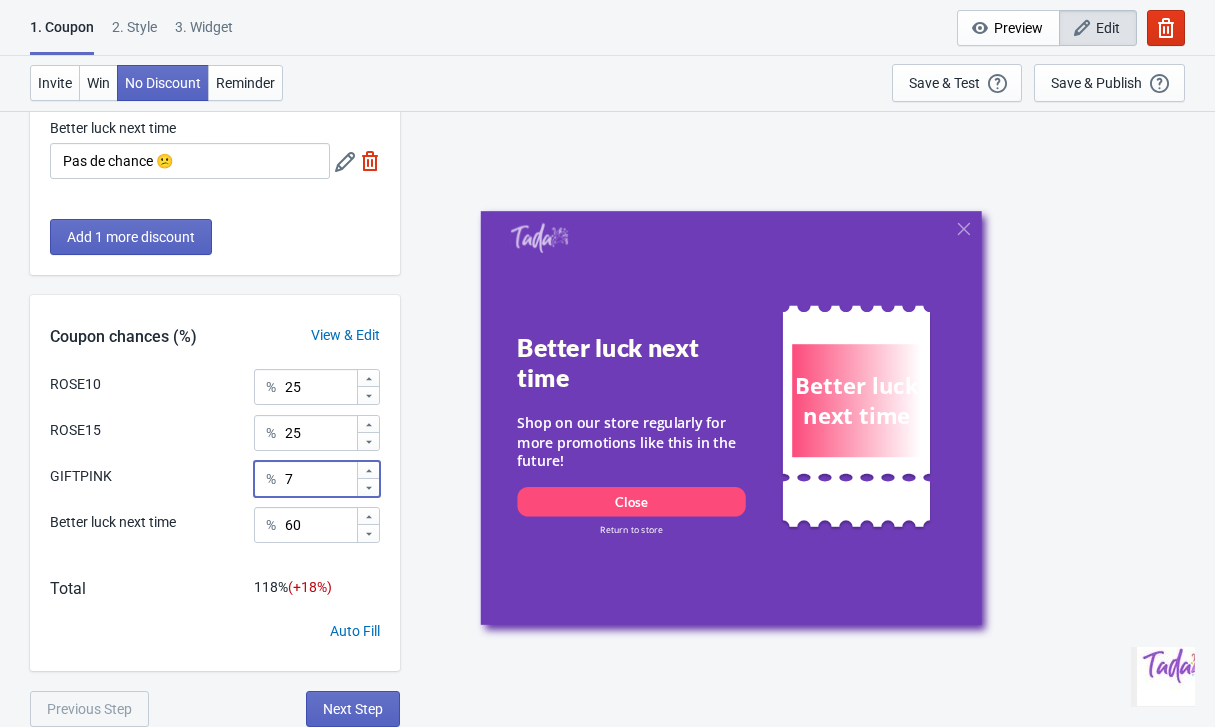 click 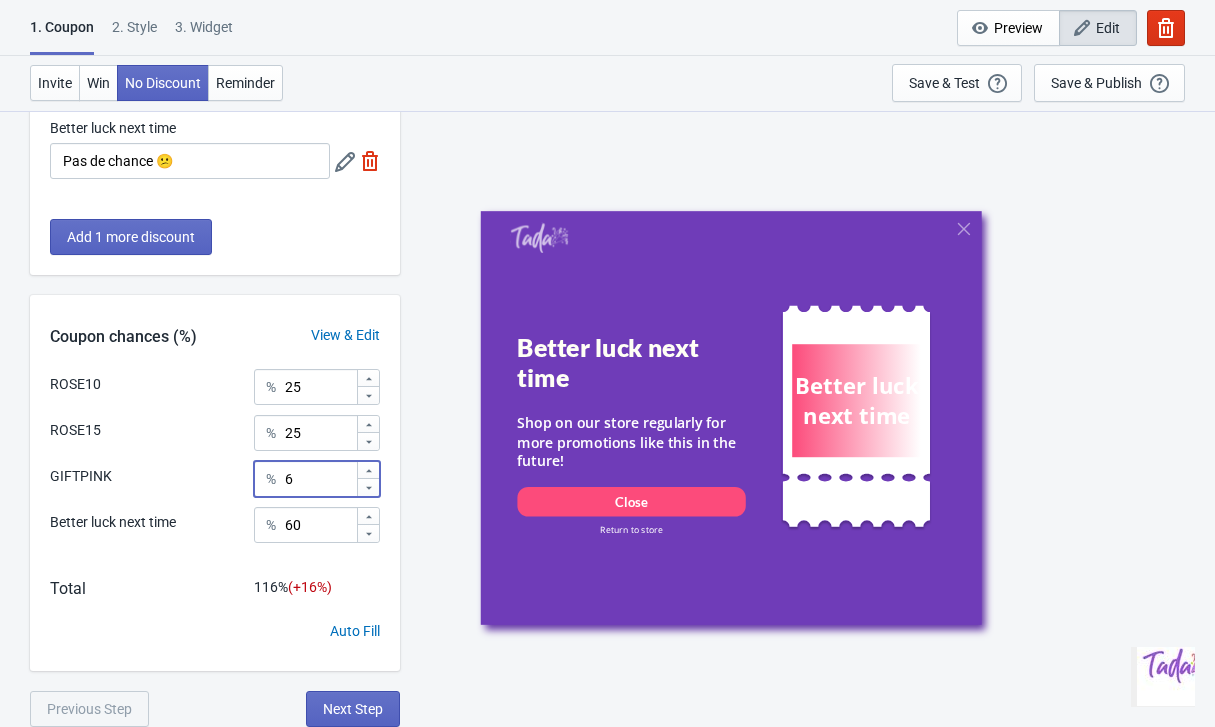 click 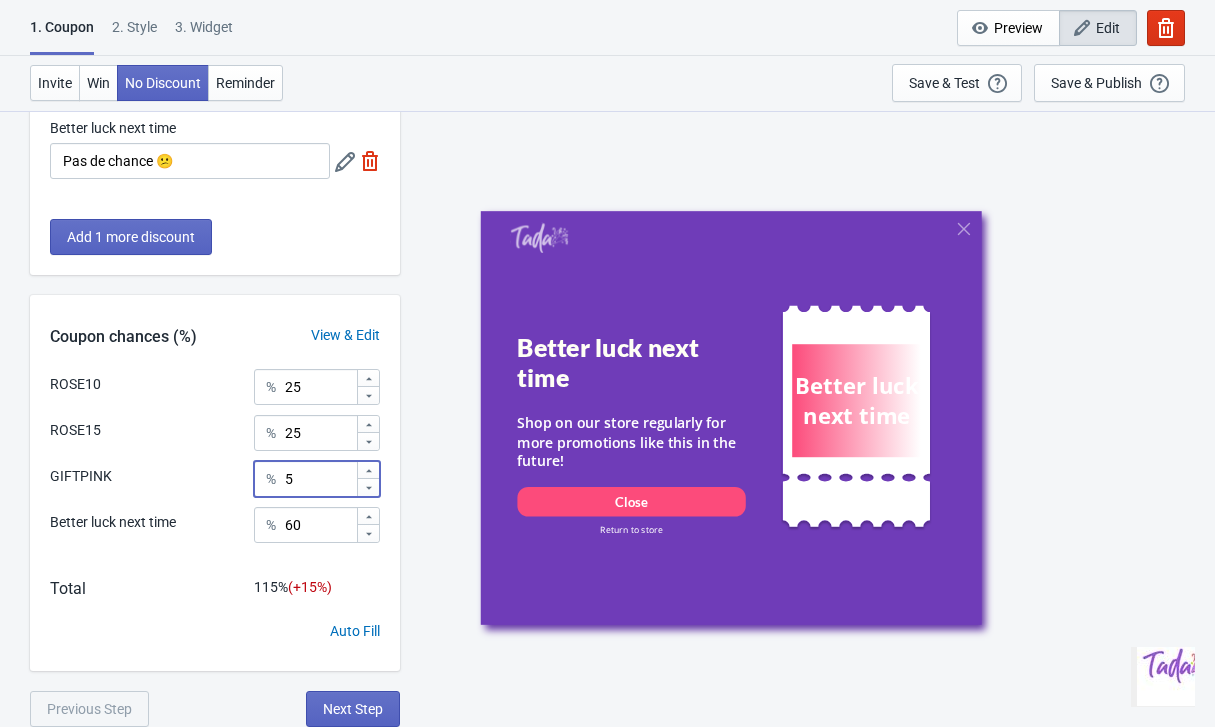 click 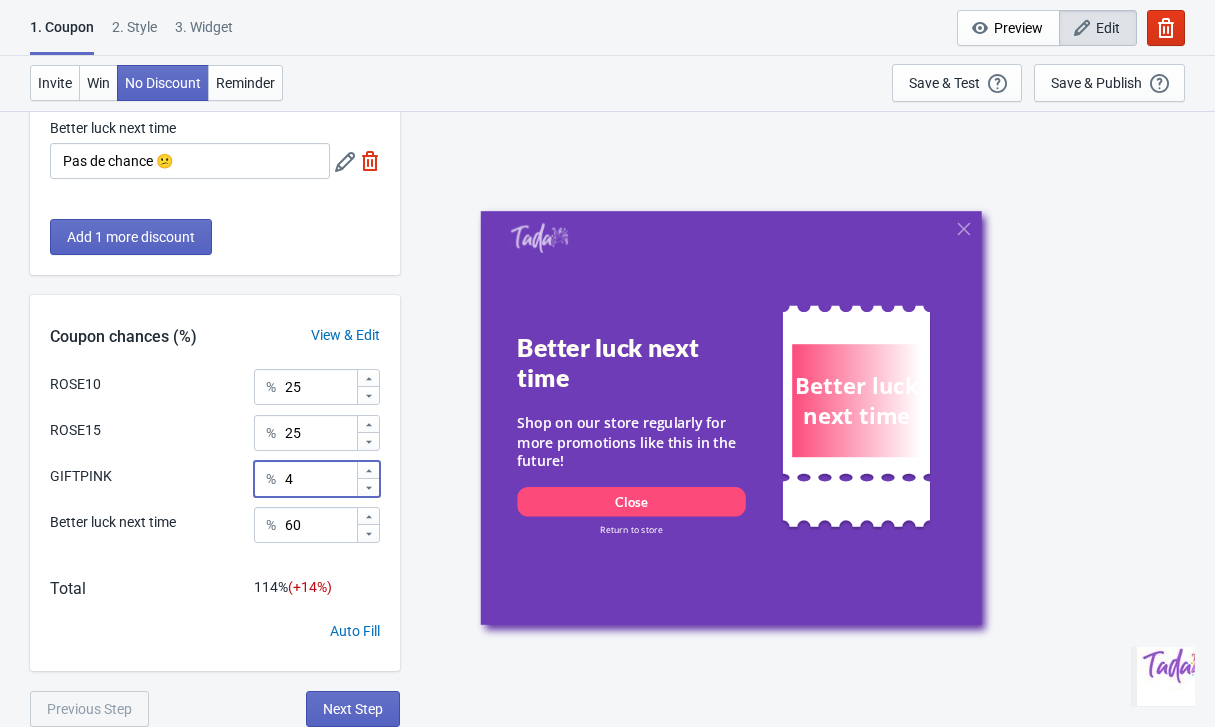 click 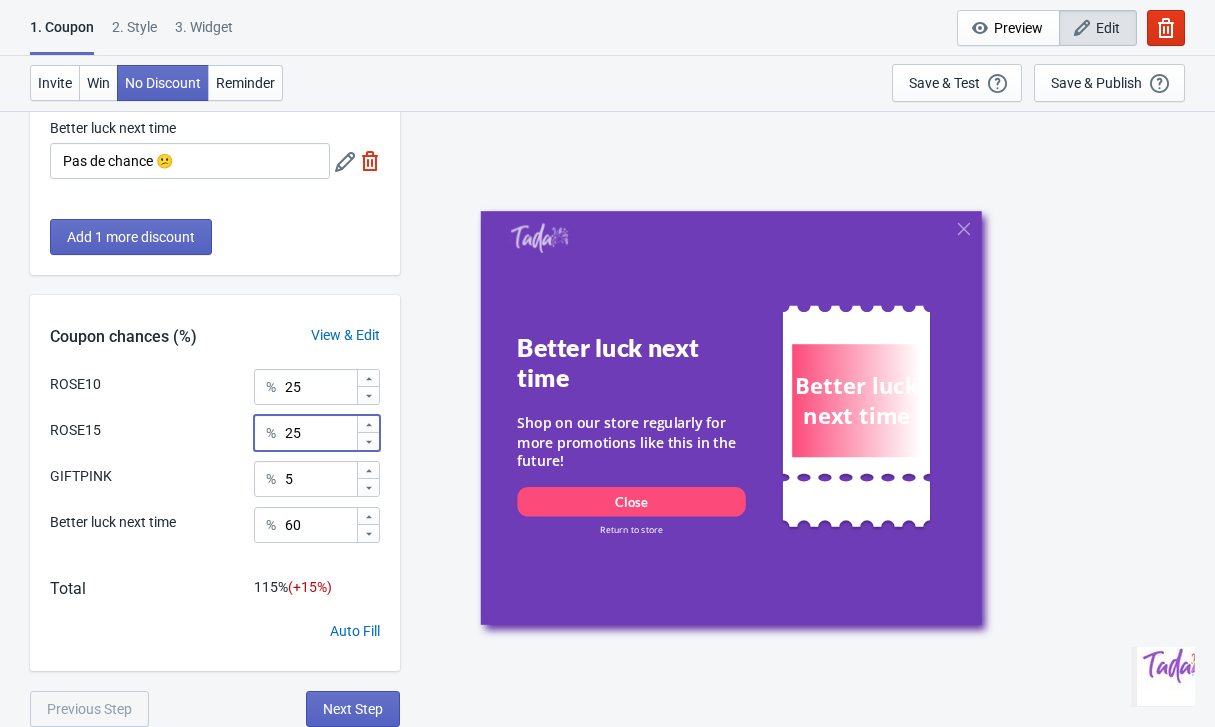 click 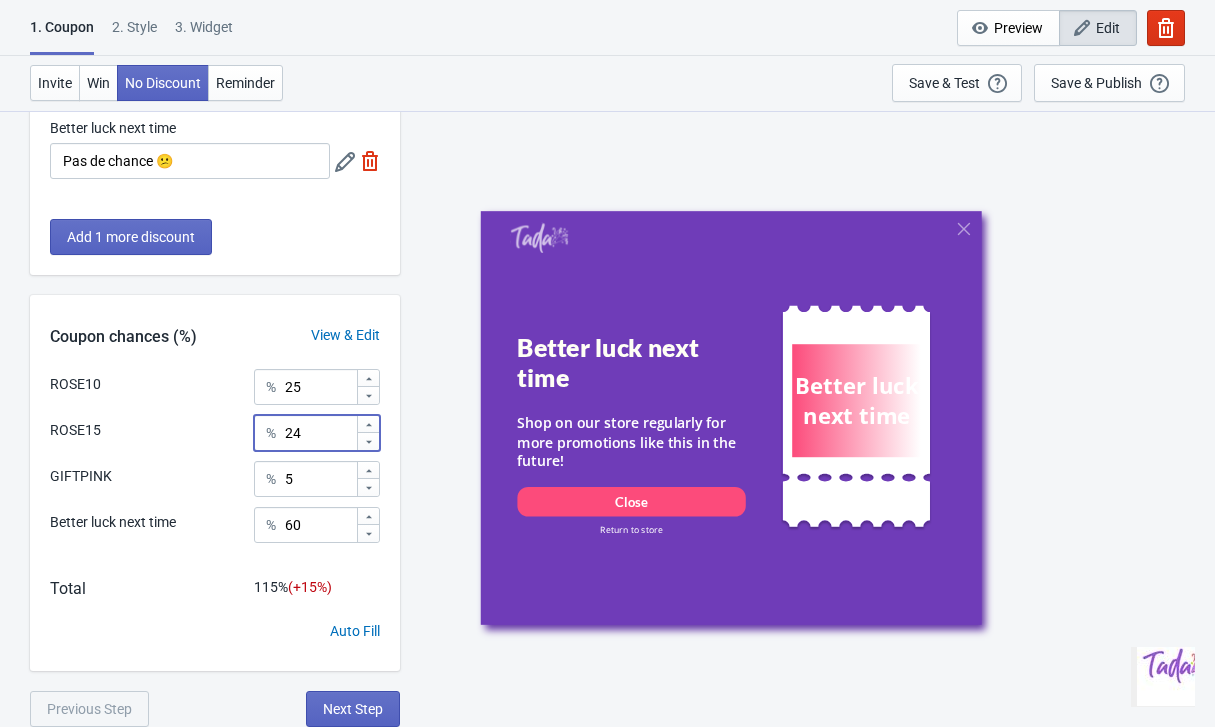 click 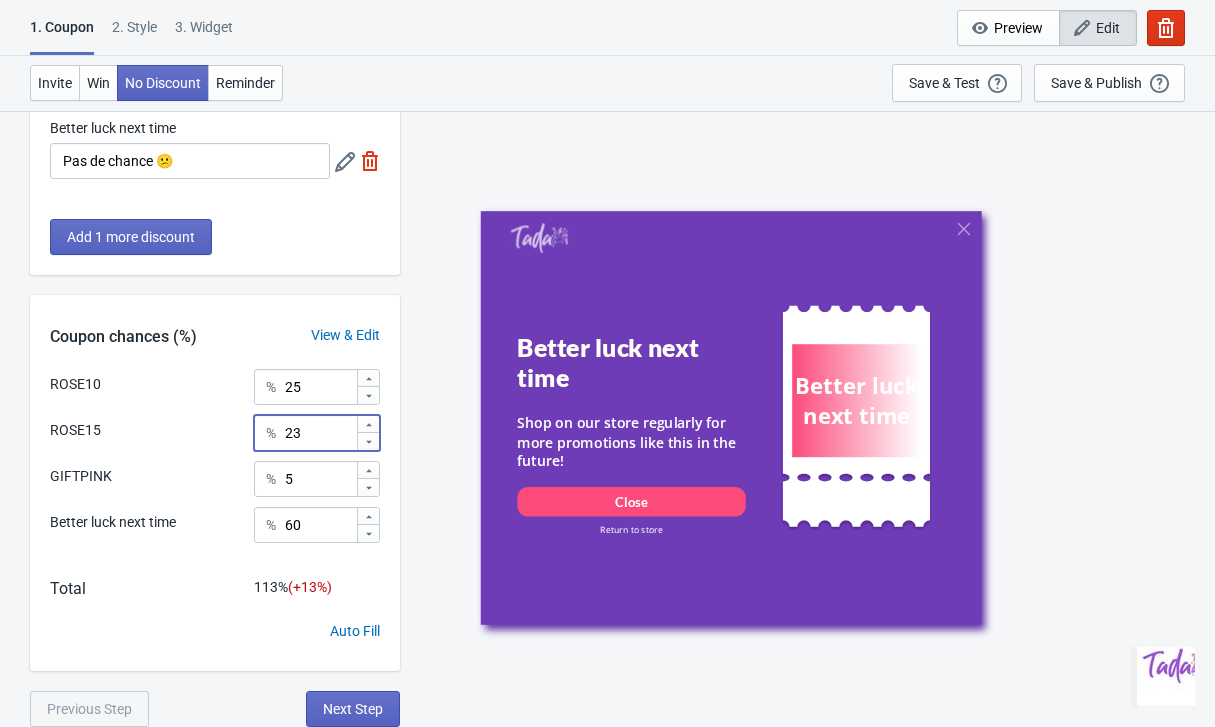 click 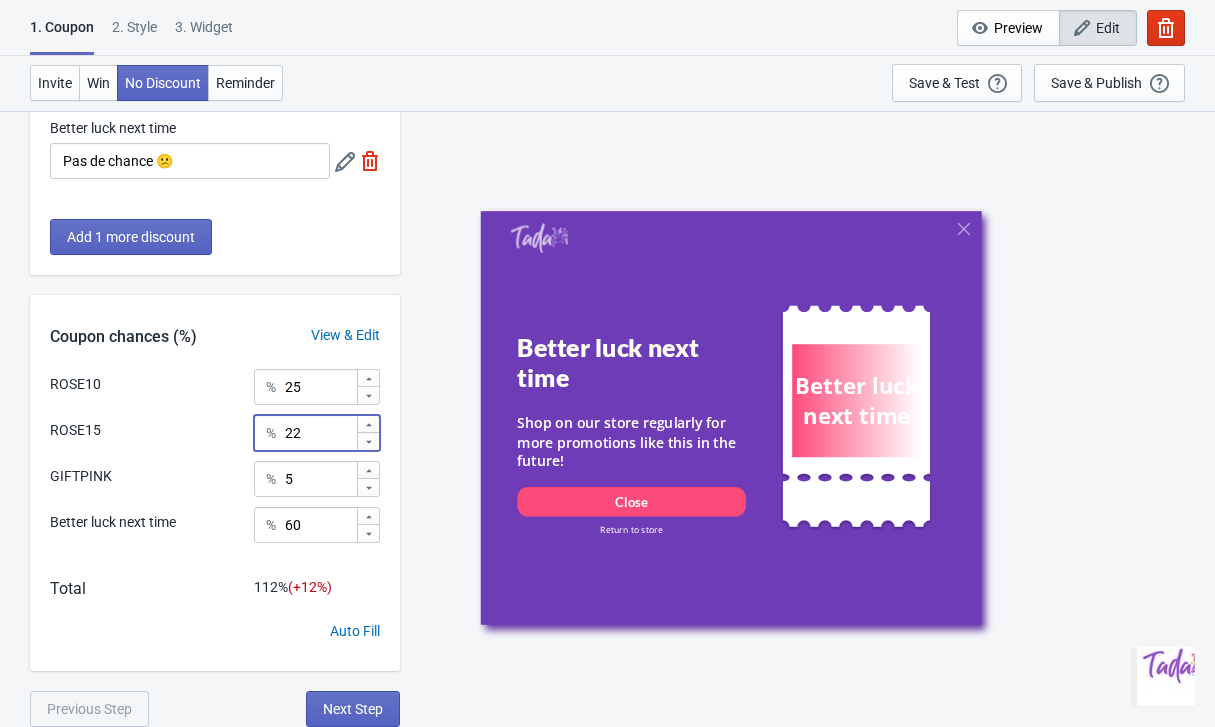 click 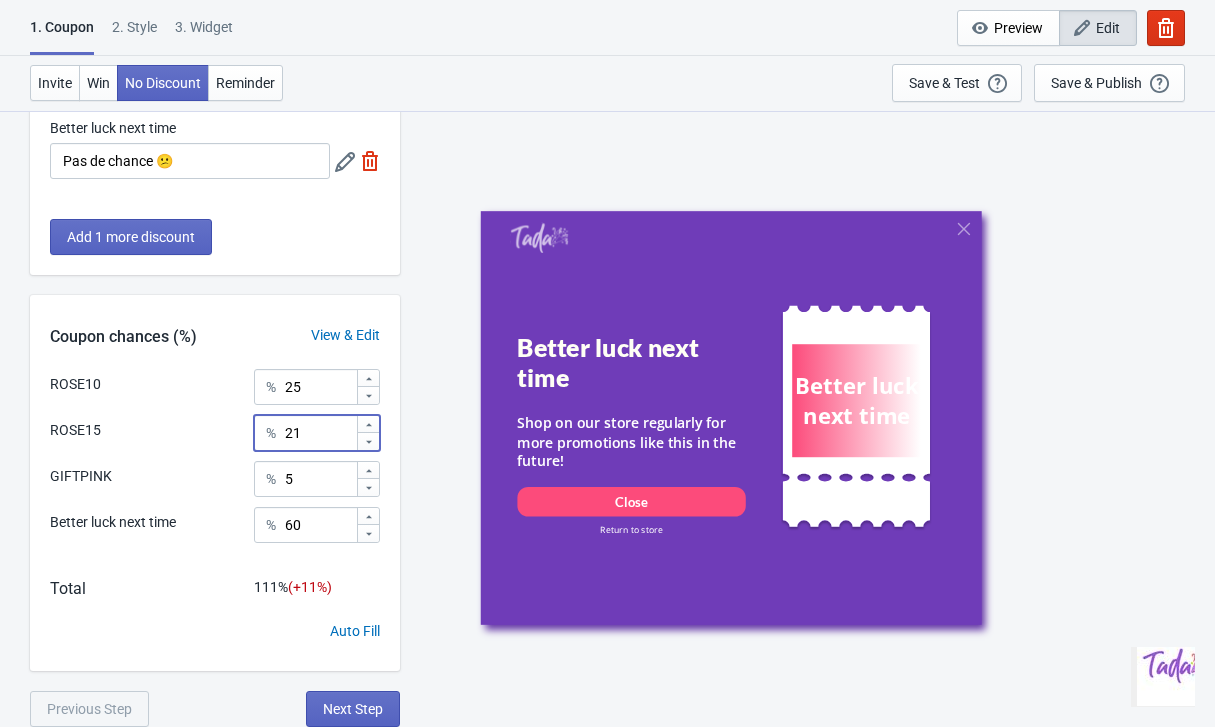 click 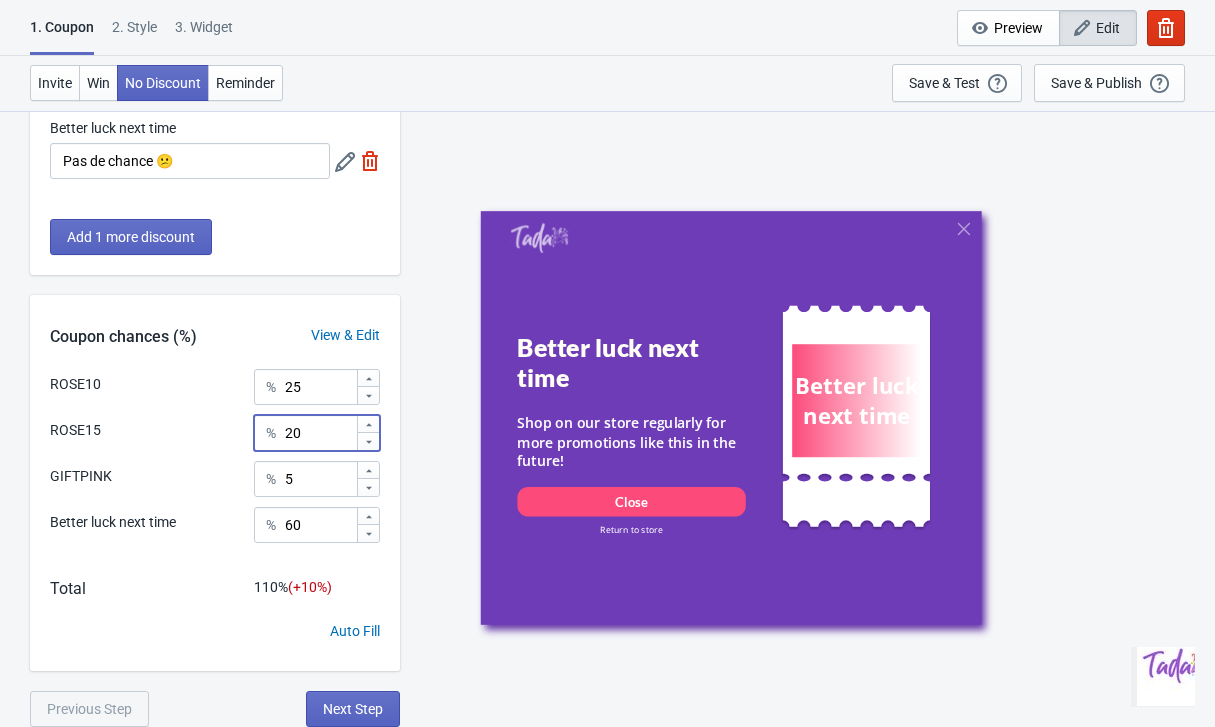 click 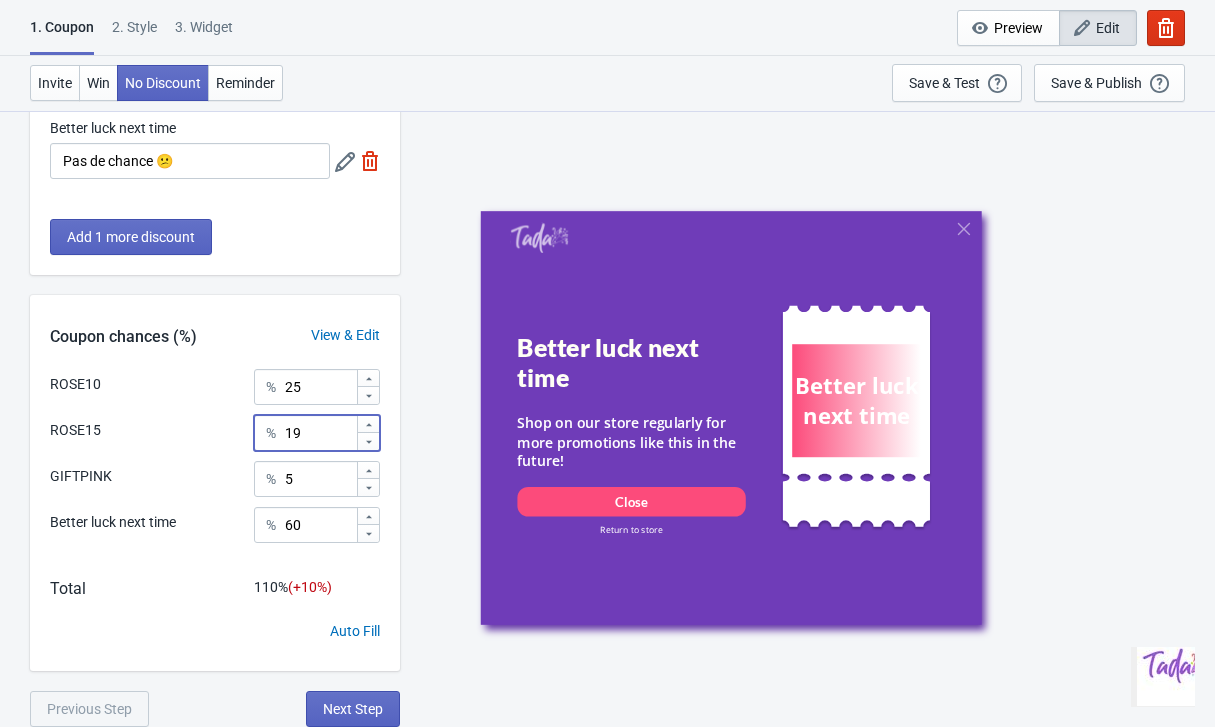 click 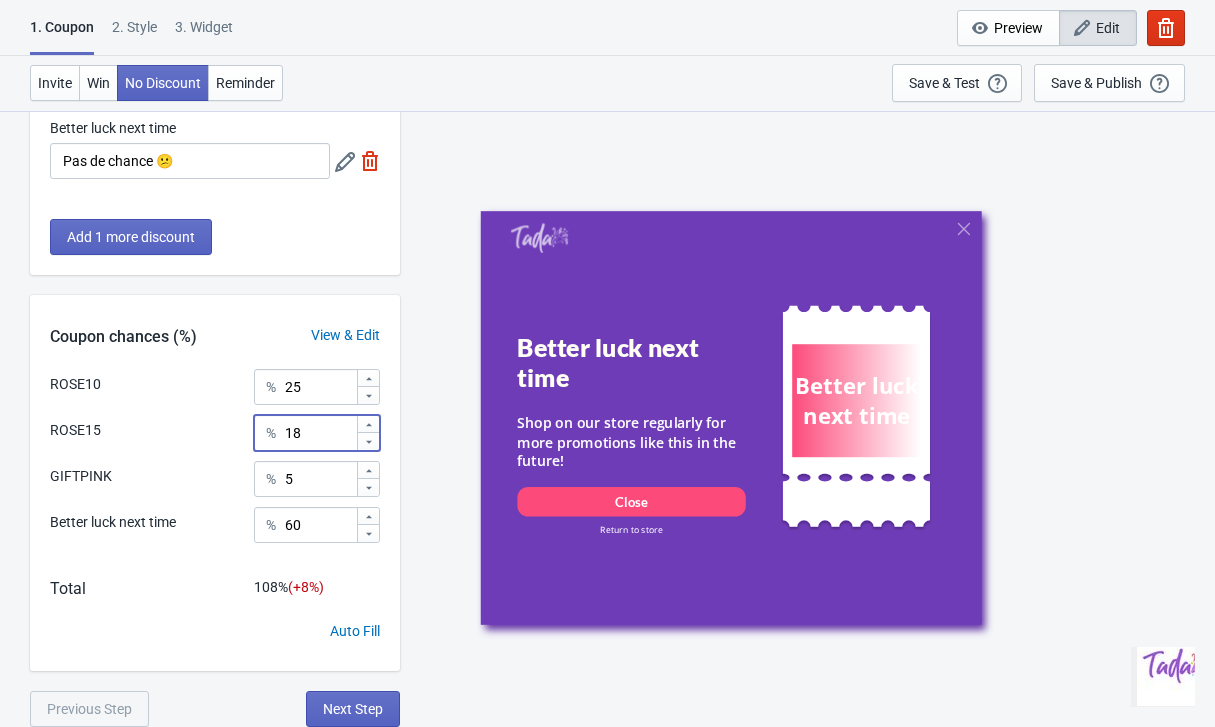 click 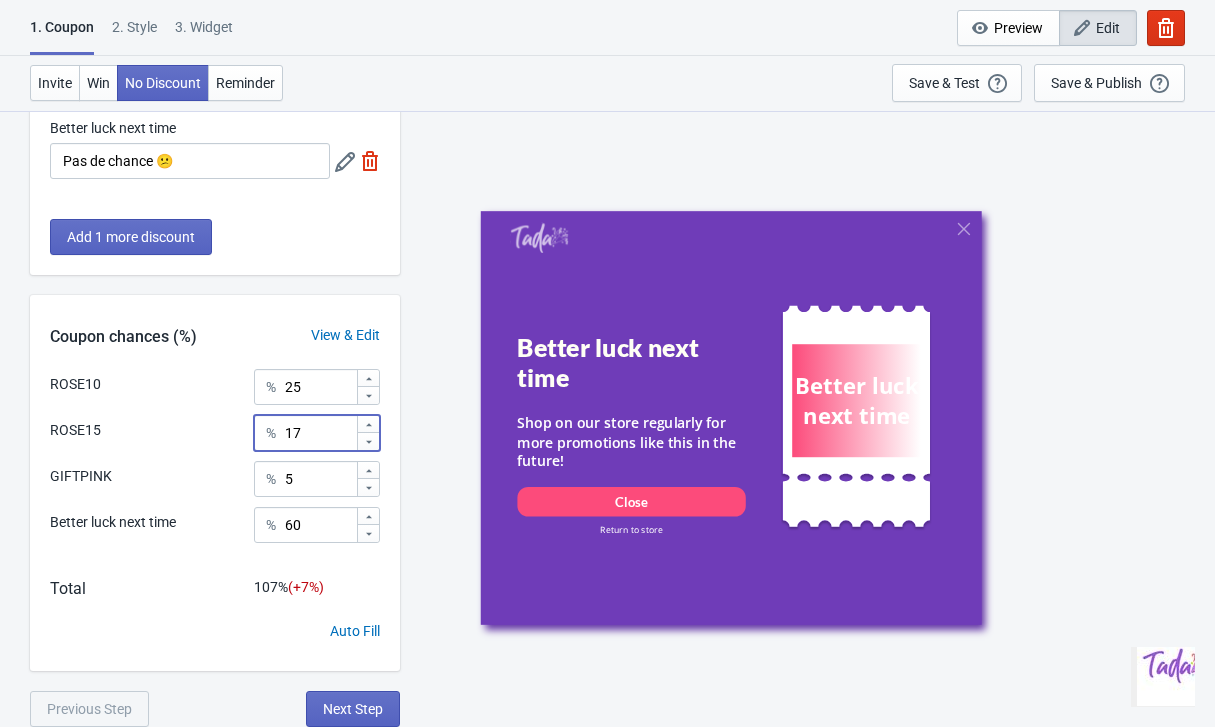 click 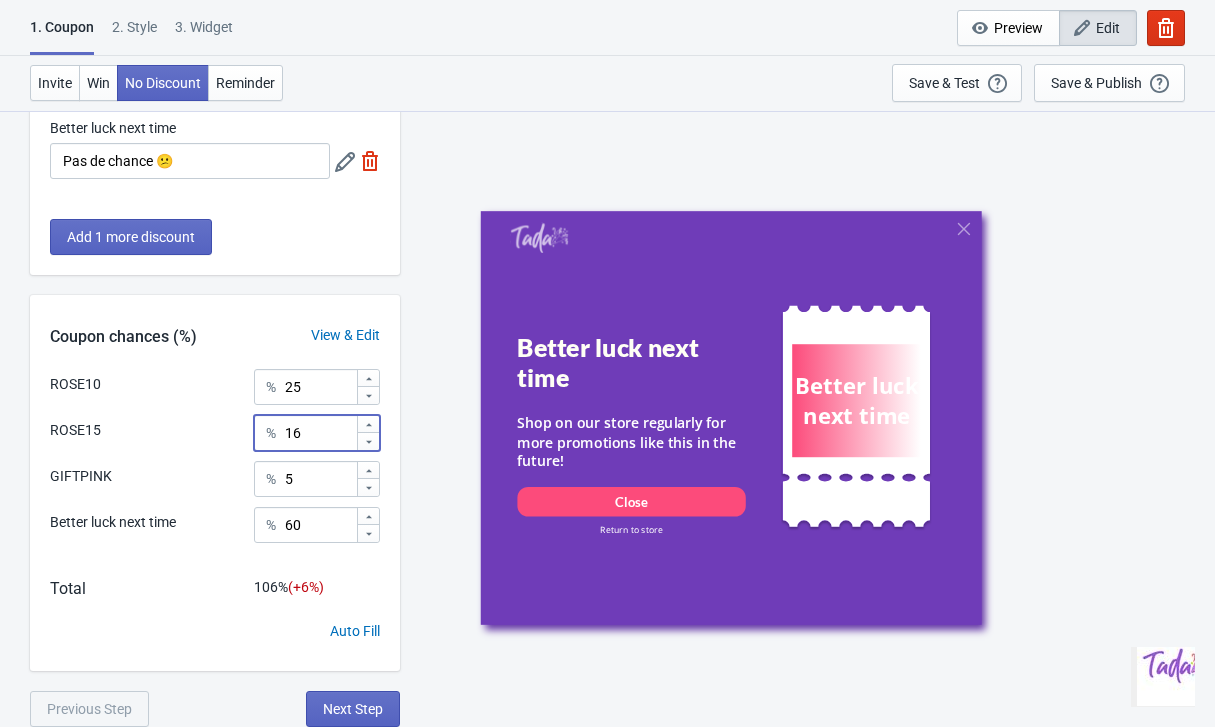 click 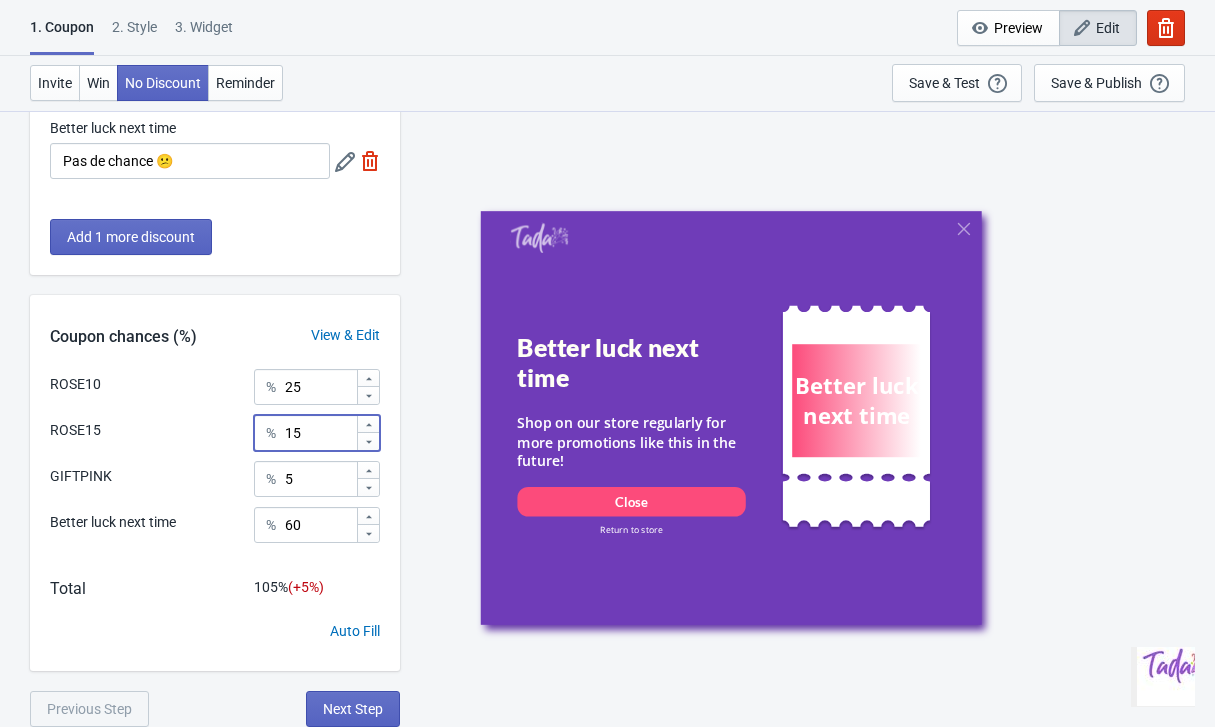 click 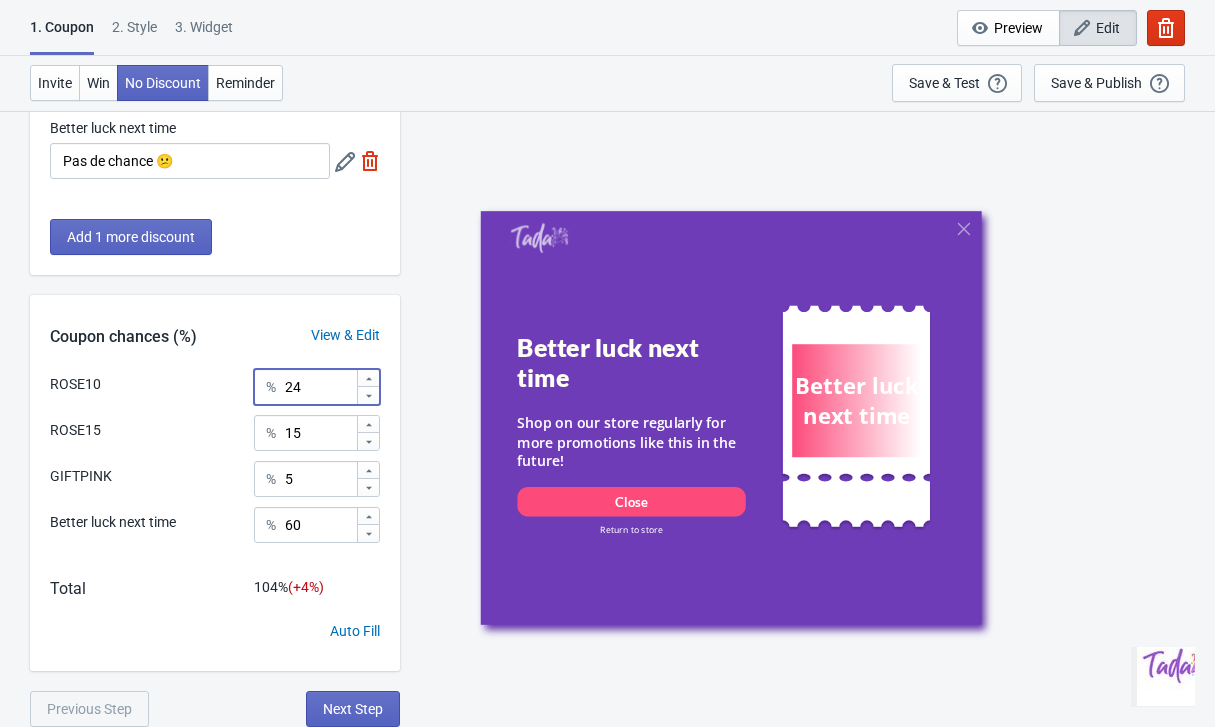 click 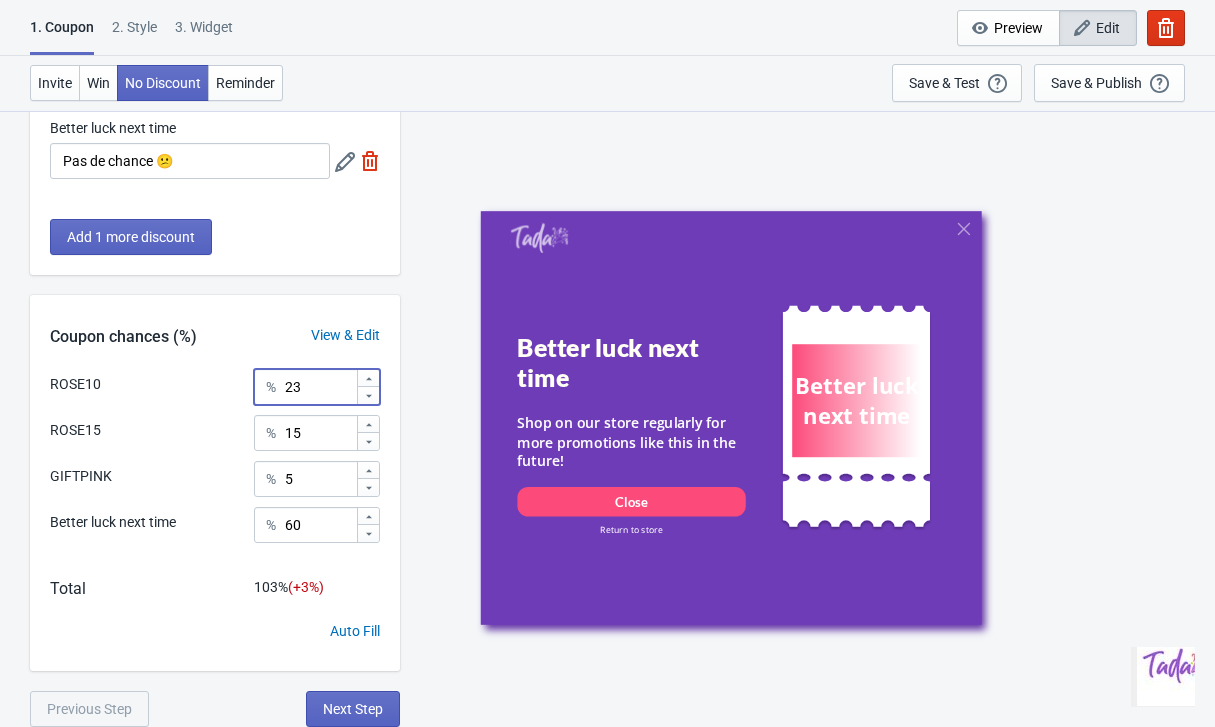 click 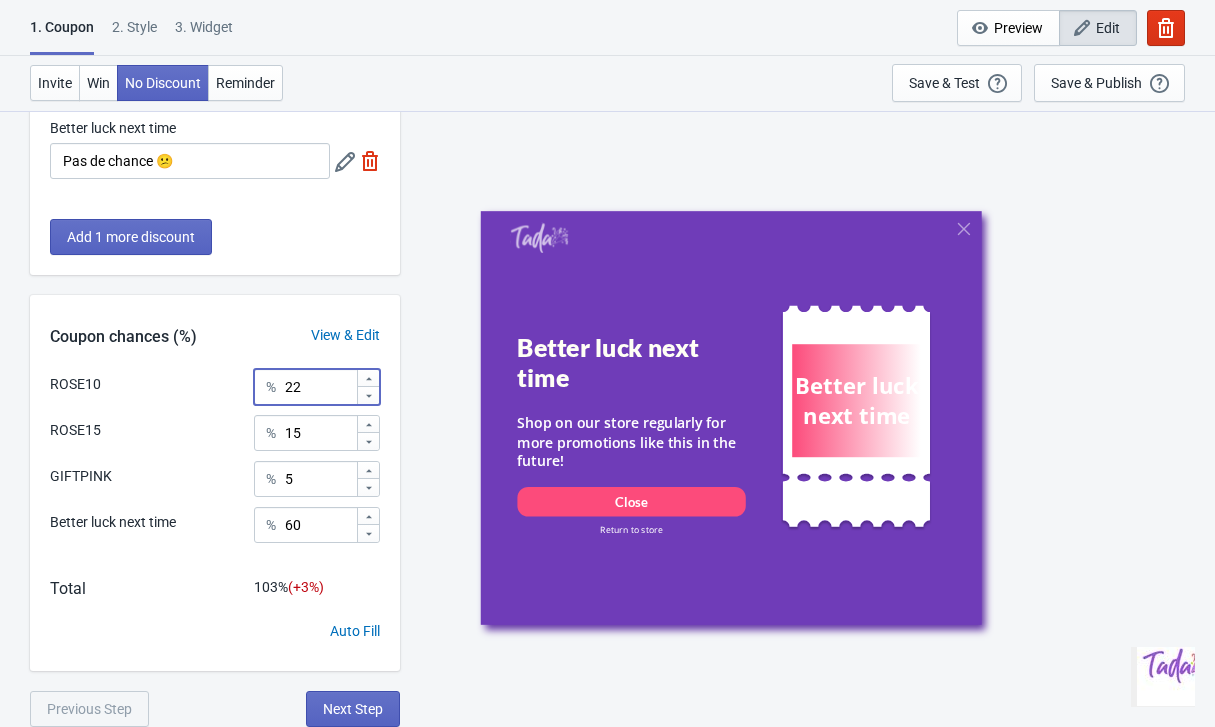 click 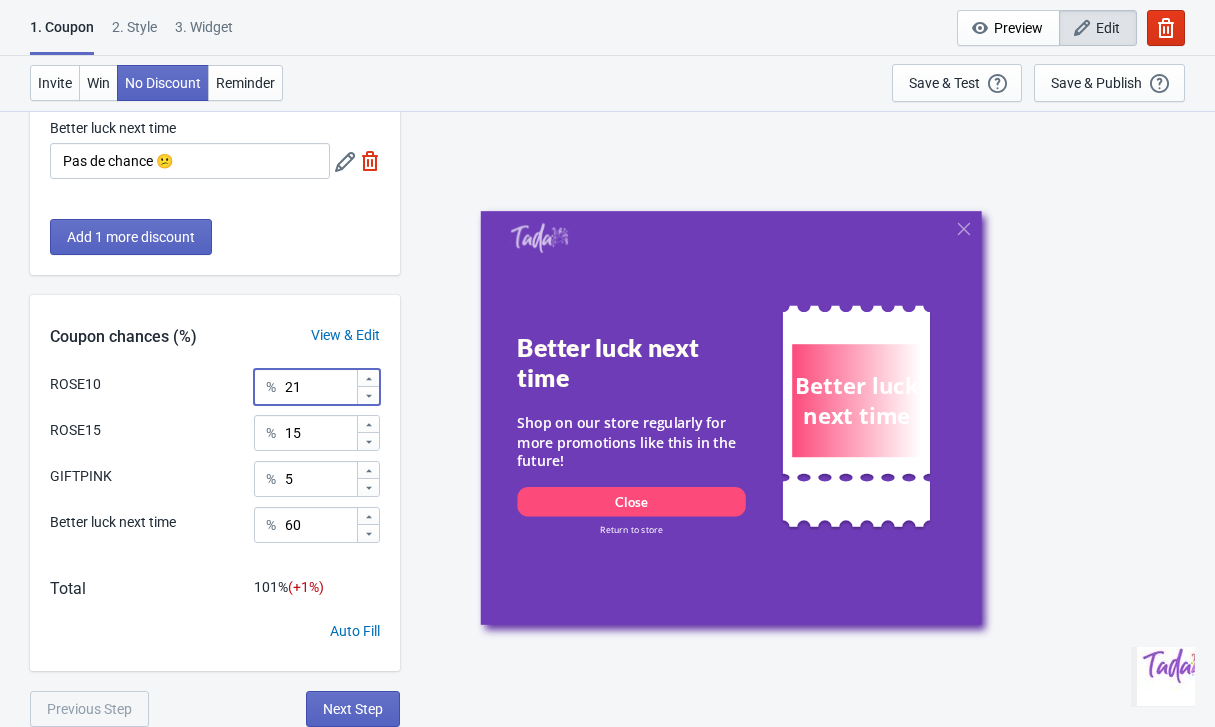 click 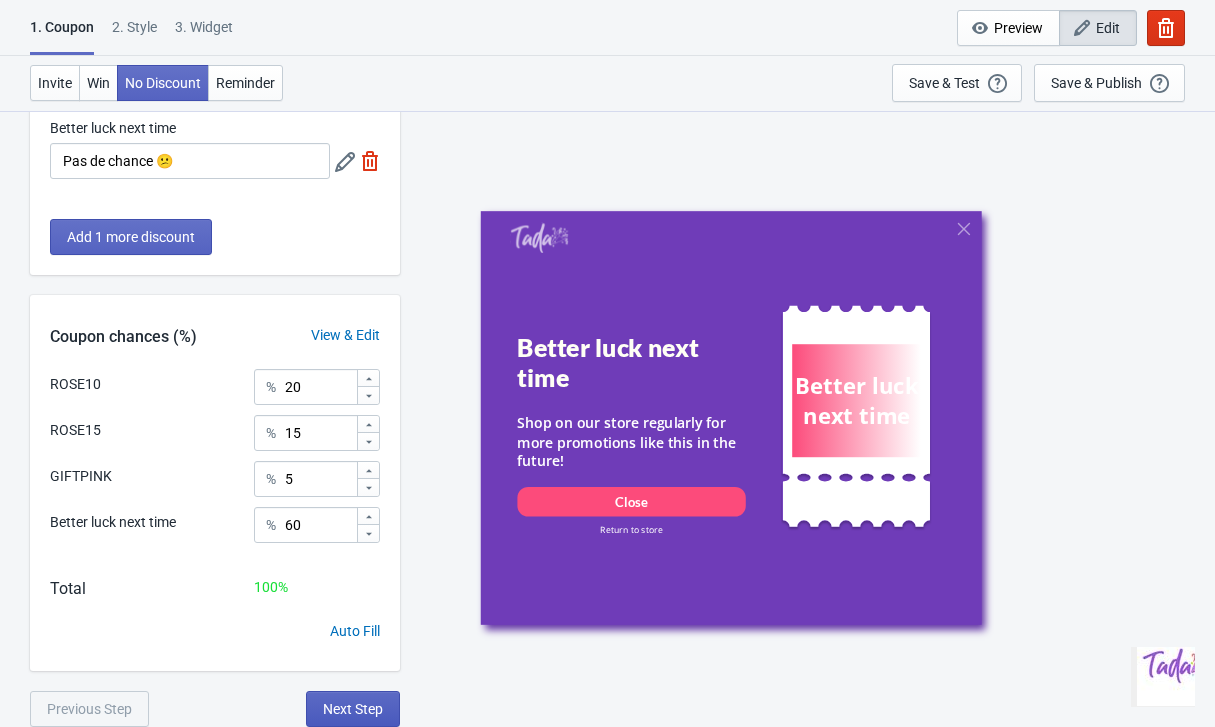 click on "Next Step" at bounding box center (353, 709) 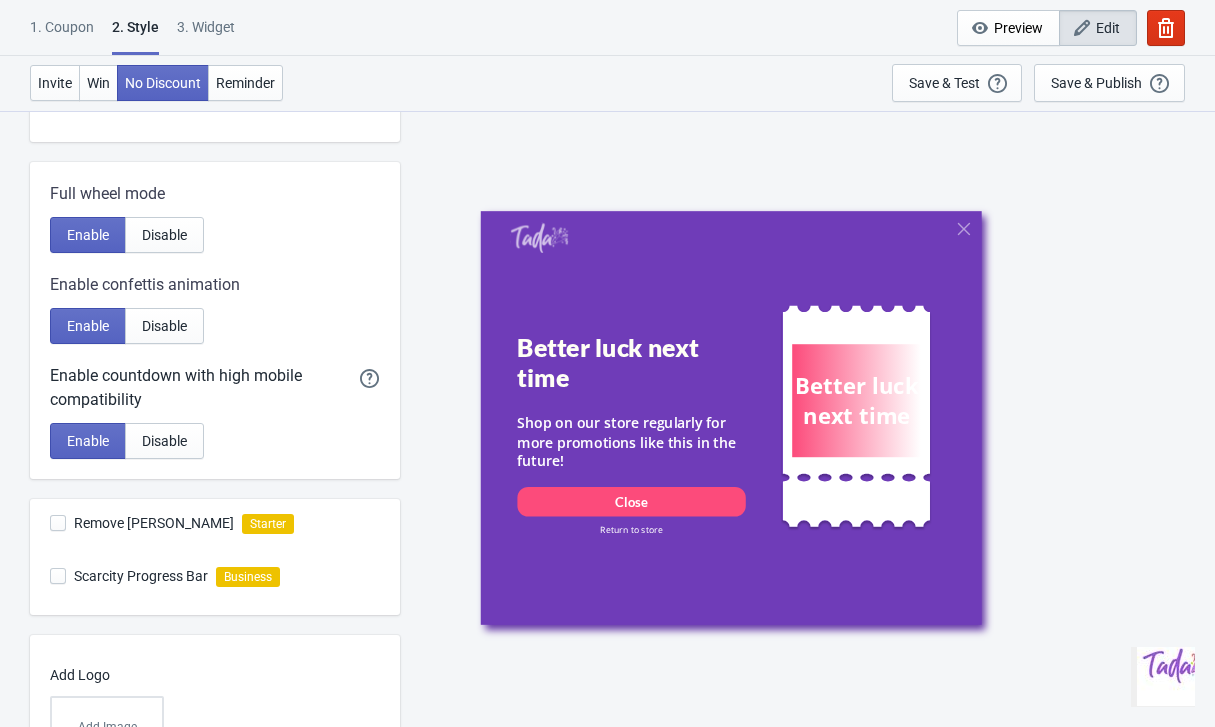 scroll, scrollTop: 0, scrollLeft: 0, axis: both 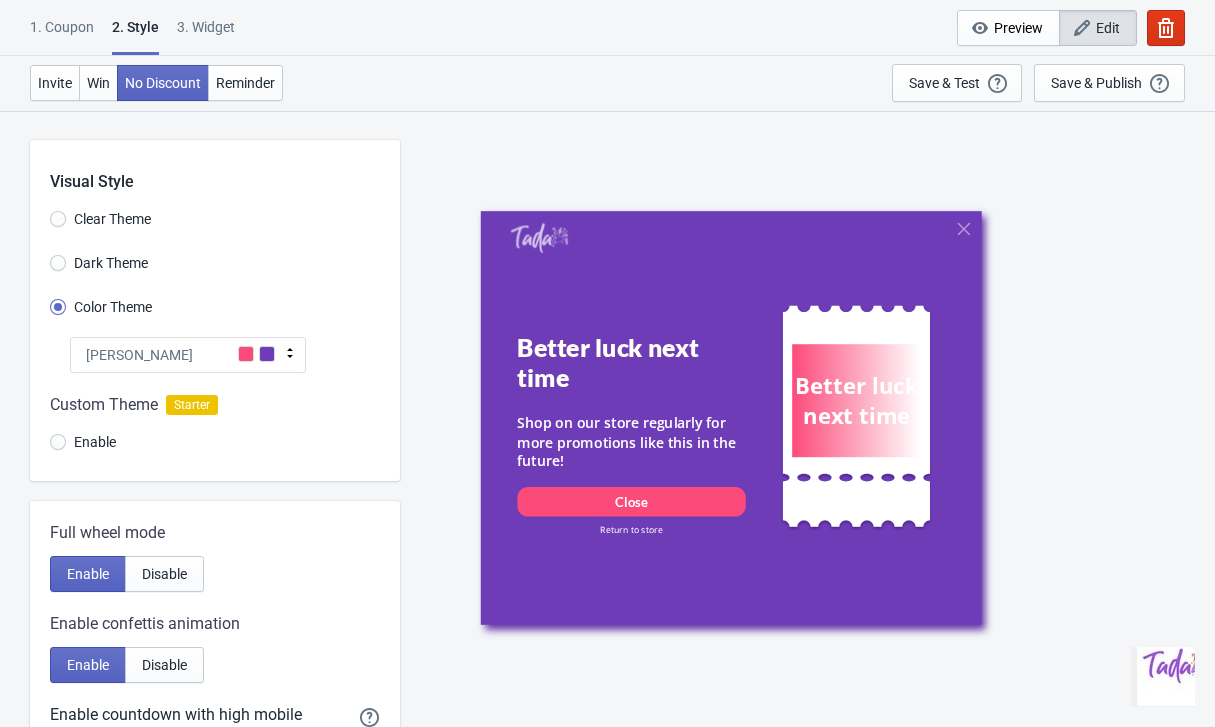 click on "[PERSON_NAME]" at bounding box center [188, 355] 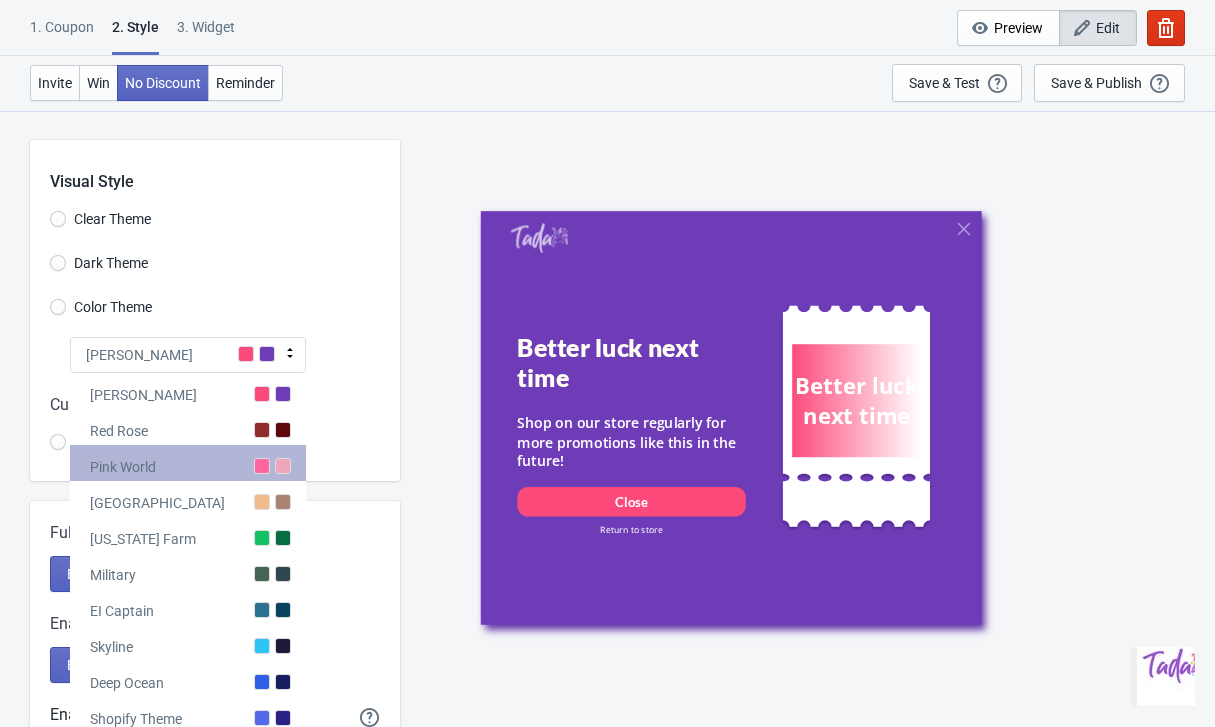 click on "Pink World" at bounding box center [188, 463] 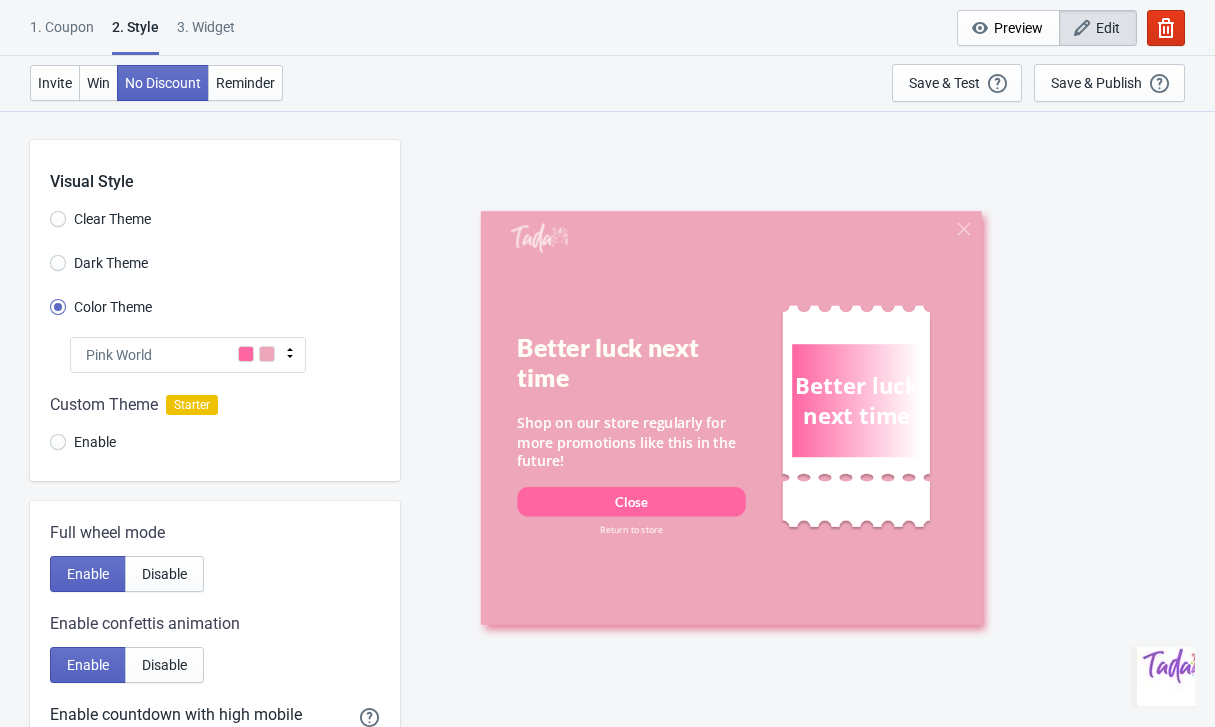 click on "Pink World" at bounding box center (188, 355) 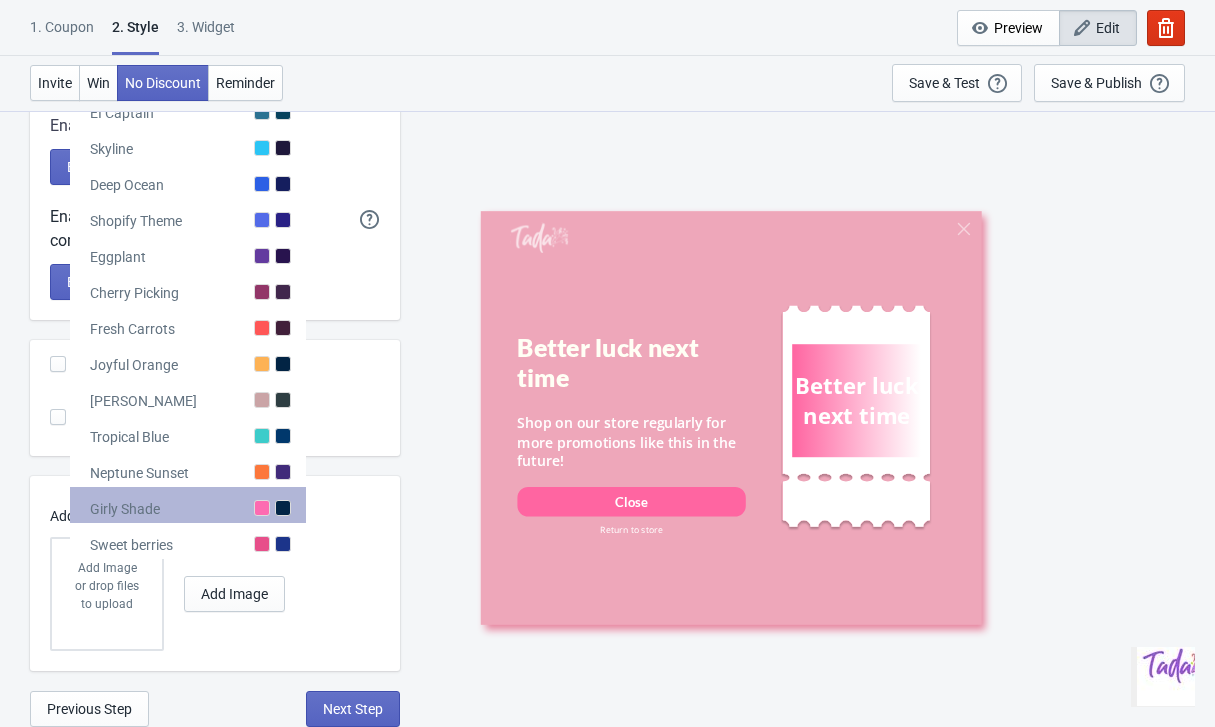 scroll, scrollTop: 498, scrollLeft: 0, axis: vertical 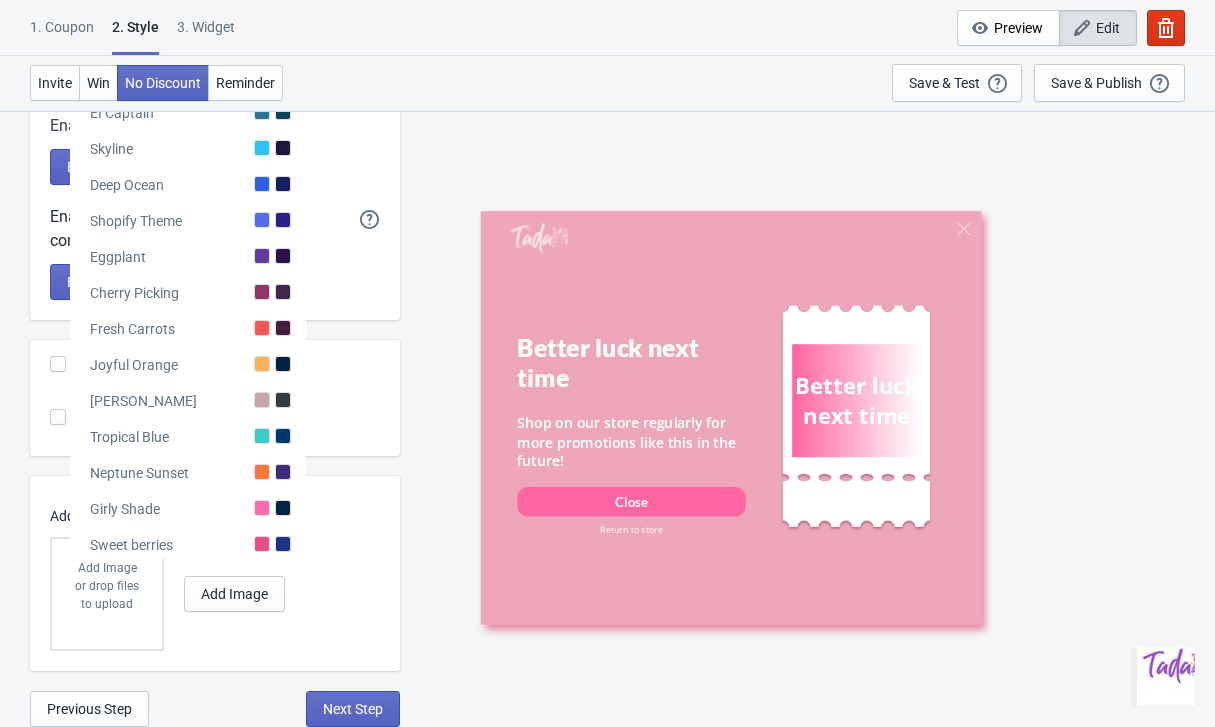 click on "Visual Style Clear Theme Dark Theme Color Theme Pink World Tada Red Rose Pink World [GEOGRAPHIC_DATA] [US_STATE] Farm Military EI Captain Skyline Deep Ocean Shopify Theme Eggplant Cherry Picking Fresh Carrots Joyful Orange [PERSON_NAME] Tropical Blue Neptune Sunset Girly Shade Sweet berries Custom Theme Starter Enable Full wheel mode Enable Disable Enable confettis animation Enable Disable Enable countdown with high mobile compatibility Enable a version of the countdown animation that is highly compatible with mobile devices of all types and speed (Recommended). Enable Disable Remove Tada Branding Starter Scarcity Progress Bar Business Add Logo Add Image or drop files to upload Add Image Previous Step Next Step Better luck next time Shop on our store regularly for more promotions like this in the future! Close Return to store Better luck next time" at bounding box center (607, 169) 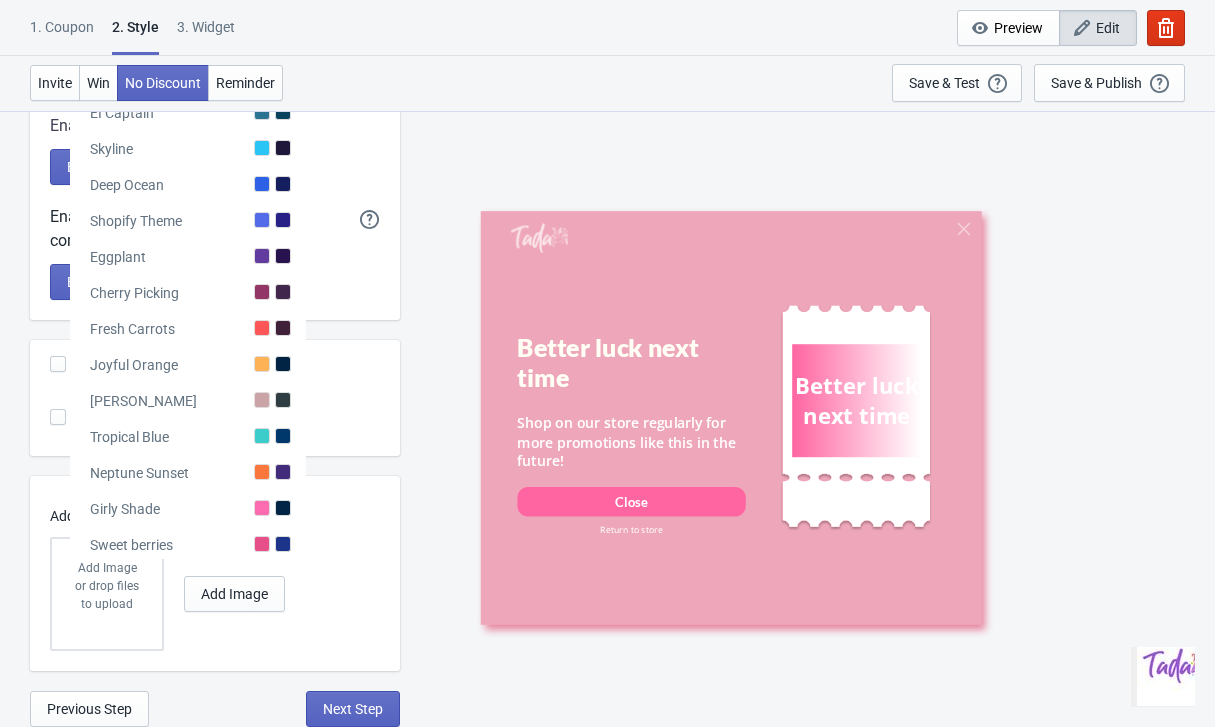 click on "Better luck next time Shop on our store regularly for more promotions like this in the future! Close Return to store Better luck next time" at bounding box center [807, 418] 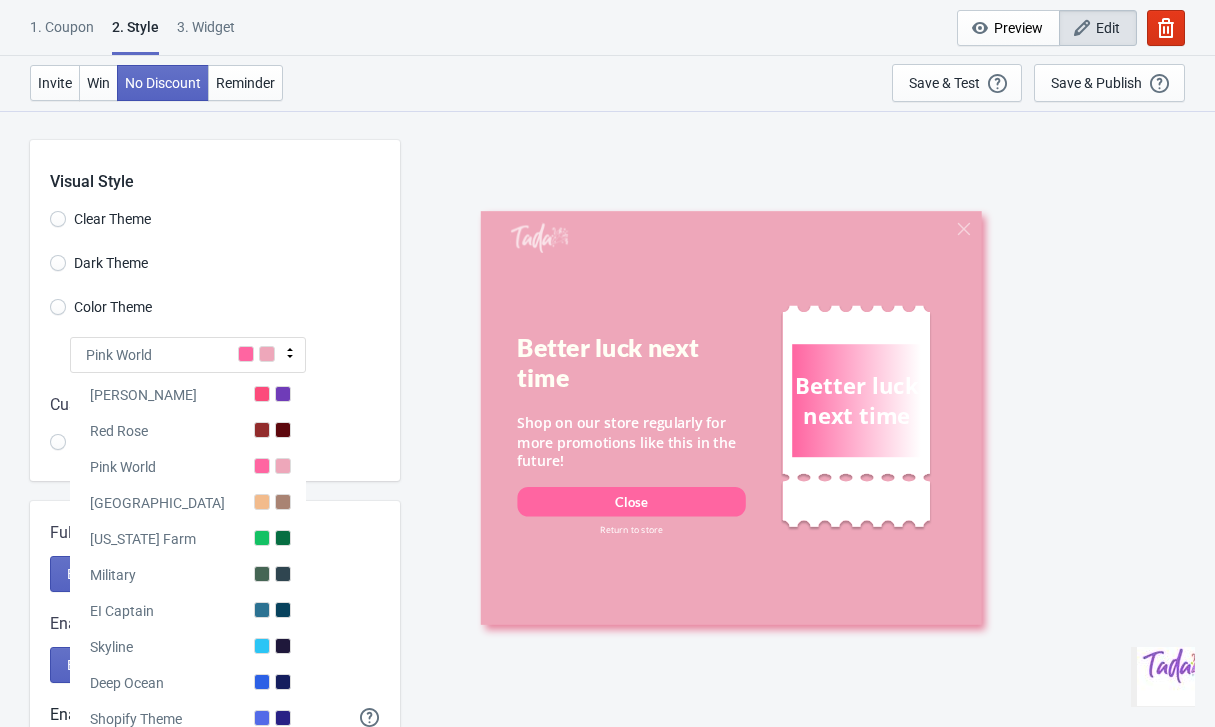 scroll, scrollTop: 0, scrollLeft: 0, axis: both 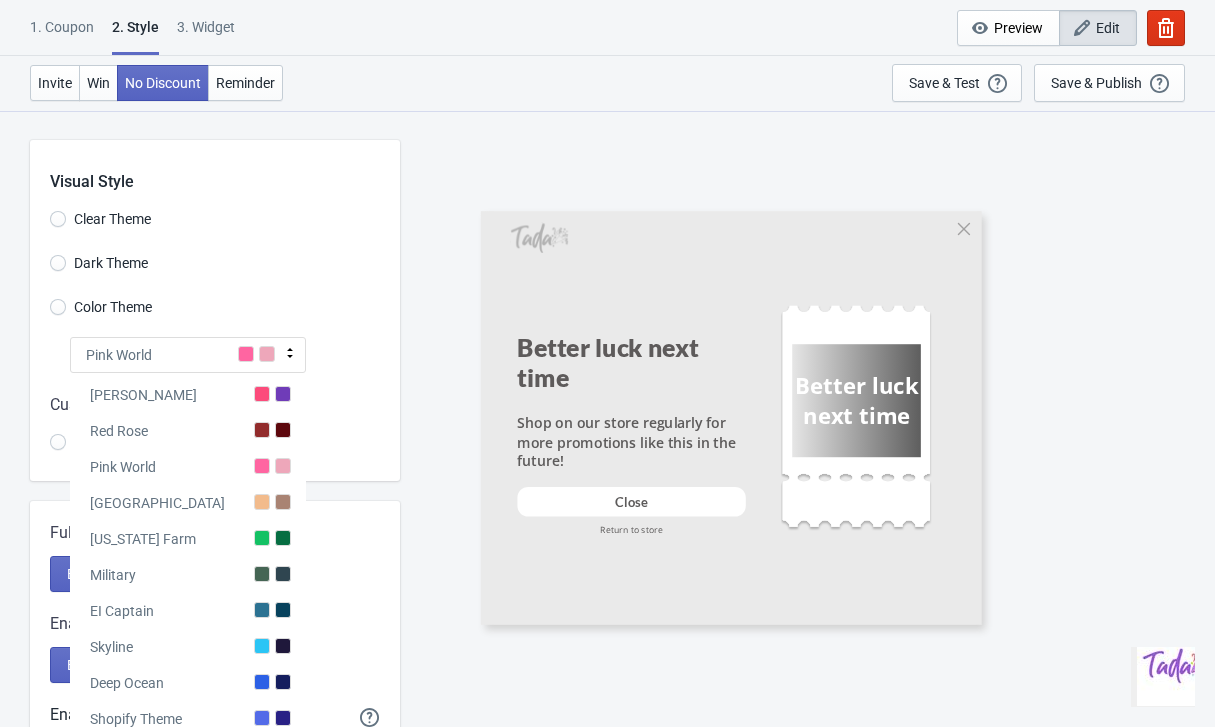 click on "Dark Theme" at bounding box center [99, 263] 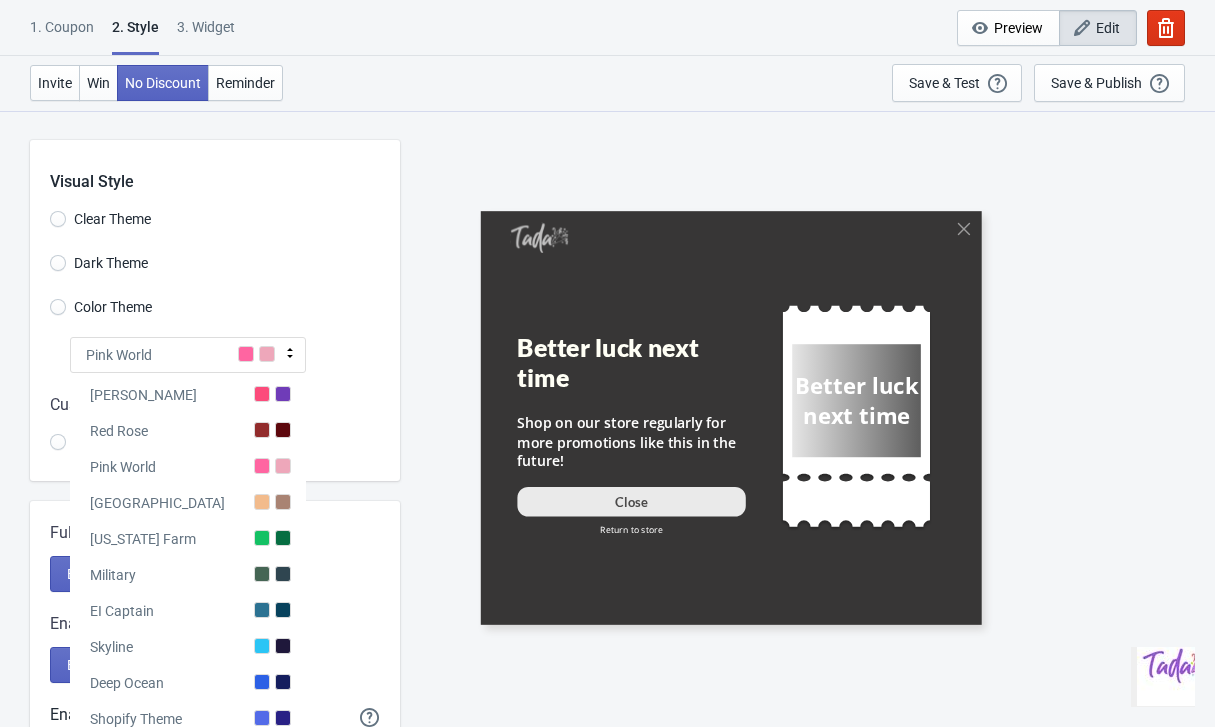 click on "Color Theme" at bounding box center [113, 307] 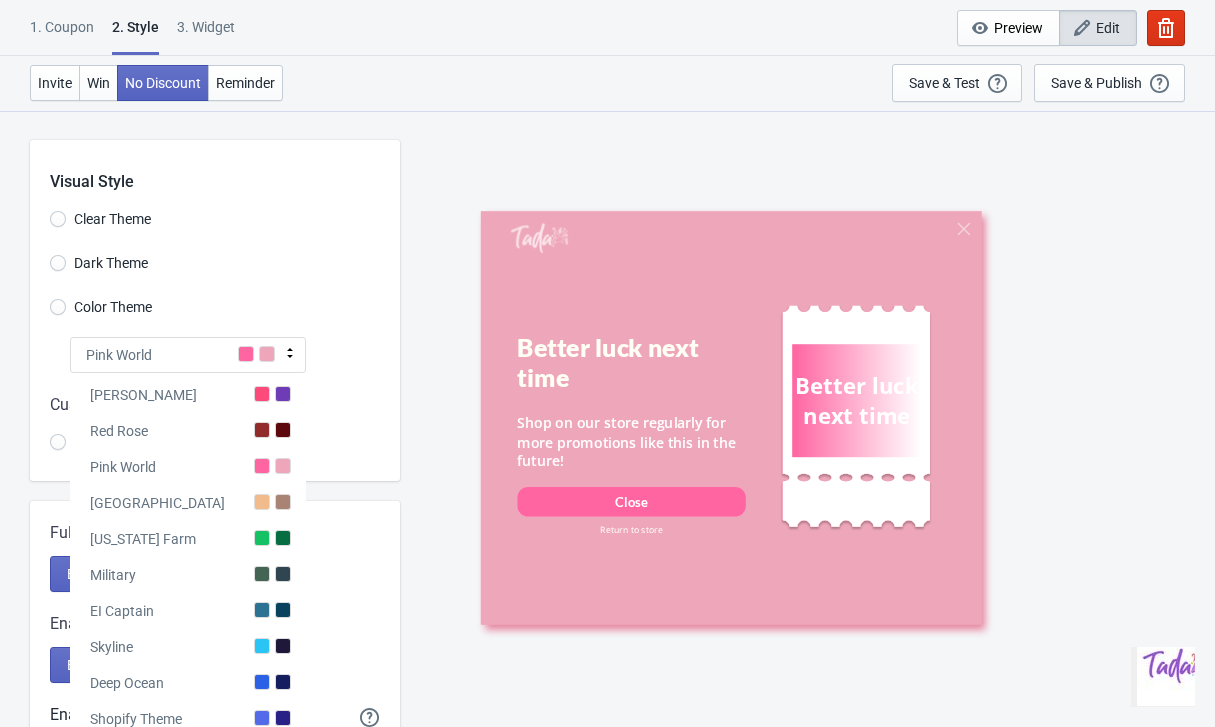 click on "Visual Style Clear Theme Dark Theme Color Theme Pink World Tada Red Rose Pink World [GEOGRAPHIC_DATA] [US_STATE] Farm Military EI Captain Skyline Deep Ocean Shopify Theme Eggplant Cherry Picking Fresh Carrots Joyful Orange [PERSON_NAME] Tropical Blue Neptune Sunset Girly Shade Sweet berries Custom Theme Starter Enable" at bounding box center (215, 310) 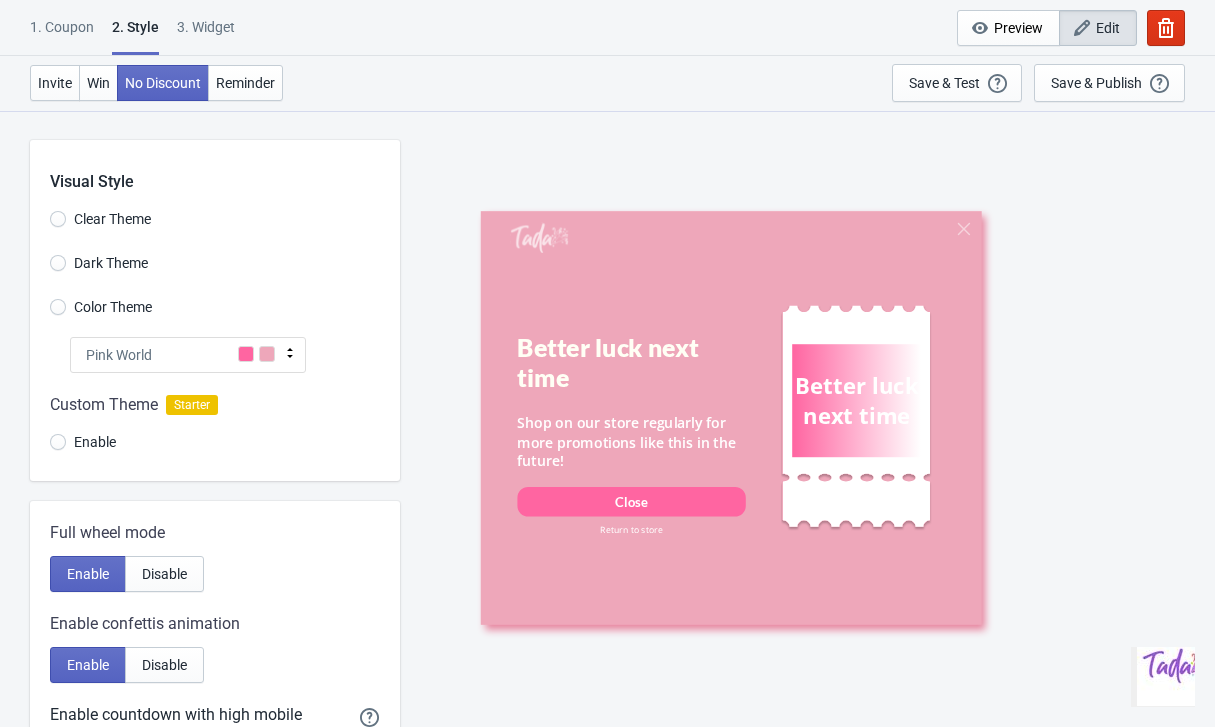 click at bounding box center [215, 427] 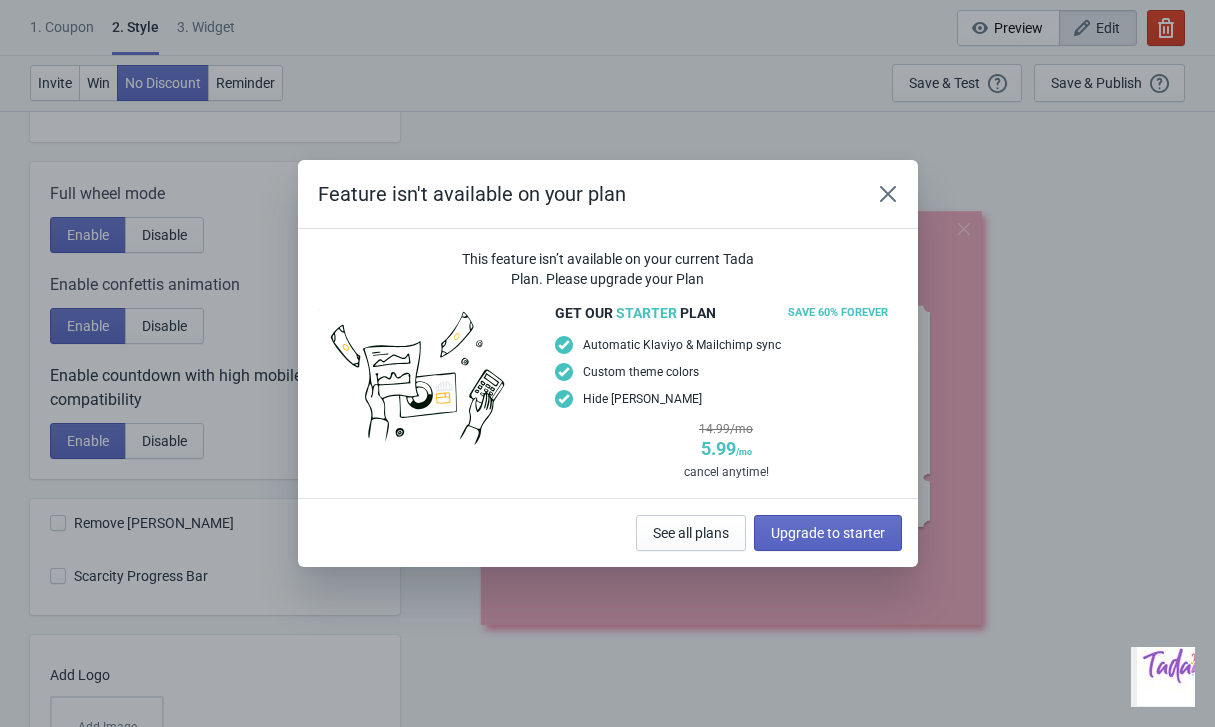scroll, scrollTop: 0, scrollLeft: 0, axis: both 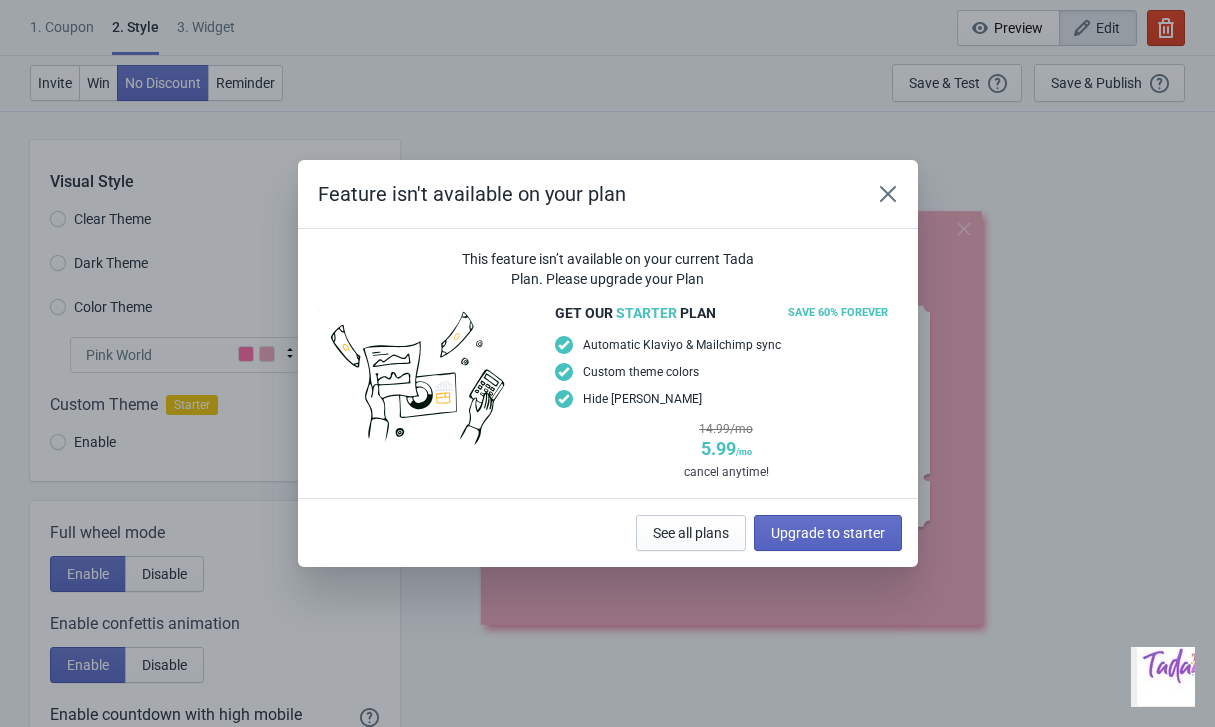 click 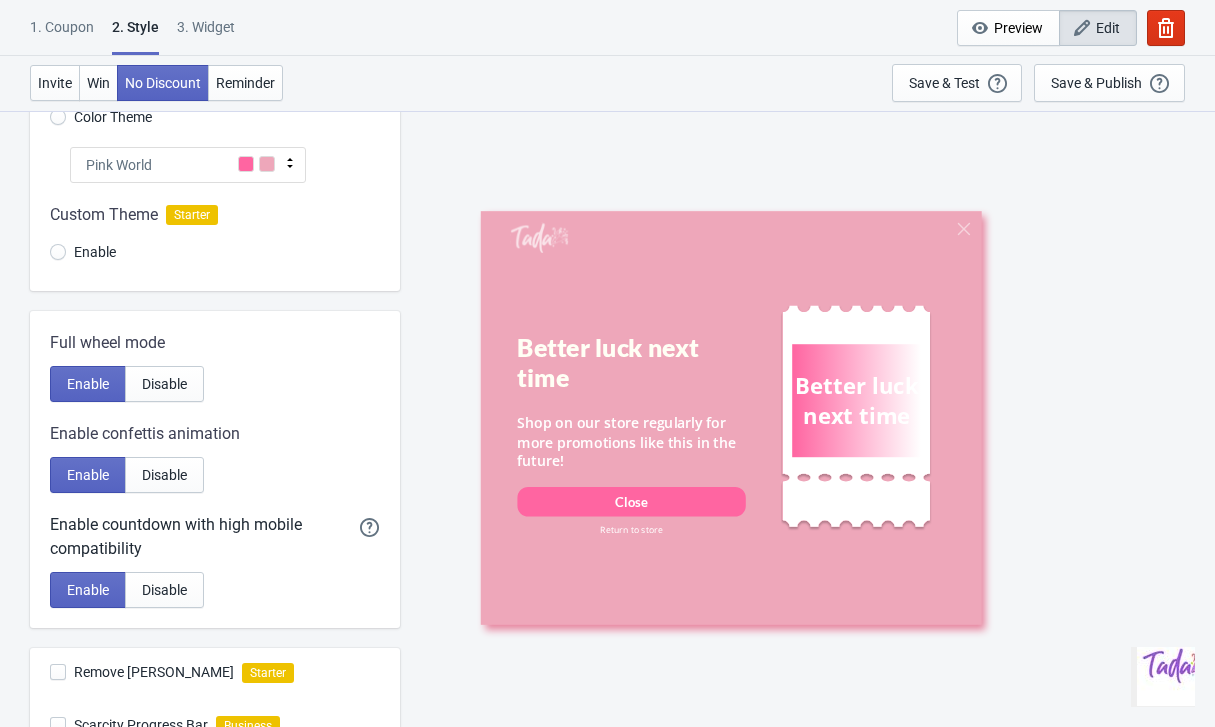 scroll, scrollTop: 237, scrollLeft: 0, axis: vertical 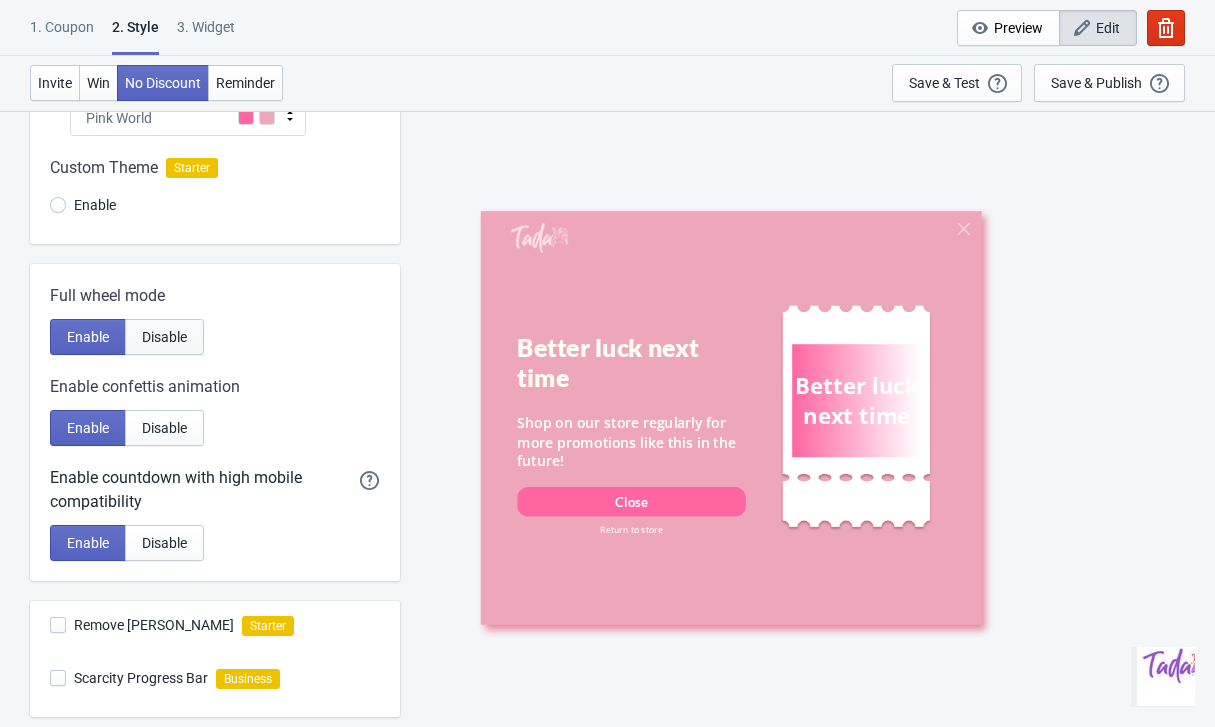 click on "Disable" at bounding box center (164, 337) 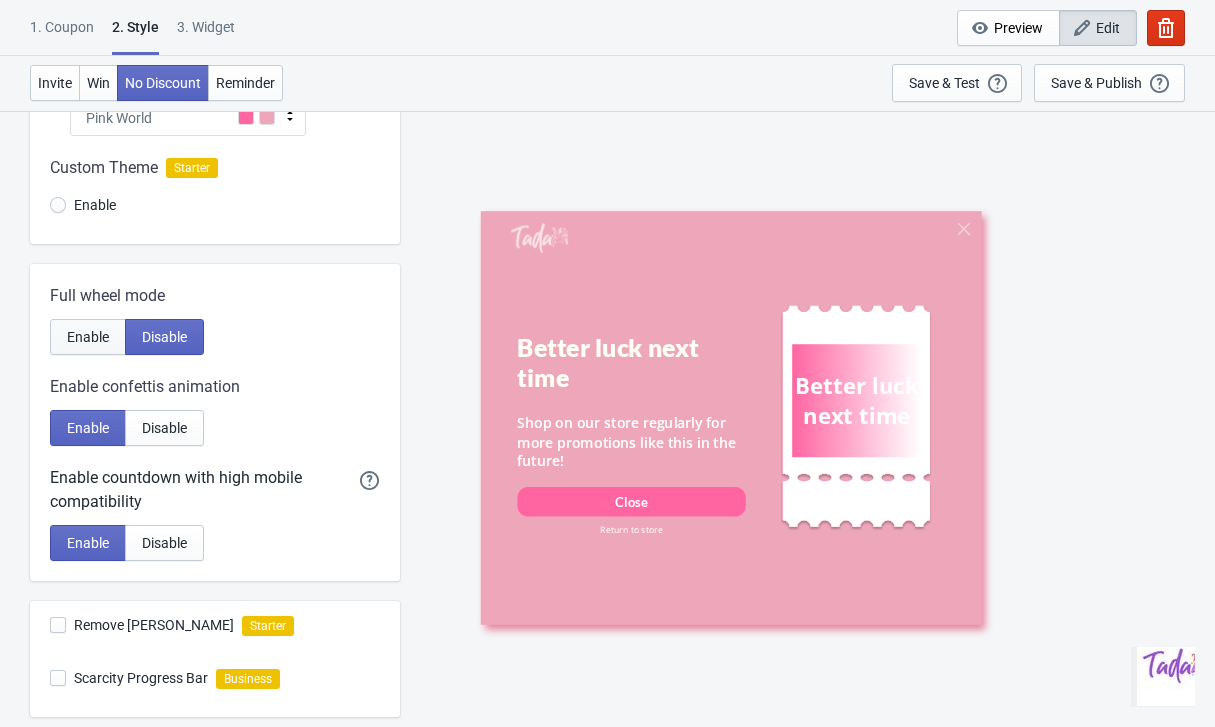 click on "Enable" at bounding box center (88, 337) 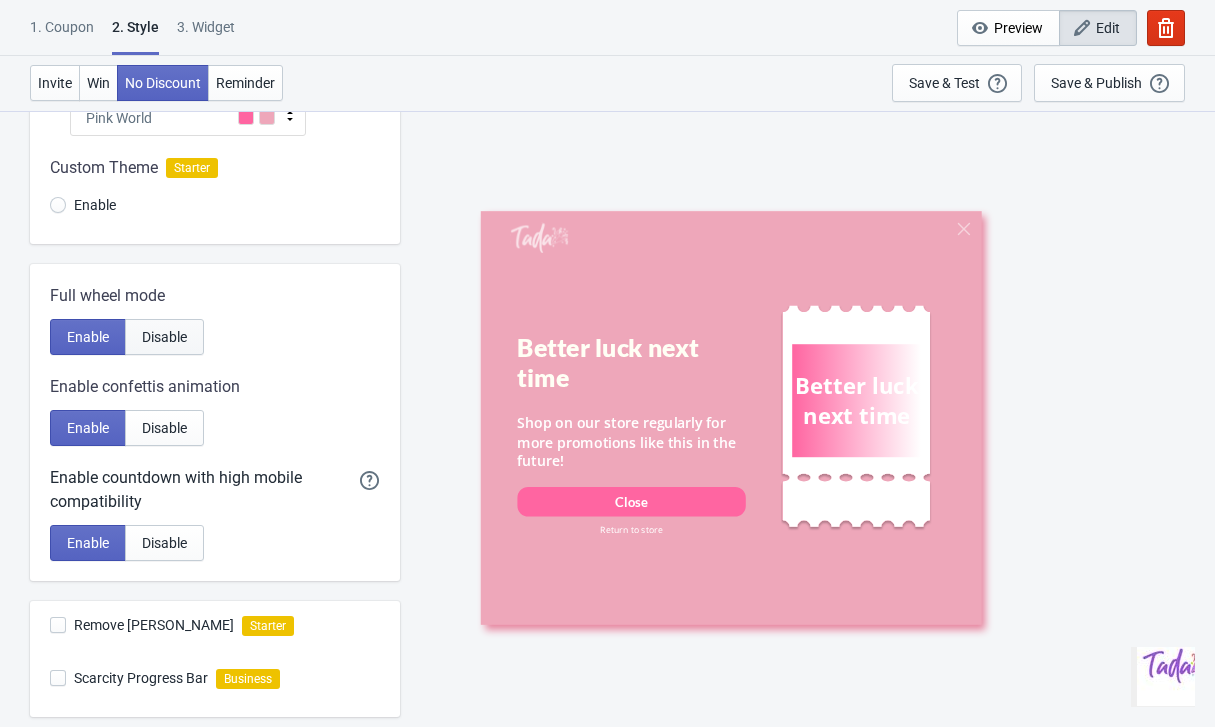 click on "Disable" at bounding box center [164, 337] 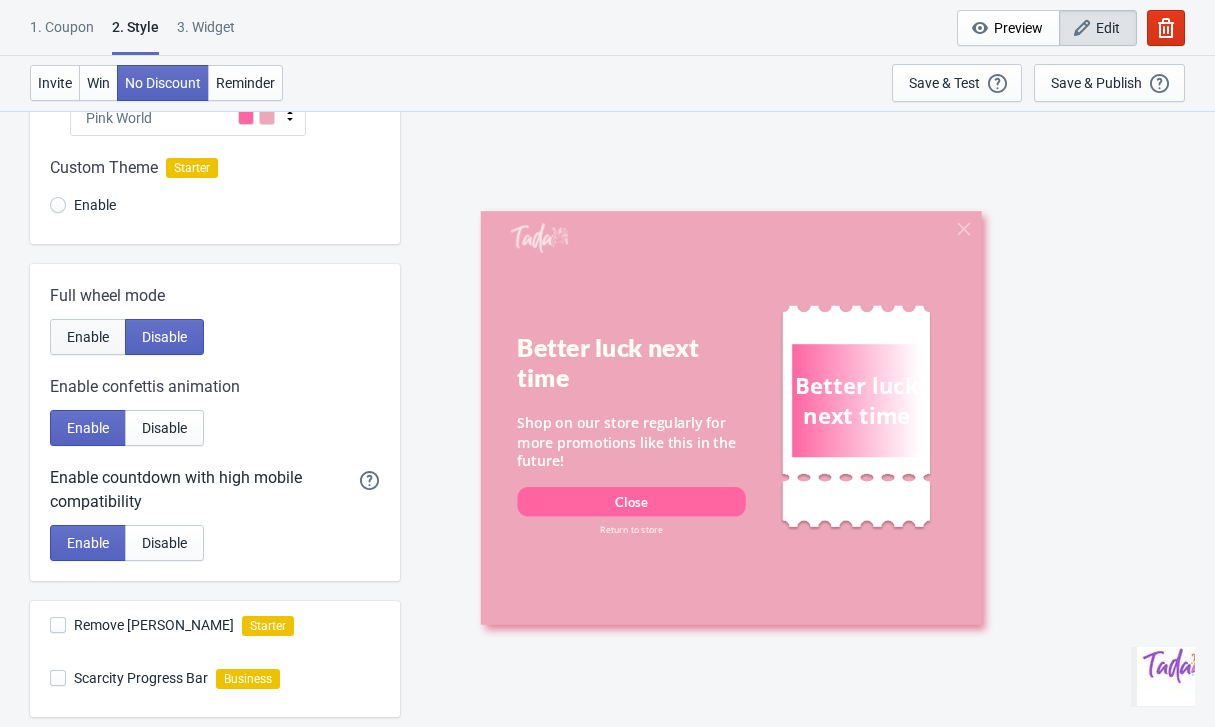 click on "Enable" at bounding box center [88, 337] 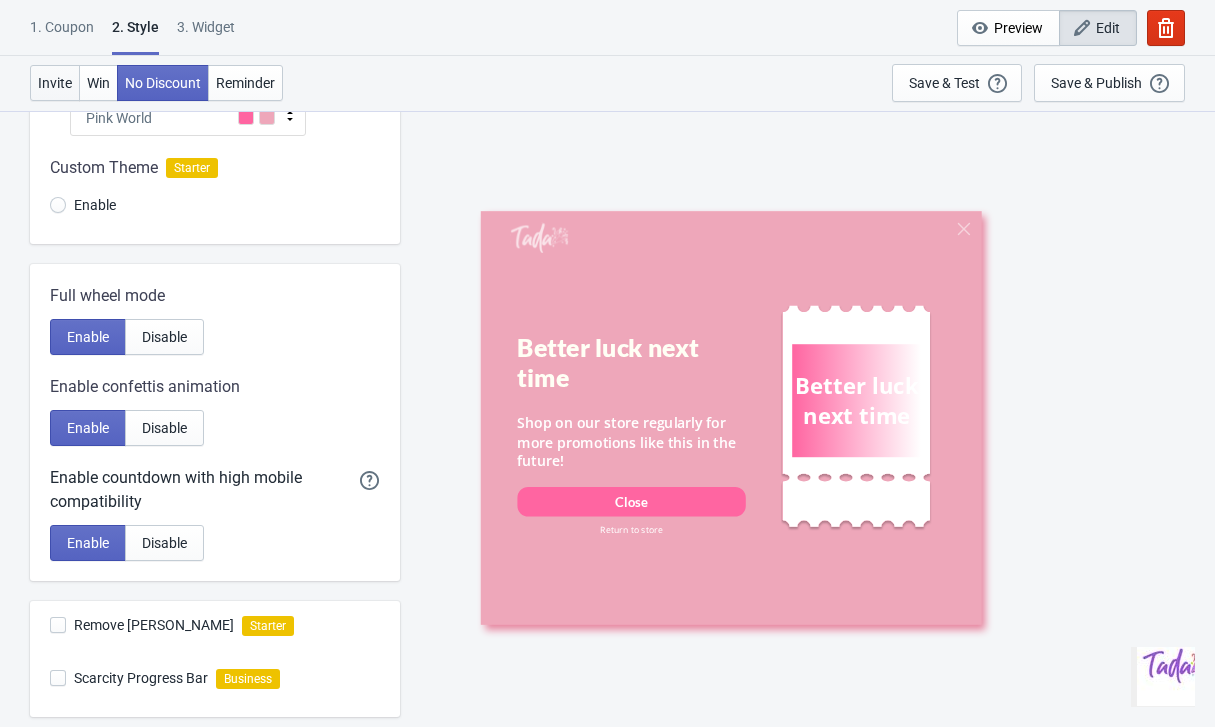click on "Invite" at bounding box center [55, 83] 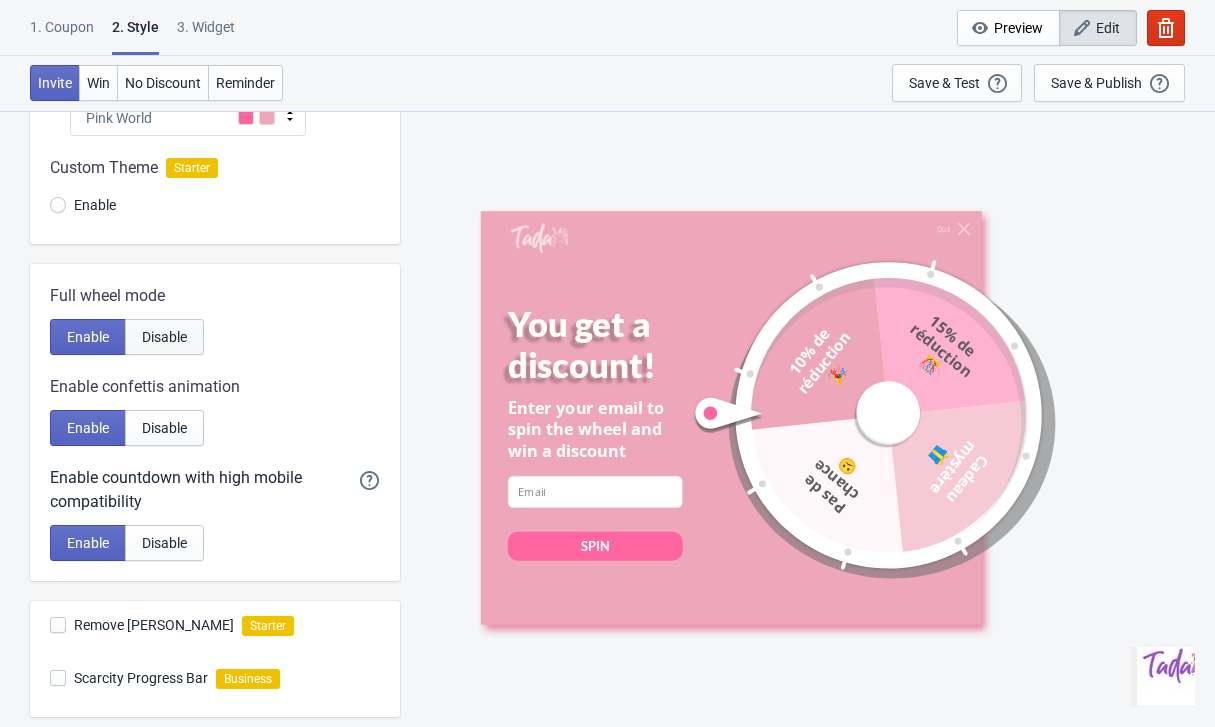 click on "Disable" at bounding box center (164, 337) 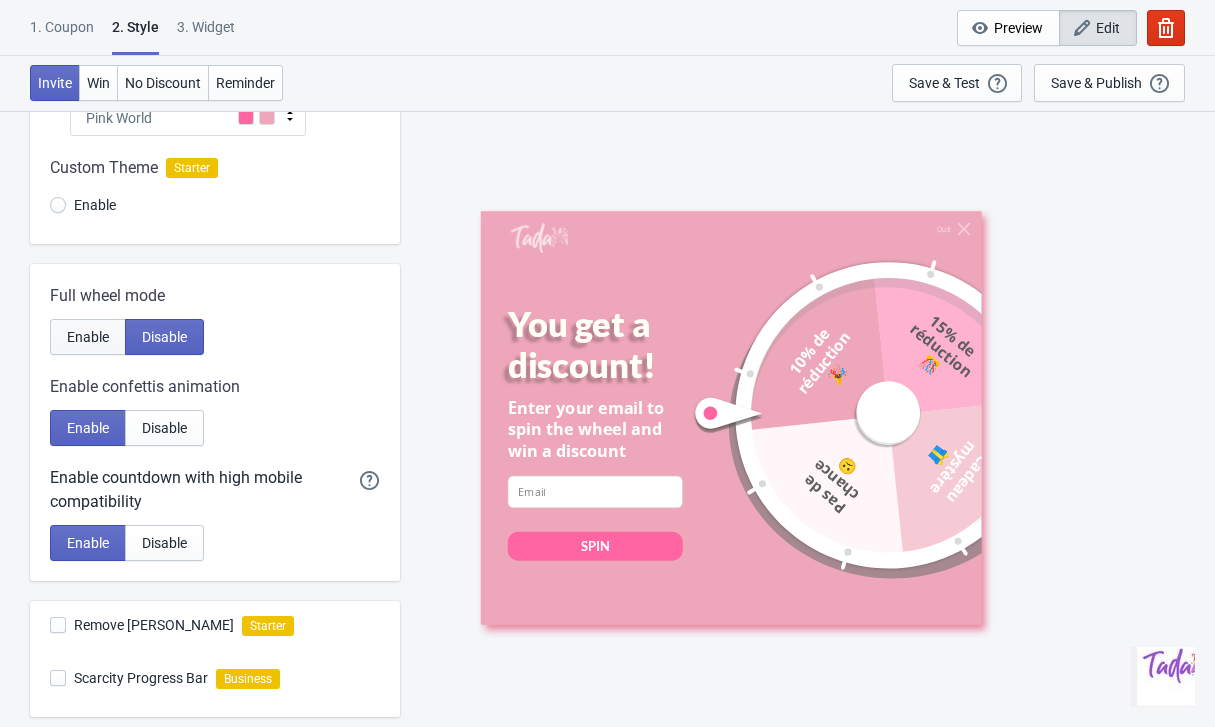 click on "Enable" at bounding box center [88, 337] 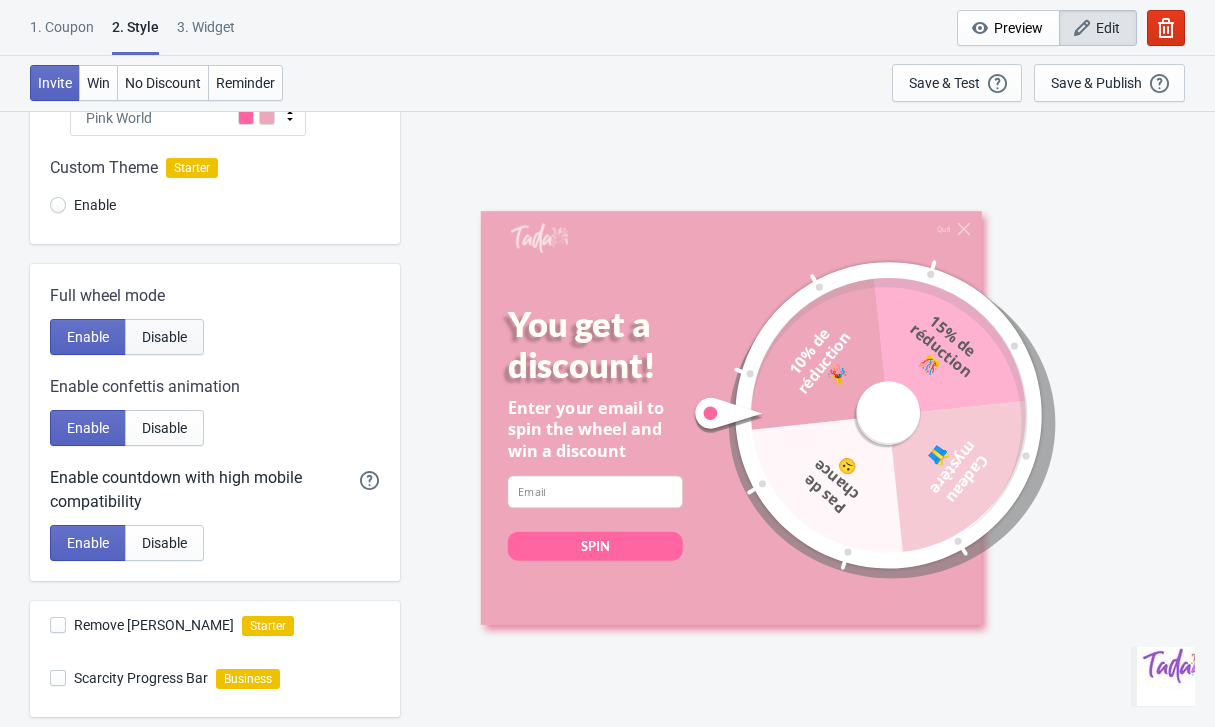 click on "Disable" at bounding box center [164, 337] 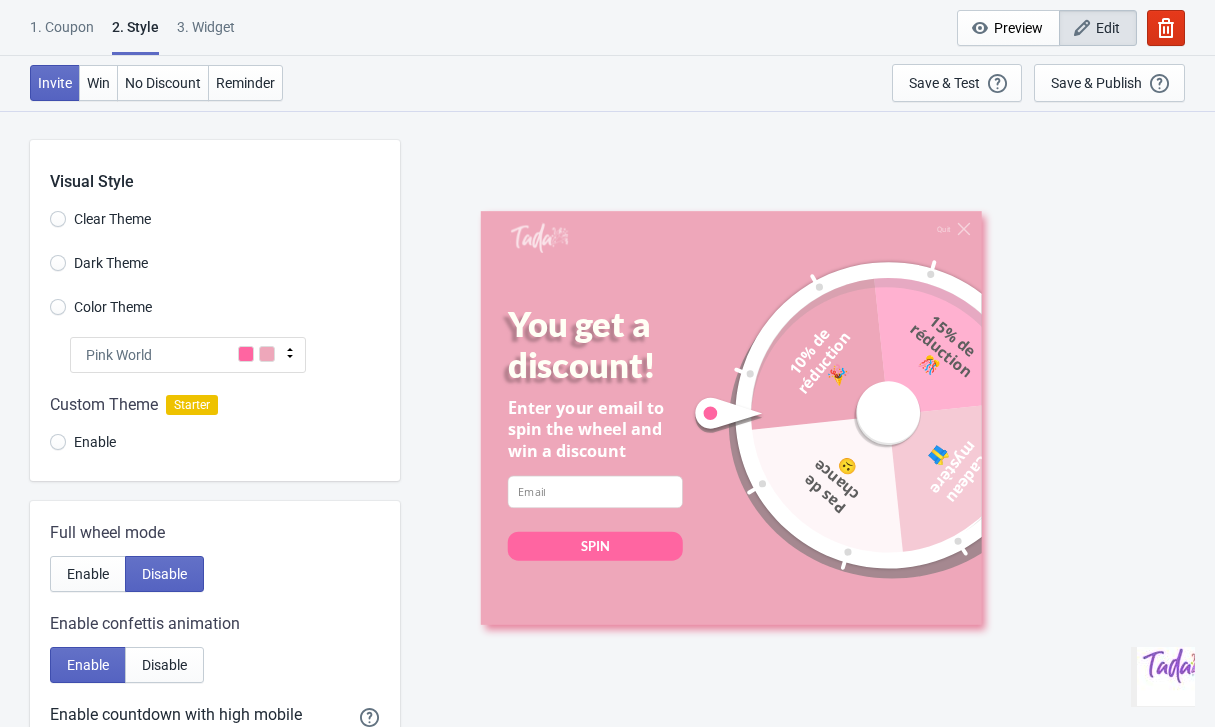 scroll, scrollTop: 0, scrollLeft: 0, axis: both 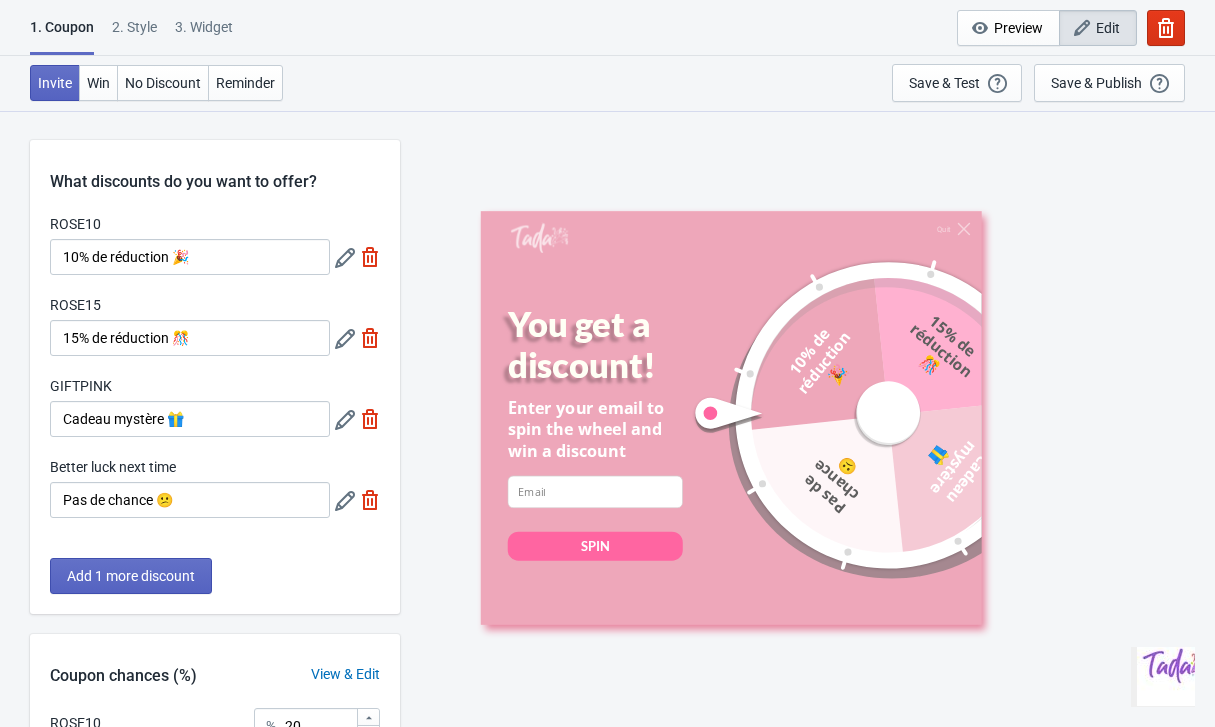 click on "1. Coupon" at bounding box center [62, 36] 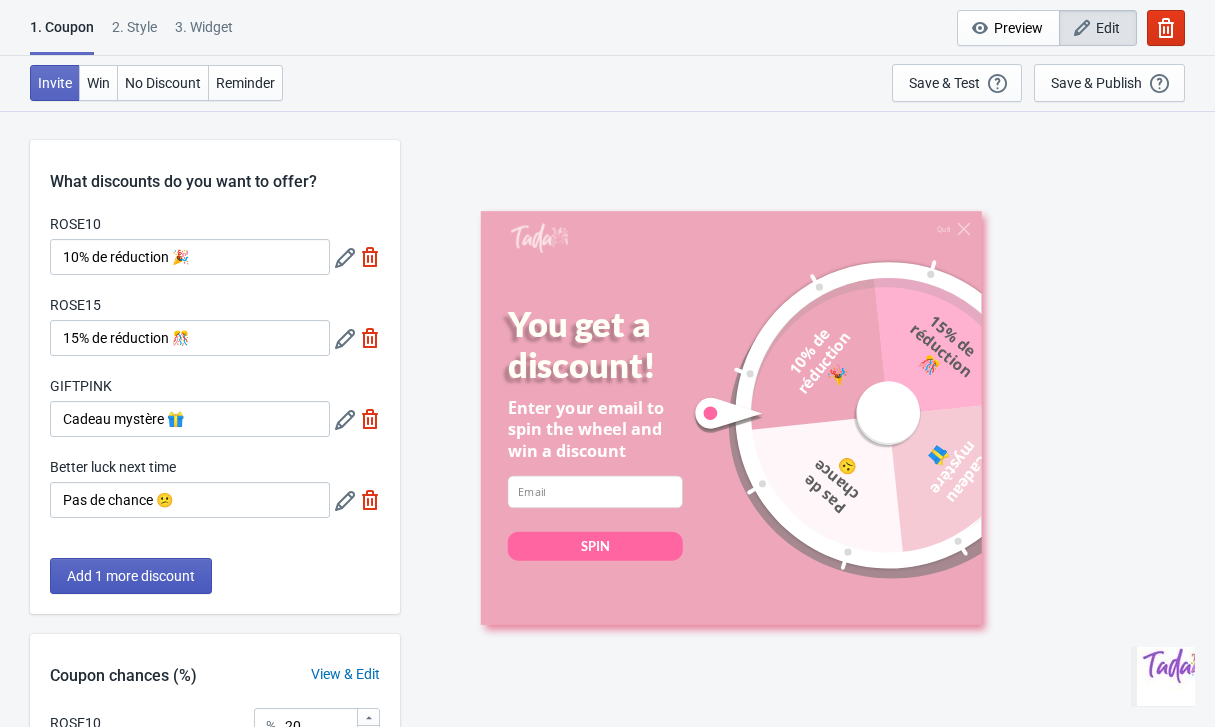 click on "Add 1 more discount" at bounding box center (131, 576) 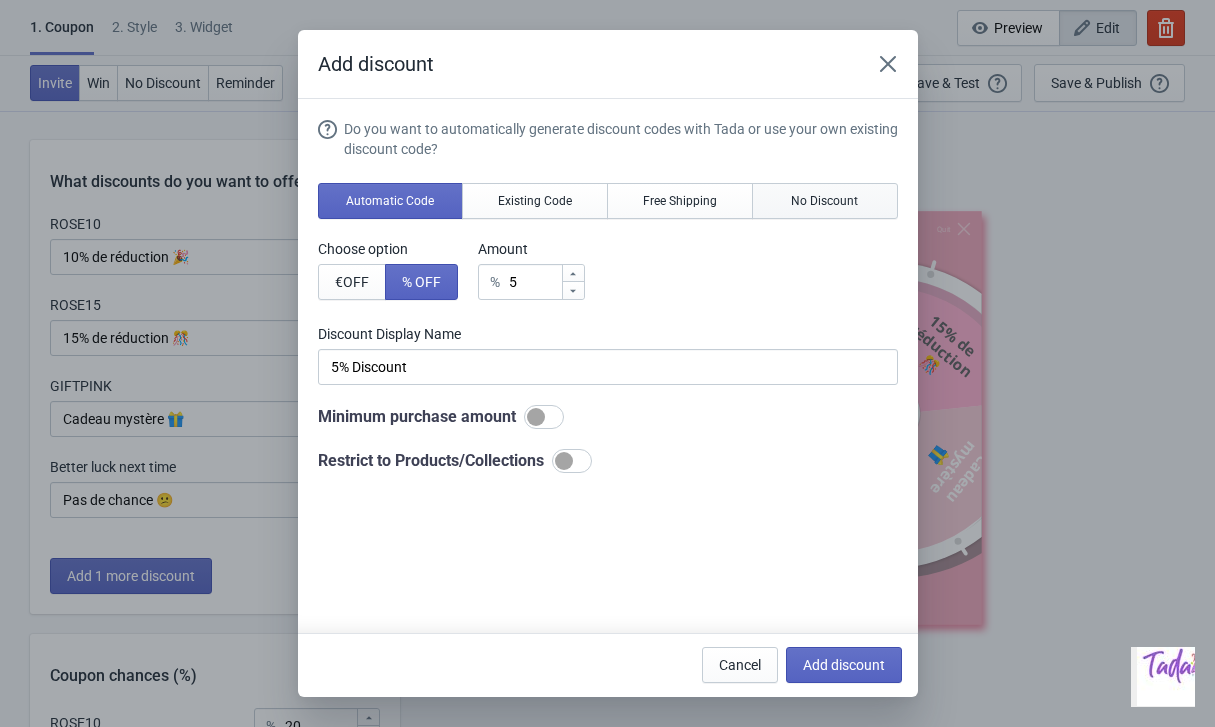 click on "No Discount" at bounding box center (824, 201) 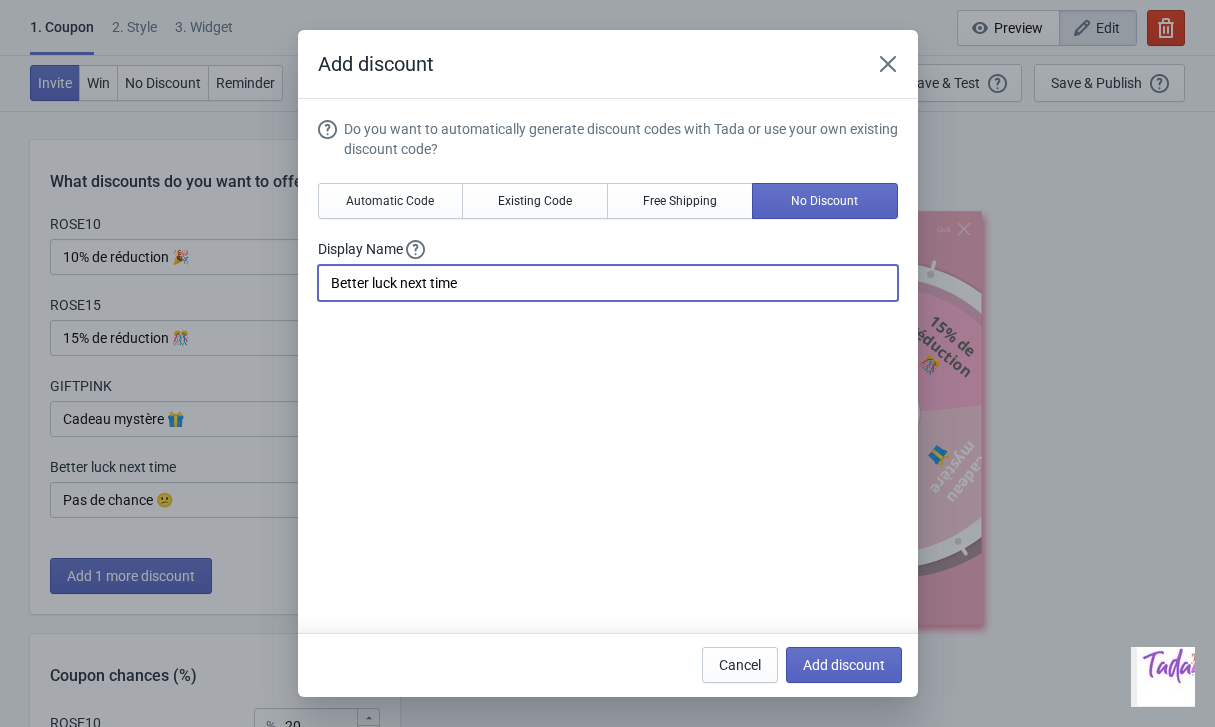 click on "Better luck next time" at bounding box center (608, 283) 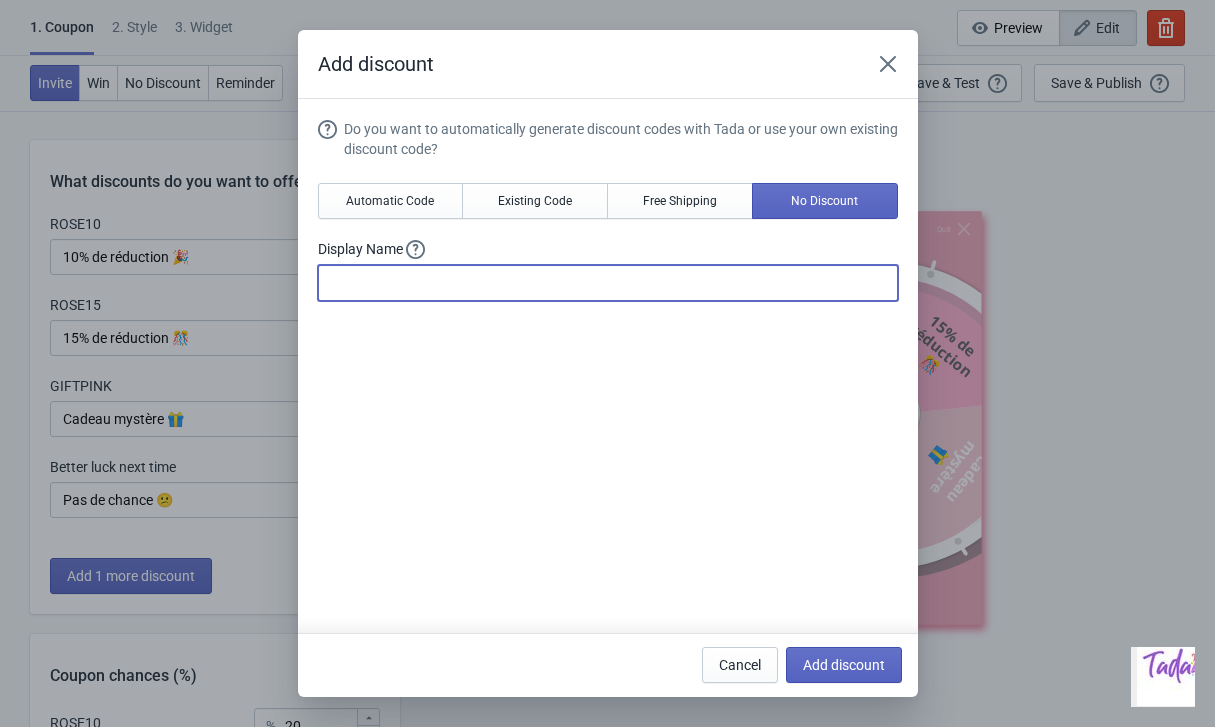 type on "t" 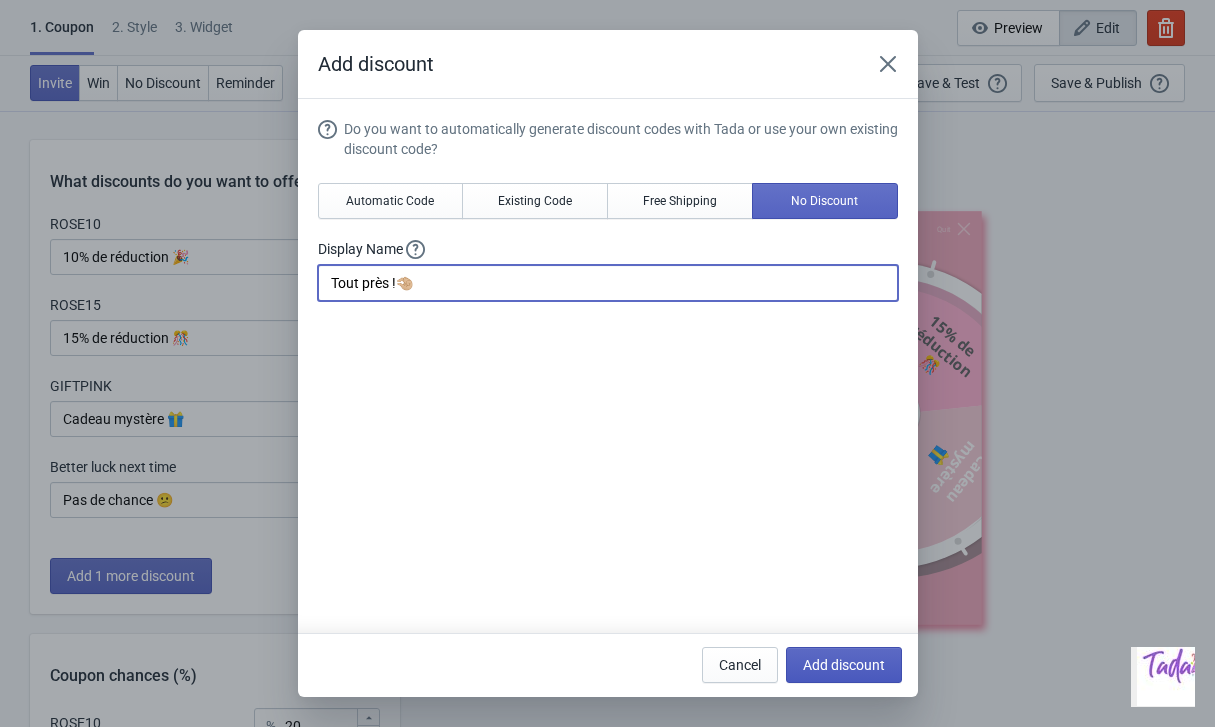 type on "Tout près !🤏🏼" 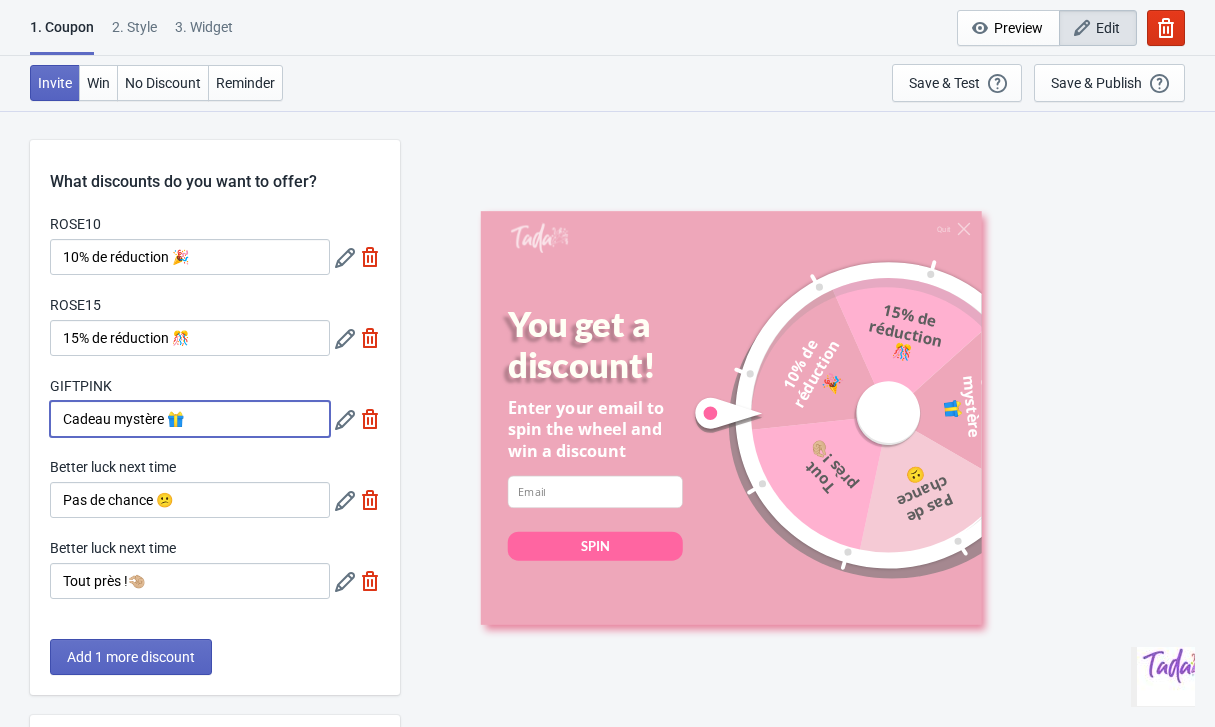 drag, startPoint x: 250, startPoint y: 434, endPoint x: 254, endPoint y: 542, distance: 108.07405 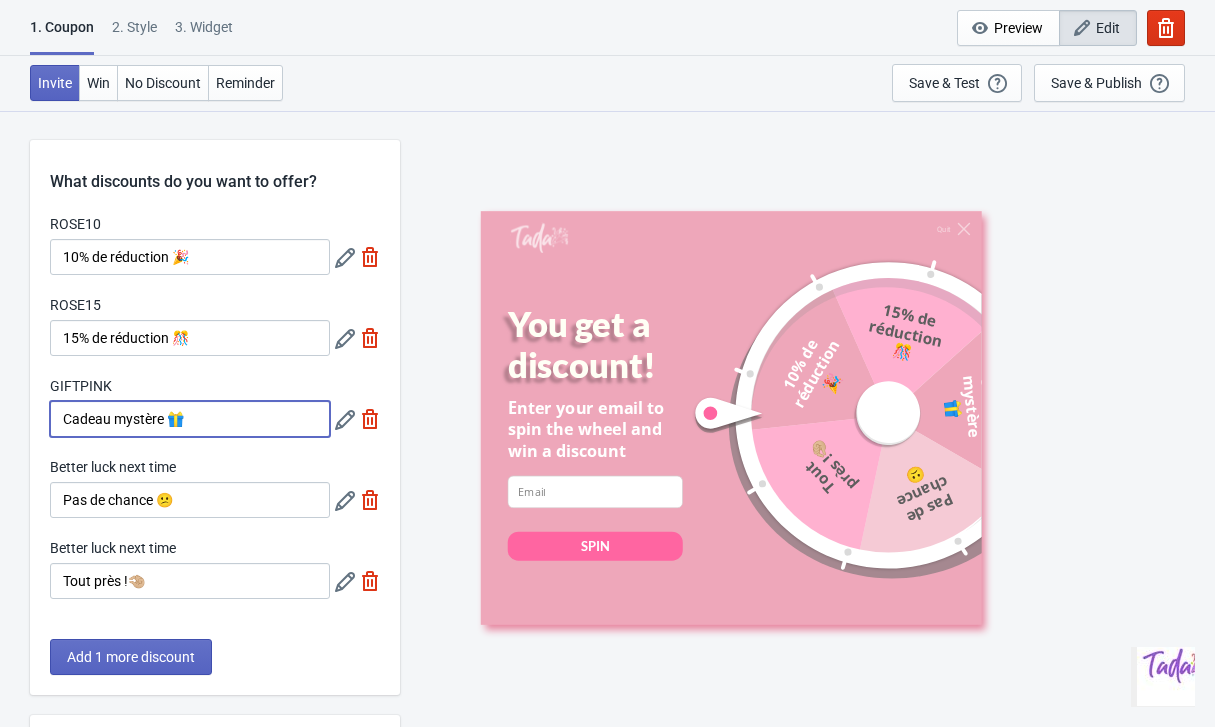click at bounding box center [370, 338] 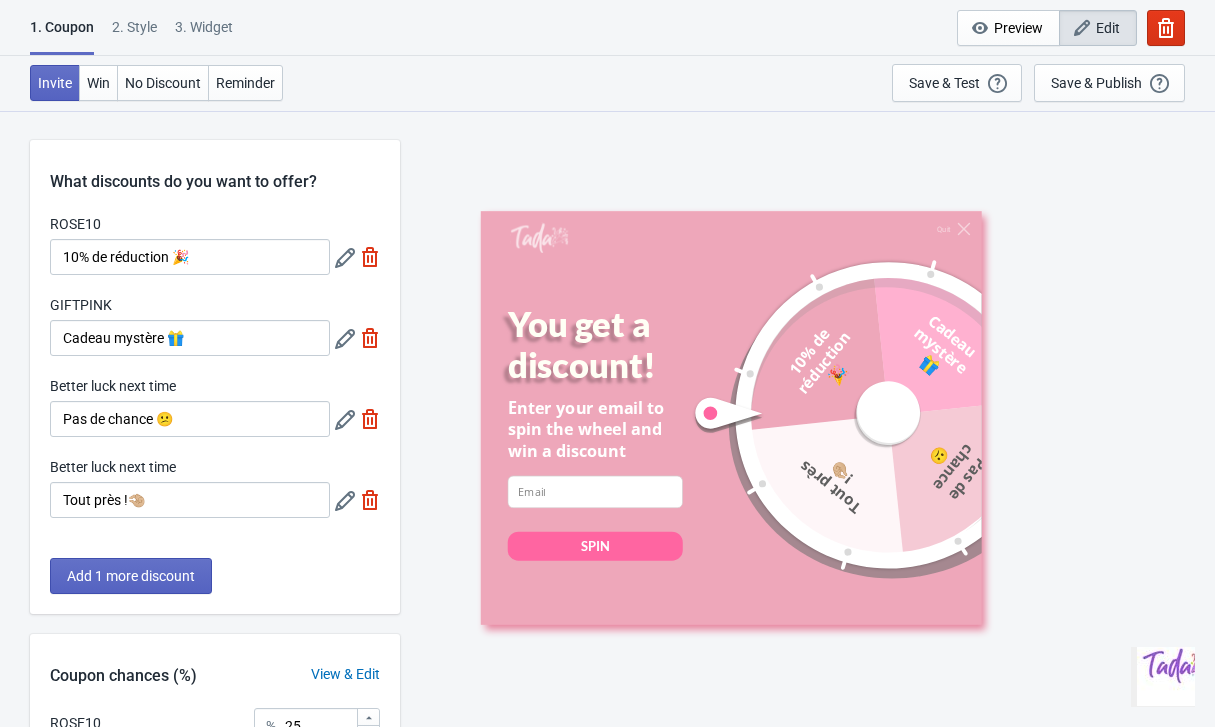 click at bounding box center [370, 338] 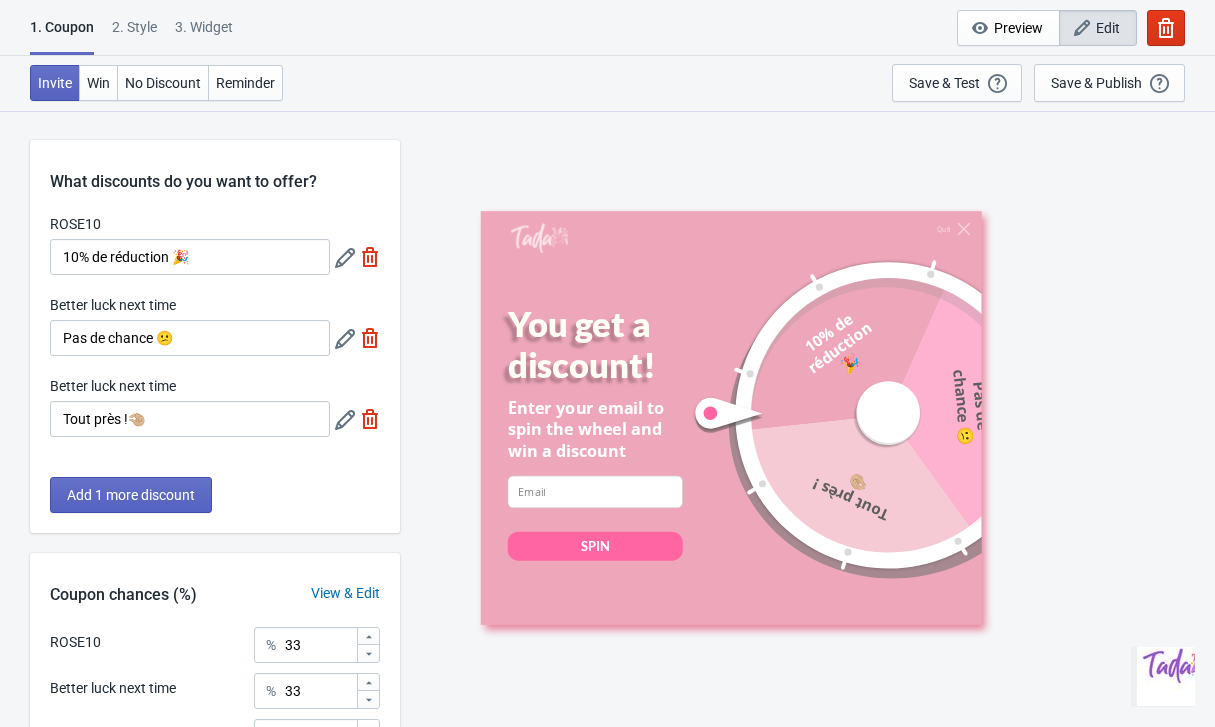 click at bounding box center [370, 419] 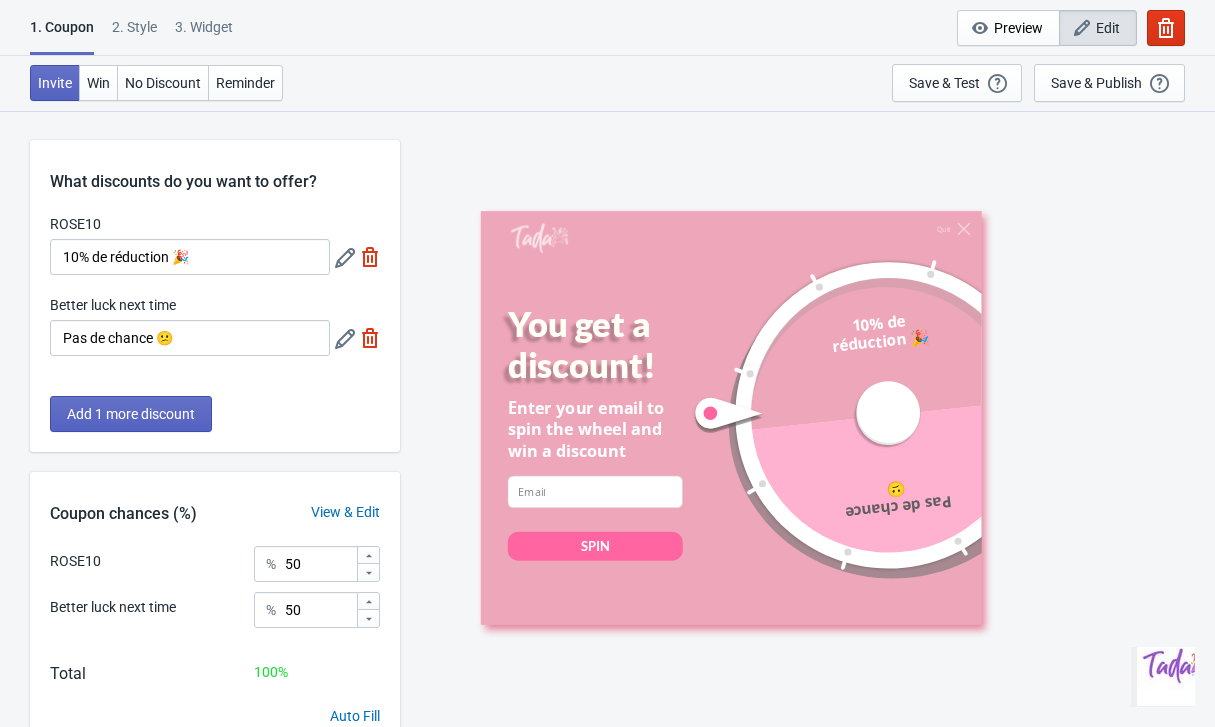 click on "Add 1 more discount" at bounding box center (215, 424) 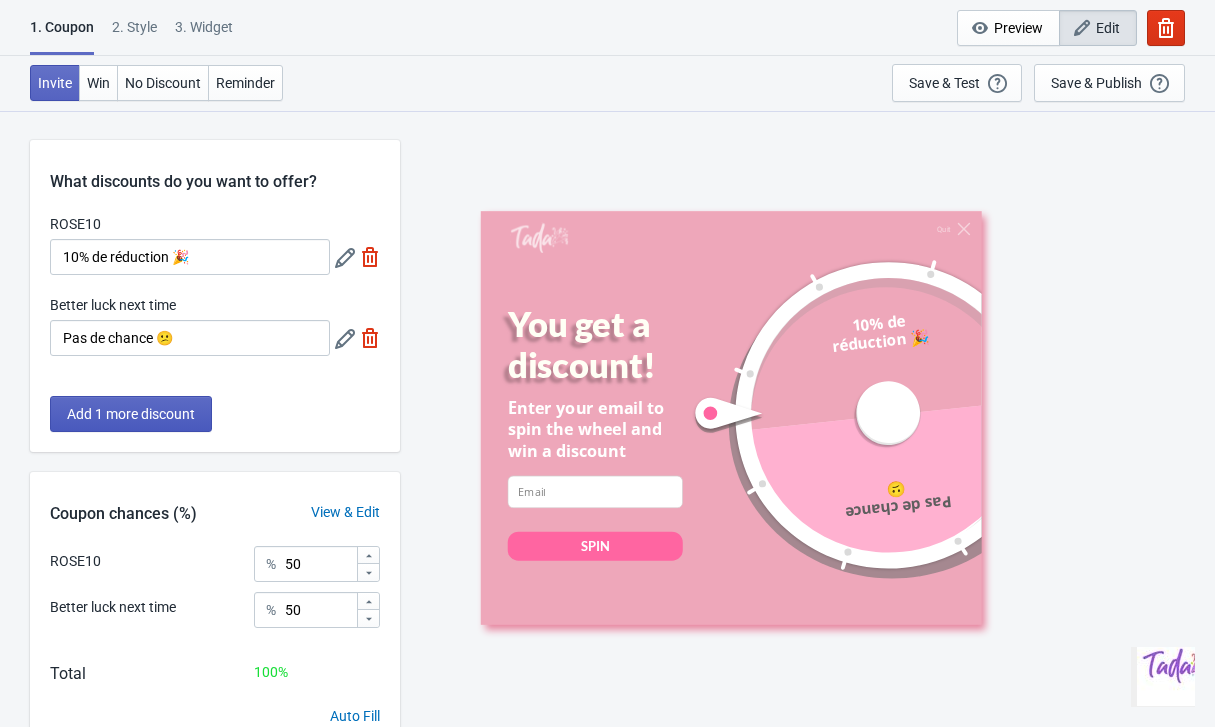 click on "Add 1 more discount" at bounding box center [131, 414] 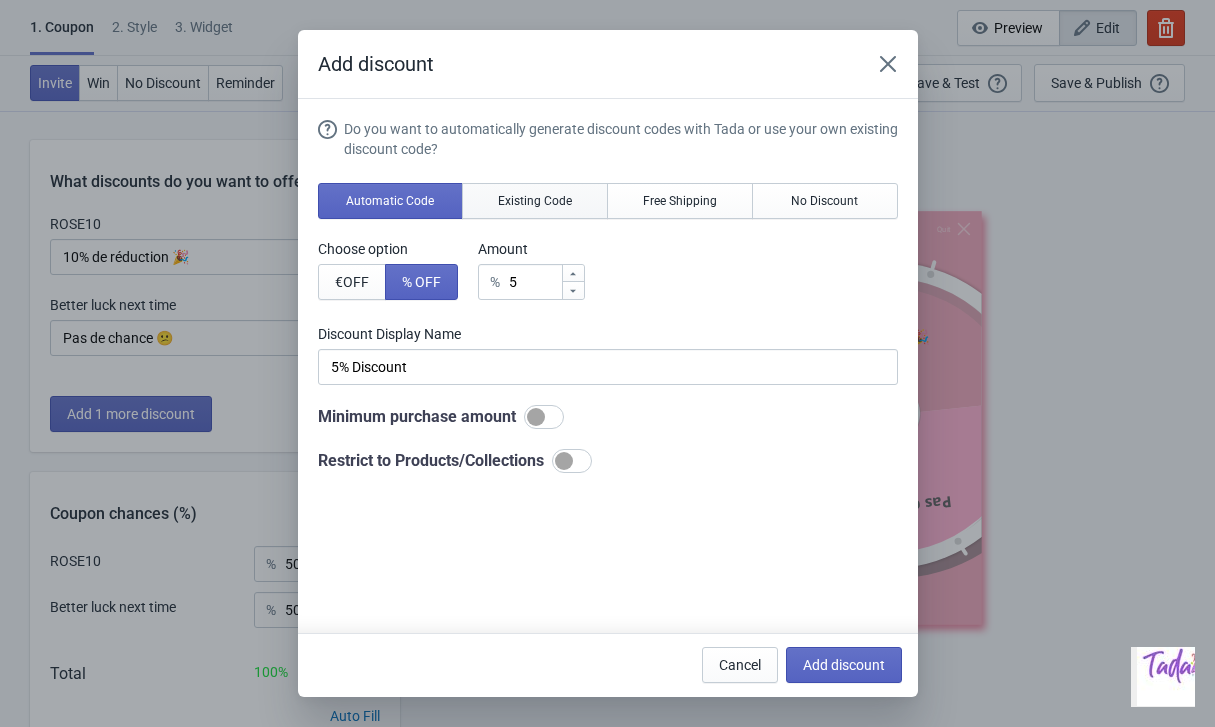 click on "Existing Code" at bounding box center [535, 201] 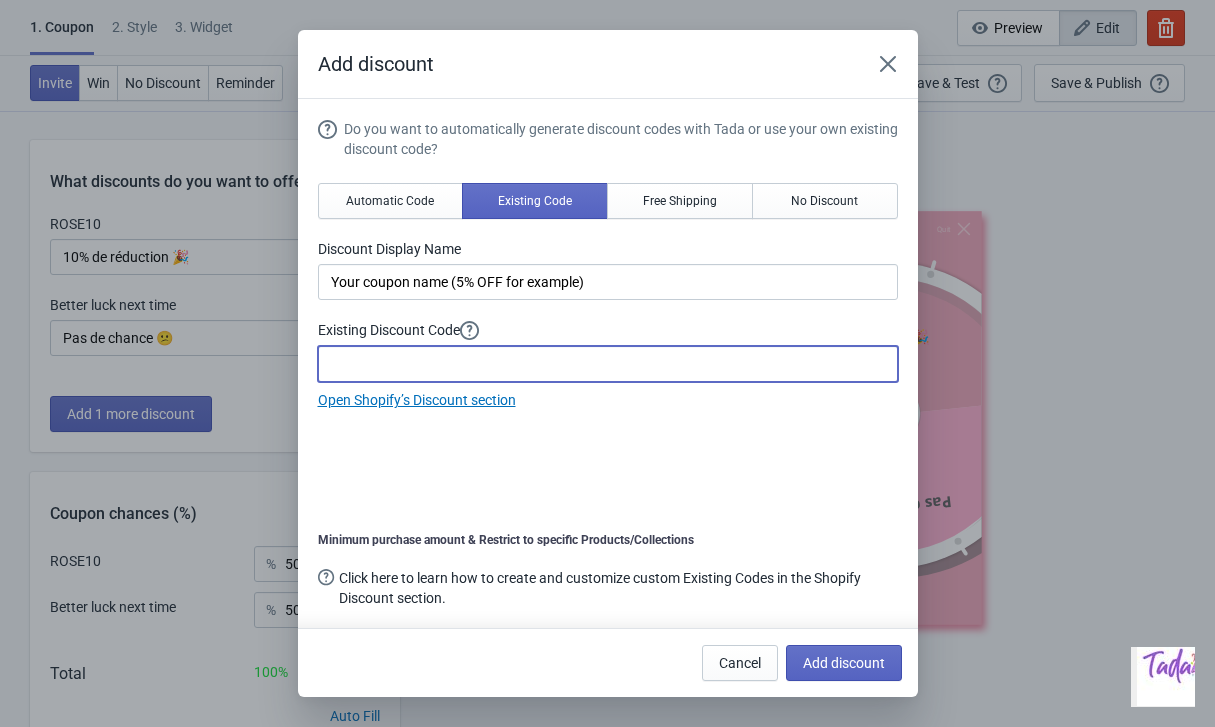 click at bounding box center [608, 364] 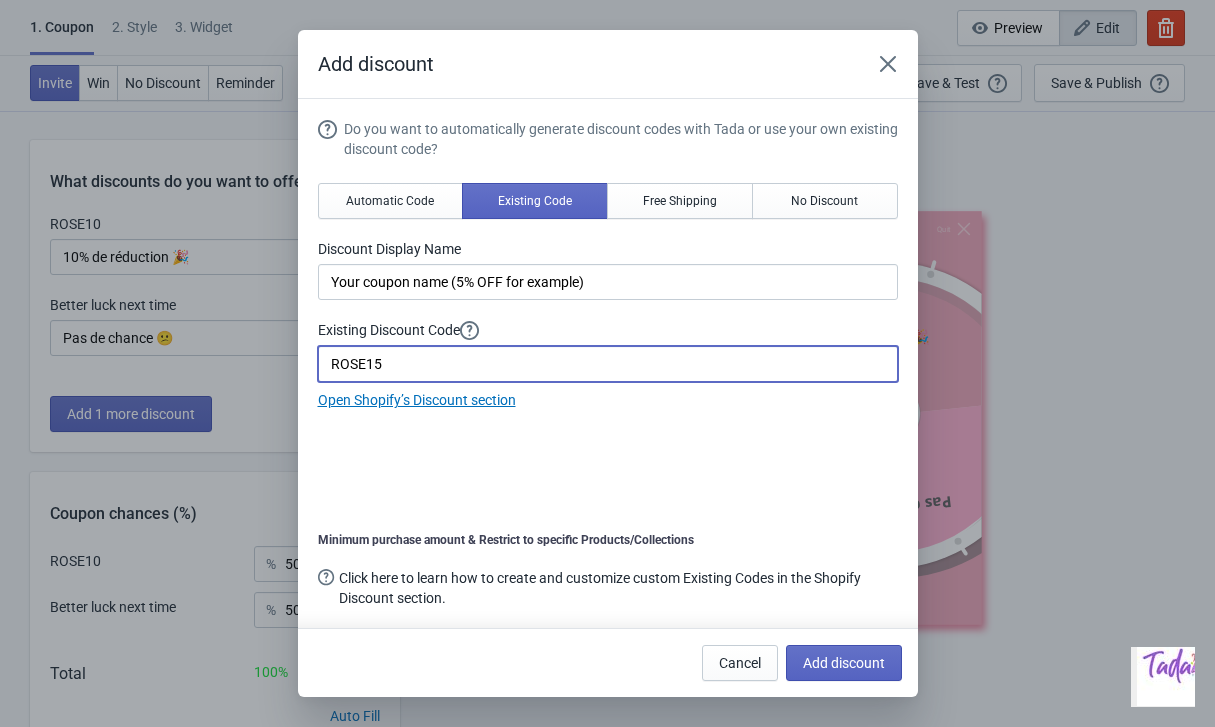 type on "ROSE15" 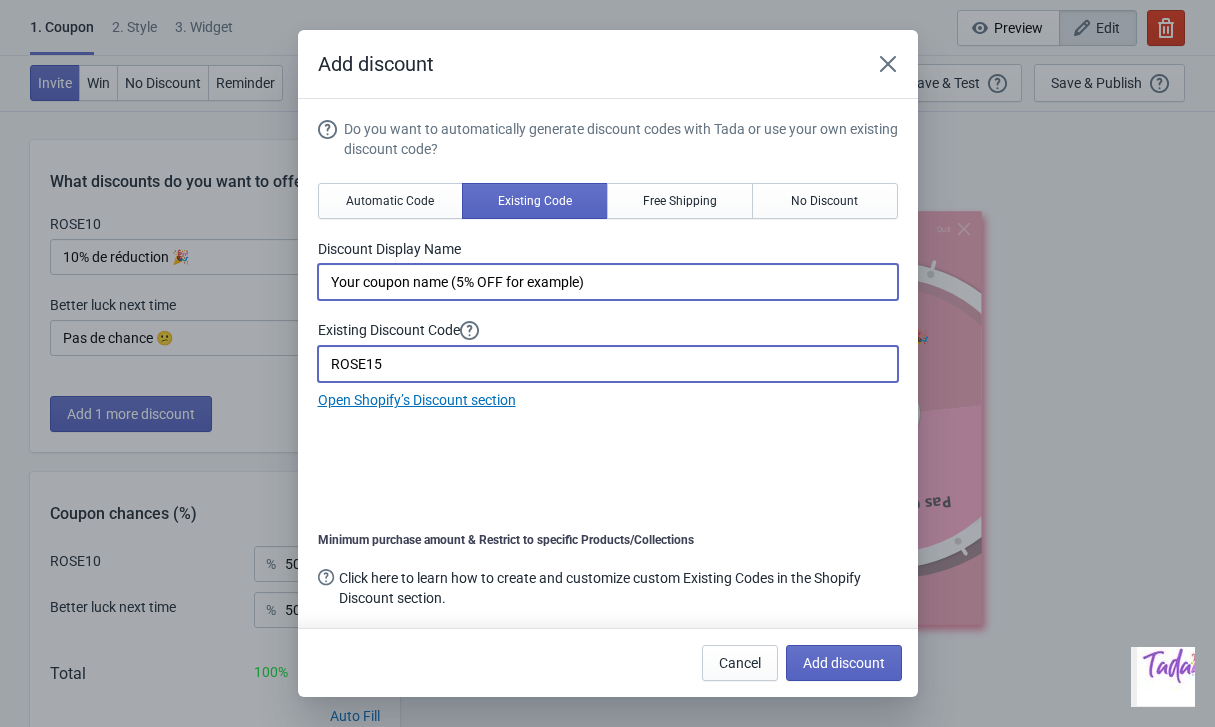 click on "Your coupon name (5% OFF for example)" at bounding box center (608, 282) 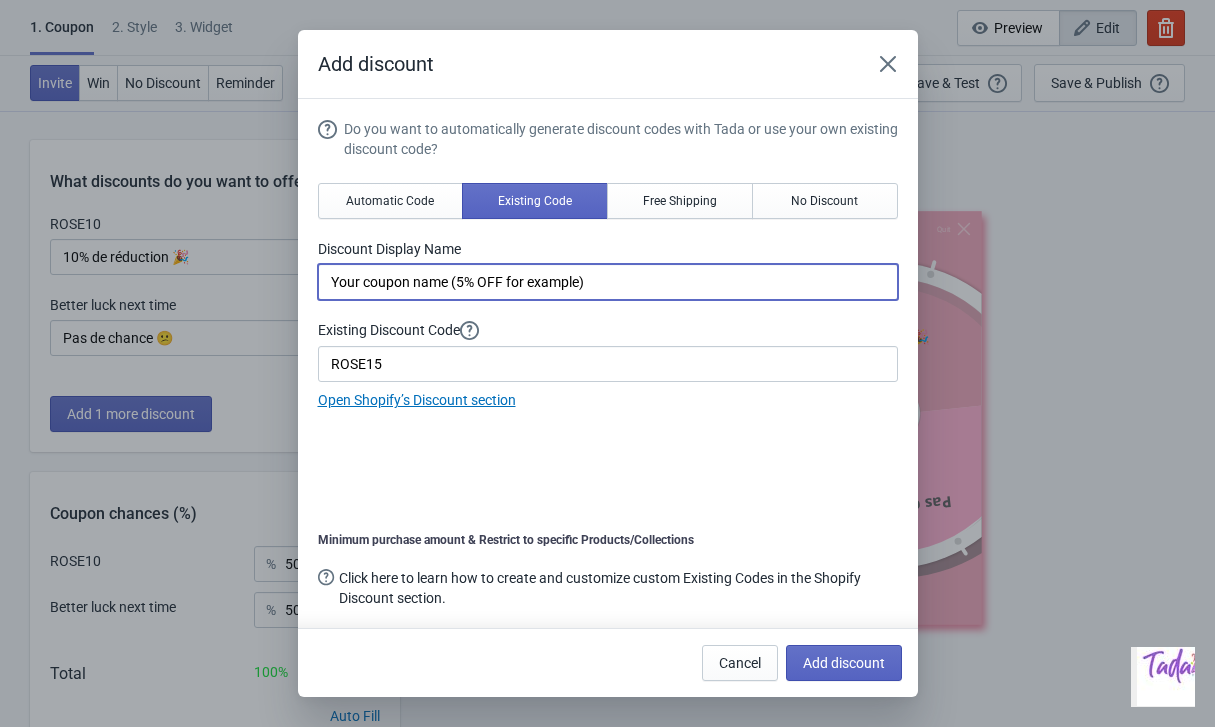 click on "Your coupon name (5% OFF for example)" at bounding box center [608, 282] 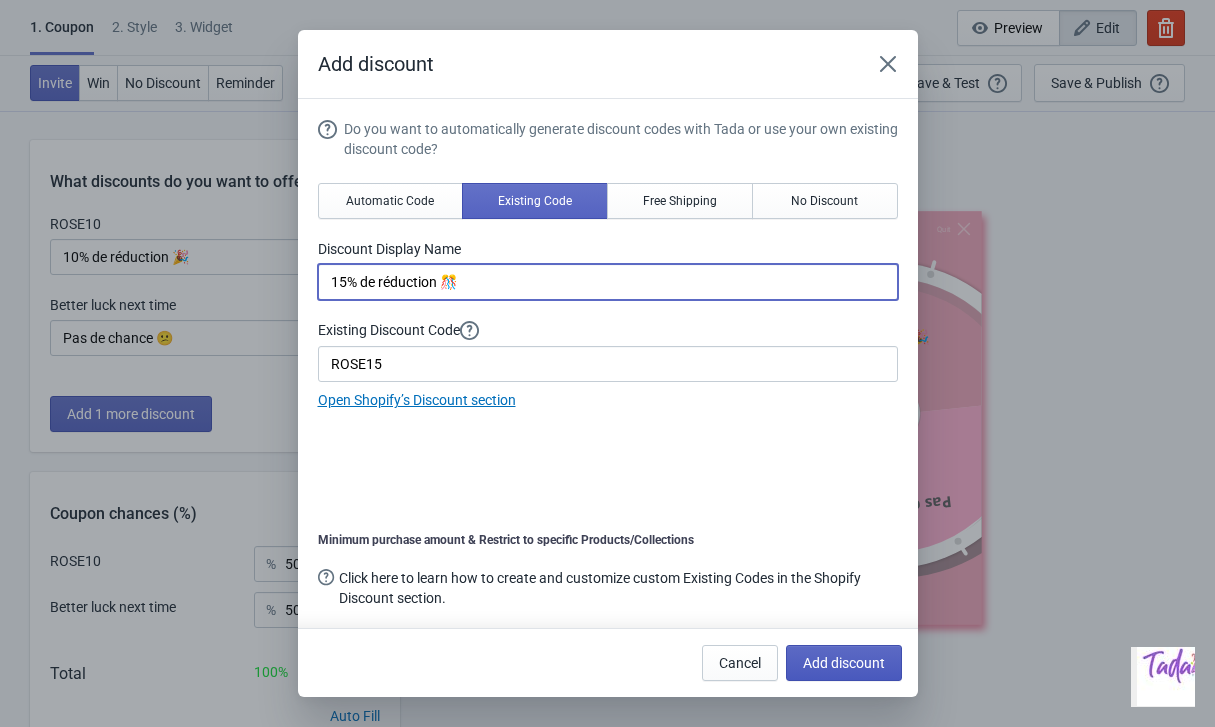 type on "15% de réduction 🎊" 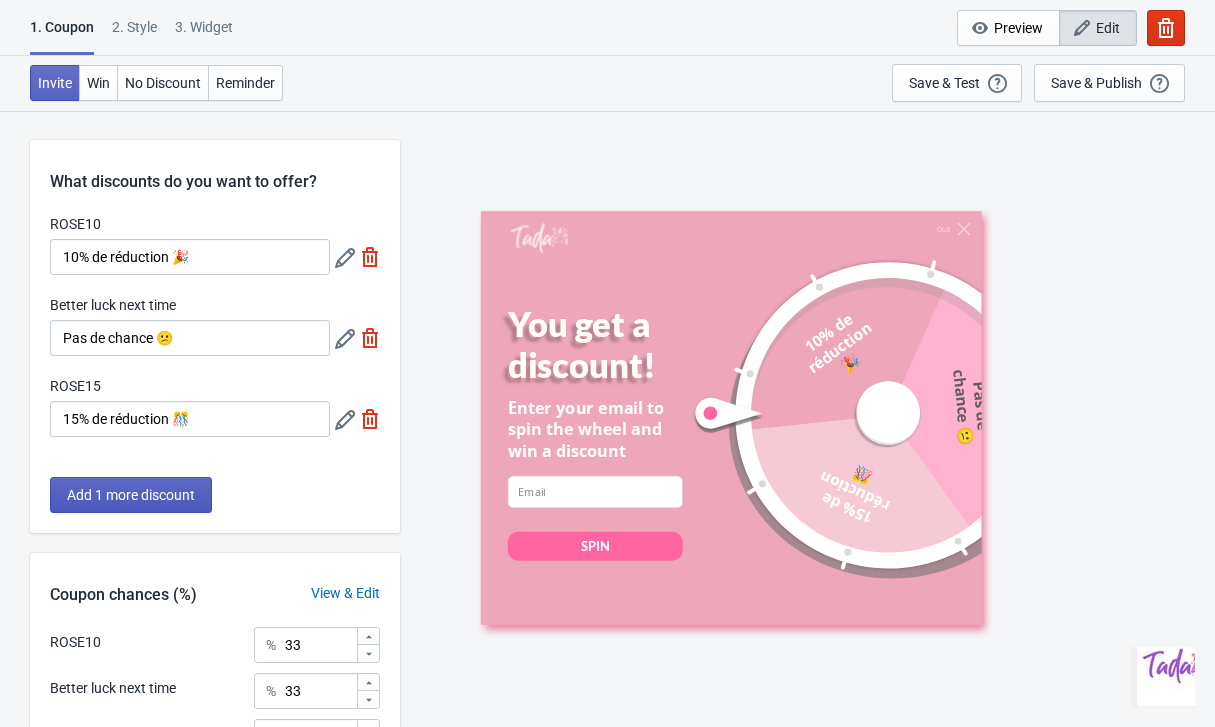 click on "Add 1 more discount" at bounding box center [131, 495] 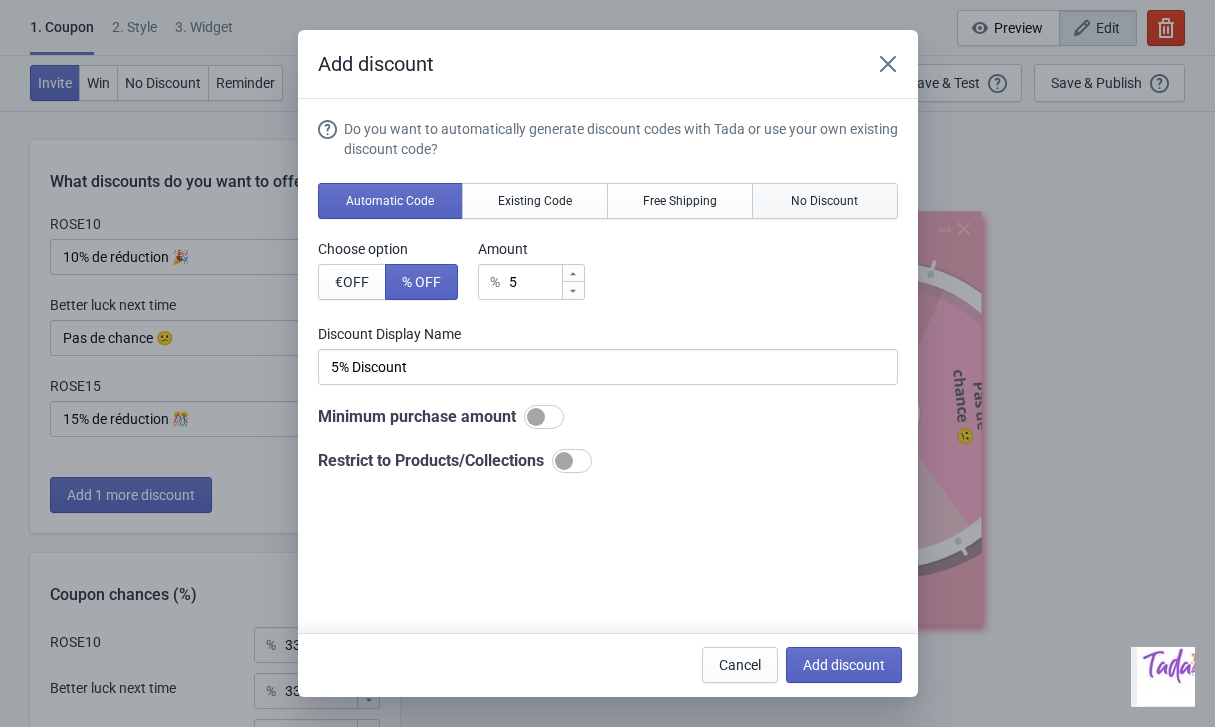 click on "No Discount" at bounding box center [824, 201] 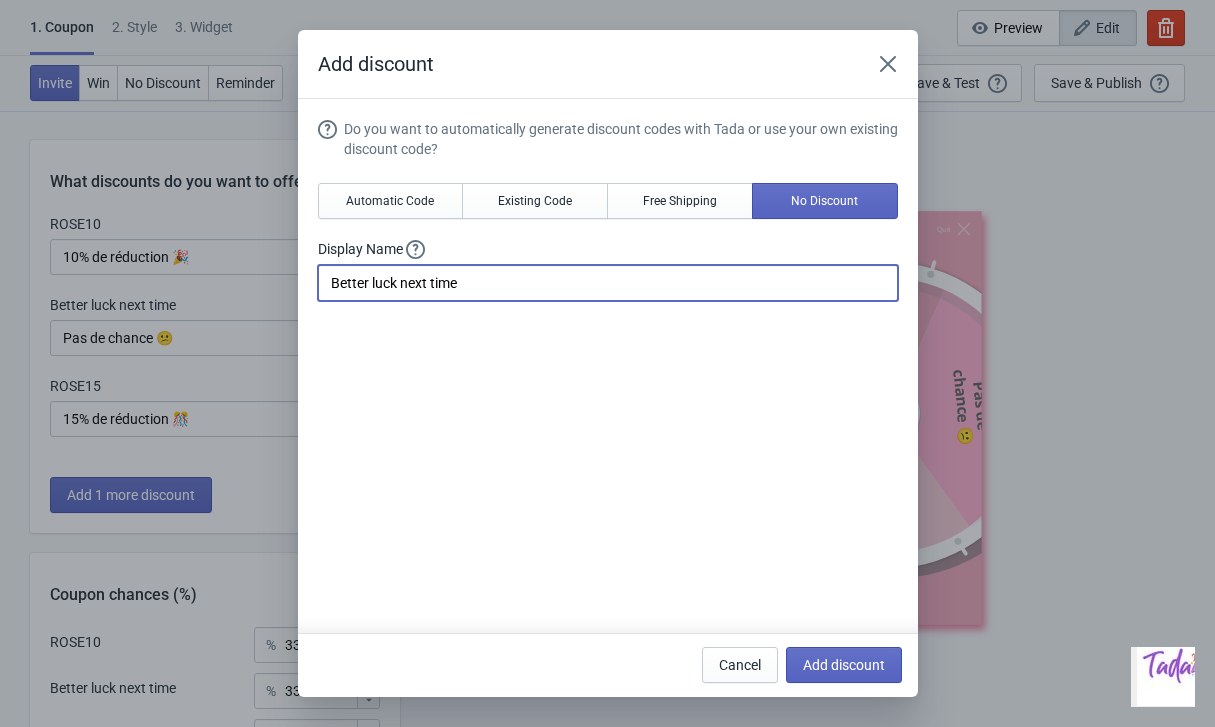 click on "Better luck next time" at bounding box center (608, 283) 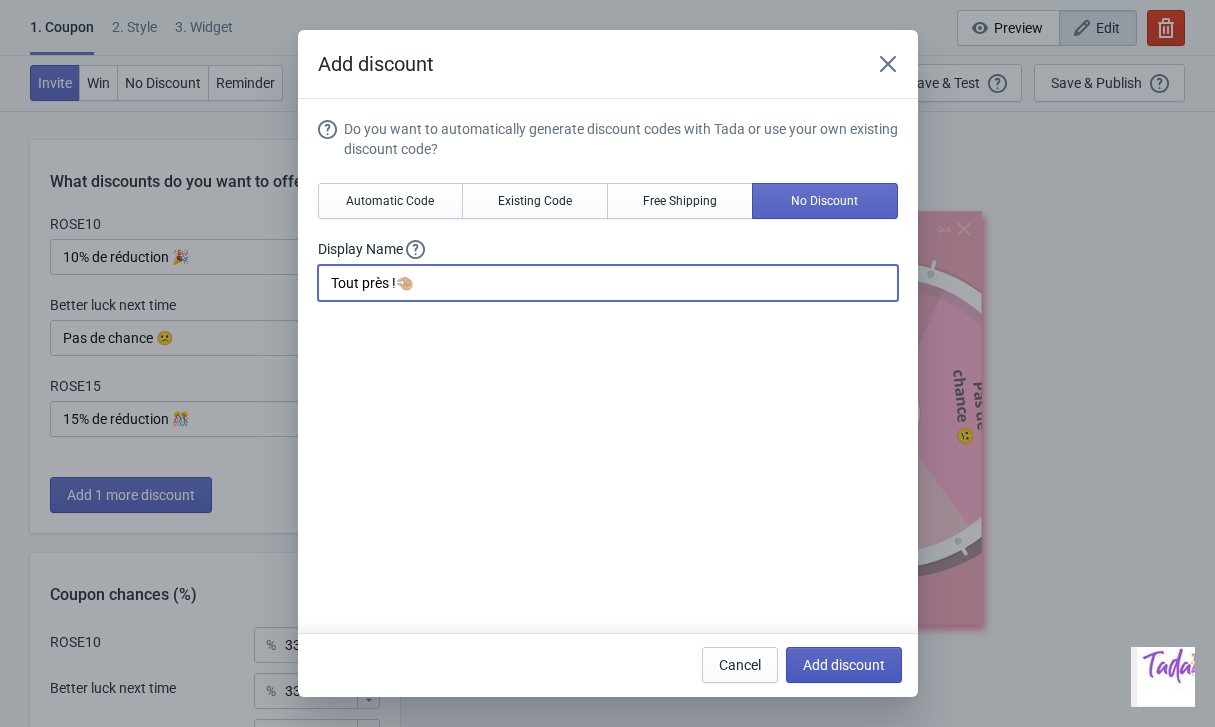 type on "Tout près !🤏🏼" 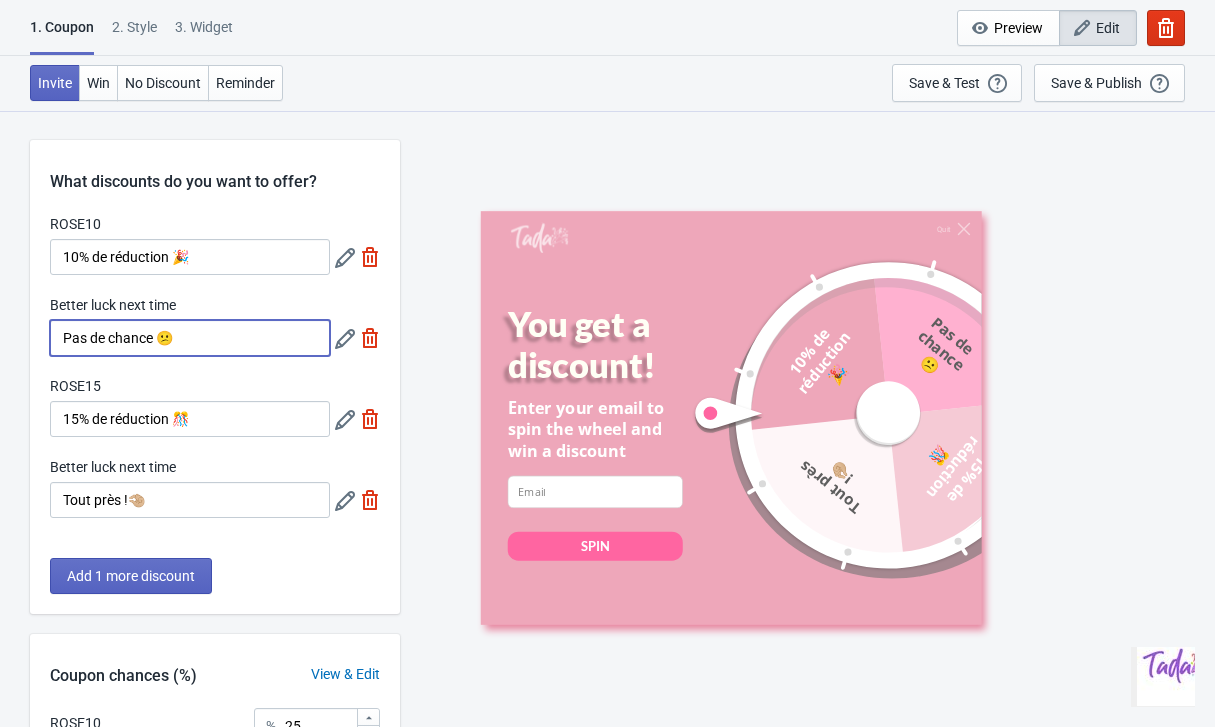 click on "Pas de chance 😕" at bounding box center (190, 338) 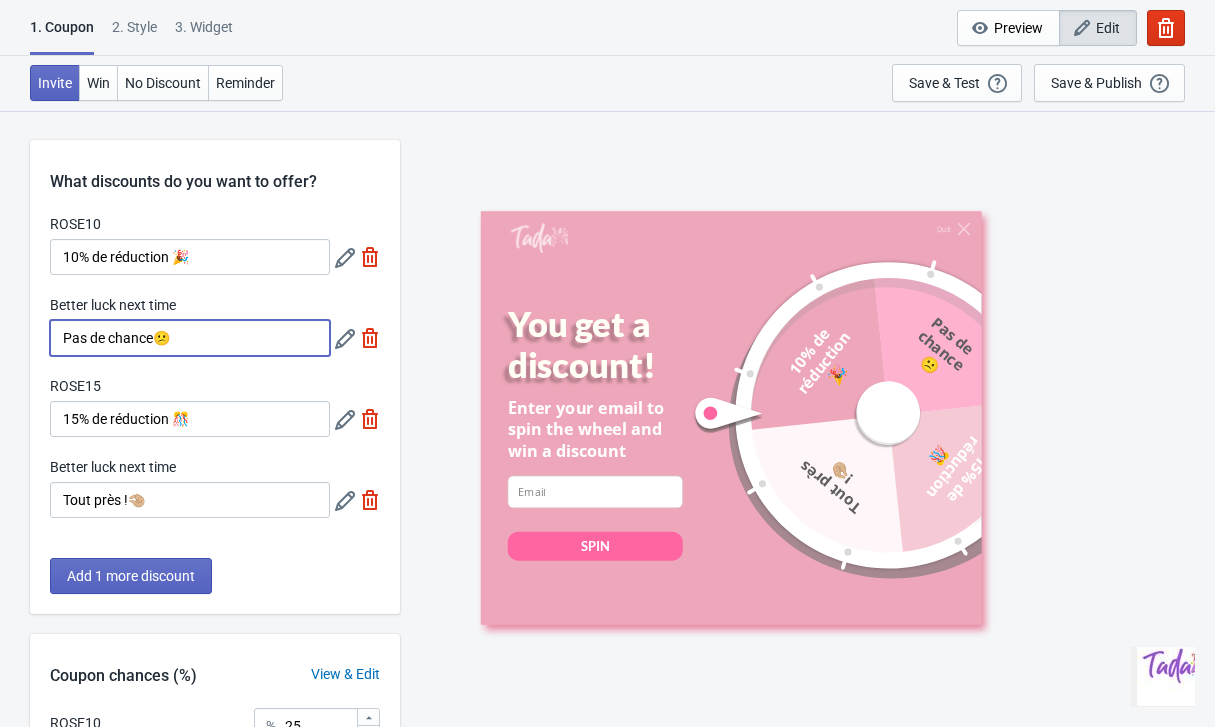type on "Pas de chance 😕" 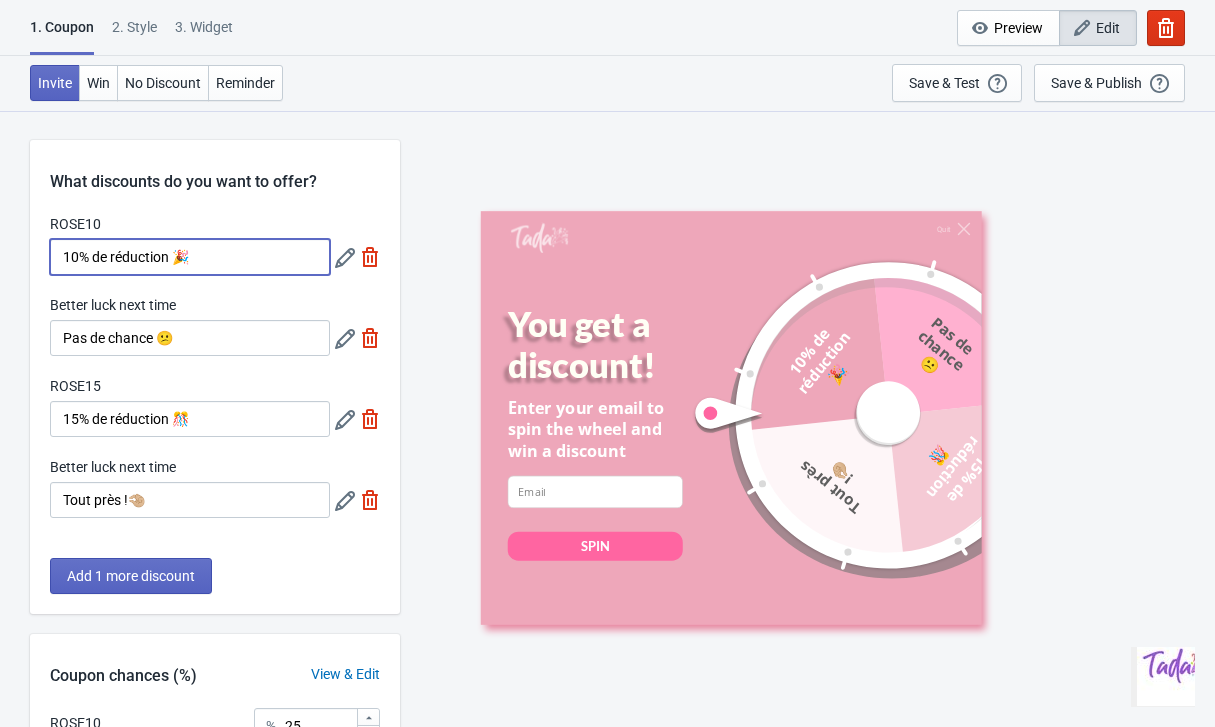 click on "10% de réduction 🎉" at bounding box center (190, 257) 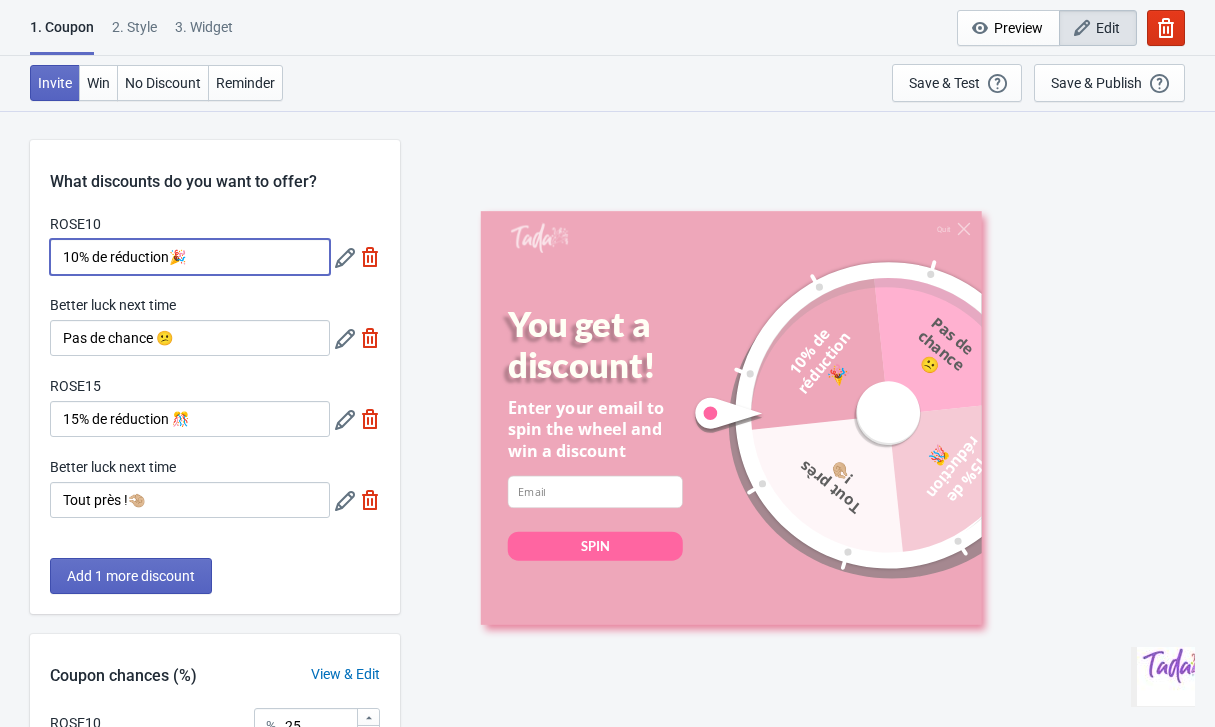 click on "10% de réduction🎉" at bounding box center [190, 257] 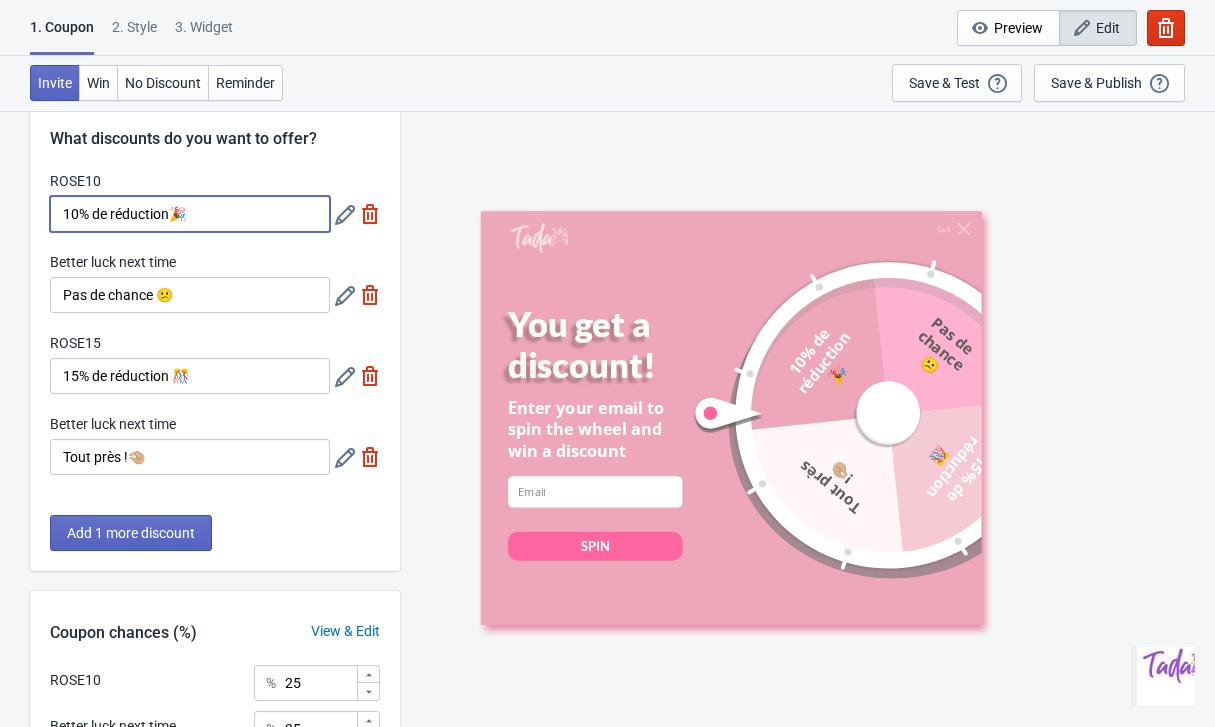 scroll, scrollTop: 51, scrollLeft: 0, axis: vertical 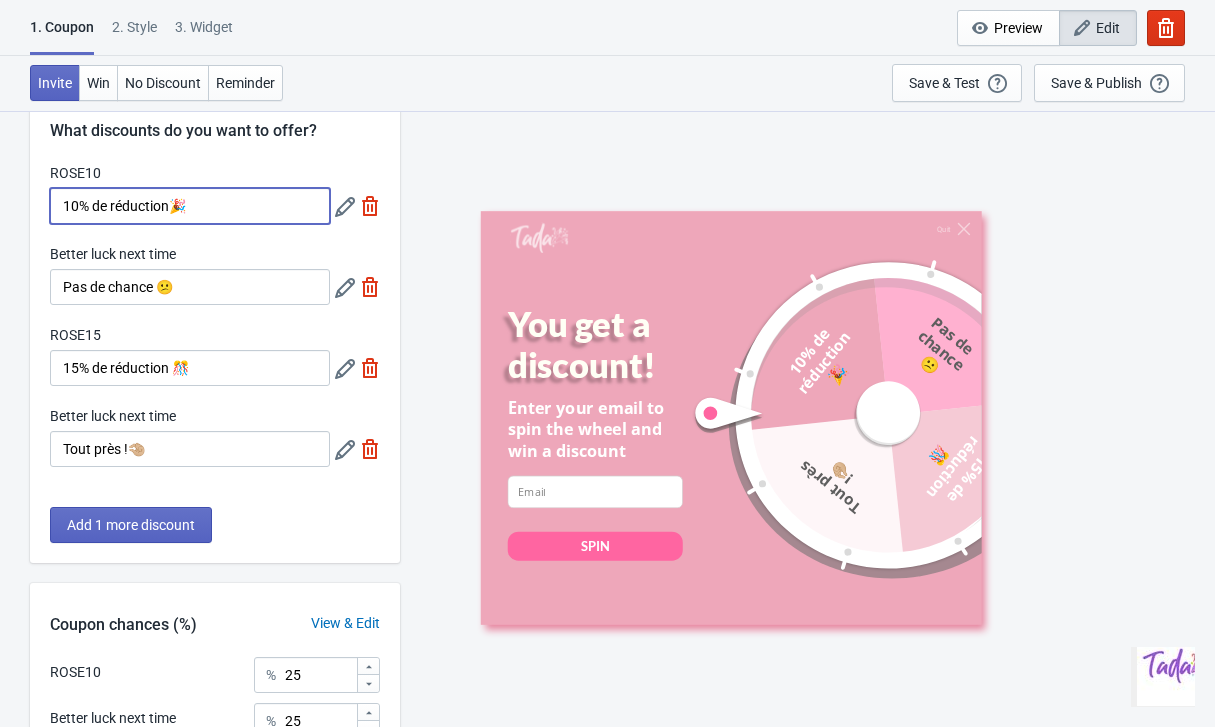 click on "10% de réduction🎉" at bounding box center [190, 206] 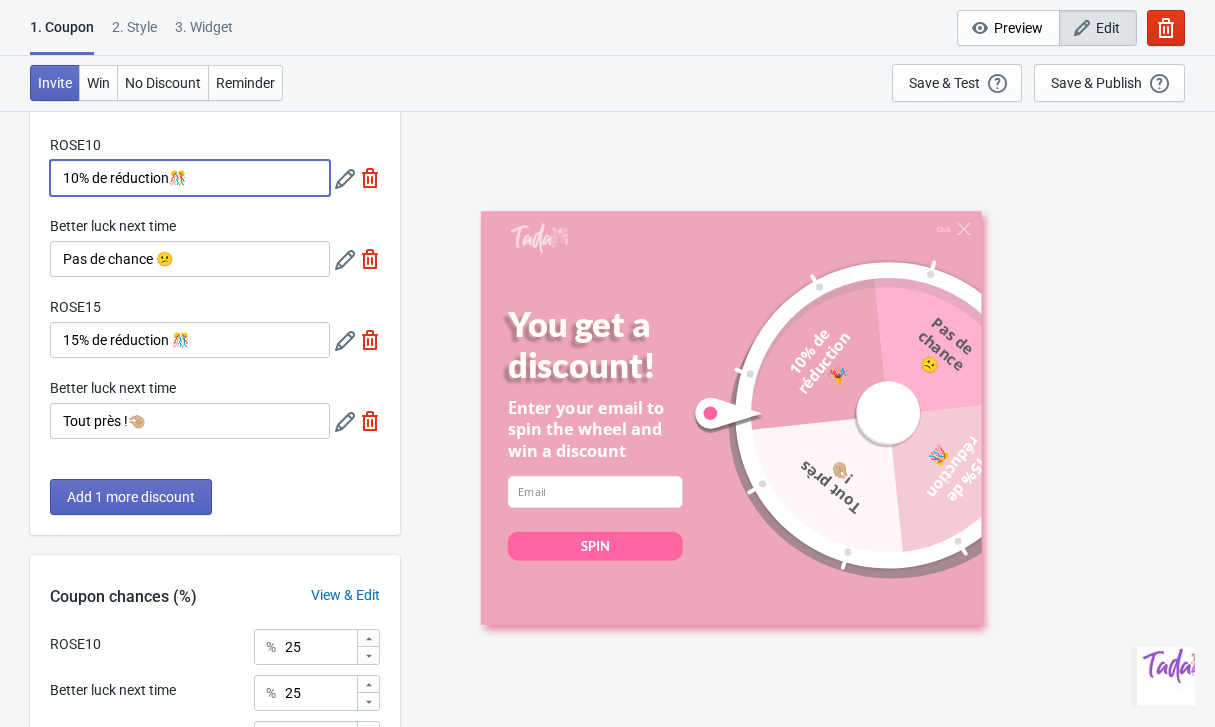 scroll, scrollTop: 132, scrollLeft: 0, axis: vertical 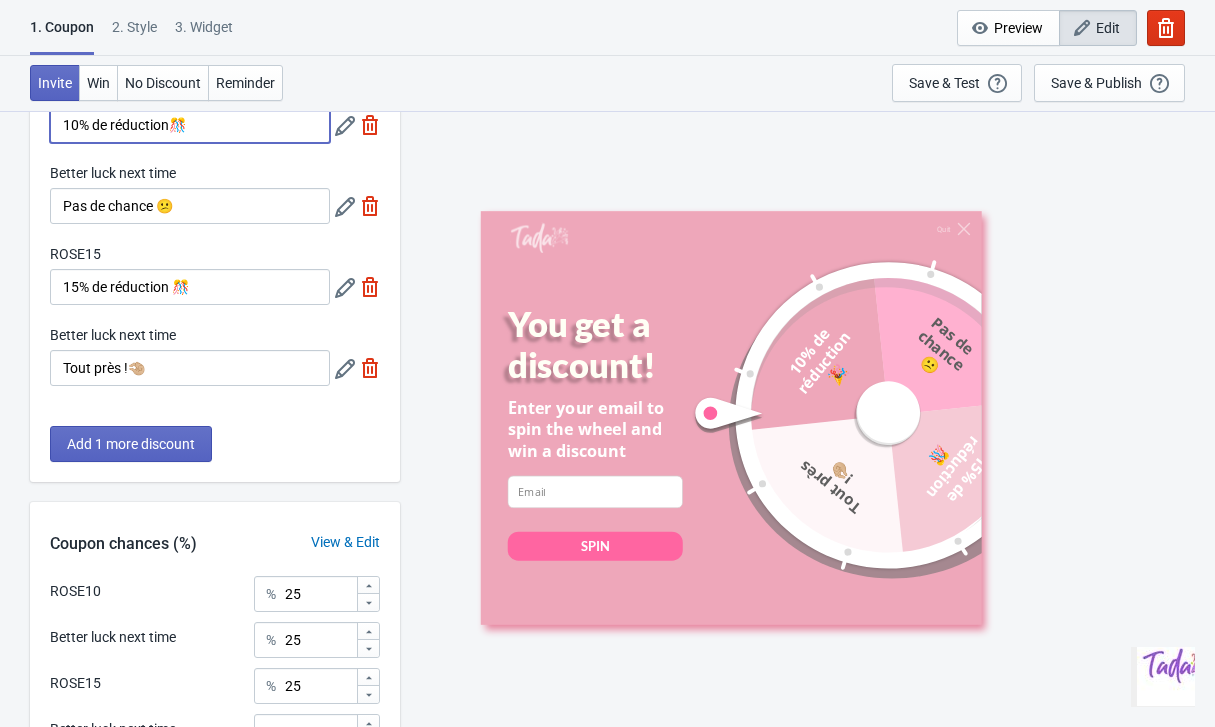 type on "10% de réduction🎊" 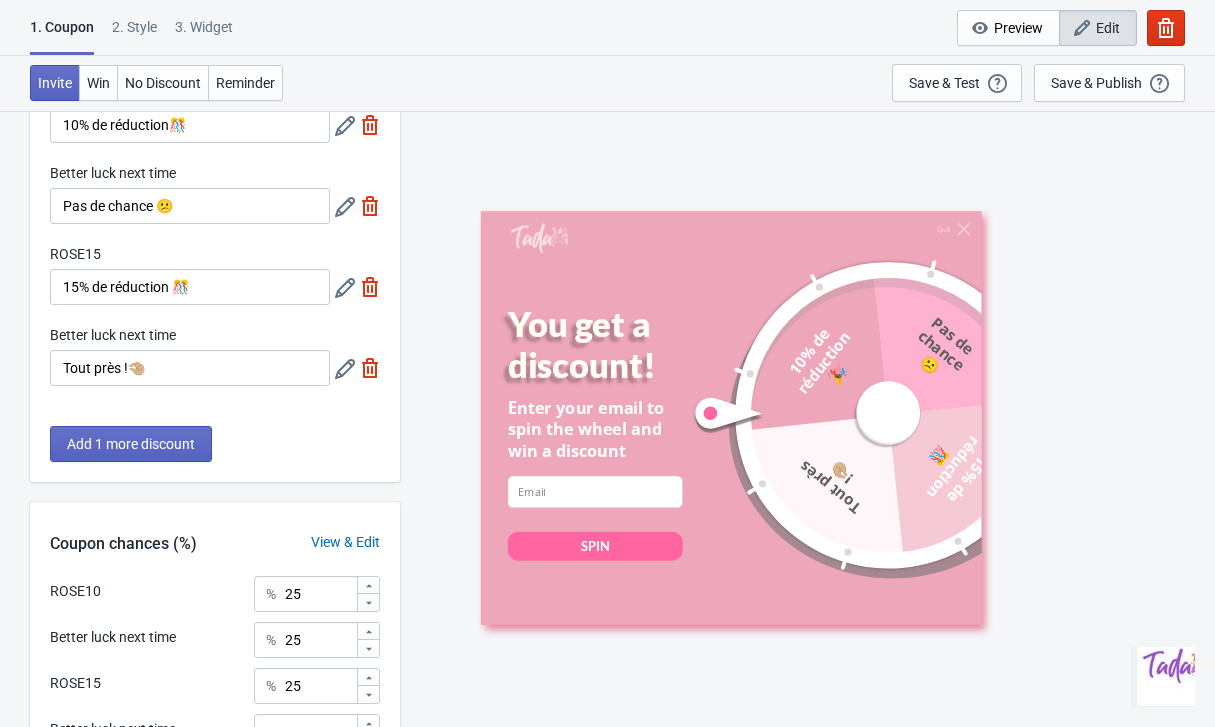 click on "Add 1 more discount" at bounding box center (215, 454) 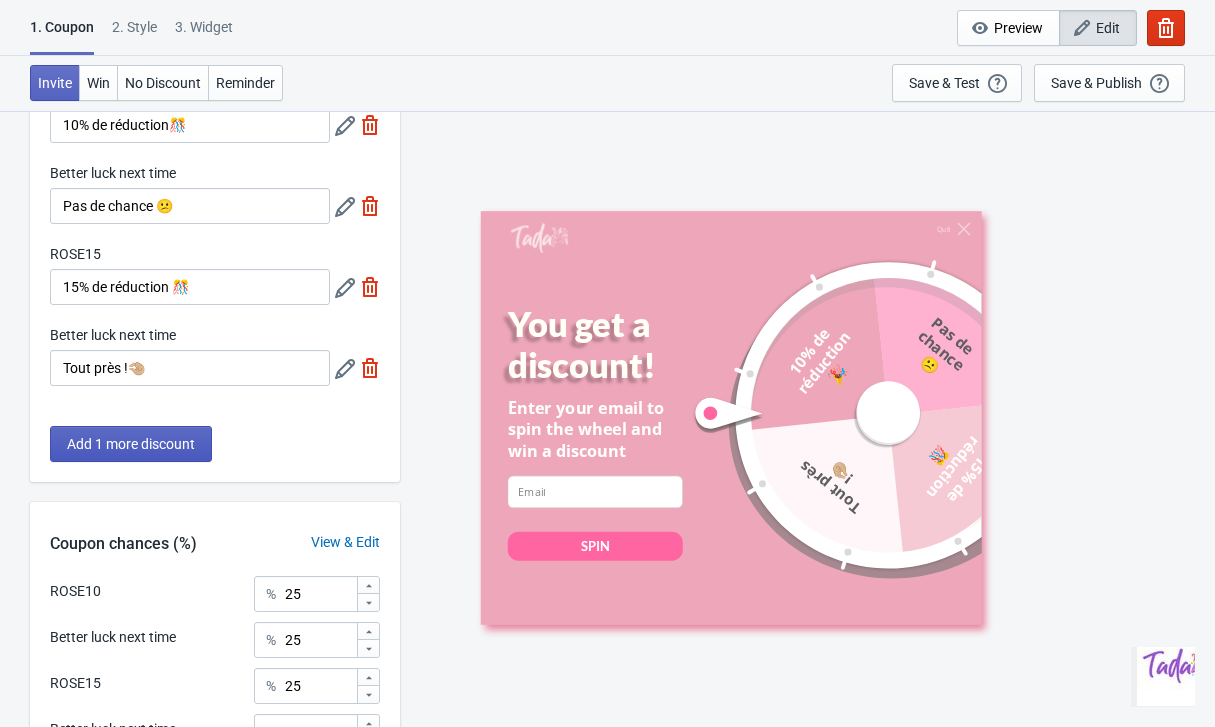 click on "Add 1 more discount" at bounding box center (131, 444) 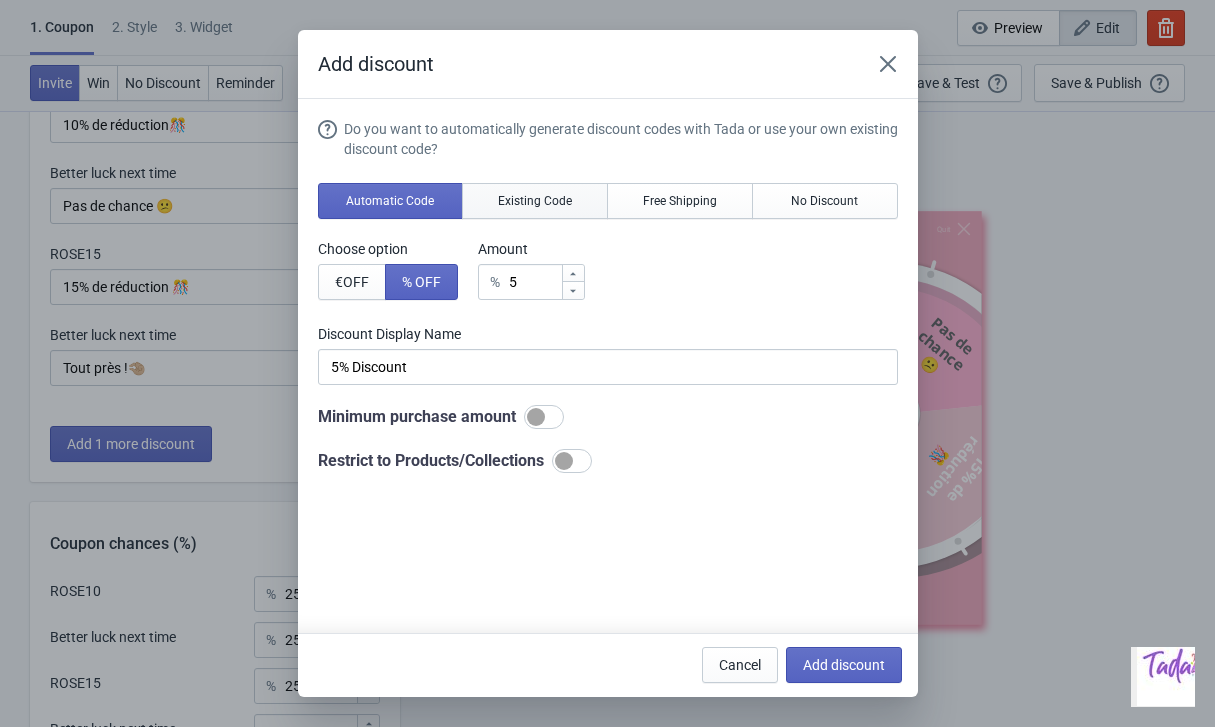 click on "Existing Code" at bounding box center (535, 201) 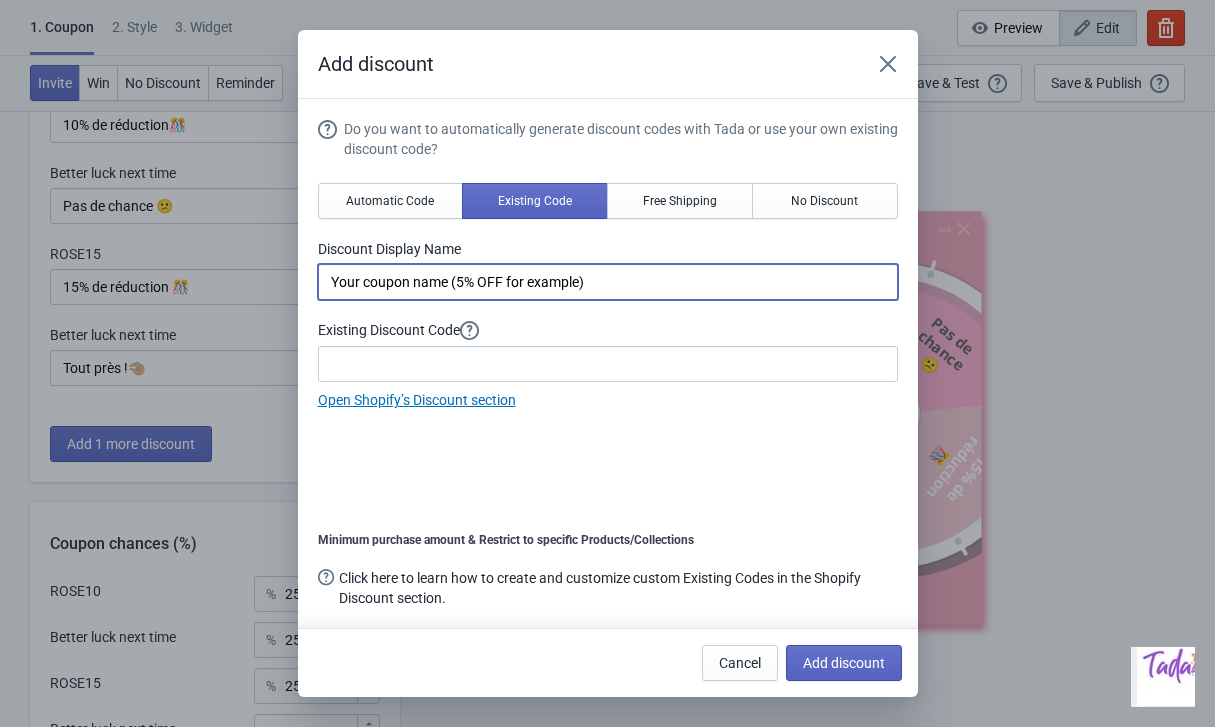click on "Your coupon name (5% OFF for example)" at bounding box center (608, 282) 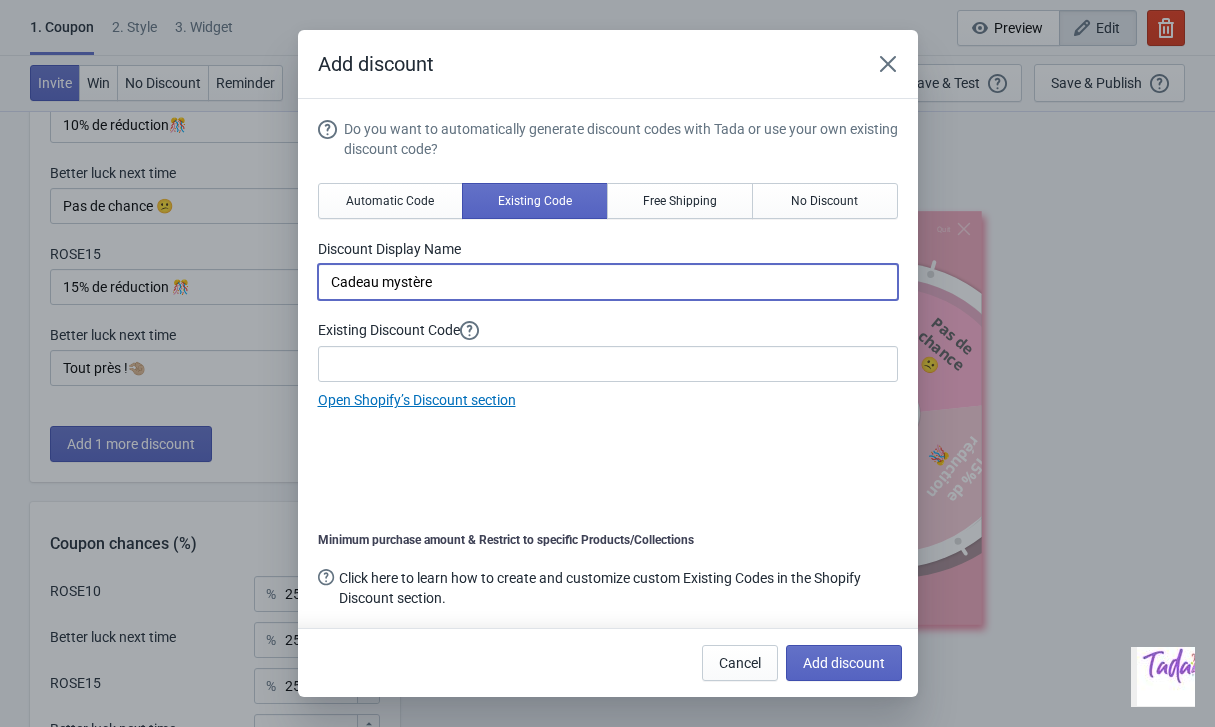 type on "Cadeau mystère" 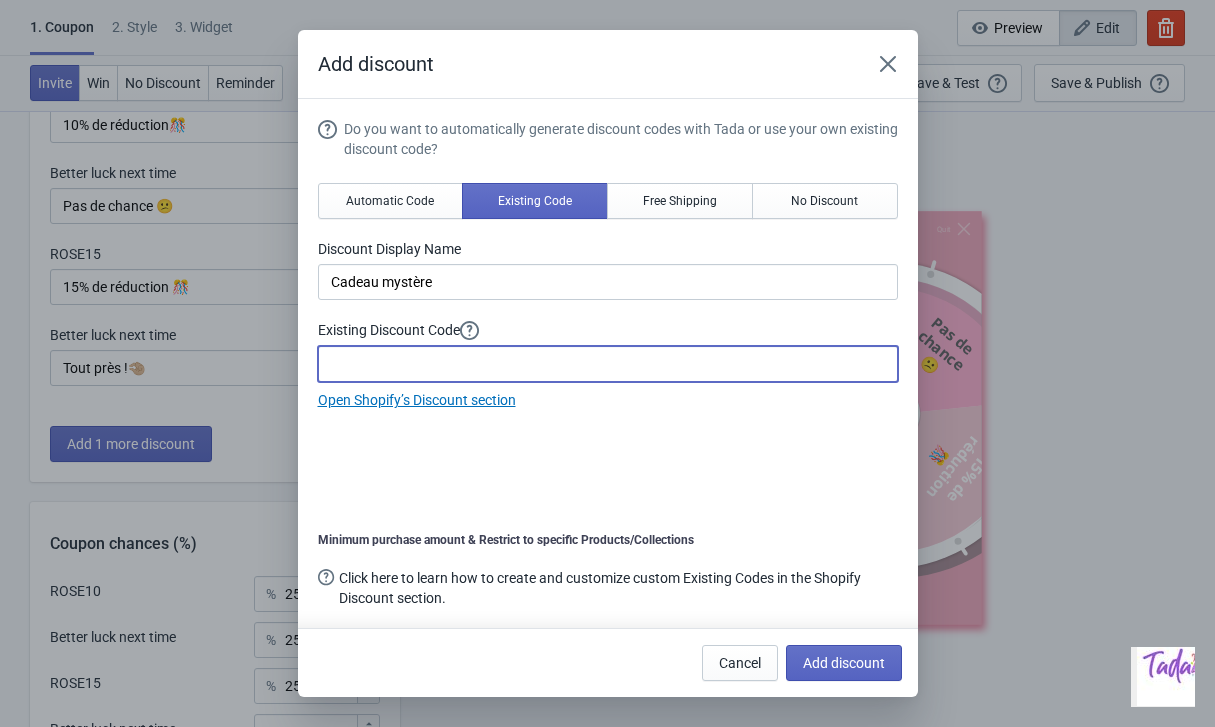 click at bounding box center [608, 364] 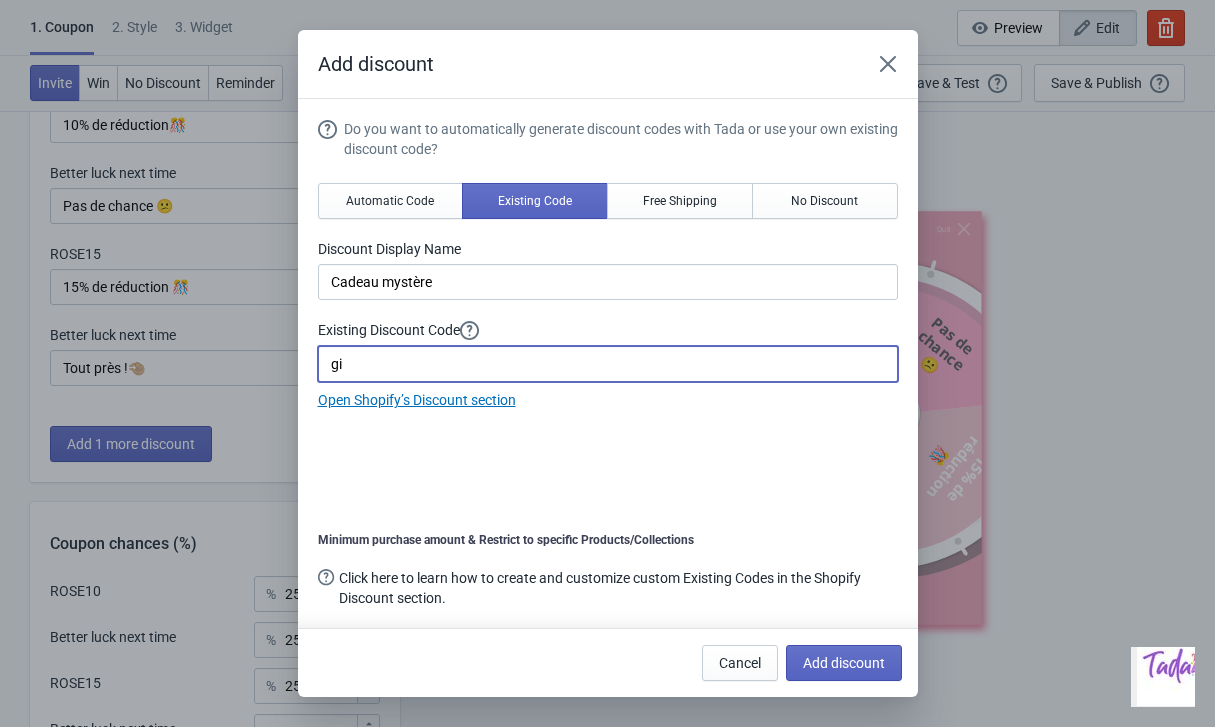 type on "g" 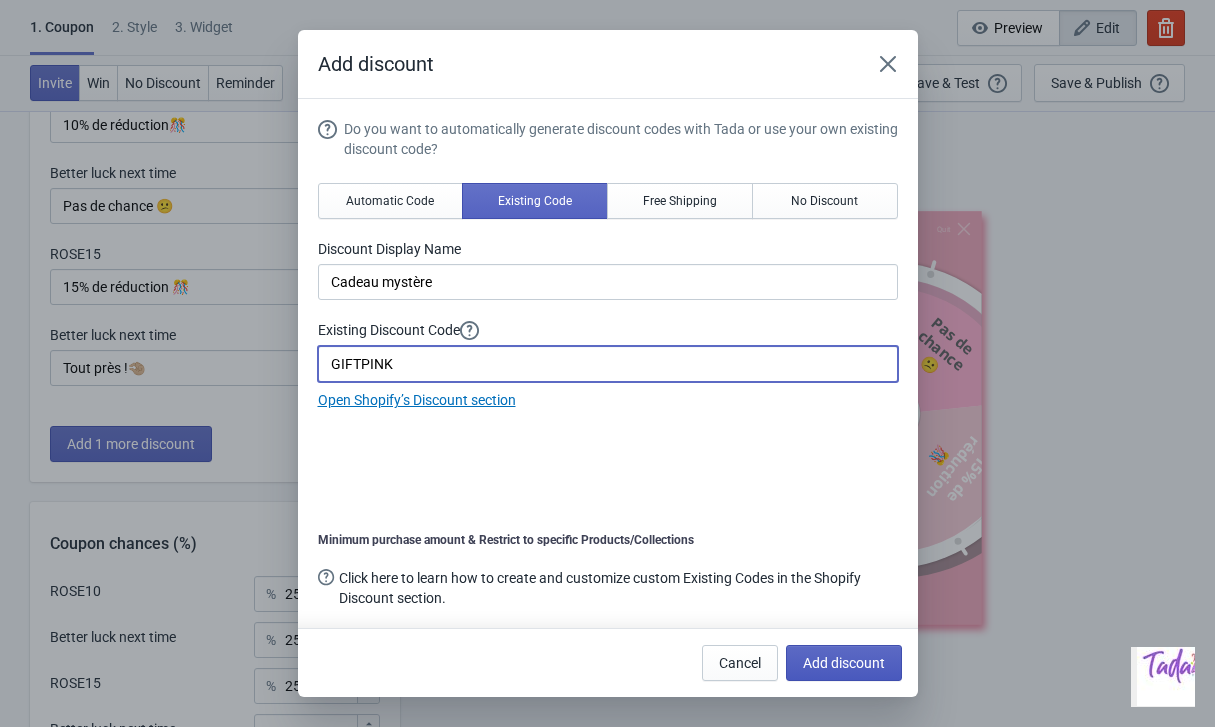 type on "GIFTPINK" 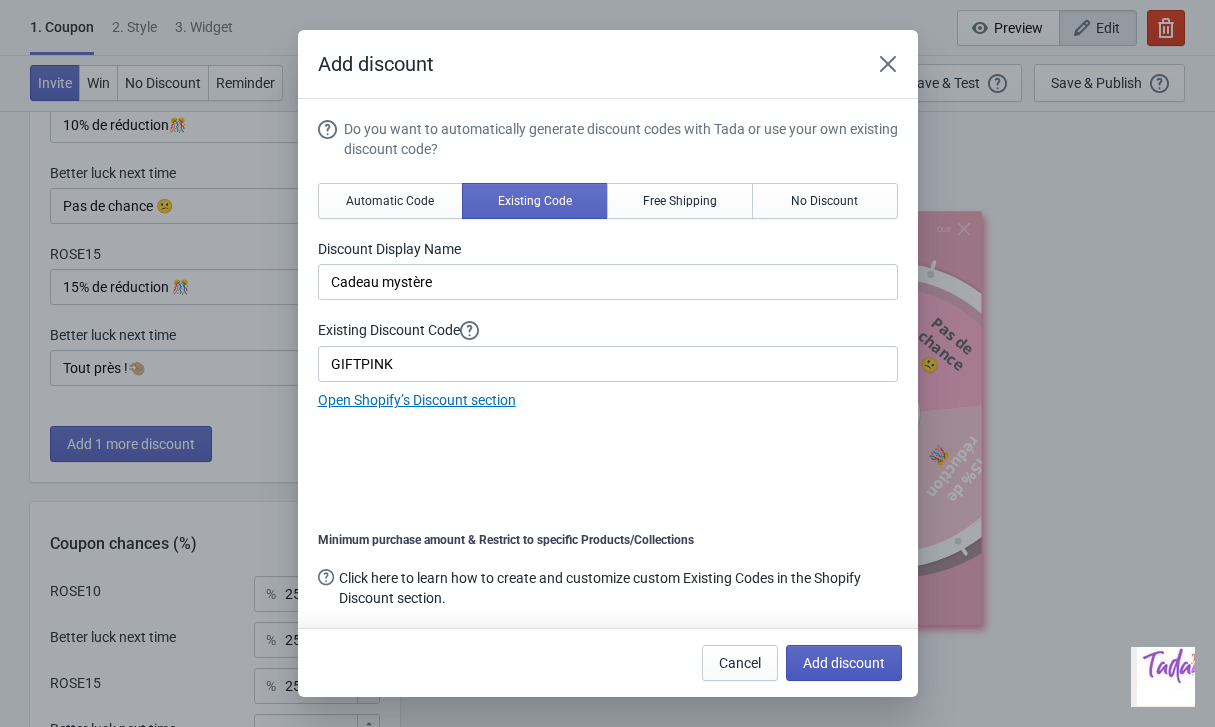 click on "Add discount" at bounding box center (844, 663) 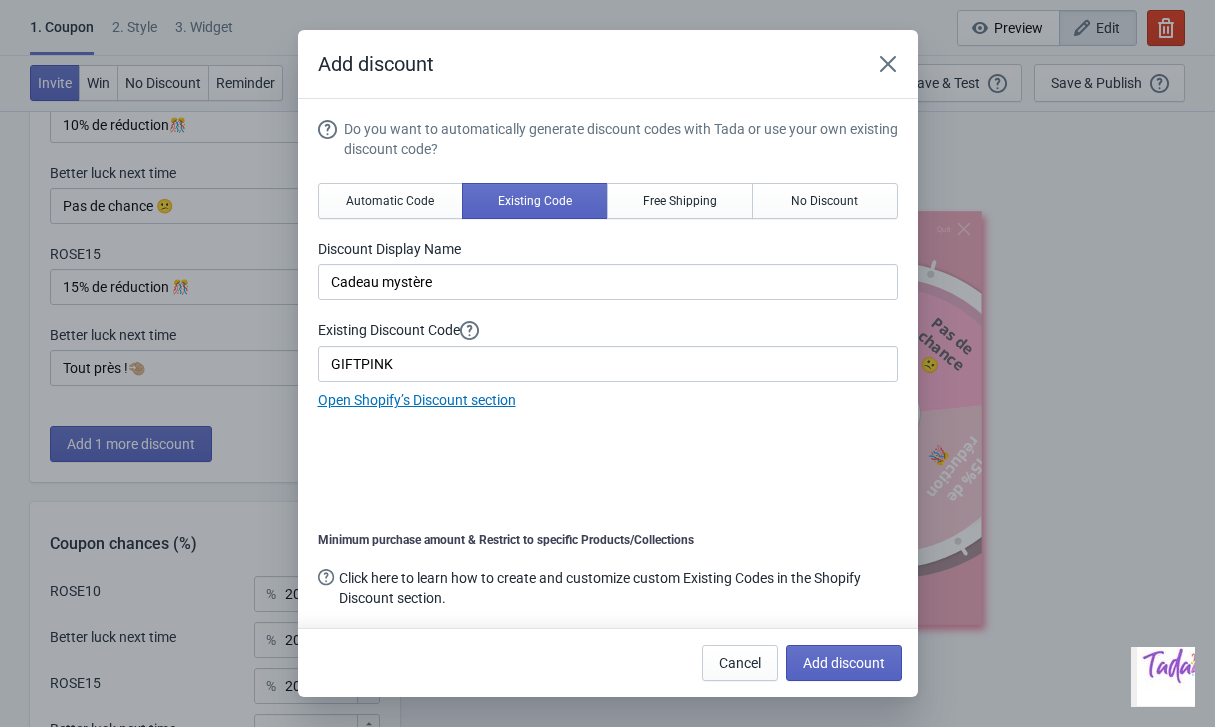 scroll, scrollTop: 132, scrollLeft: 0, axis: vertical 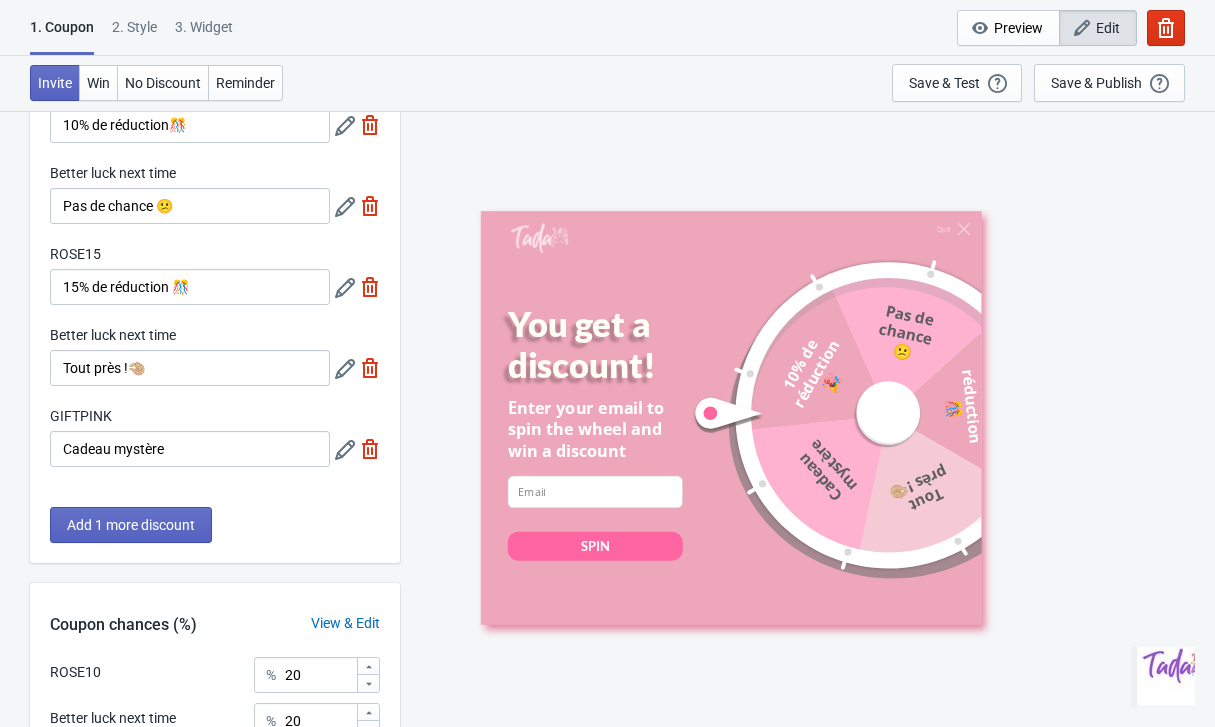 click on "ROSE10 10% de réduction🎊 Better luck next time Pas de chance 😕 ROSE15 15% de réduction 🎊 Better luck next time Tout près !🤏🏼 GIFTPINK Cadeau mystère" at bounding box center (215, 284) 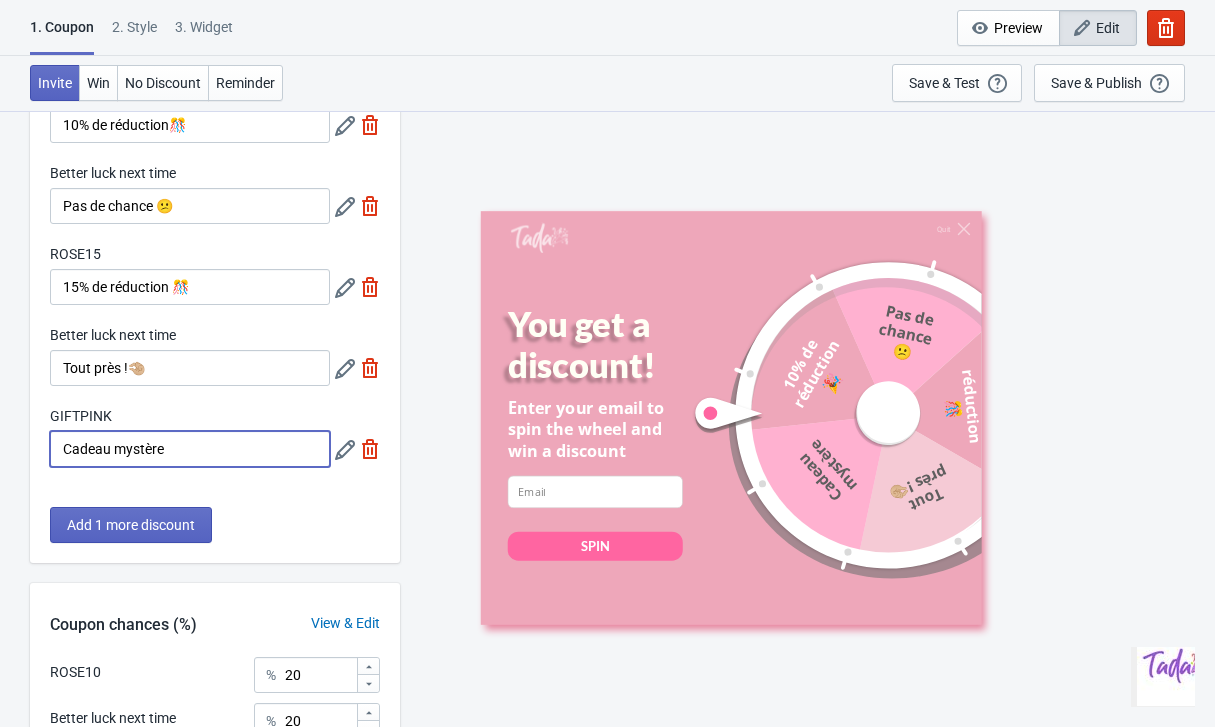click on "Cadeau mystère" at bounding box center (190, 449) 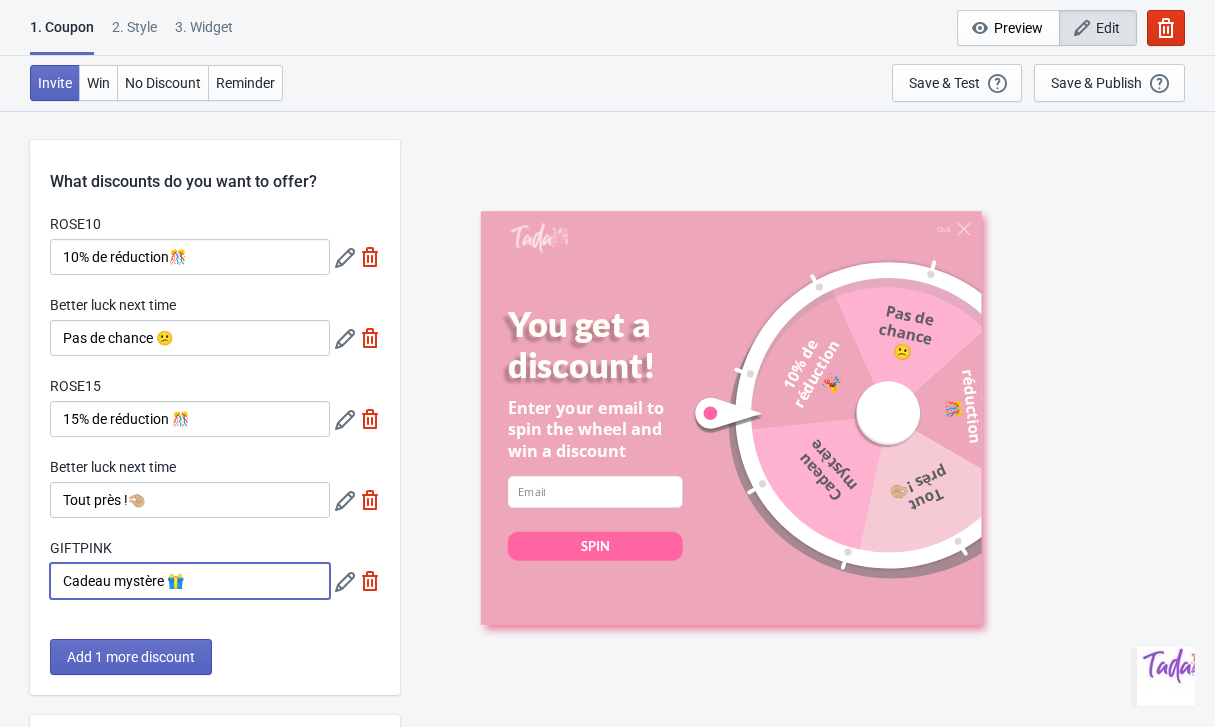 scroll, scrollTop: 0, scrollLeft: 0, axis: both 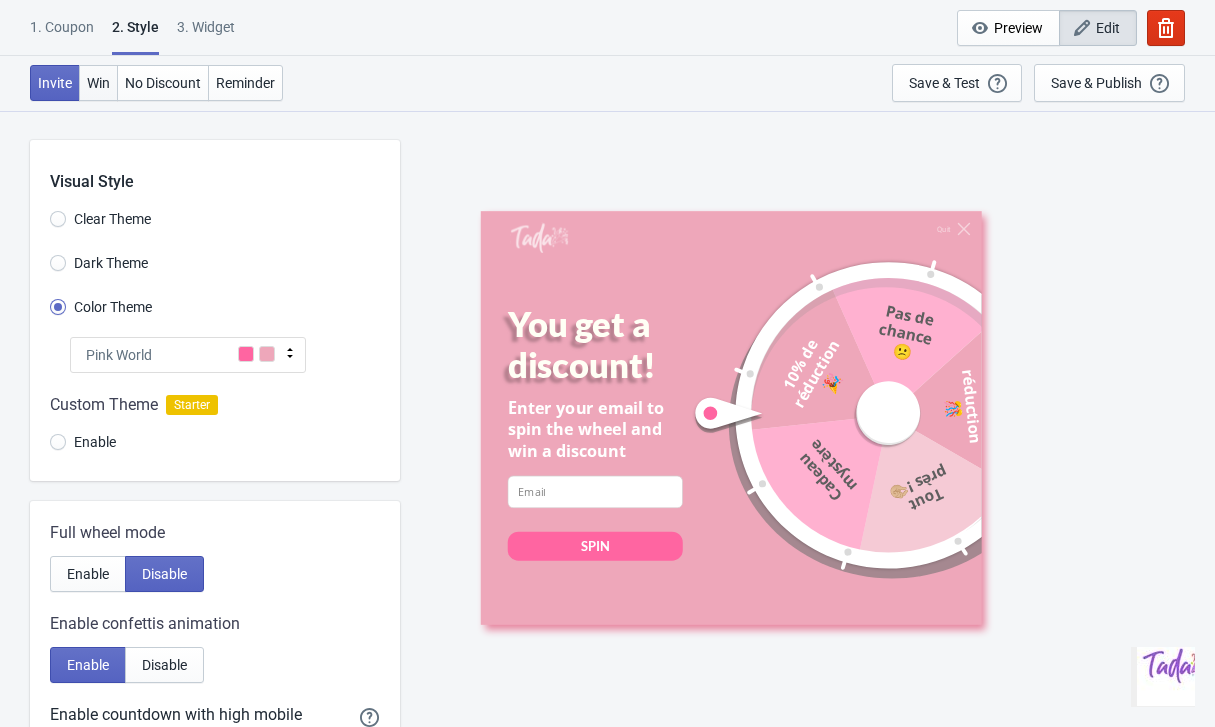 click on "Win" at bounding box center (98, 83) 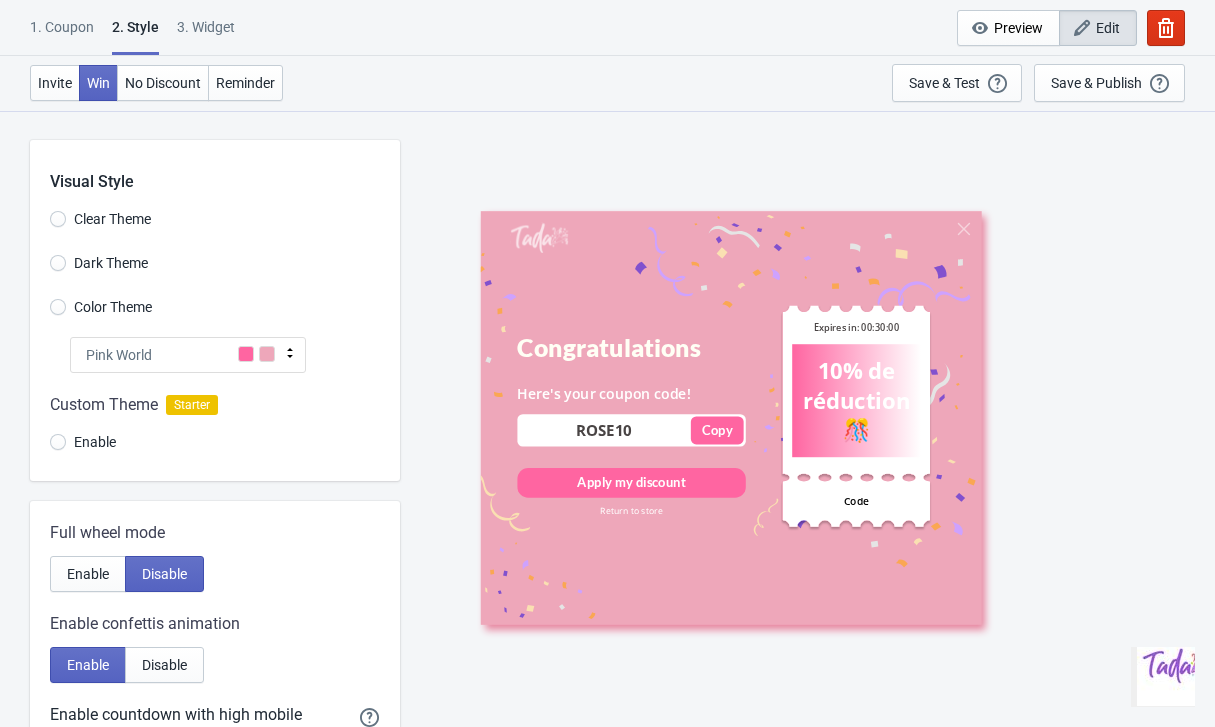 click on "Full wheel mode Enable Disable" at bounding box center (215, 556) 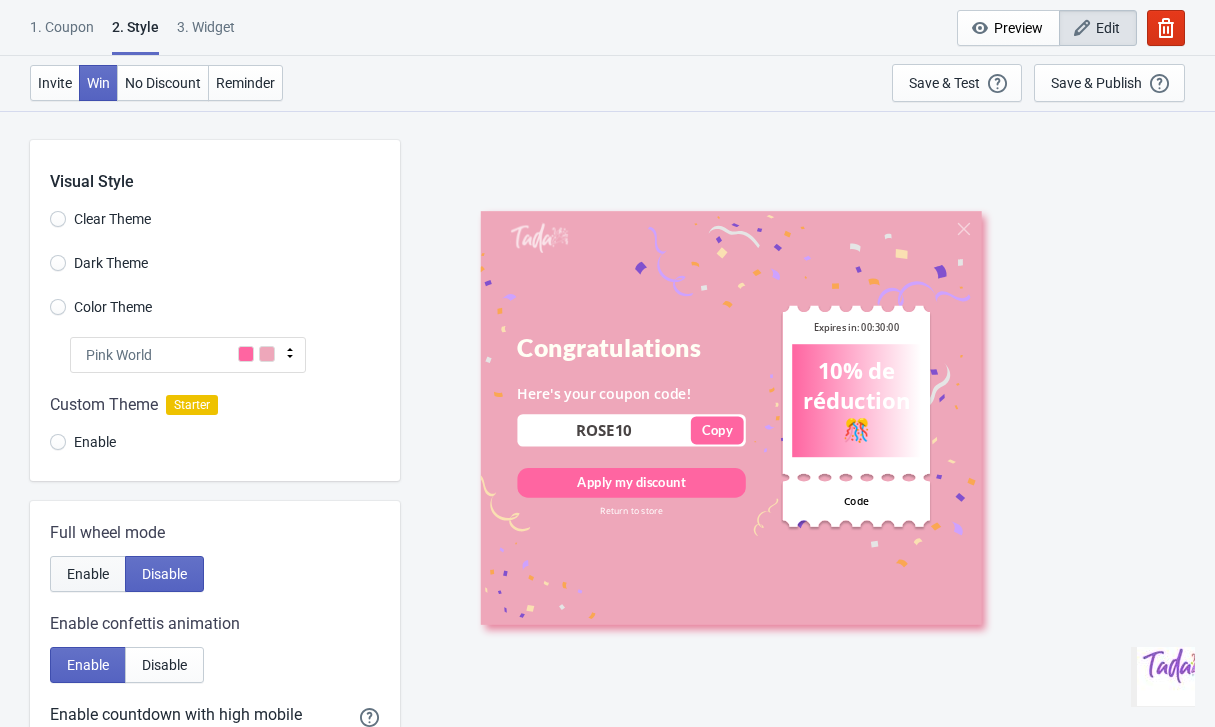 click on "Enable" at bounding box center (88, 574) 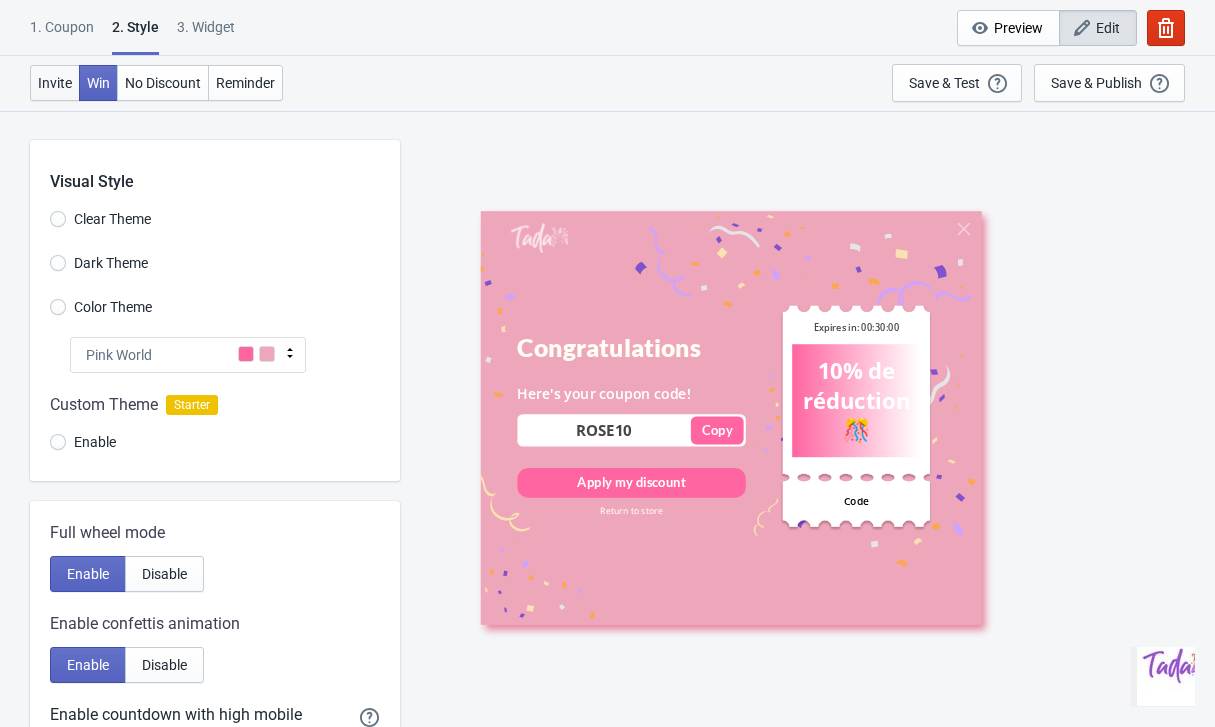 click on "Invite" at bounding box center (55, 83) 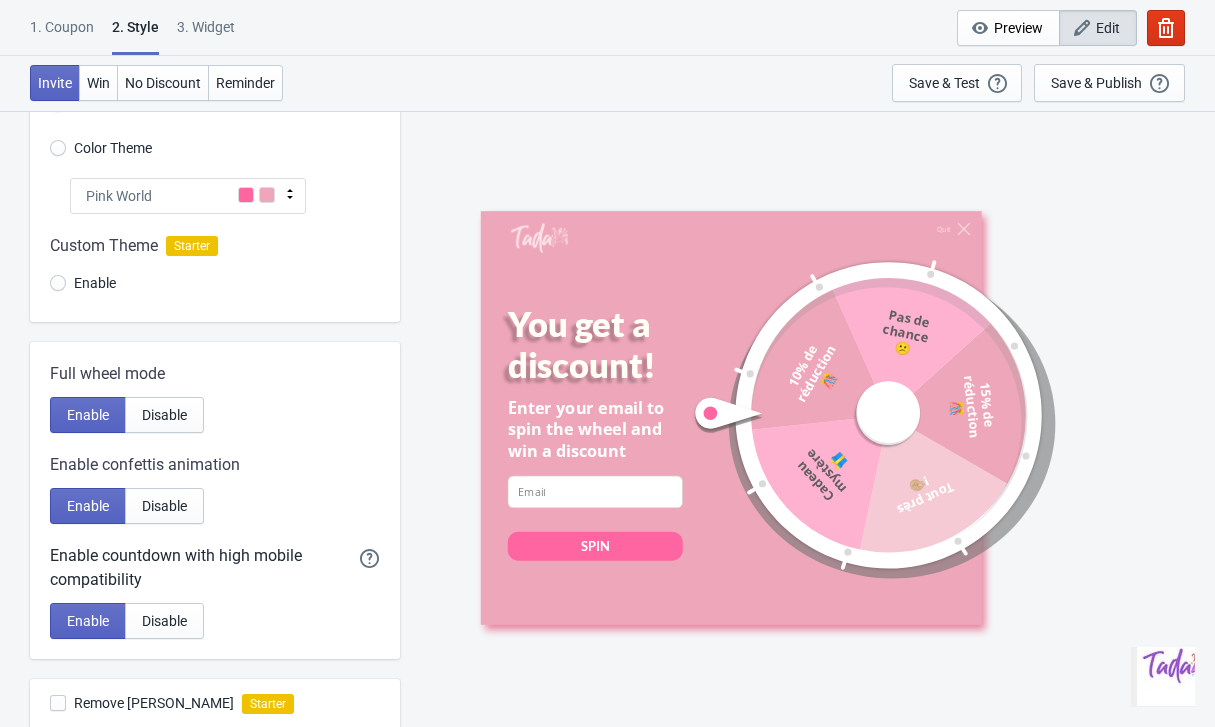 scroll, scrollTop: 214, scrollLeft: 0, axis: vertical 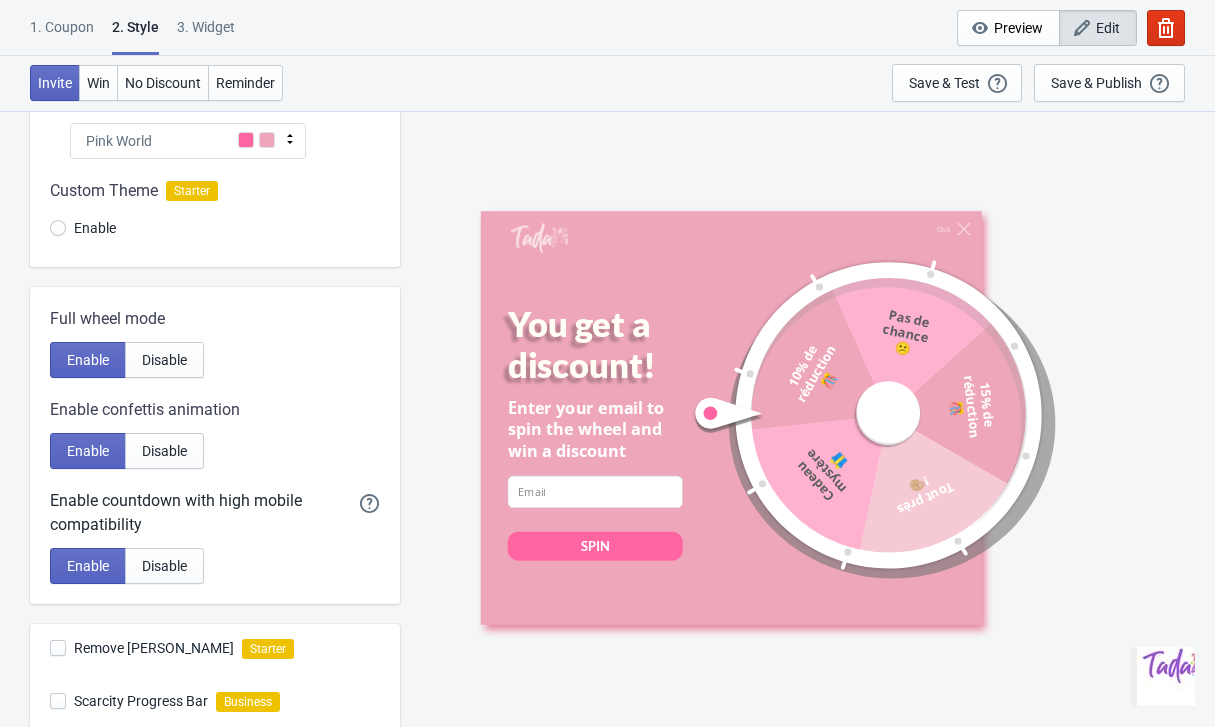 click on "Full wheel mode Enable Disable Enable confettis animation Enable Disable Enable countdown with high mobile compatibility Enable a version of the countdown animation that is highly compatible with mobile devices of all types and speed (Recommended). Enable Disable" at bounding box center (215, 445) 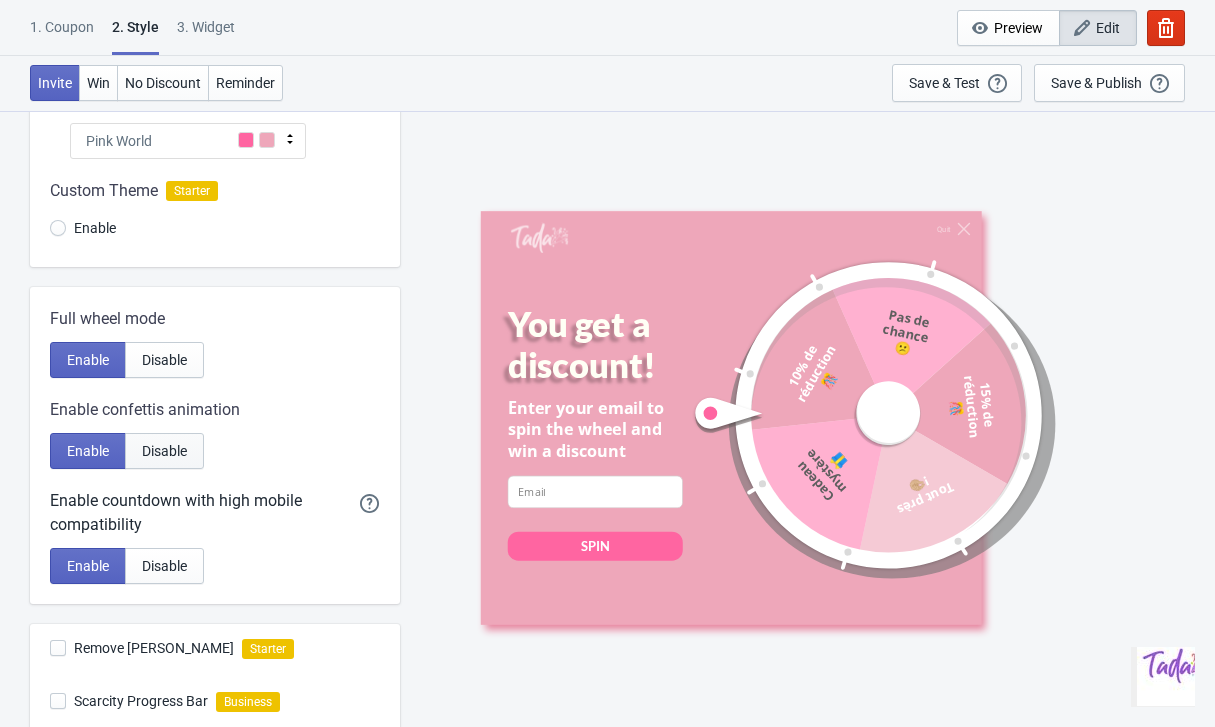 click on "Disable" at bounding box center [164, 451] 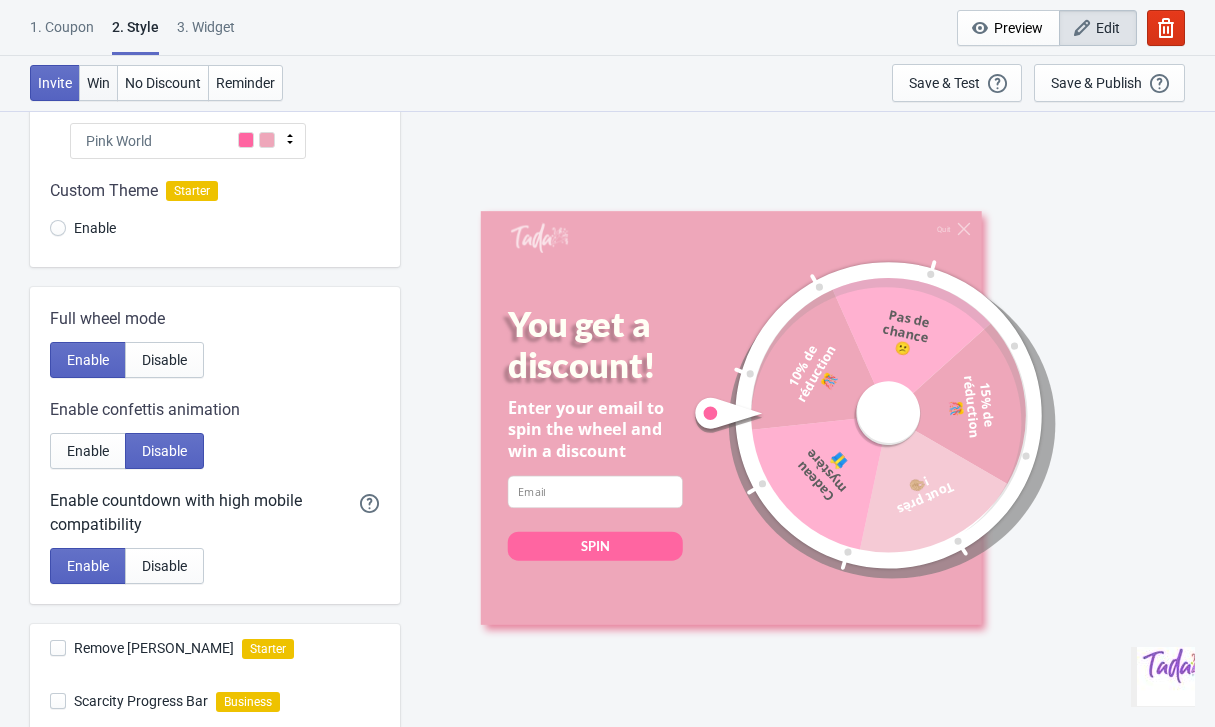 click on "Win" at bounding box center [98, 83] 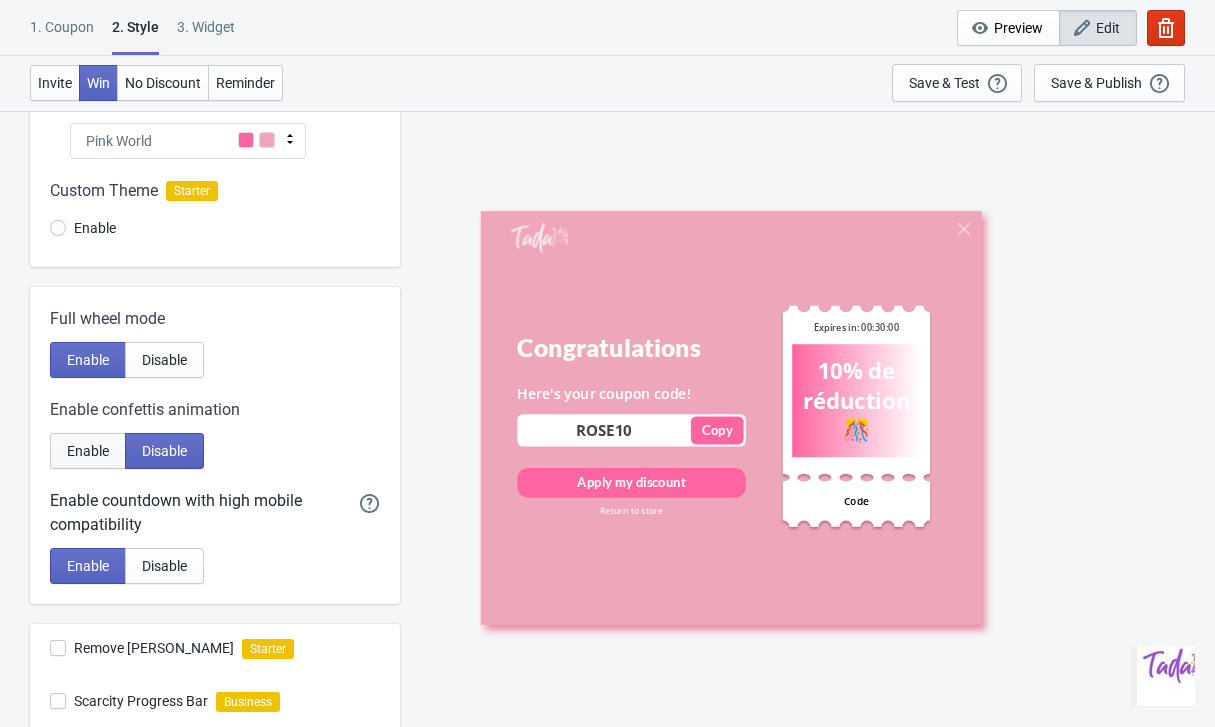 click on "Enable" at bounding box center (88, 451) 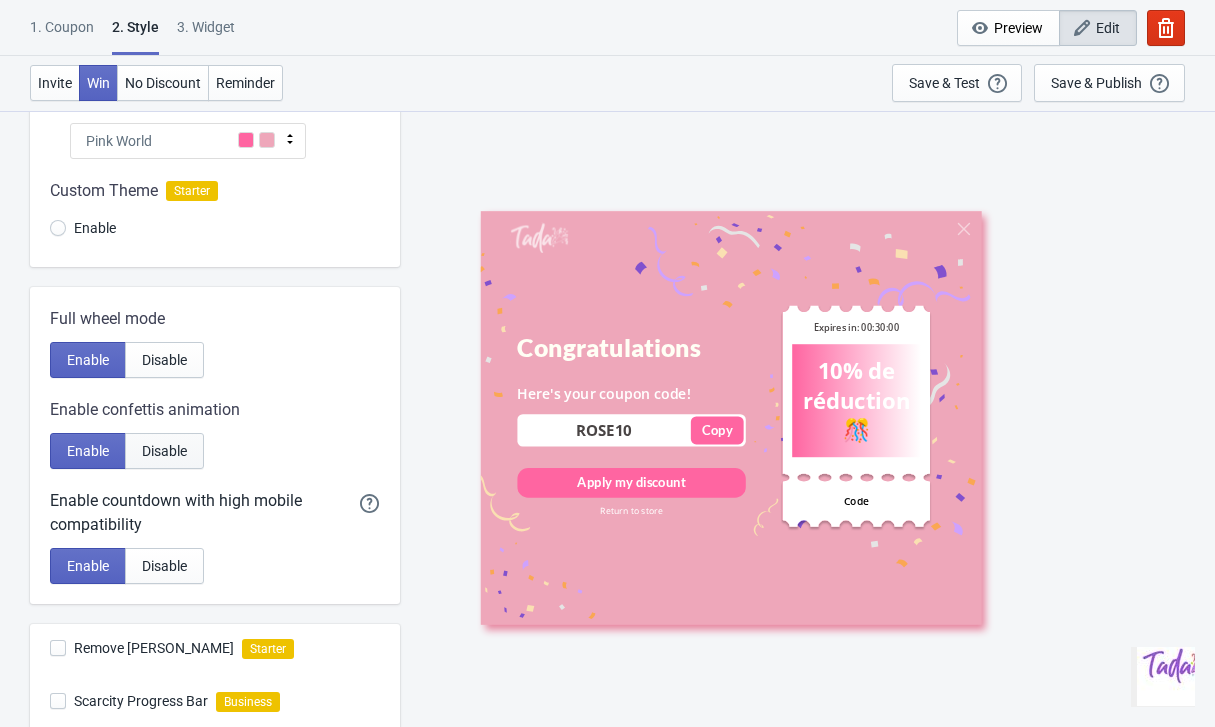 click on "Disable" at bounding box center [164, 451] 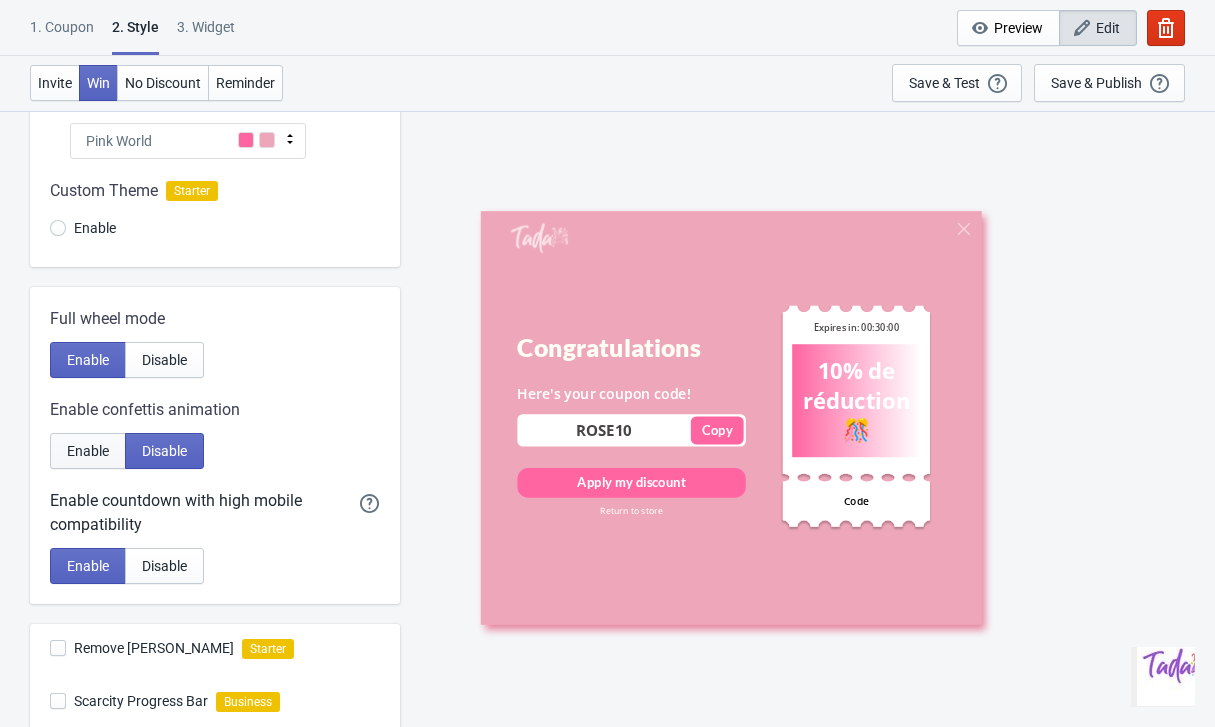 click on "Enable" at bounding box center (88, 451) 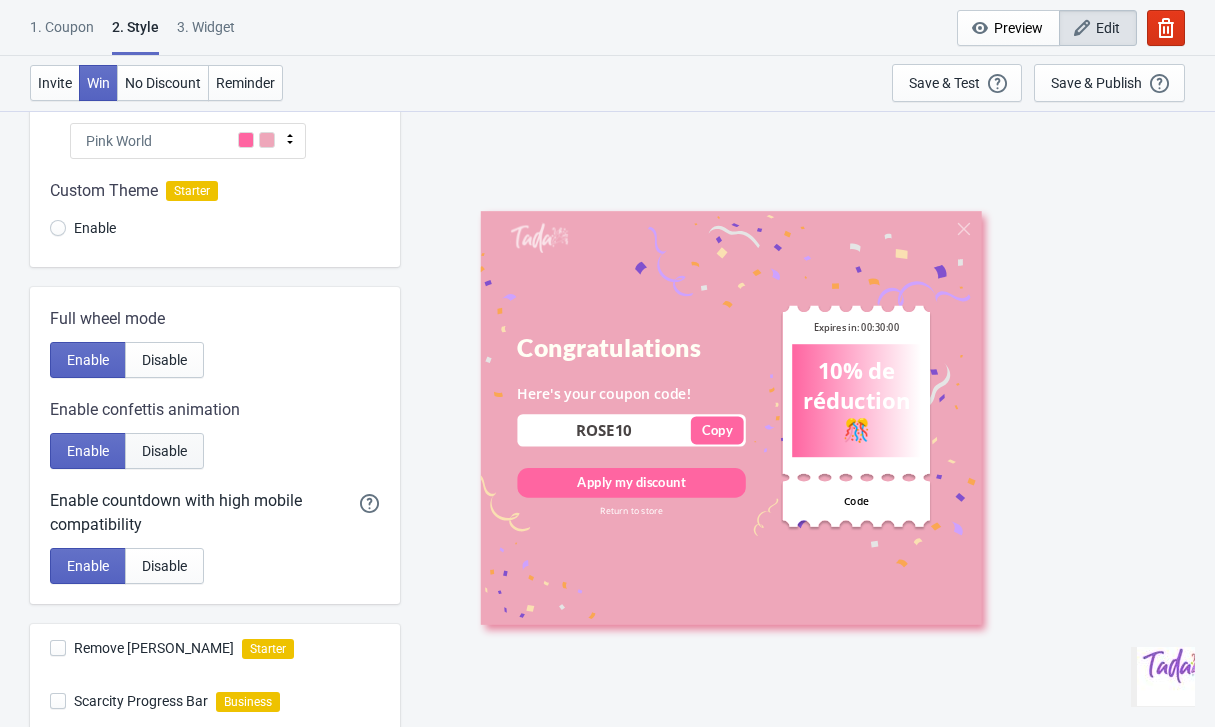 click on "Disable" at bounding box center [164, 451] 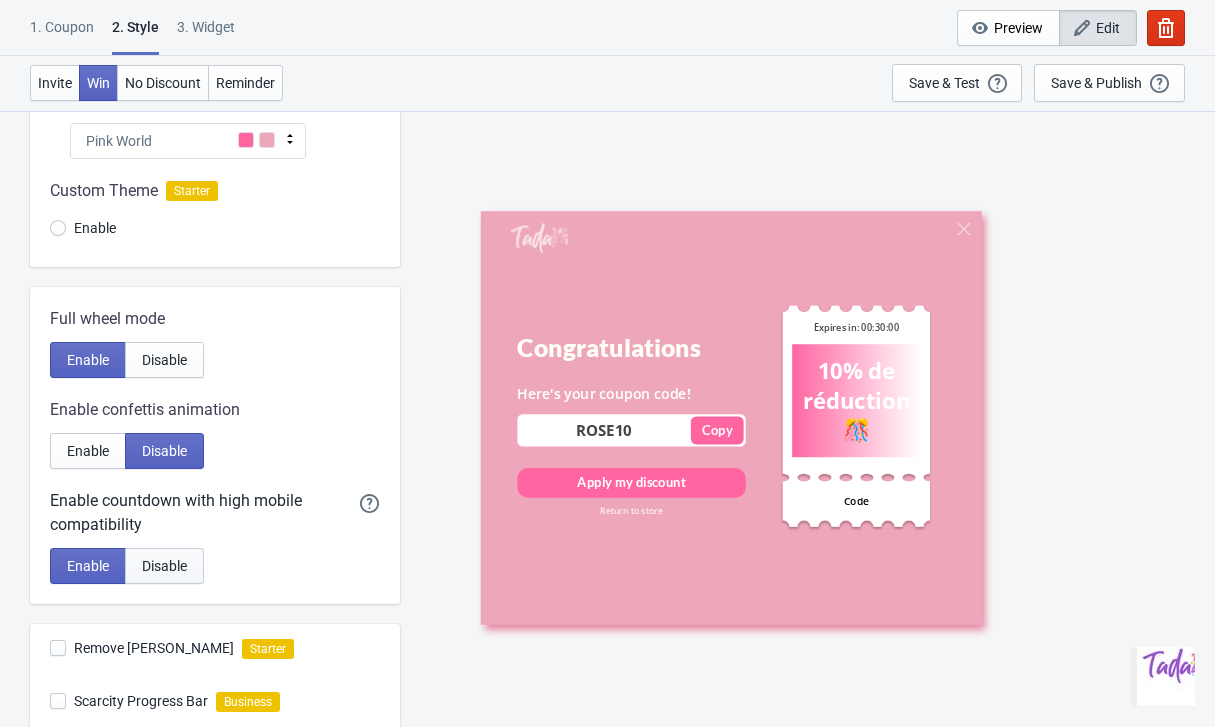 click on "Disable" at bounding box center [164, 566] 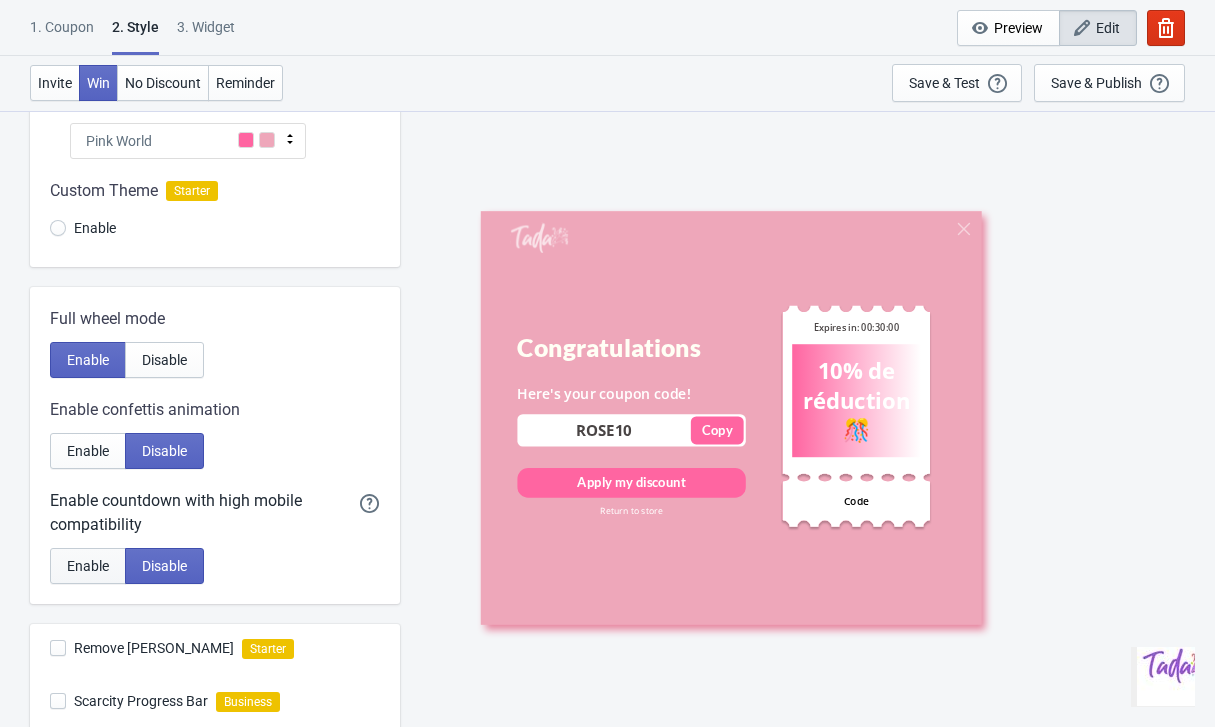 click on "Enable" at bounding box center (88, 566) 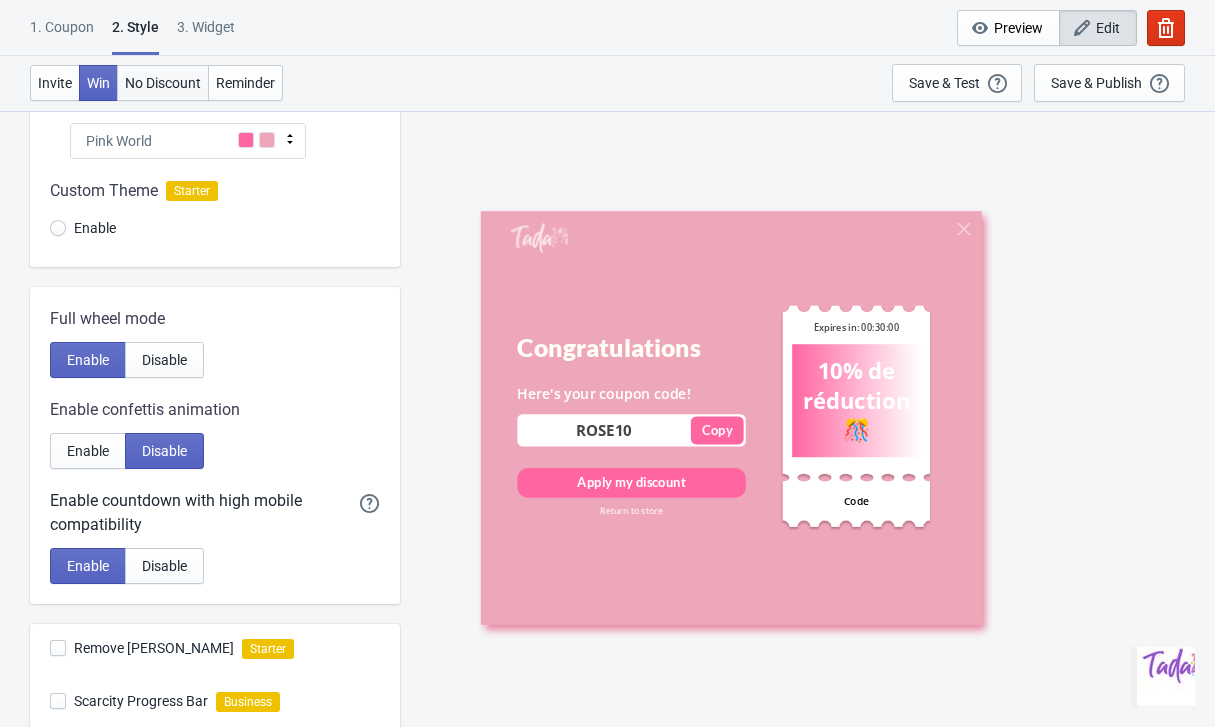click on "No Discount" at bounding box center (163, 83) 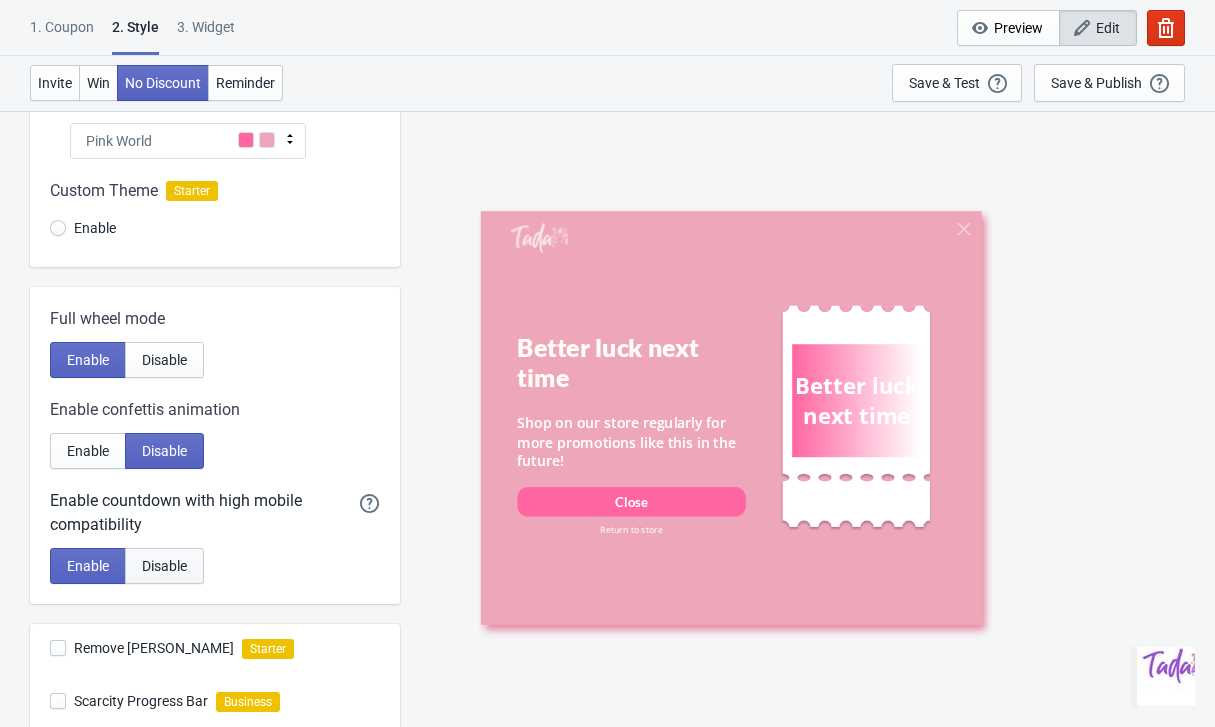 click on "Disable" at bounding box center (164, 566) 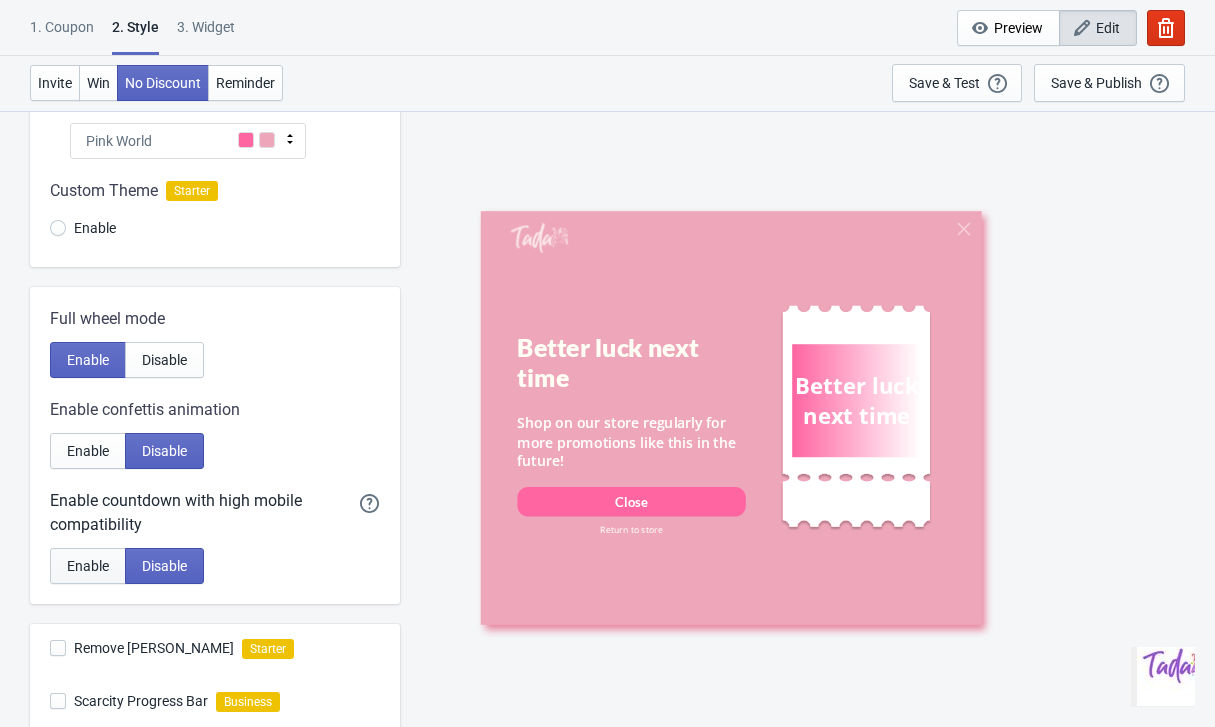 click on "Enable" at bounding box center (88, 566) 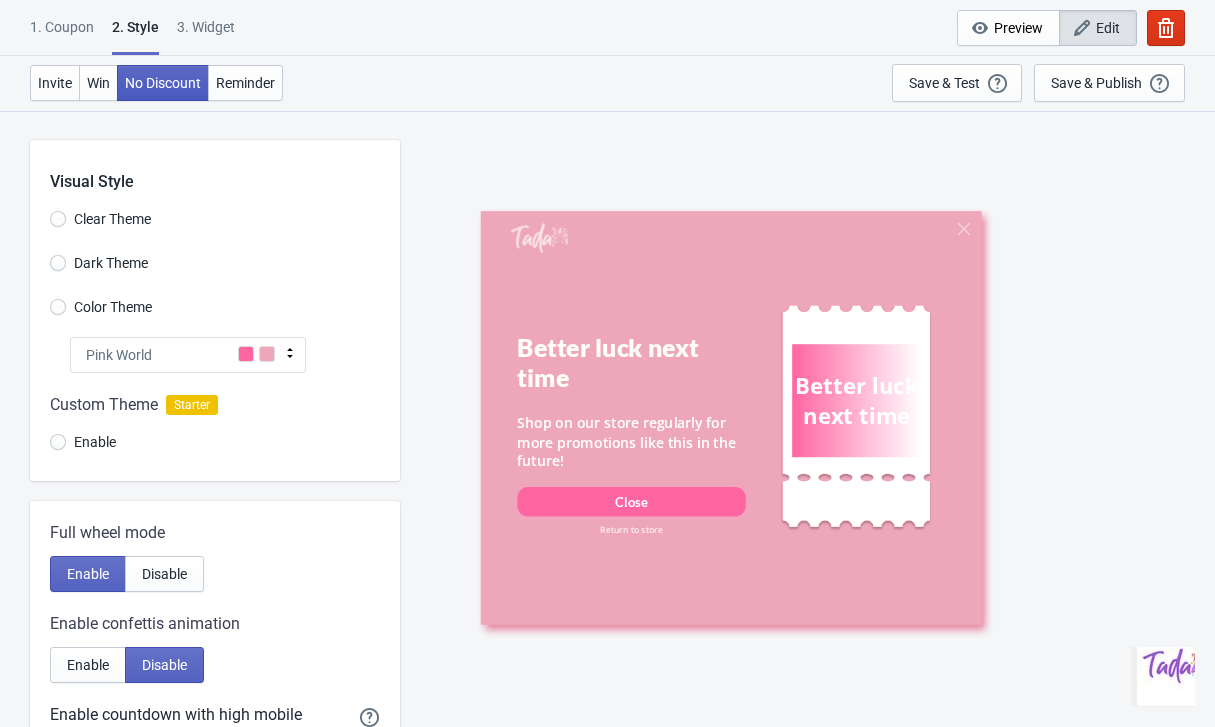 scroll, scrollTop: 0, scrollLeft: 0, axis: both 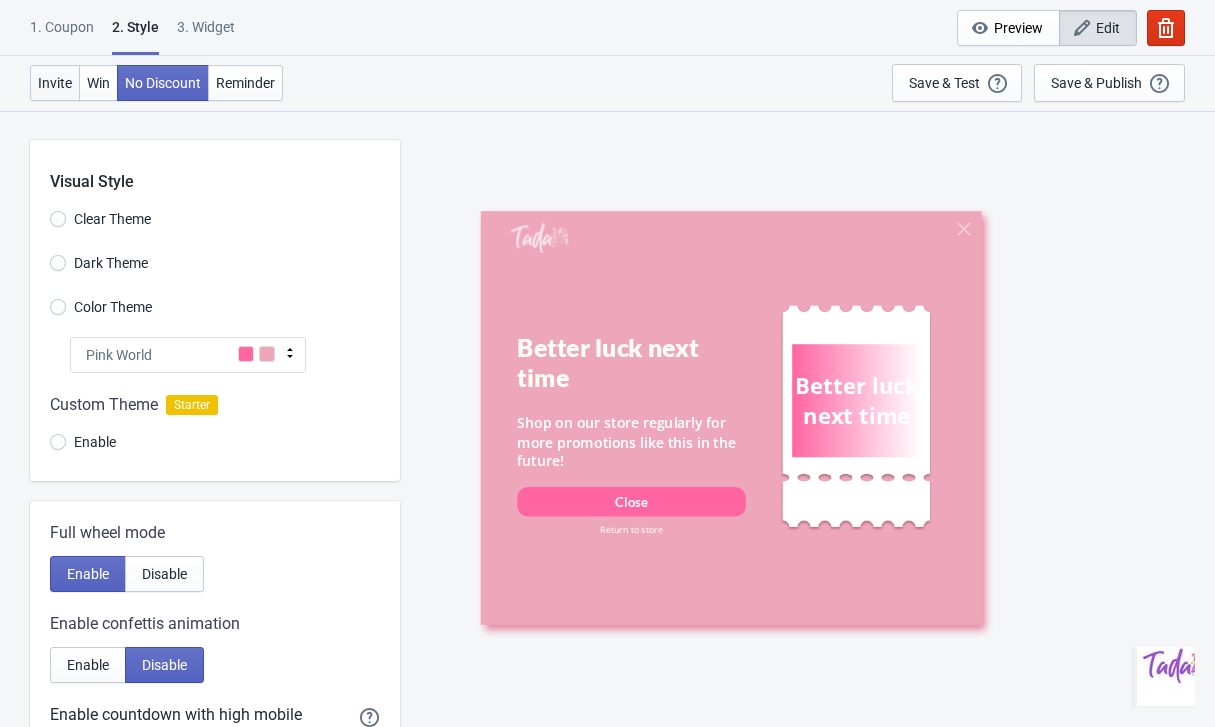 click on "Invite" at bounding box center (55, 83) 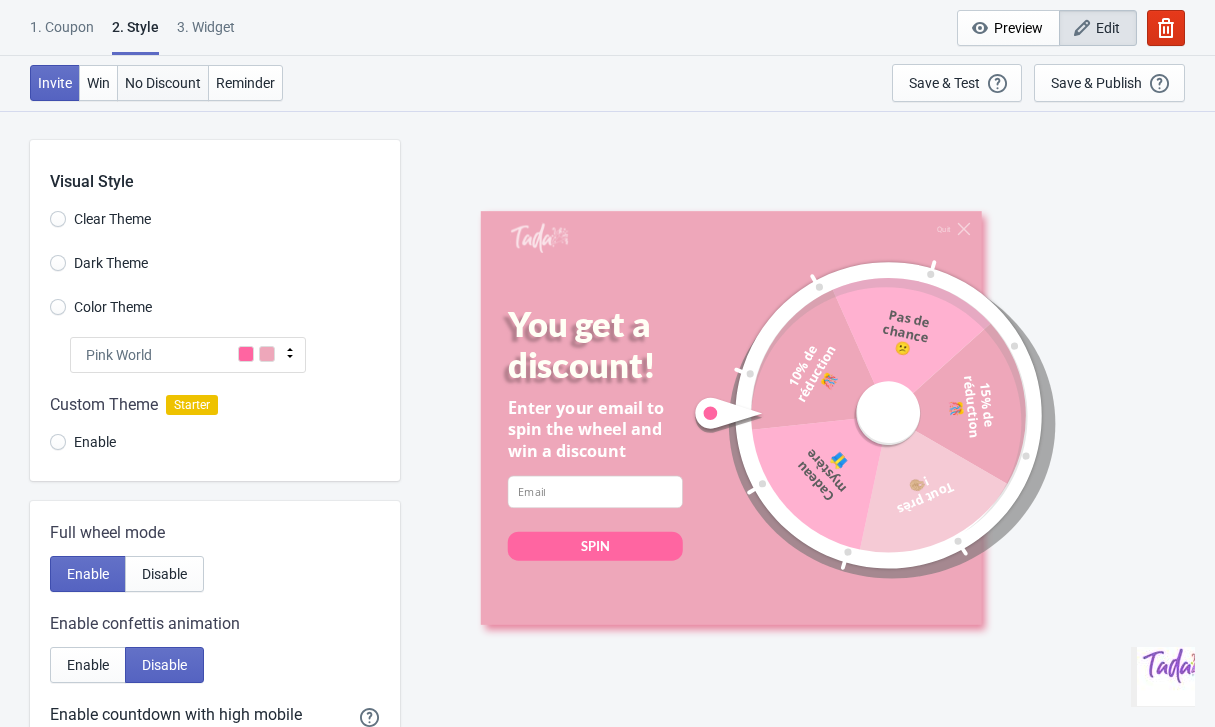 click on "No Discount" at bounding box center (163, 83) 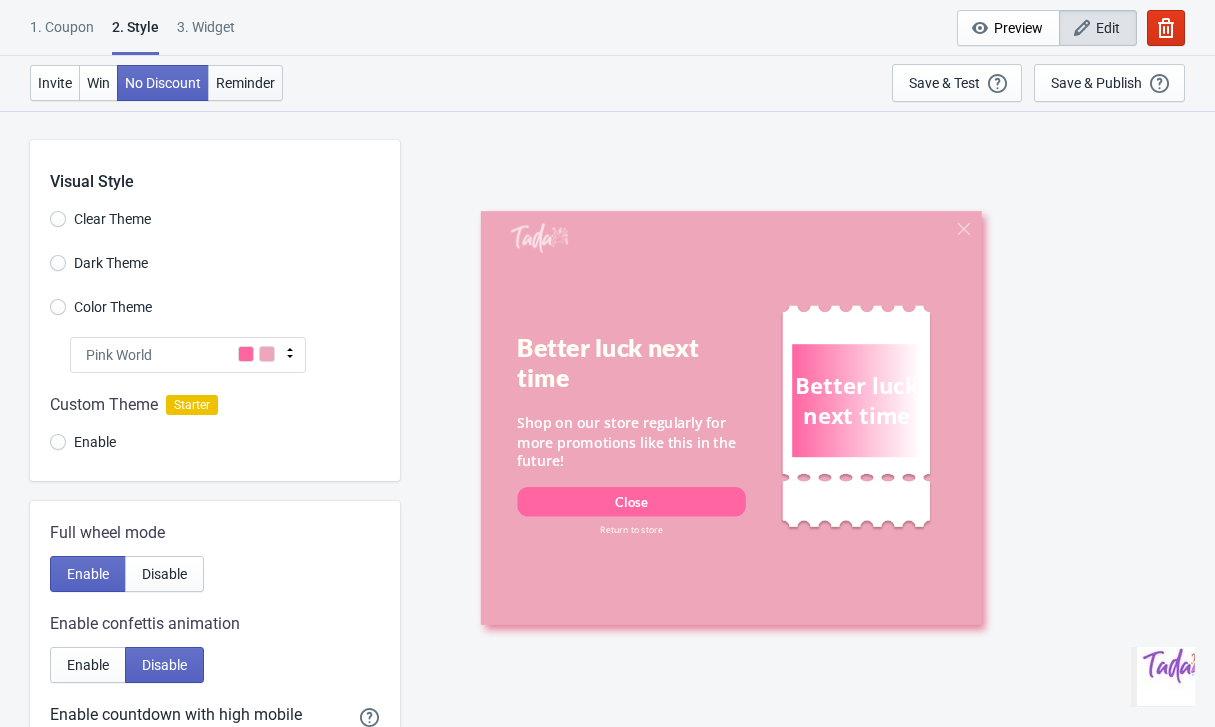 click on "Reminder" at bounding box center [245, 83] 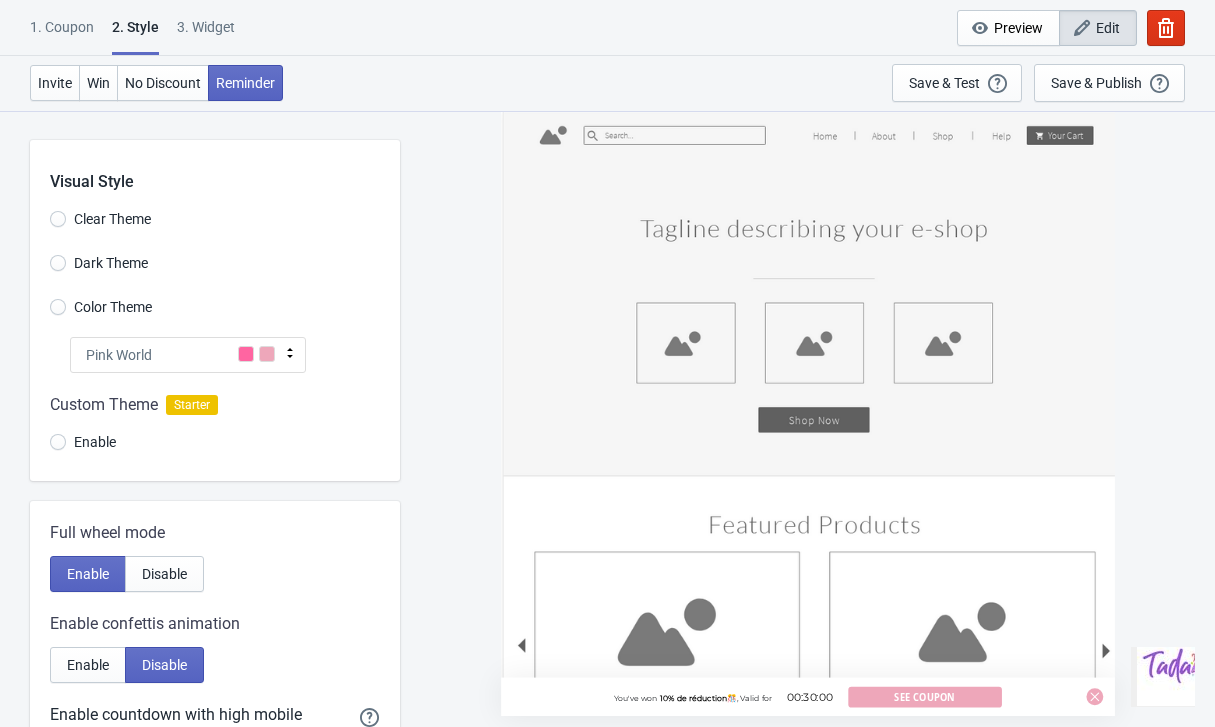 scroll, scrollTop: 0, scrollLeft: 0, axis: both 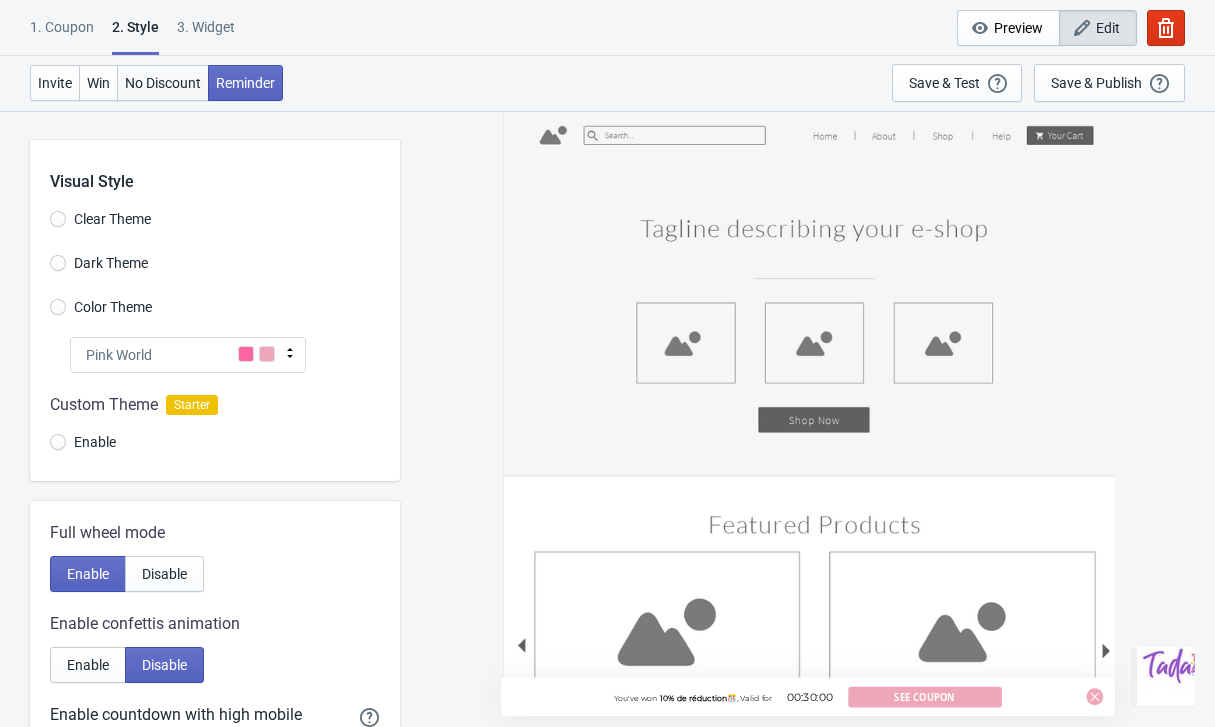 click on "No Discount" at bounding box center [163, 83] 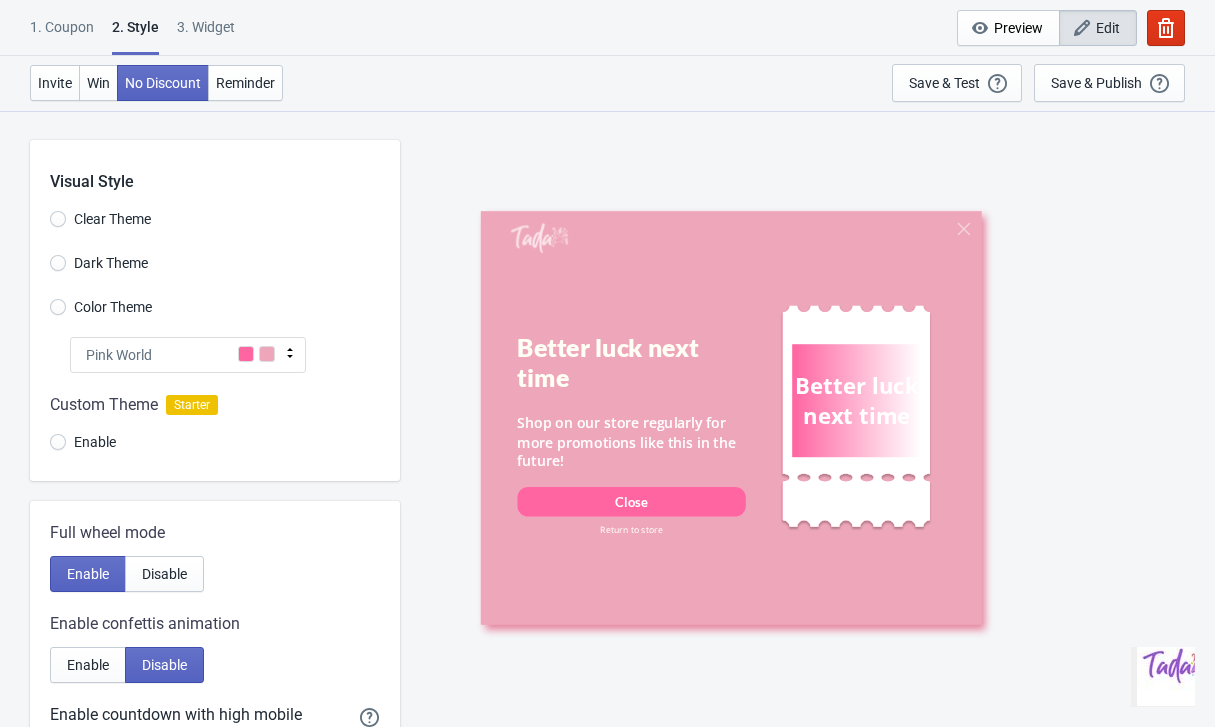 click on "Better luck next time" at bounding box center [856, 416] 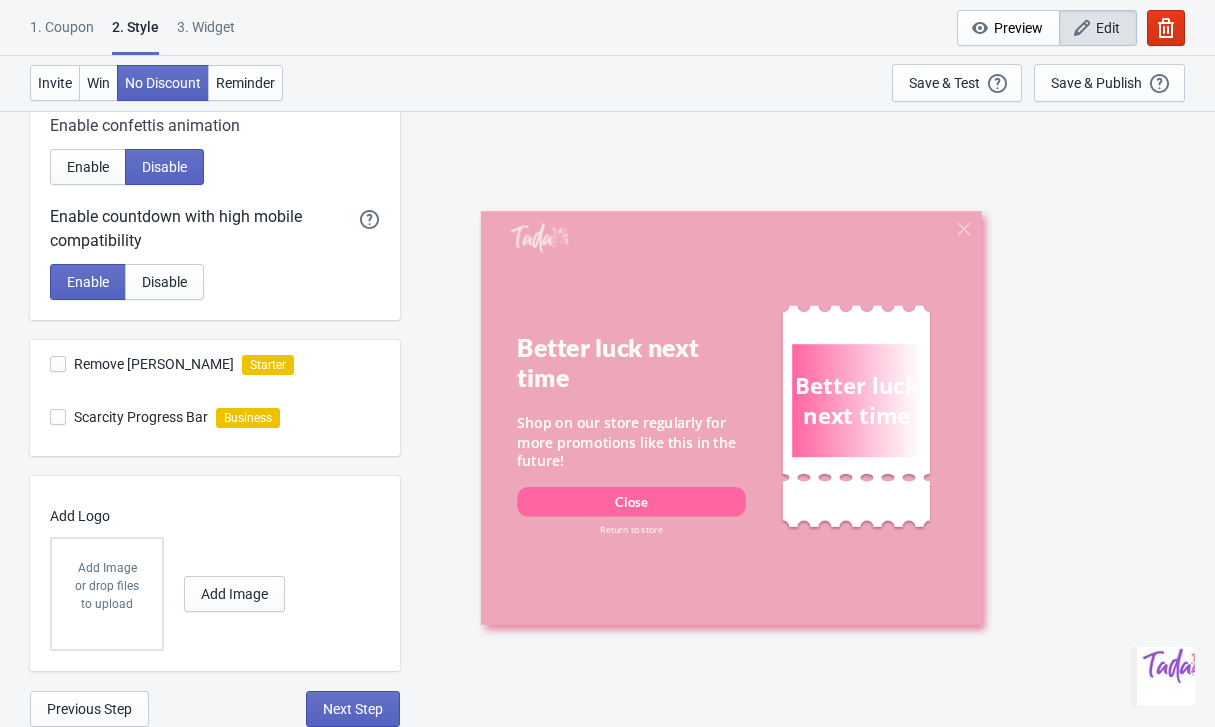 scroll, scrollTop: 498, scrollLeft: 0, axis: vertical 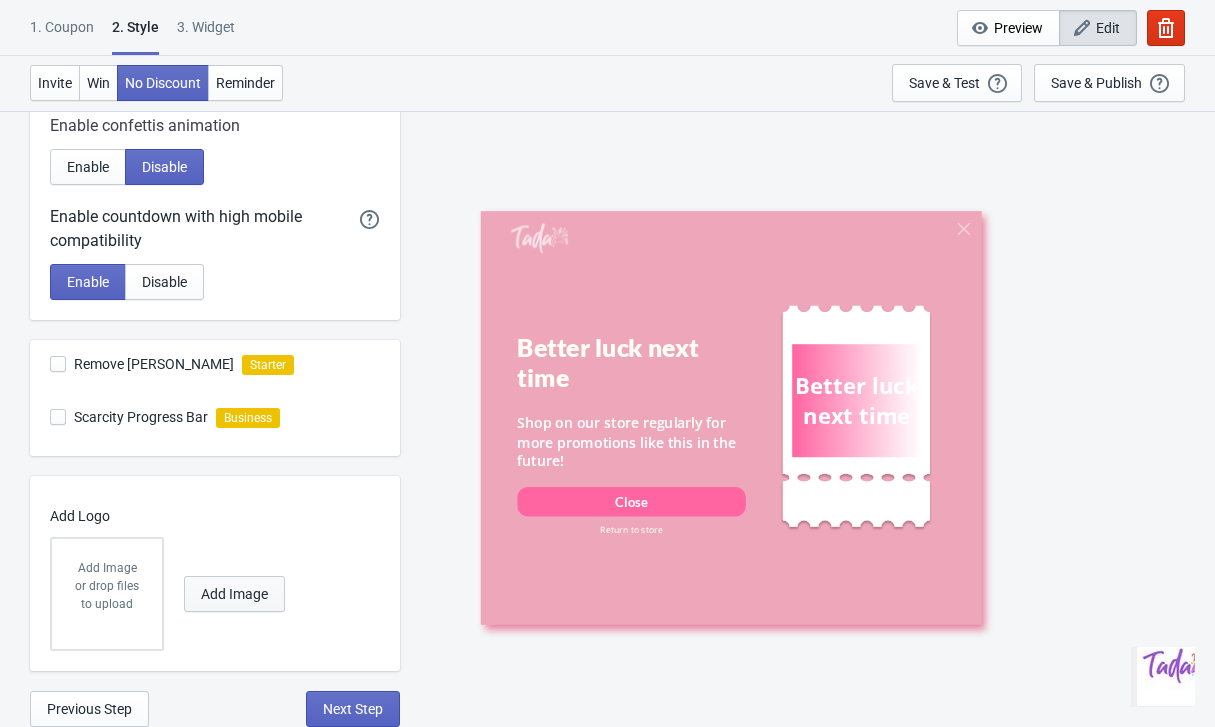 click on "Add Image" at bounding box center [234, 594] 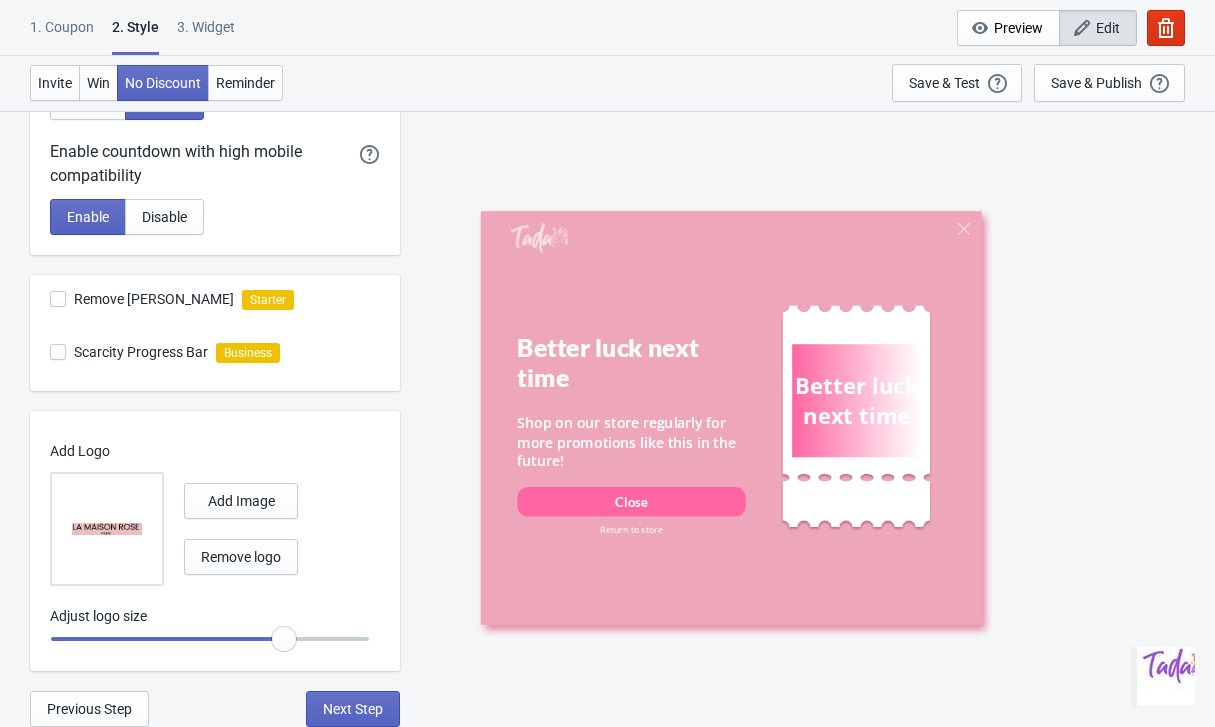 scroll, scrollTop: 563, scrollLeft: 0, axis: vertical 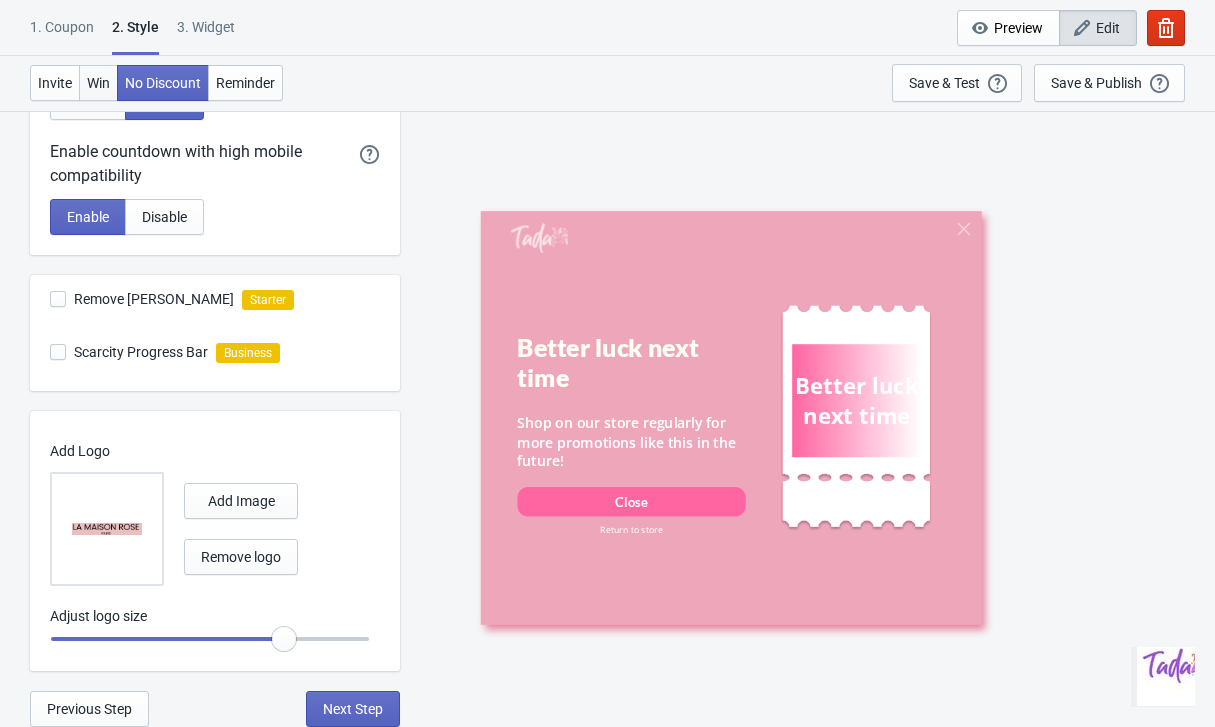 click on "Win" at bounding box center (98, 83) 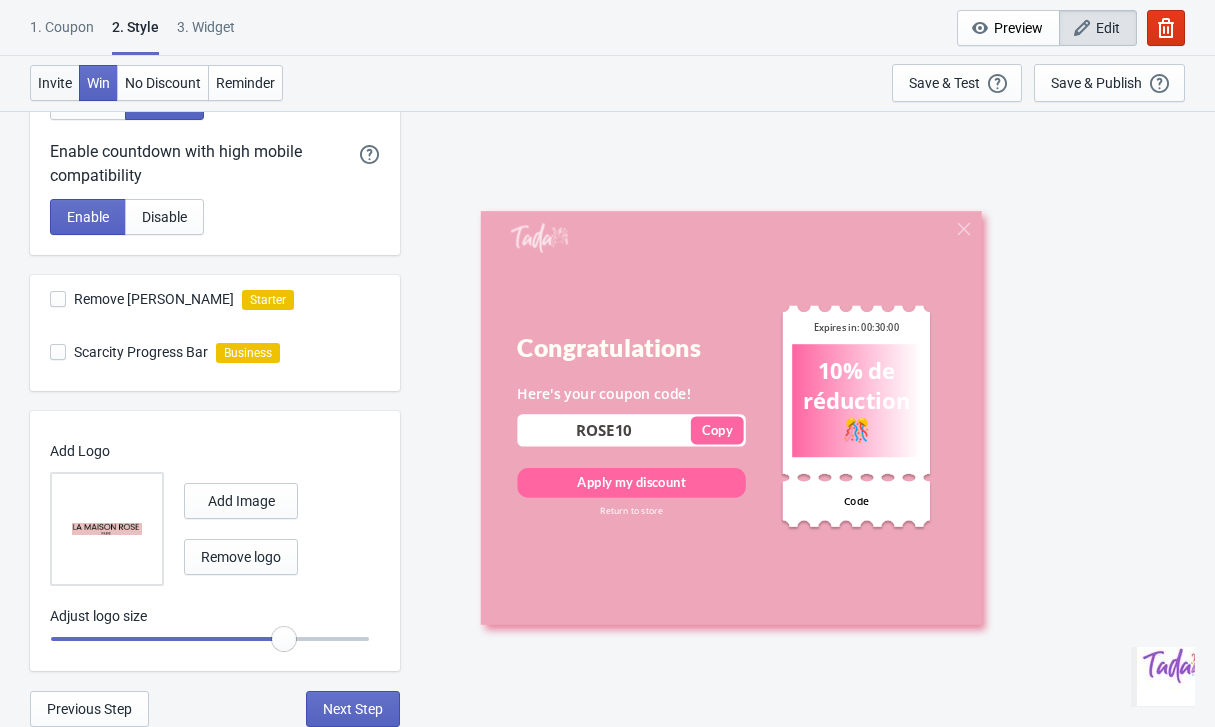 click on "Invite" at bounding box center [55, 83] 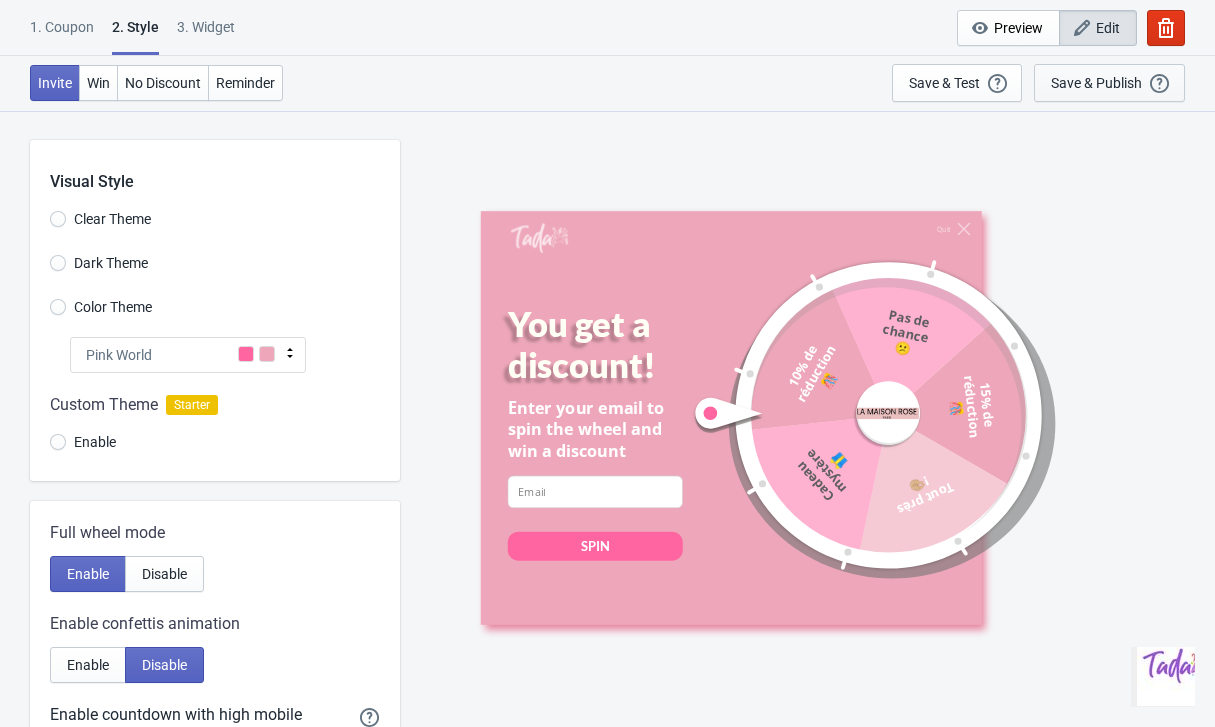scroll, scrollTop: 0, scrollLeft: 0, axis: both 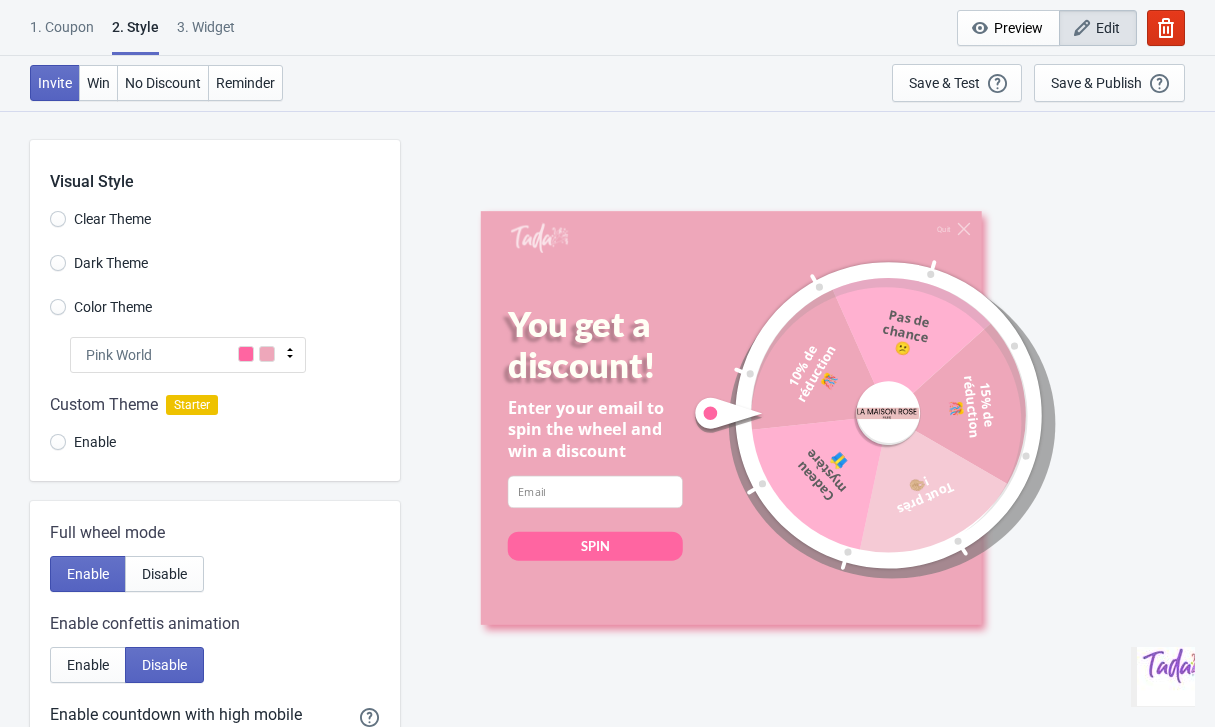 click on "Preview Edit" at bounding box center (1071, 28) 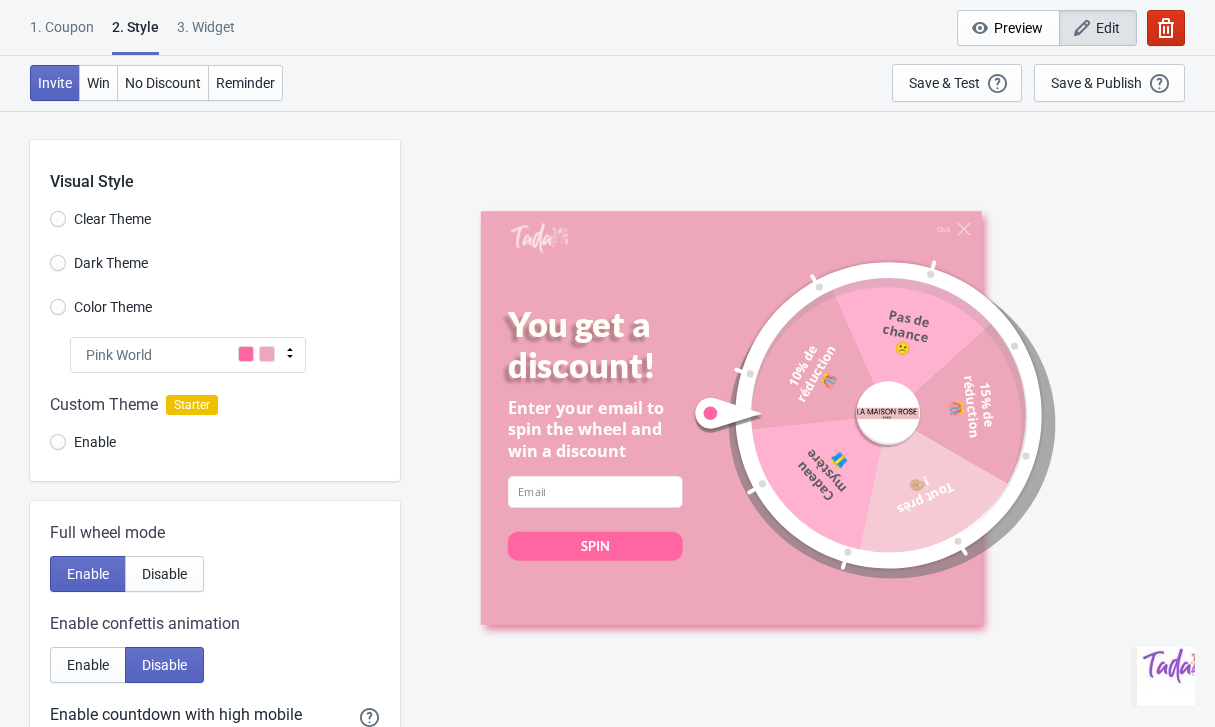 click 